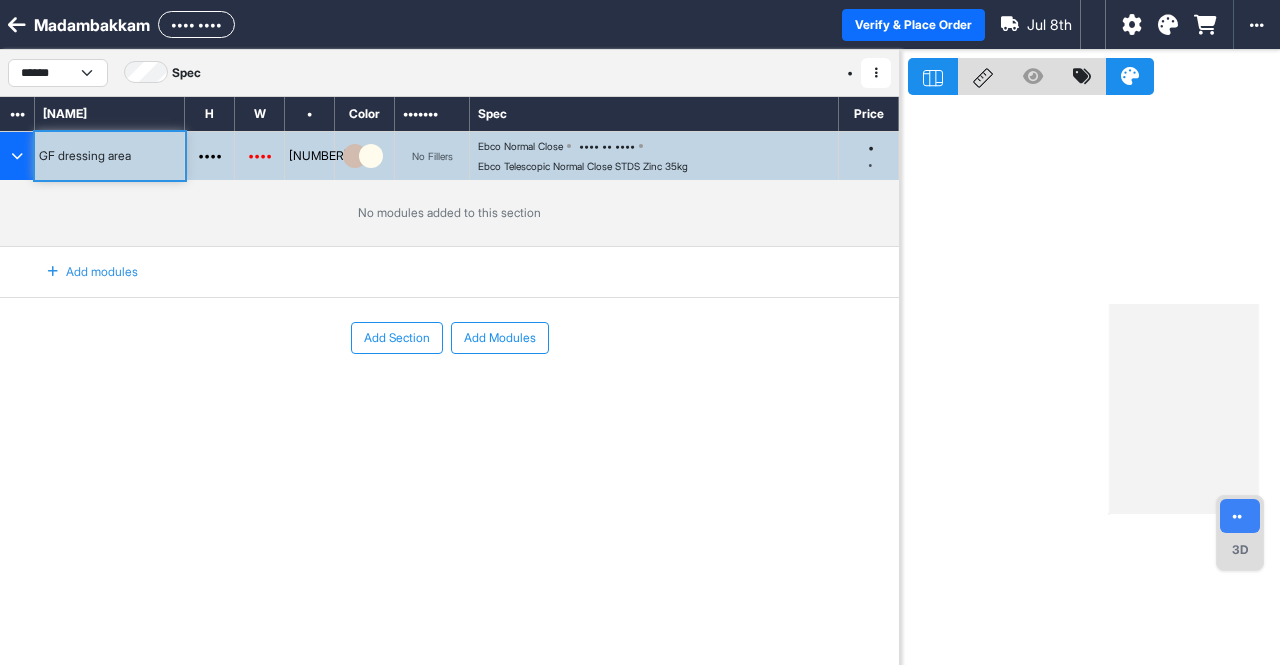scroll, scrollTop: 0, scrollLeft: 0, axis: both 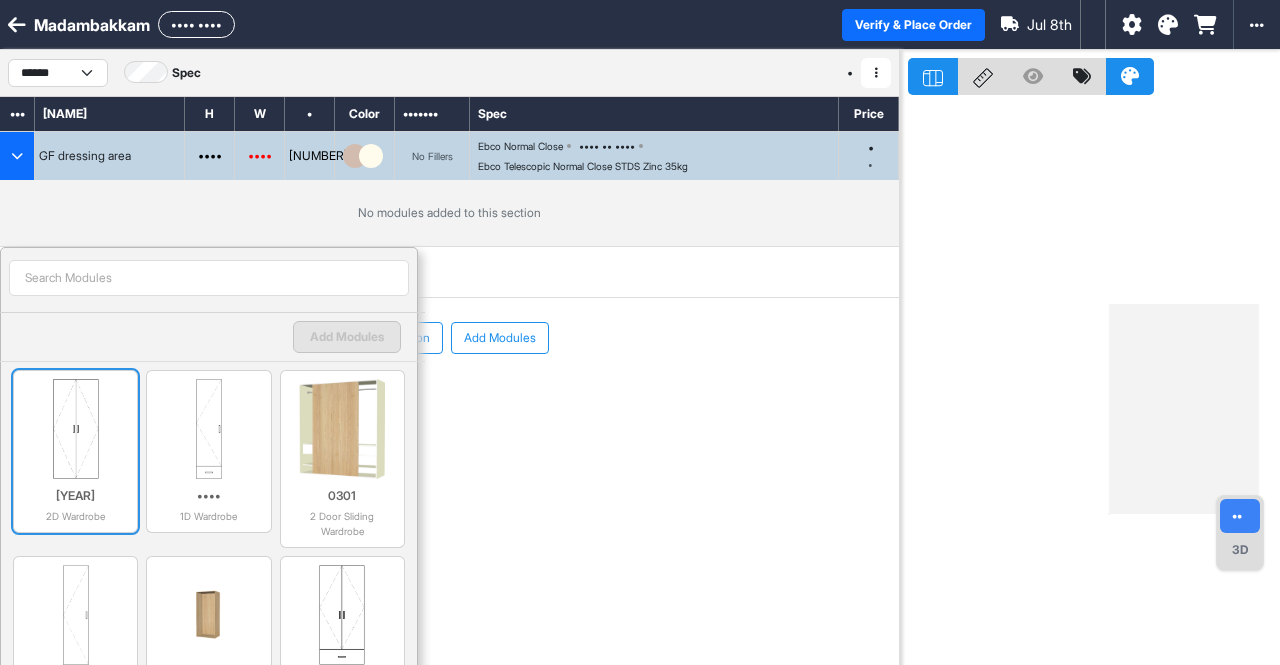 click on "[YEAR]" at bounding box center (75, 496) 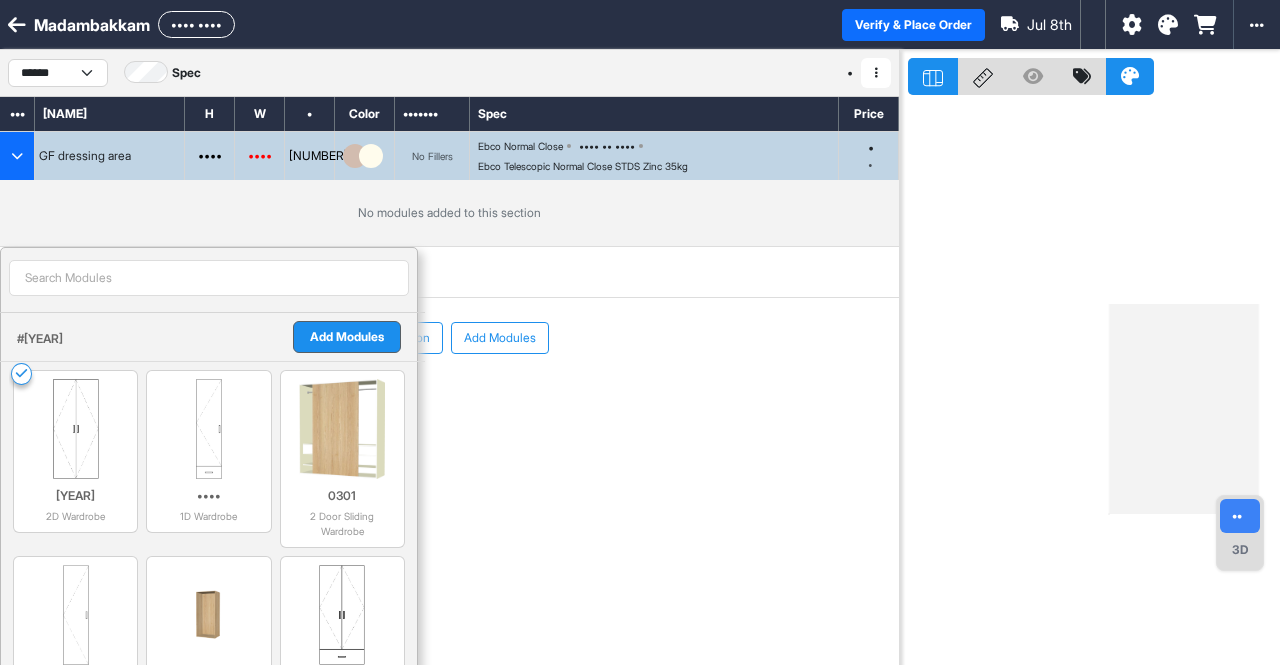 click on "Add Modules" at bounding box center [347, 337] 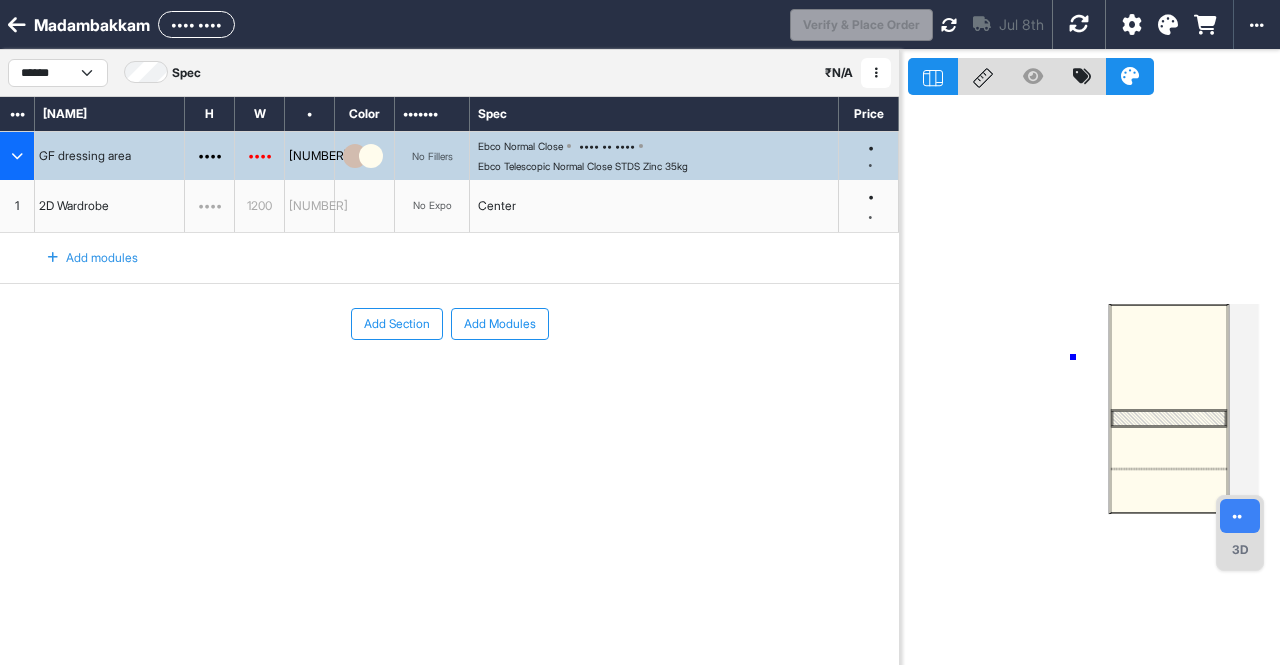 drag, startPoint x: 1073, startPoint y: 357, endPoint x: 1029, endPoint y: 373, distance: 46.818798 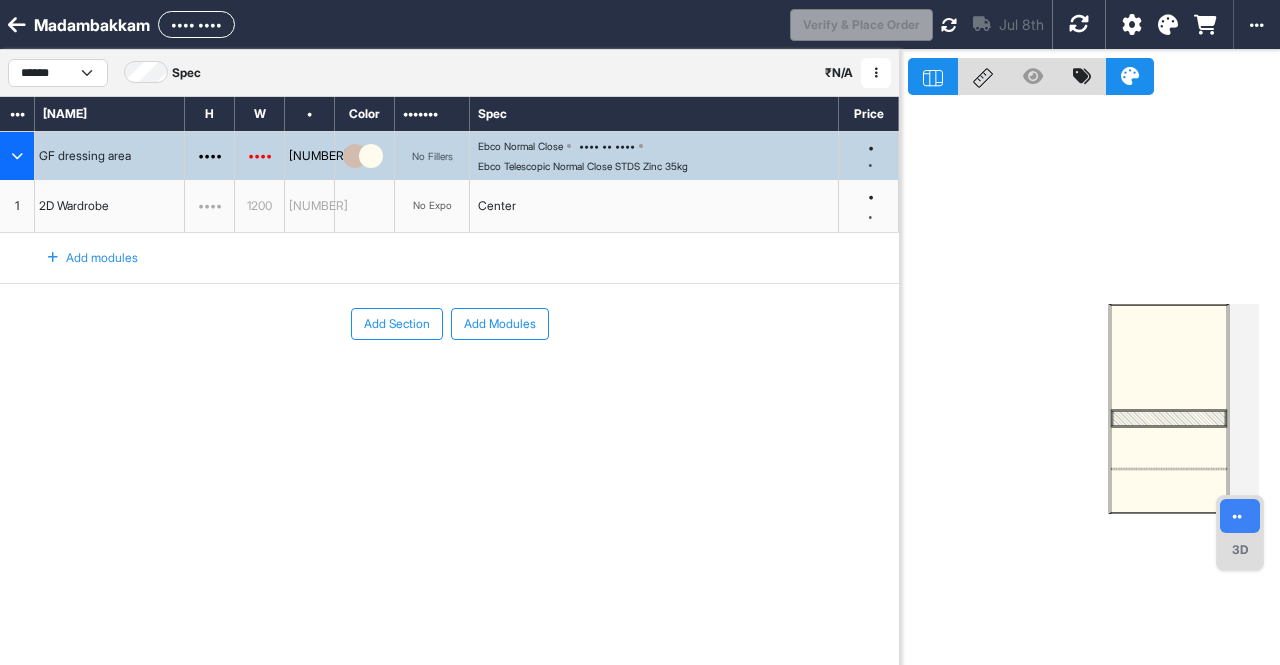 click at bounding box center (1169, 358) 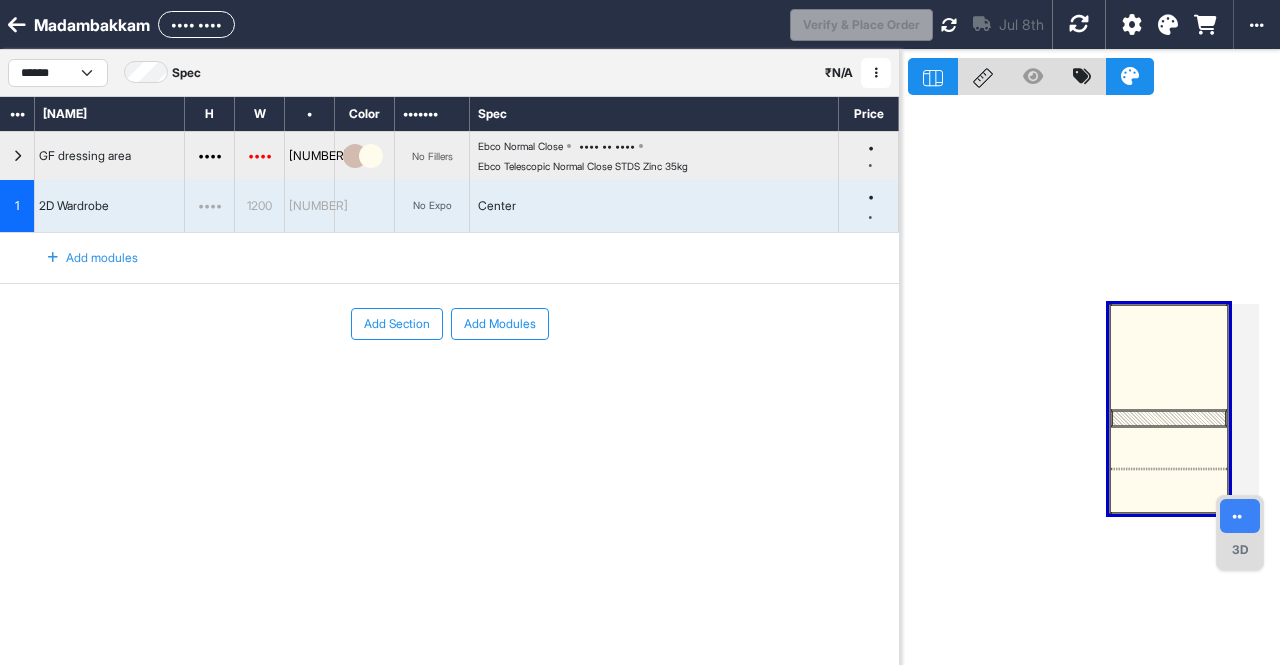 click at bounding box center (933, 76) 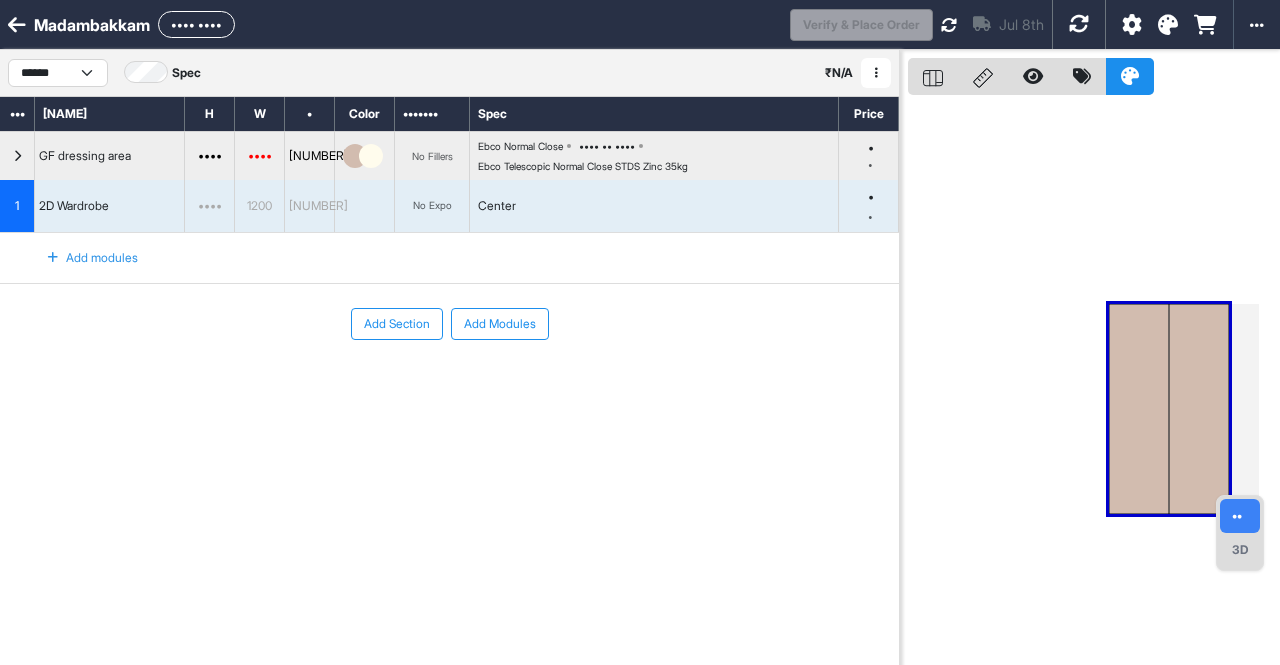 drag, startPoint x: 1148, startPoint y: 411, endPoint x: 1112, endPoint y: 420, distance: 37.107952 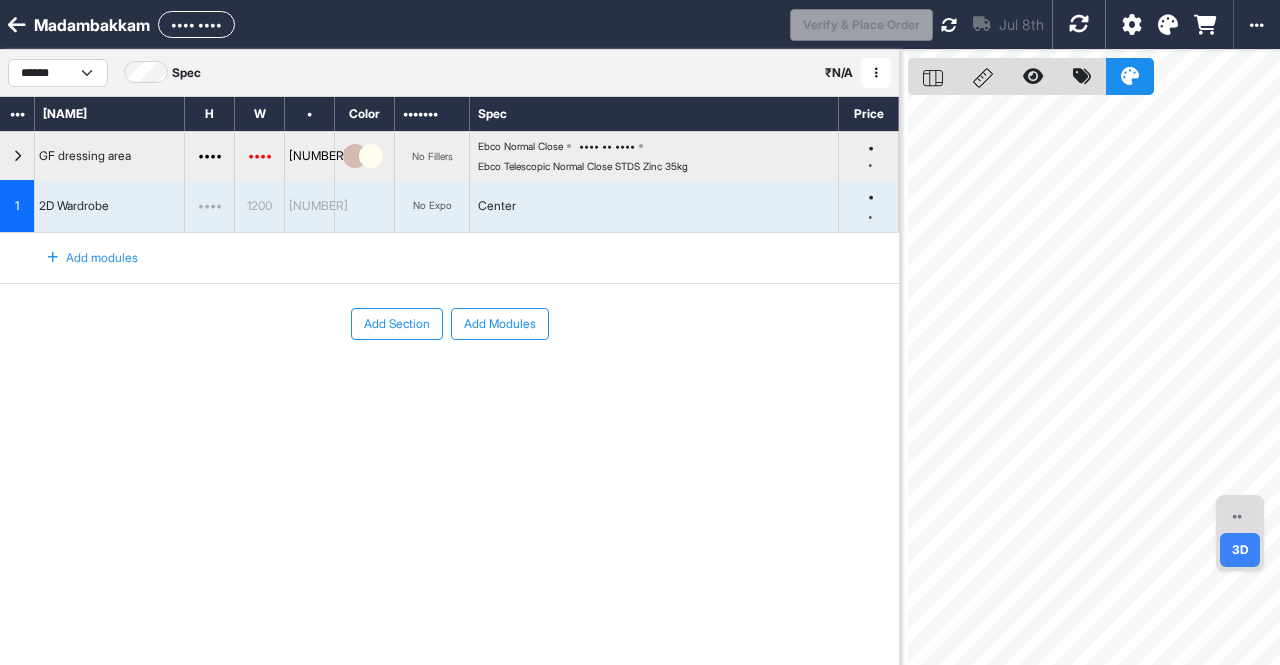 click on "••" at bounding box center [1240, 516] 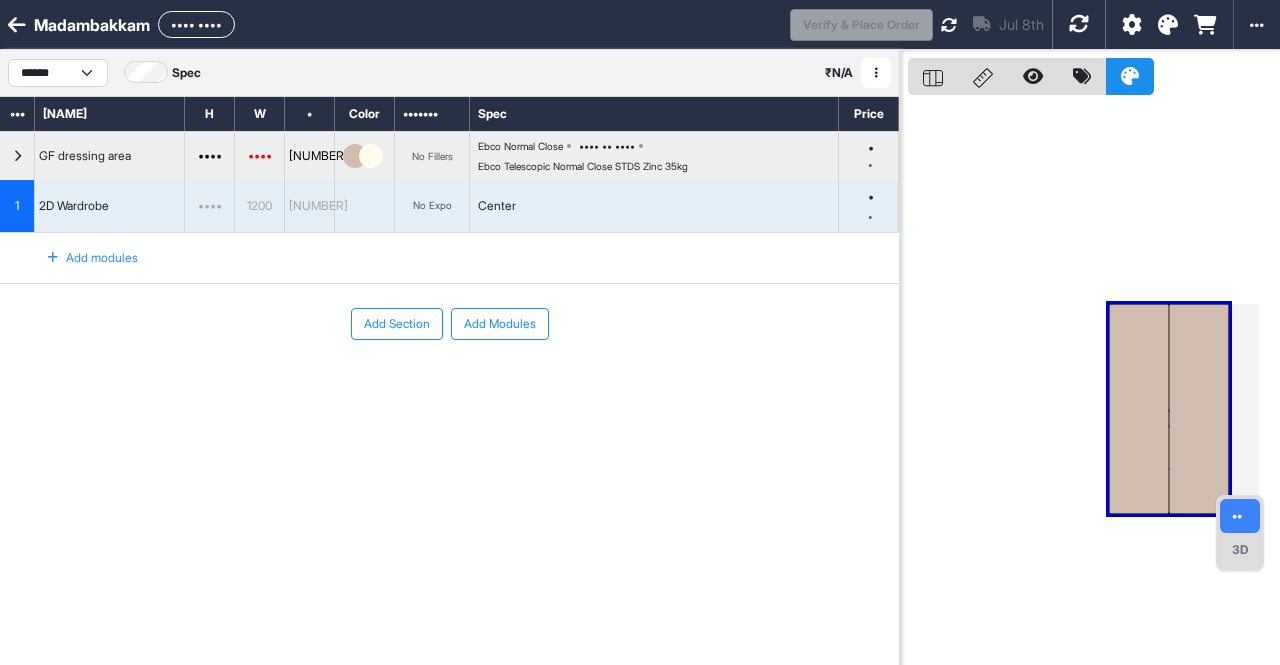click on "Add modules" at bounding box center [81, 258] 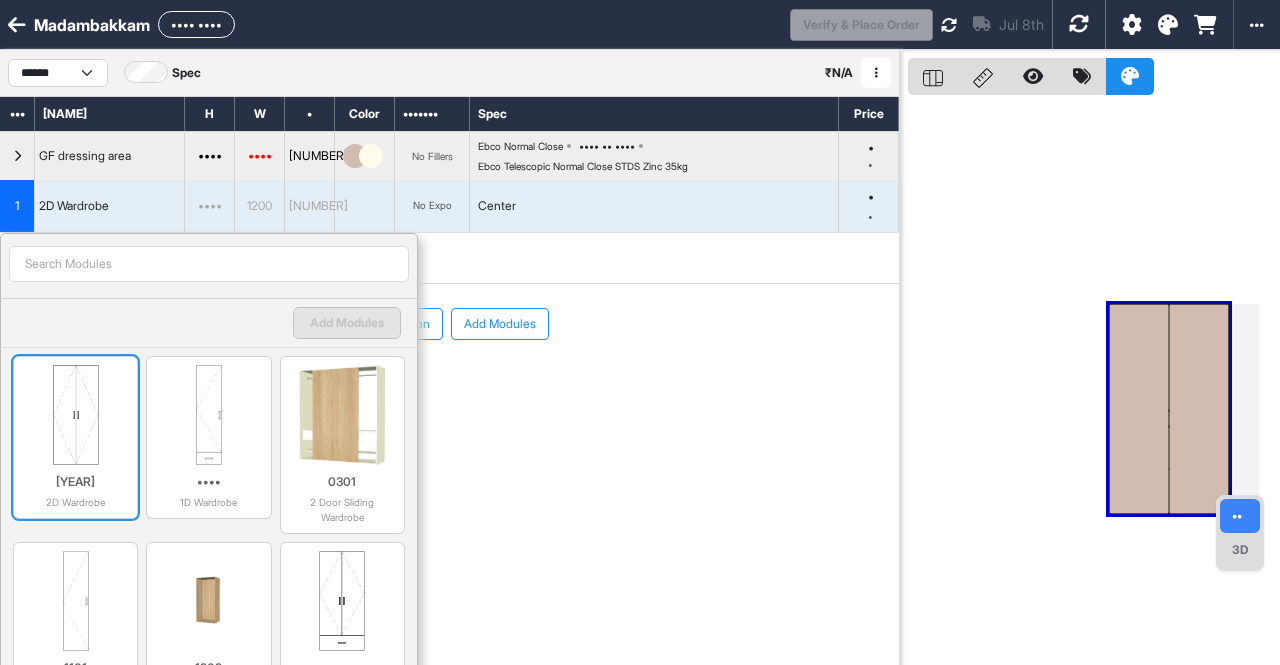 click at bounding box center (75, 415) 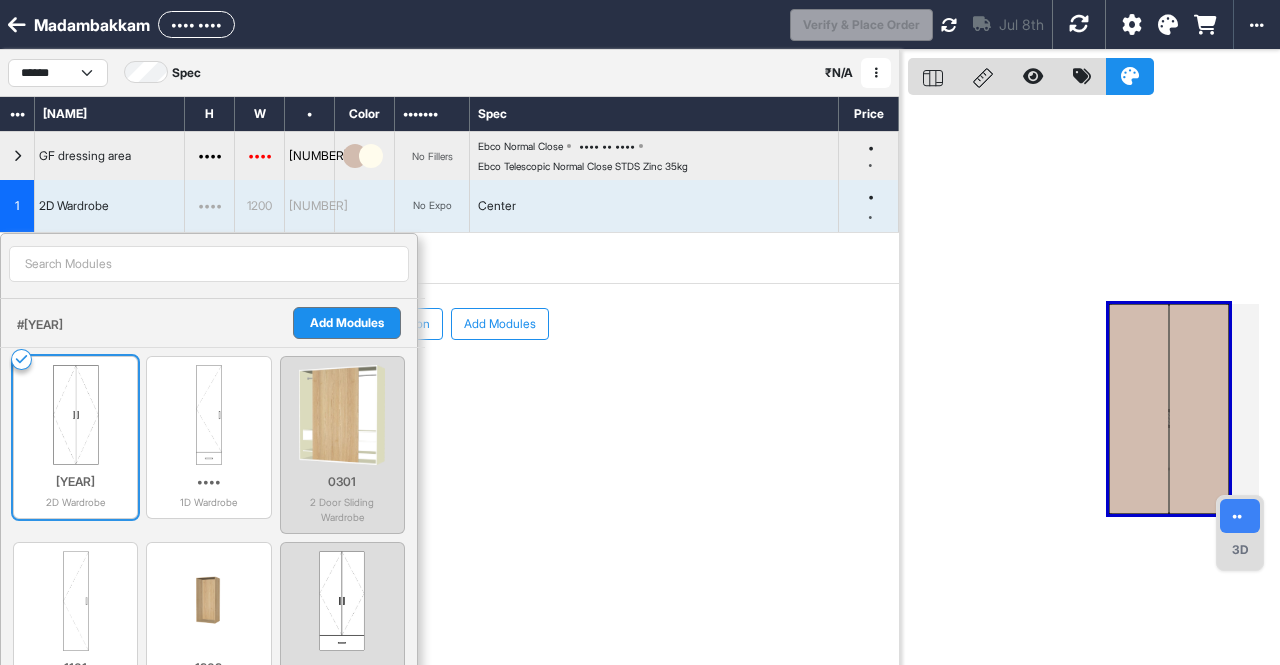 click at bounding box center [75, 415] 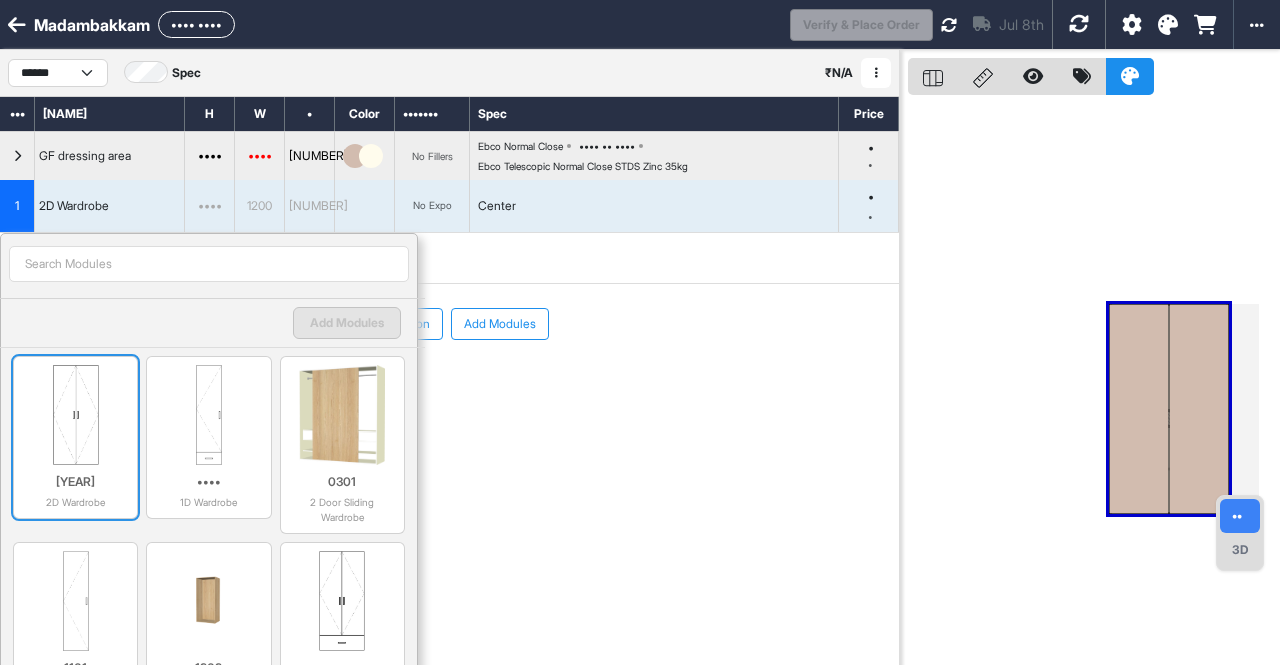 click at bounding box center [75, 415] 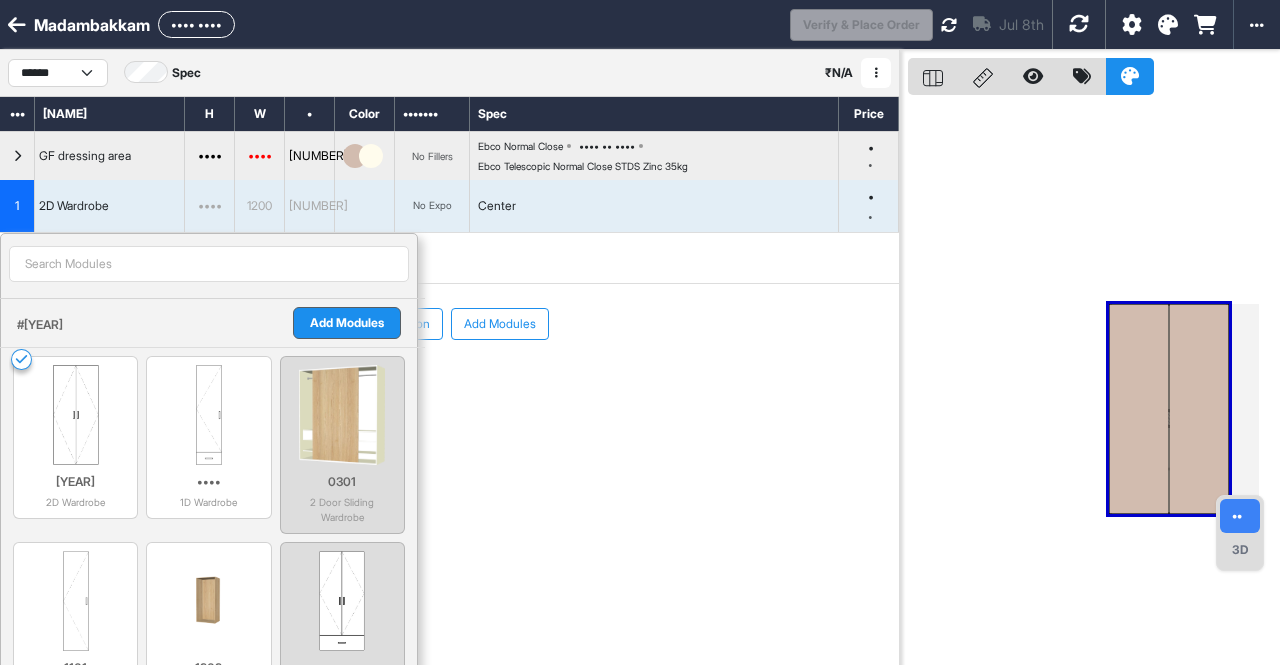 click on "Add Modules" at bounding box center [347, 323] 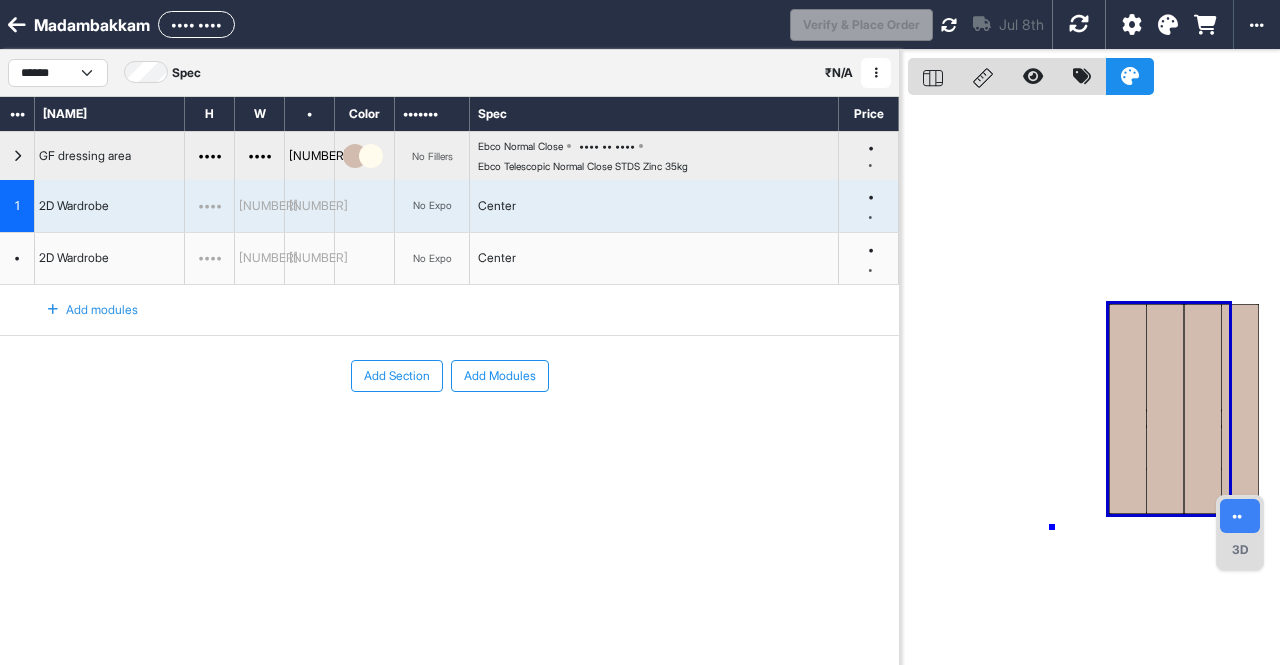 click at bounding box center [1094, 382] 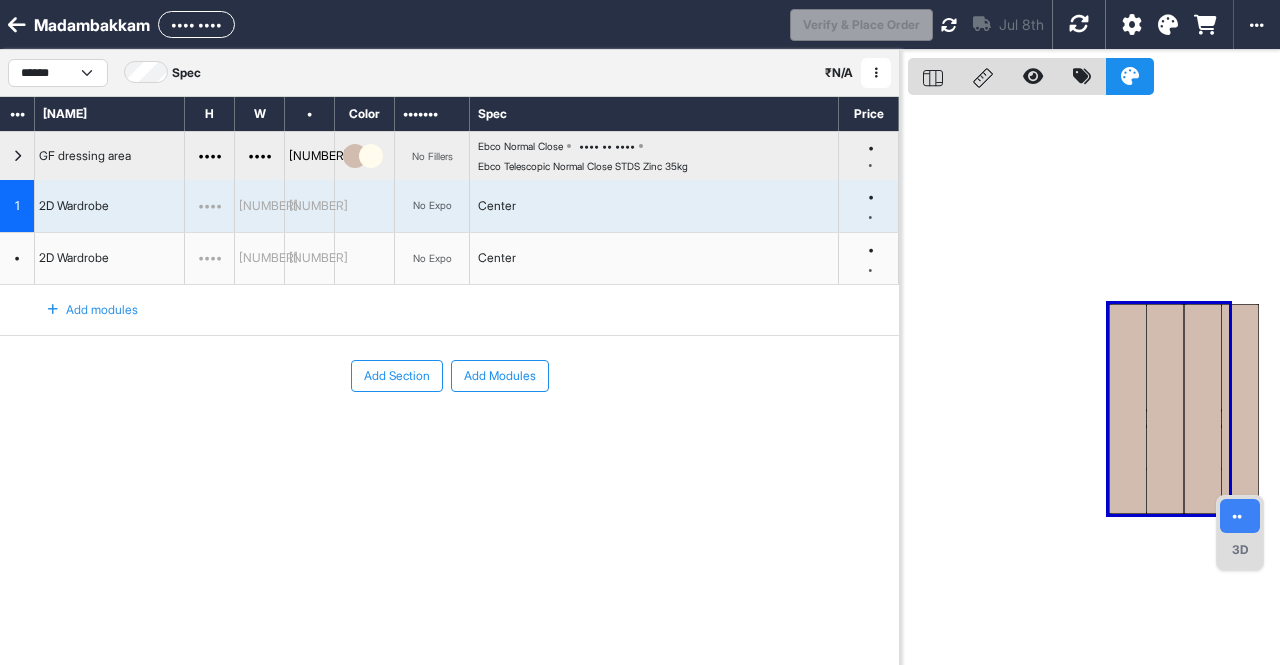 click at bounding box center [1202, 409] 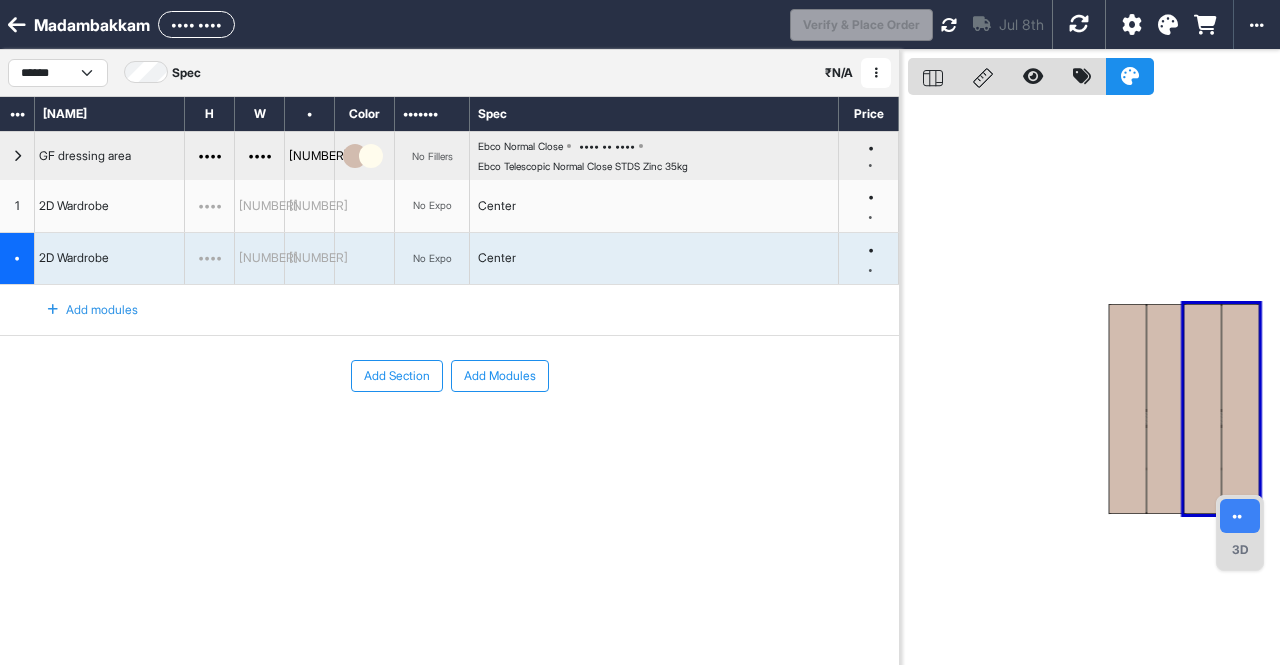 click at bounding box center [1127, 409] 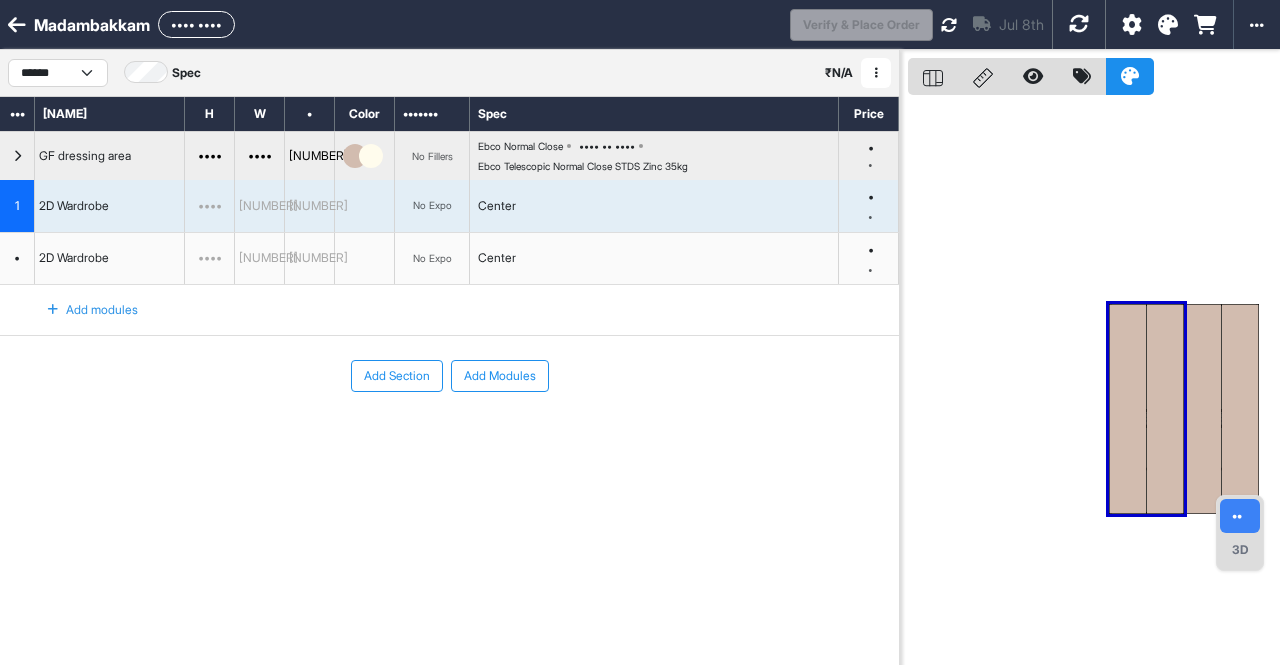 click at bounding box center (1202, 409) 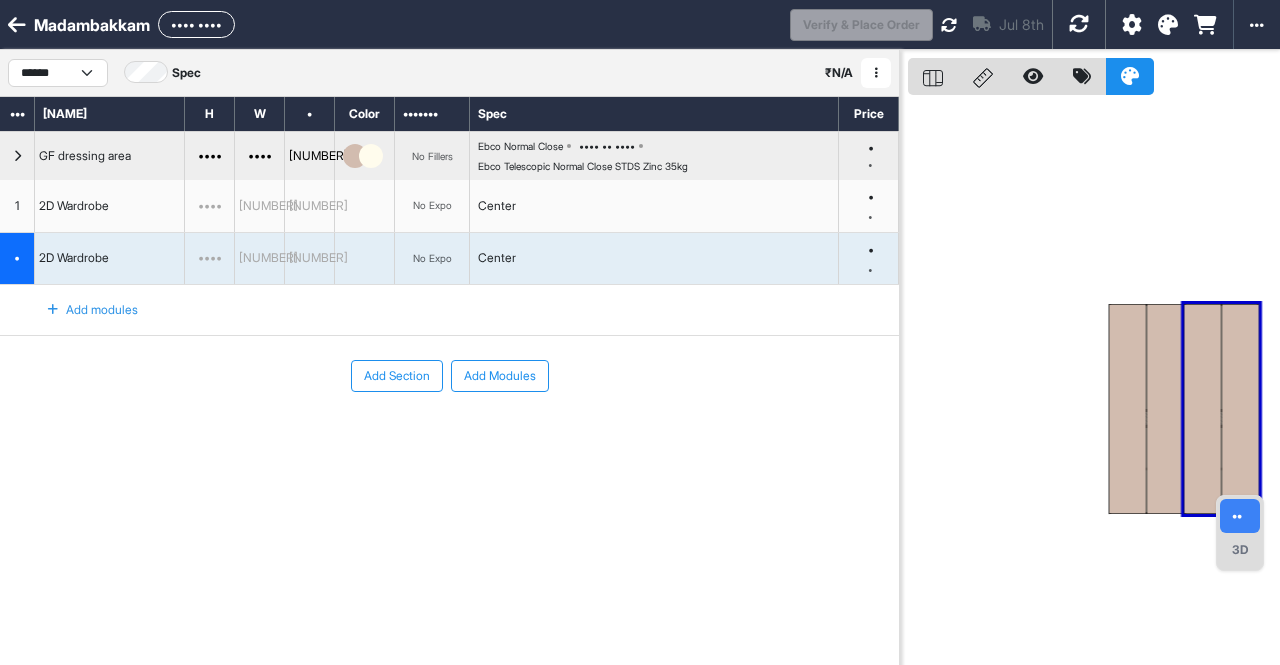 click at bounding box center [949, 25] 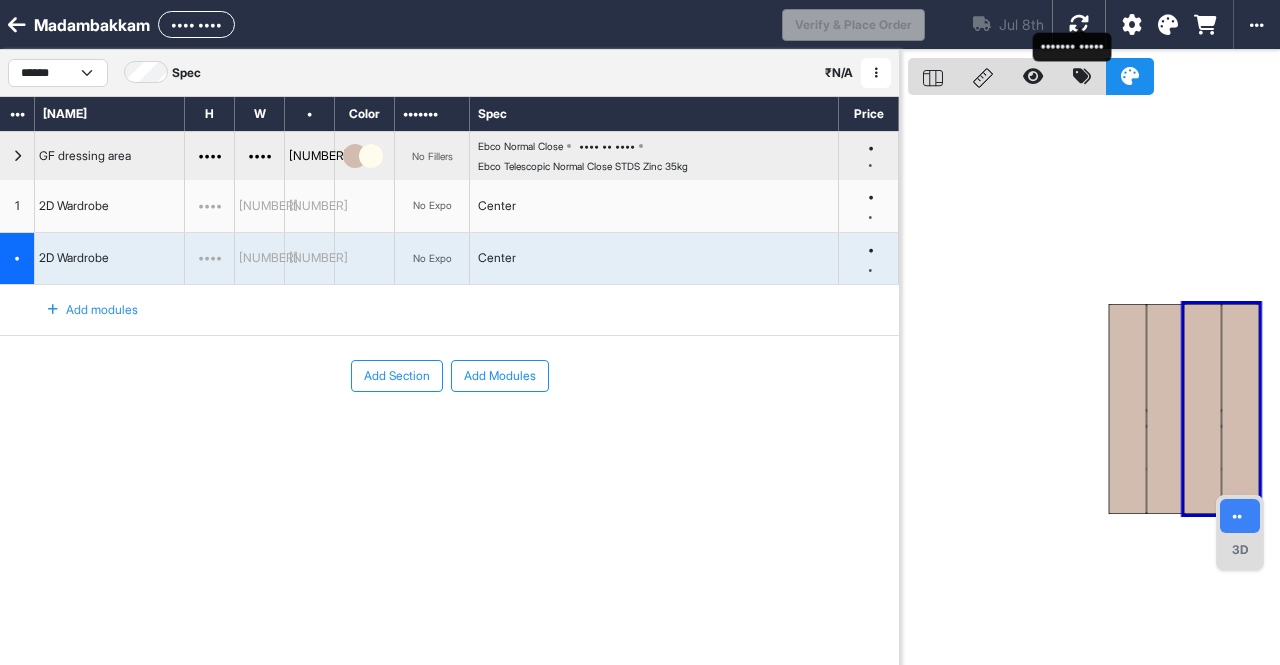 click at bounding box center (1079, 24) 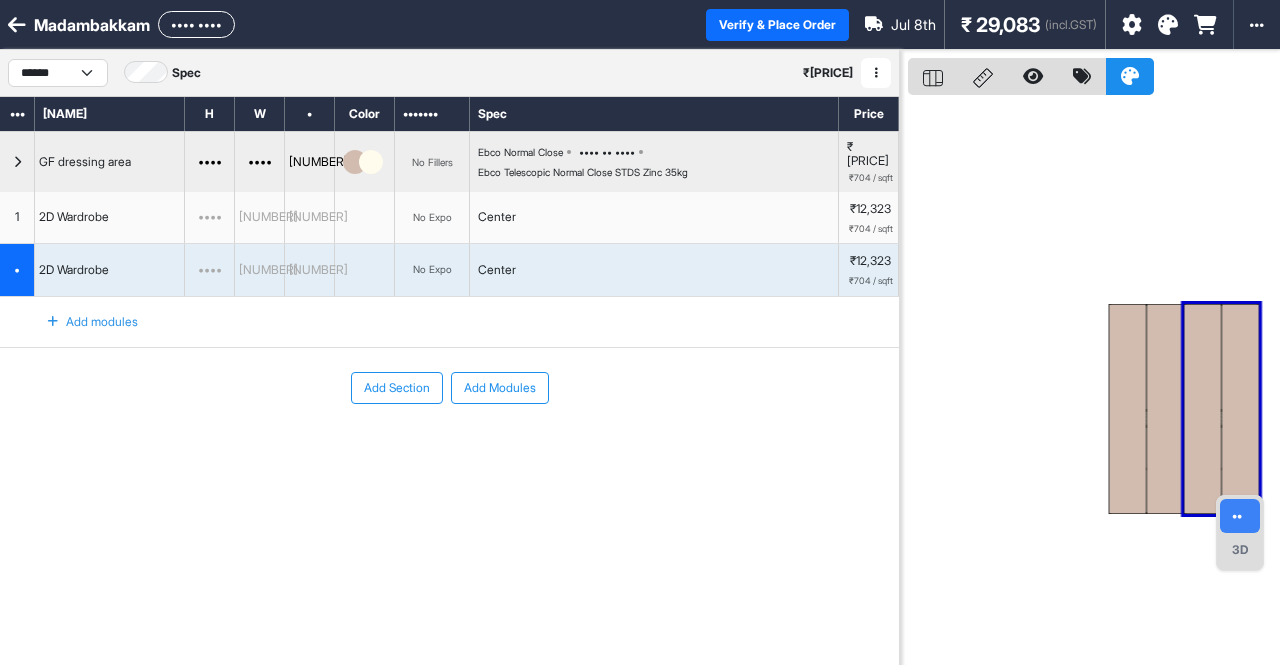 click on "Ebco Normal Close Boxs MR 16mm Ebco Telescopic Normal Close STDS Zinc 35kg" at bounding box center [658, 162] 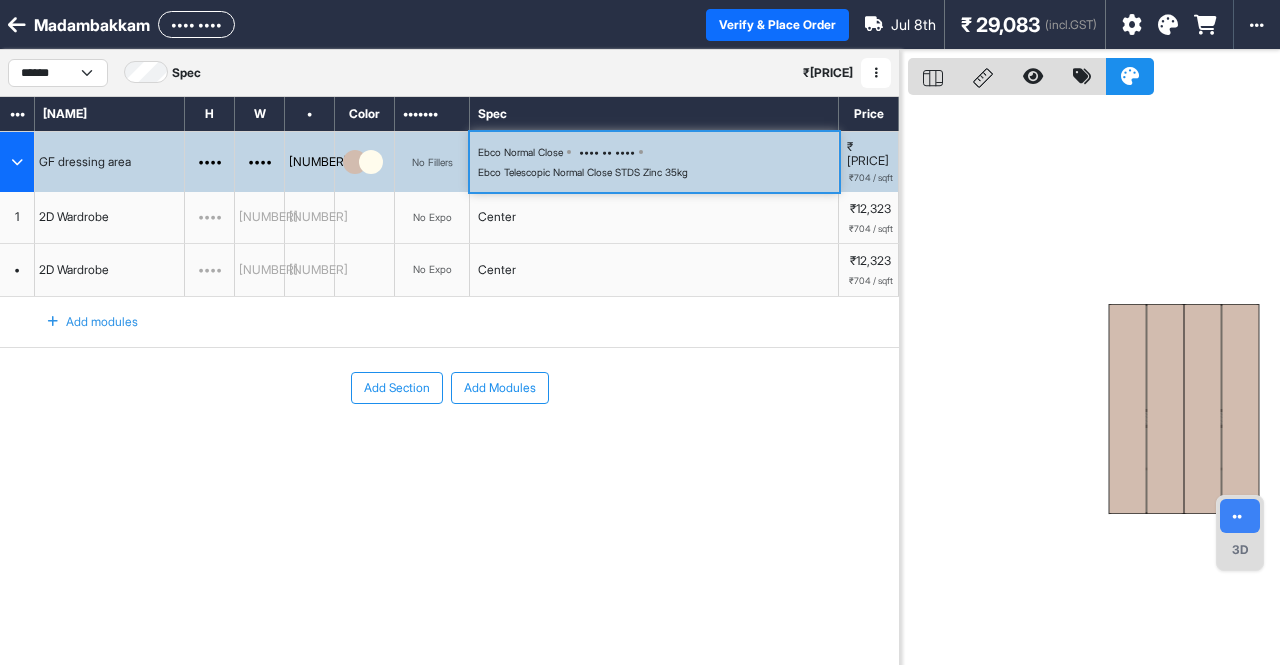 click on "Ebco Normal Close Boxs MR 16mm Ebco Telescopic Normal Close STDS Zinc 35kg" at bounding box center (658, 162) 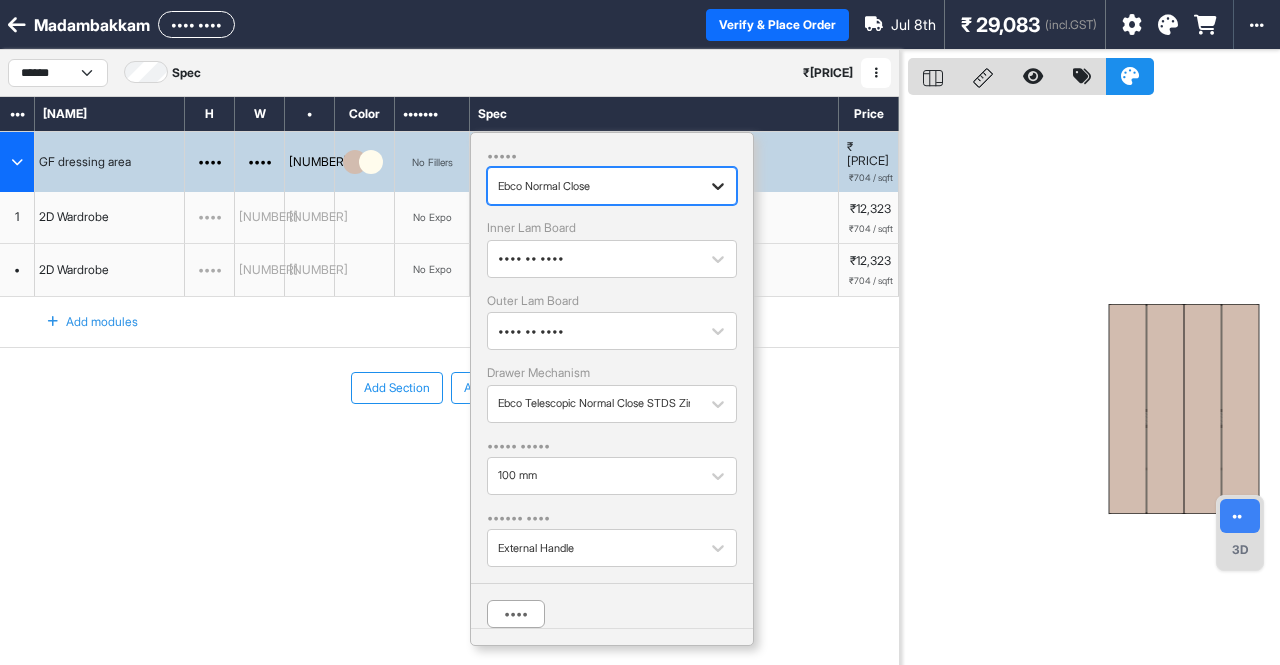 click at bounding box center (718, 186) 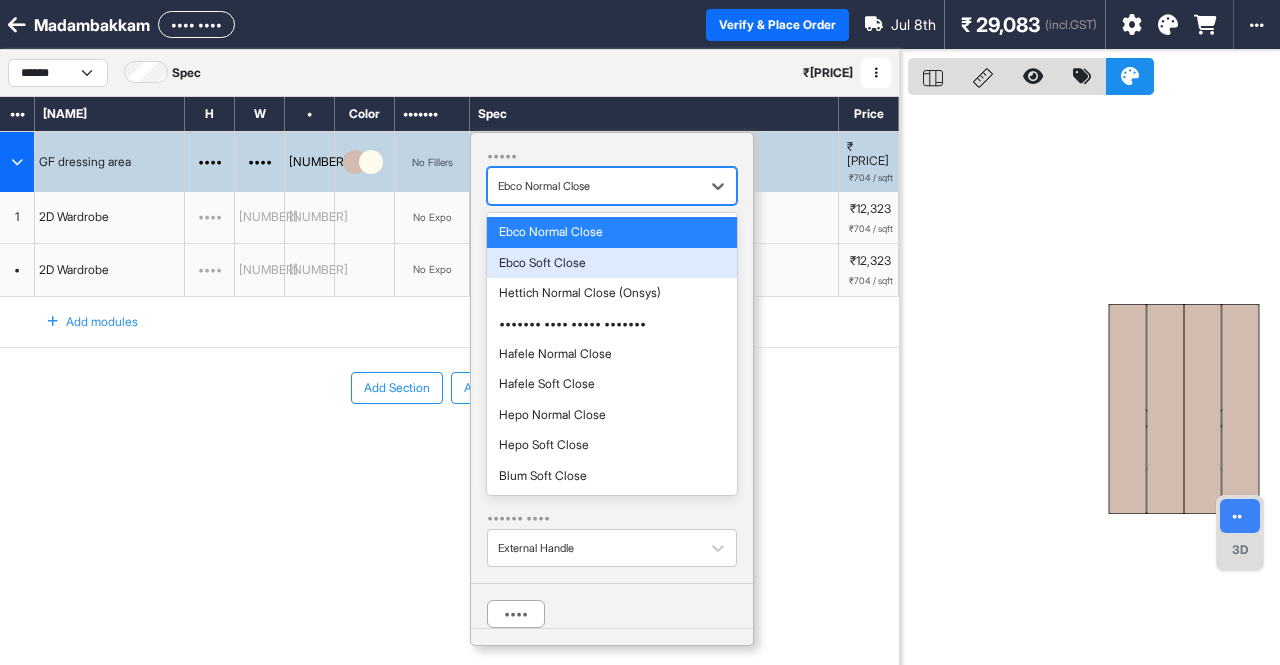 click on "Ebco Soft Close" at bounding box center [612, 263] 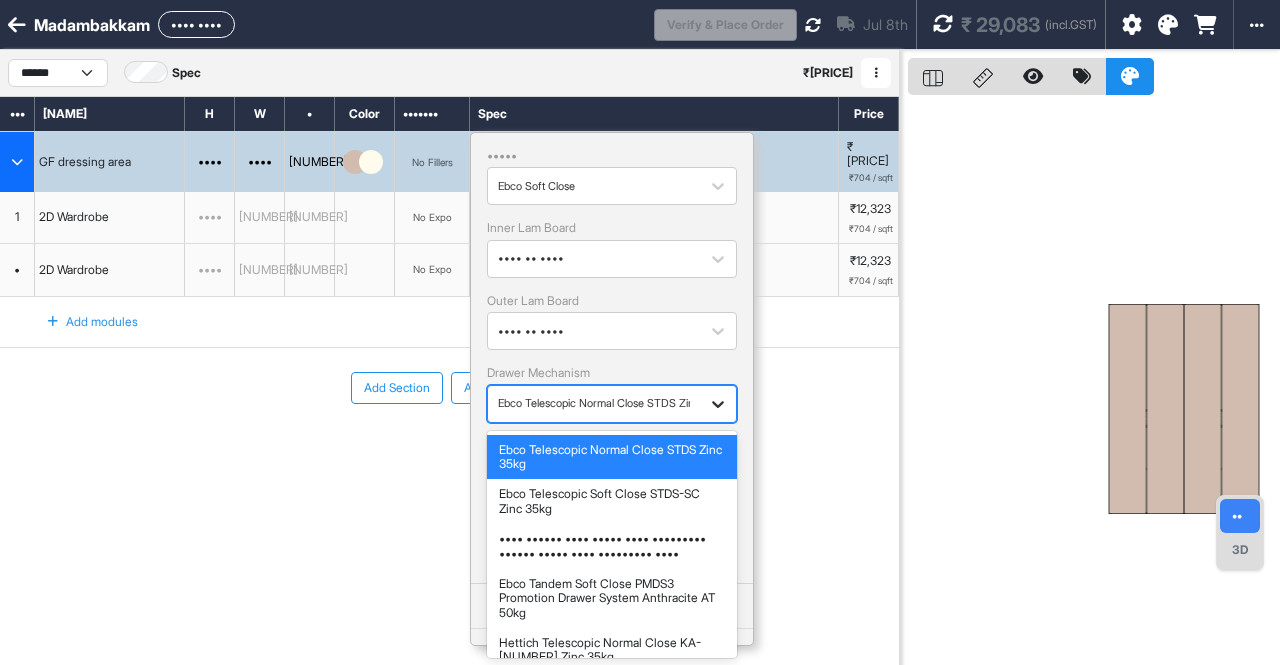 click at bounding box center (718, 404) 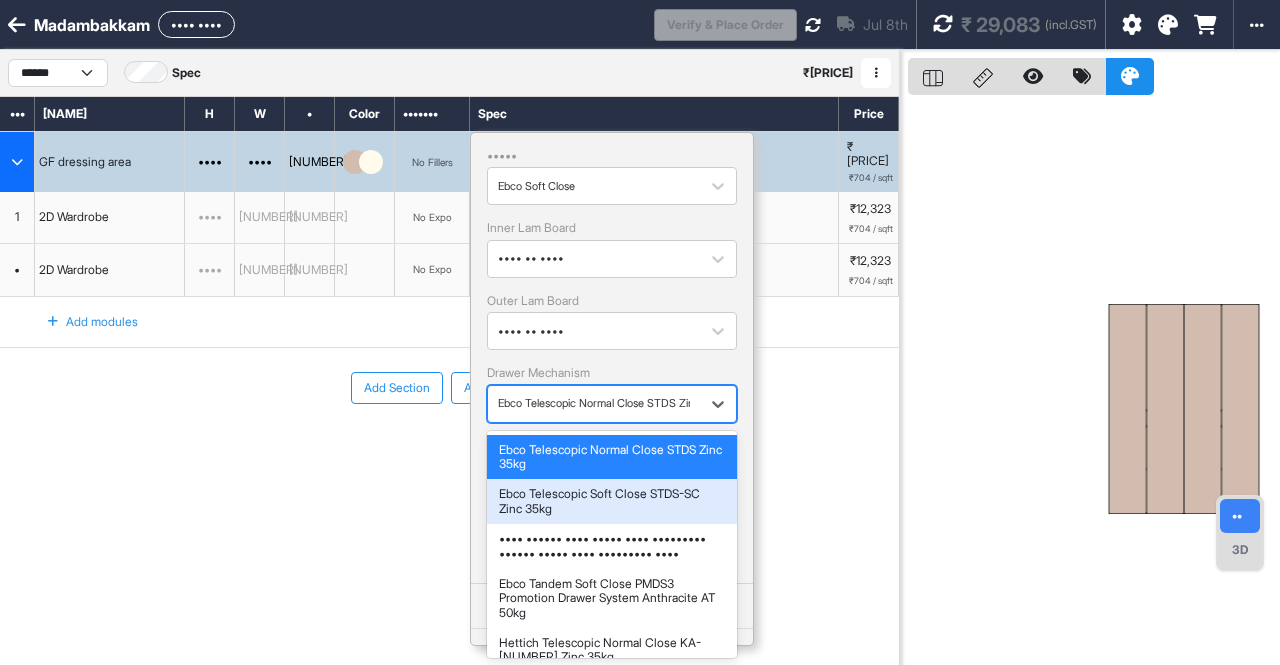 click on "Ebco Telescopic Soft Close STDS-SC Zinc 35kg" at bounding box center [612, 501] 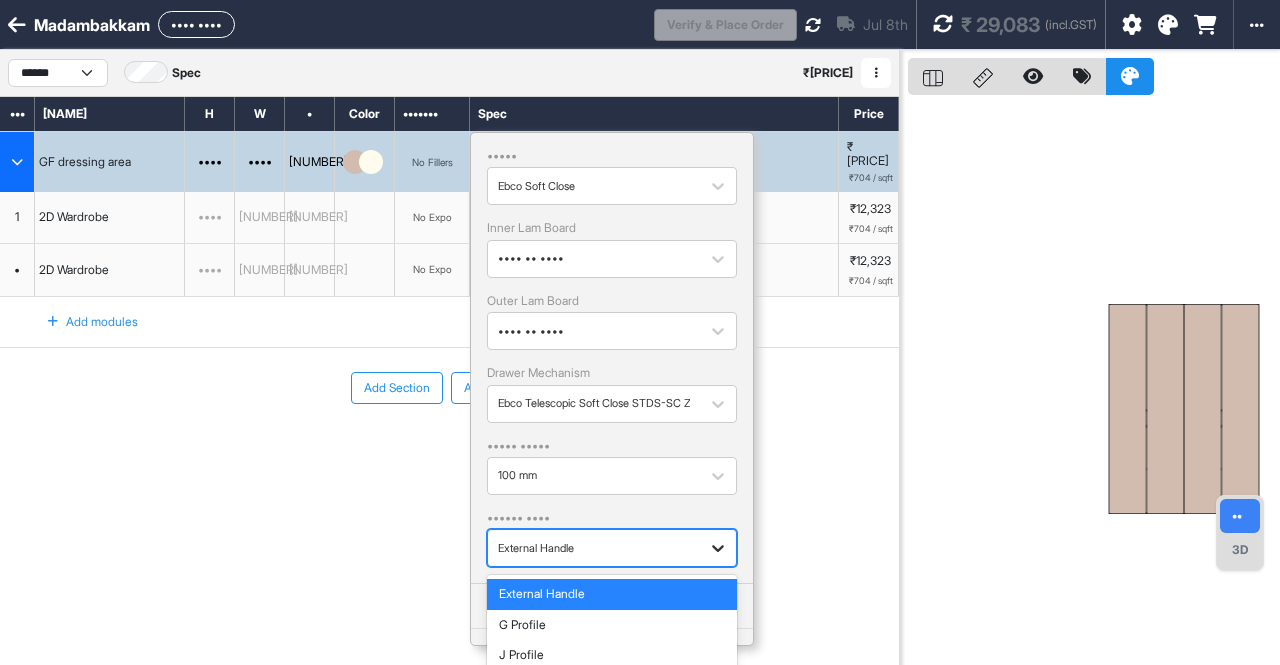 click at bounding box center (718, 548) 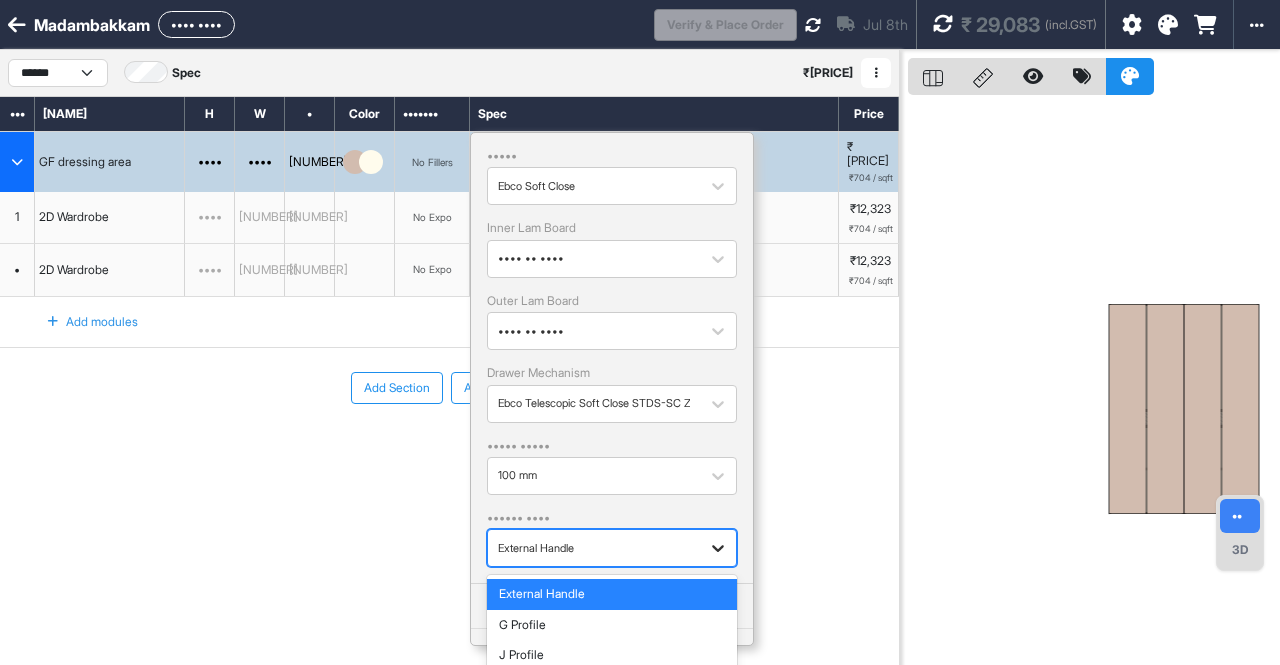 click at bounding box center [718, 548] 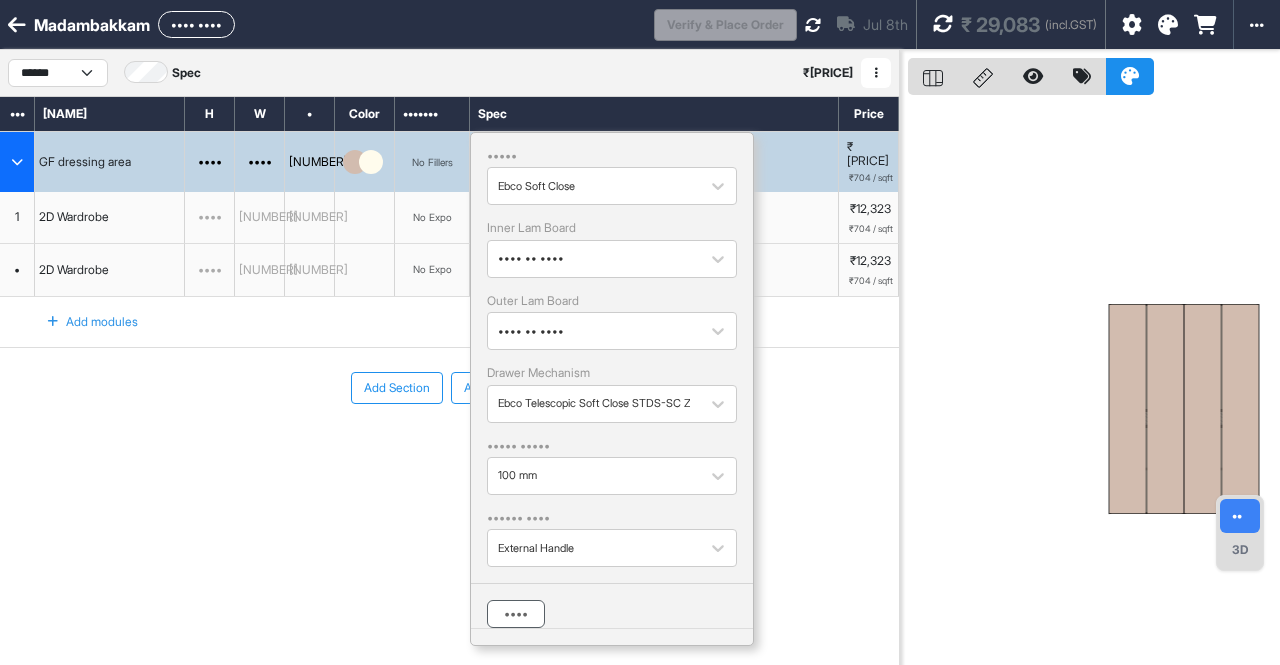 click on "••••" at bounding box center (516, 614) 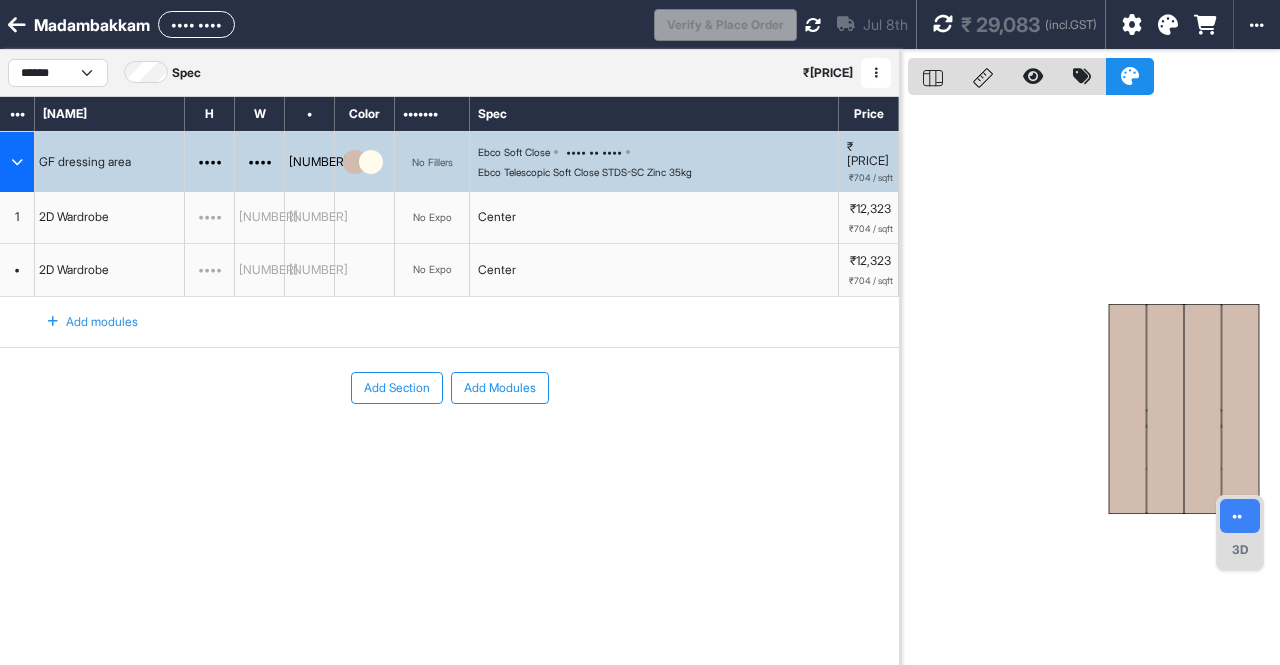 click on "₹   29,083 (incl.GST)" at bounding box center [1015, 24] 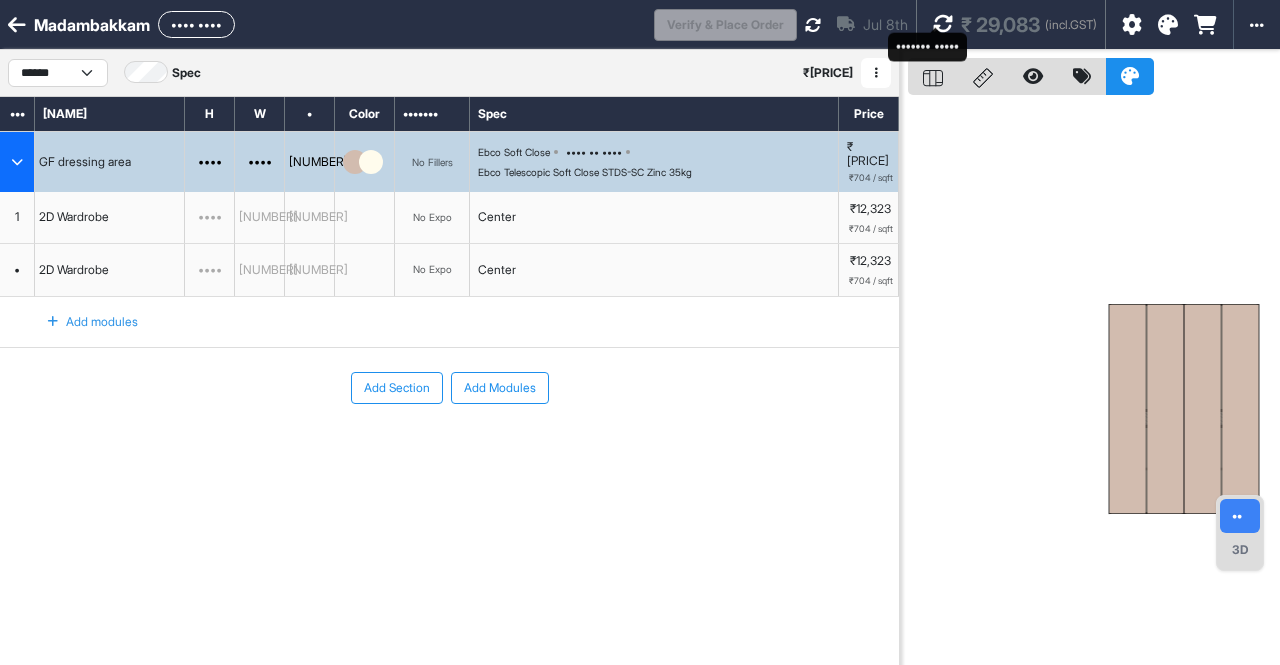 click at bounding box center [943, 24] 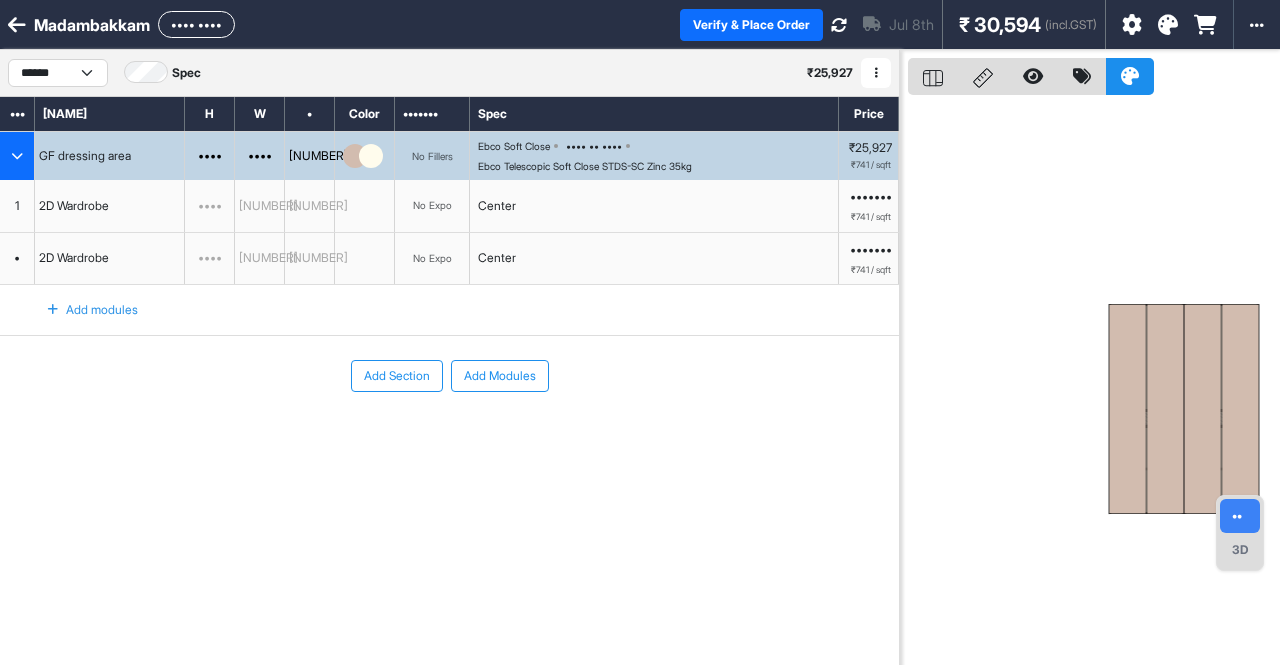 click on "No Expo" at bounding box center [432, 205] 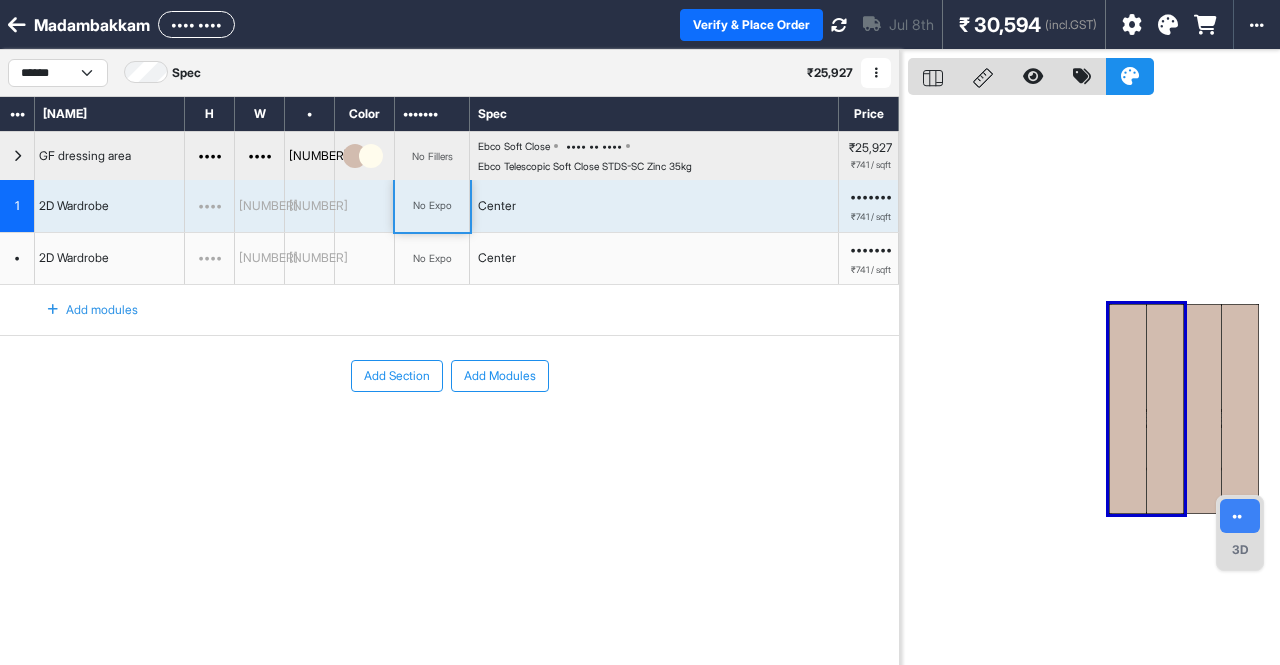 click on "No Expo" at bounding box center [432, 205] 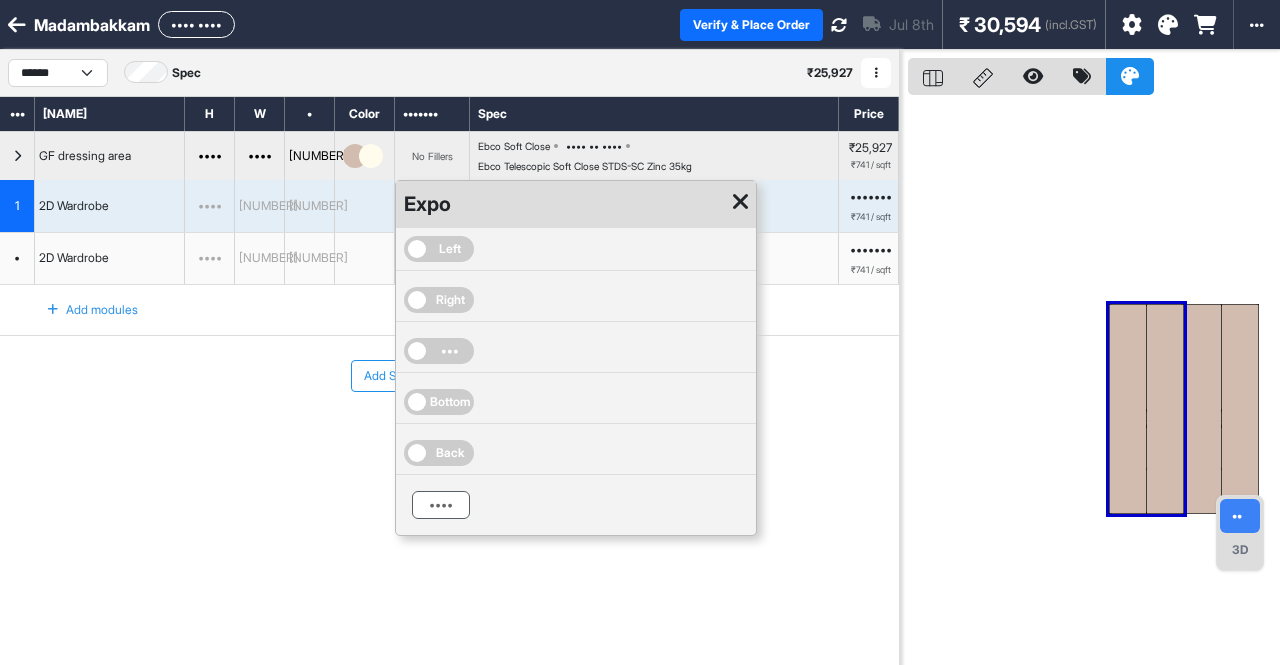 click on "••••" at bounding box center (441, 505) 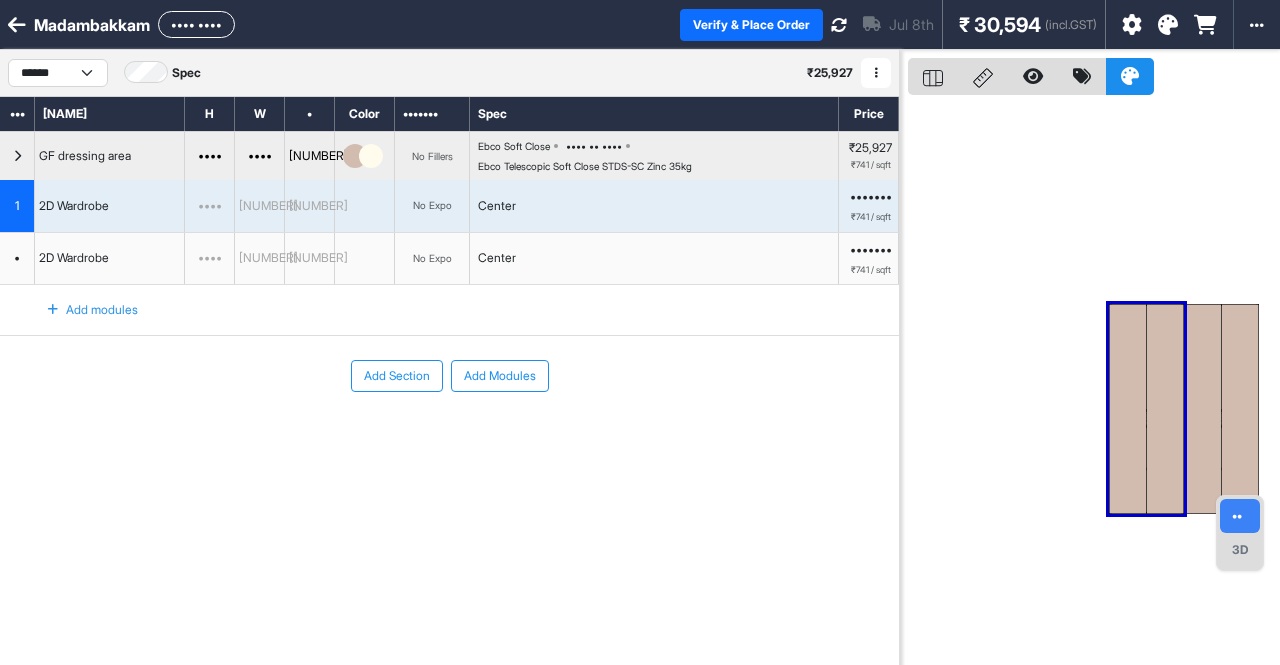 click on "Center" at bounding box center (654, 206) 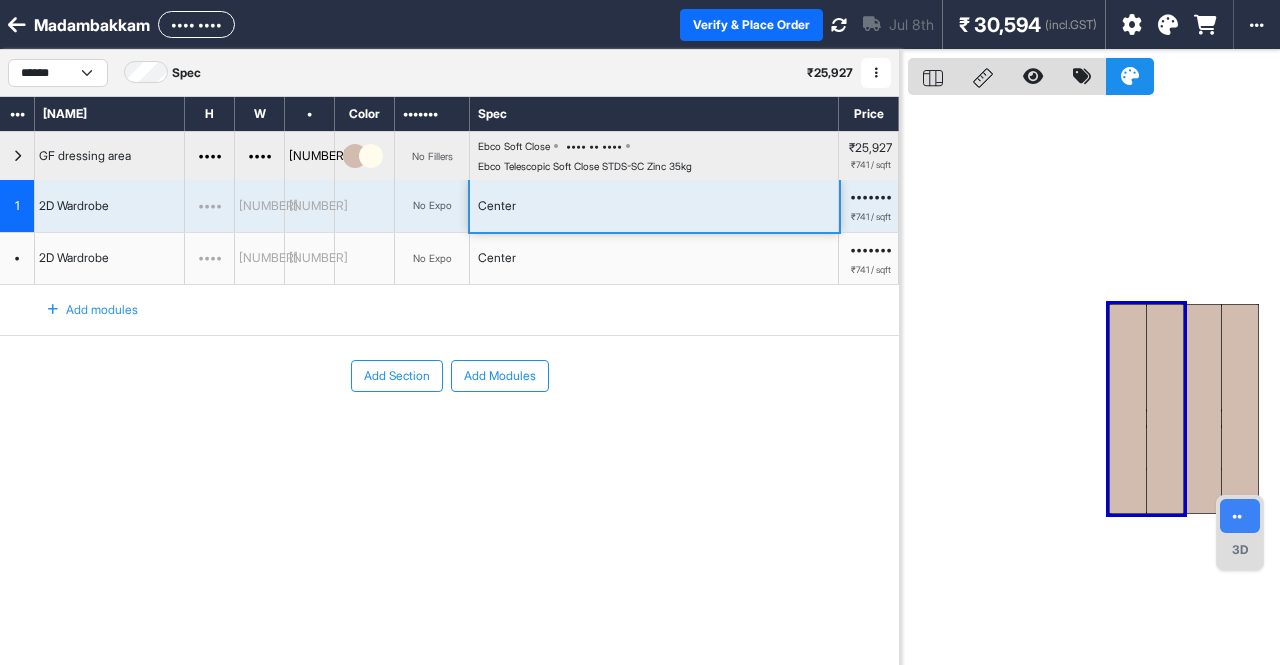 click on "Center" at bounding box center [654, 206] 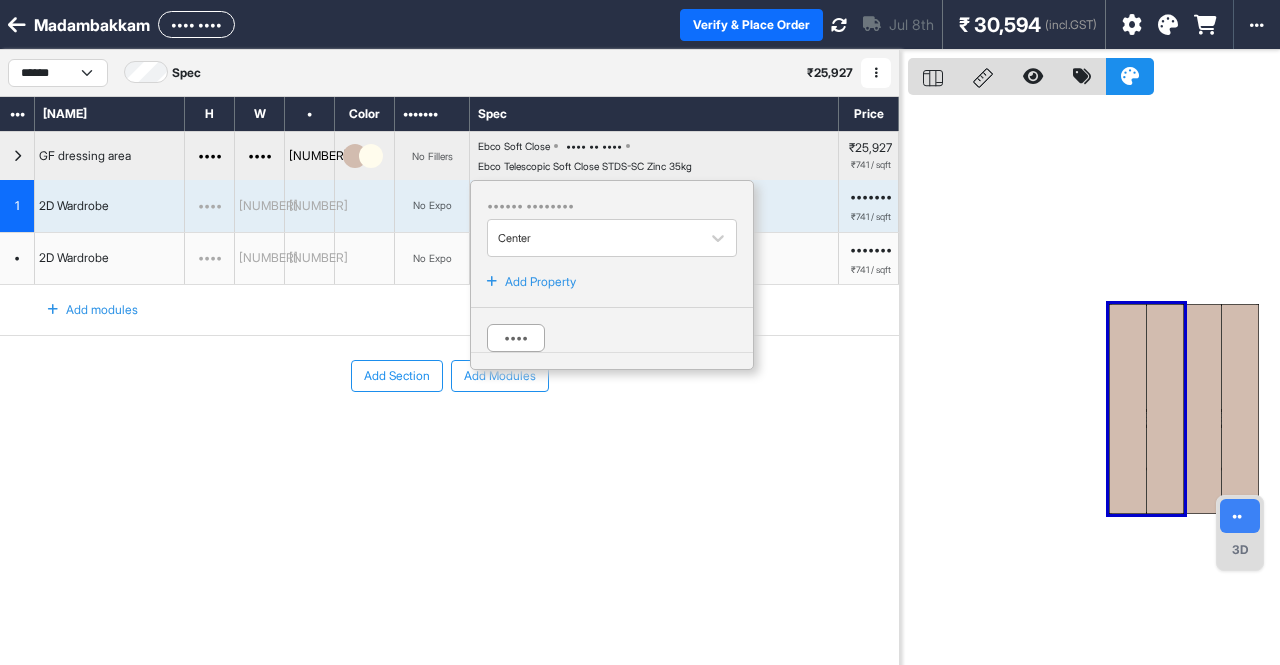 click on "•••••• •••••••• •••••• ••• •••••••• ••••" at bounding box center [612, 275] 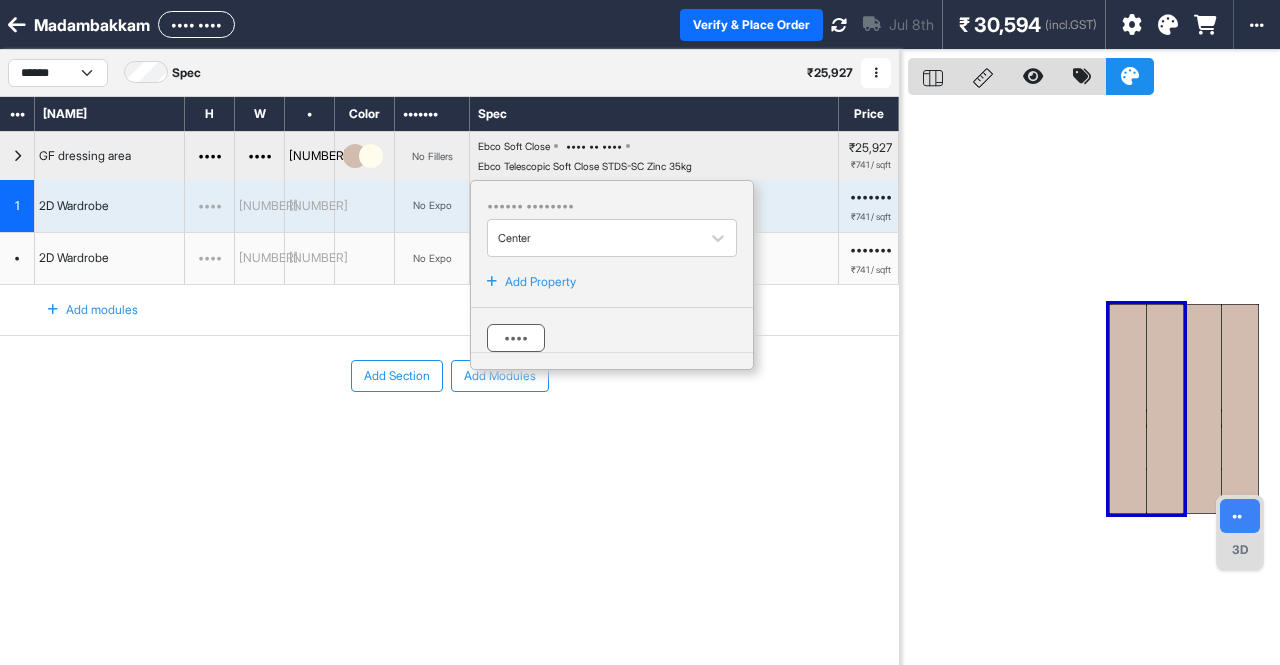 click on "••••" at bounding box center [516, 338] 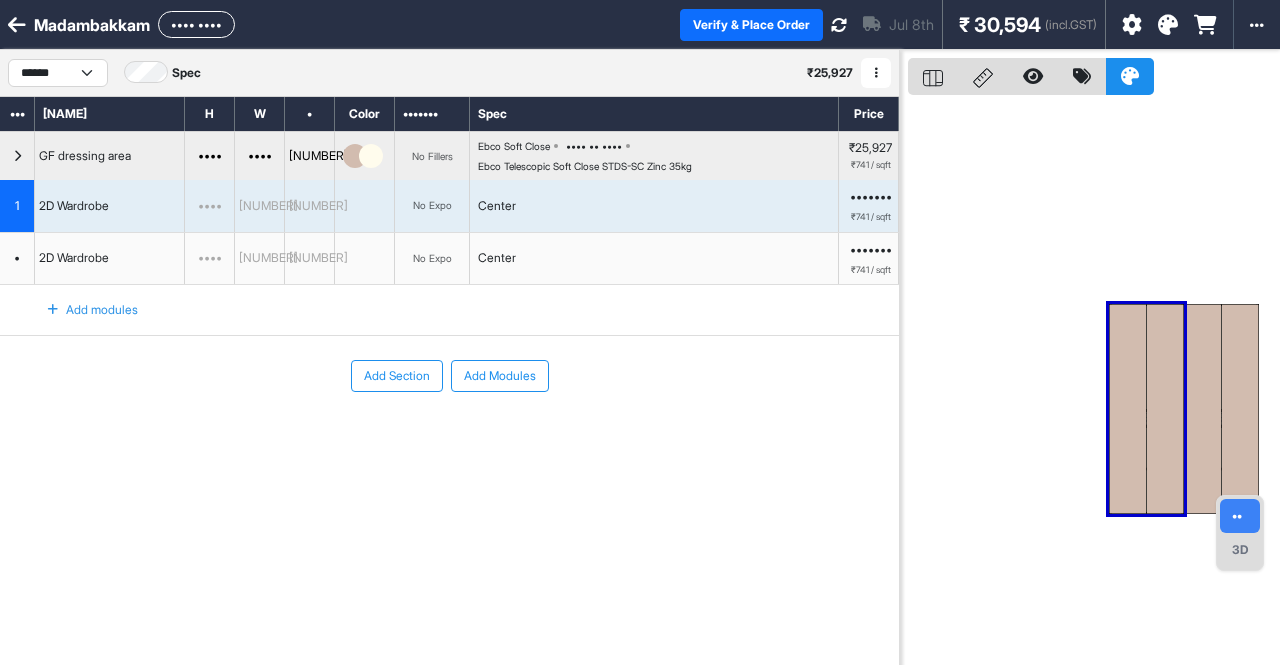 click on "No Expo" at bounding box center (432, 205) 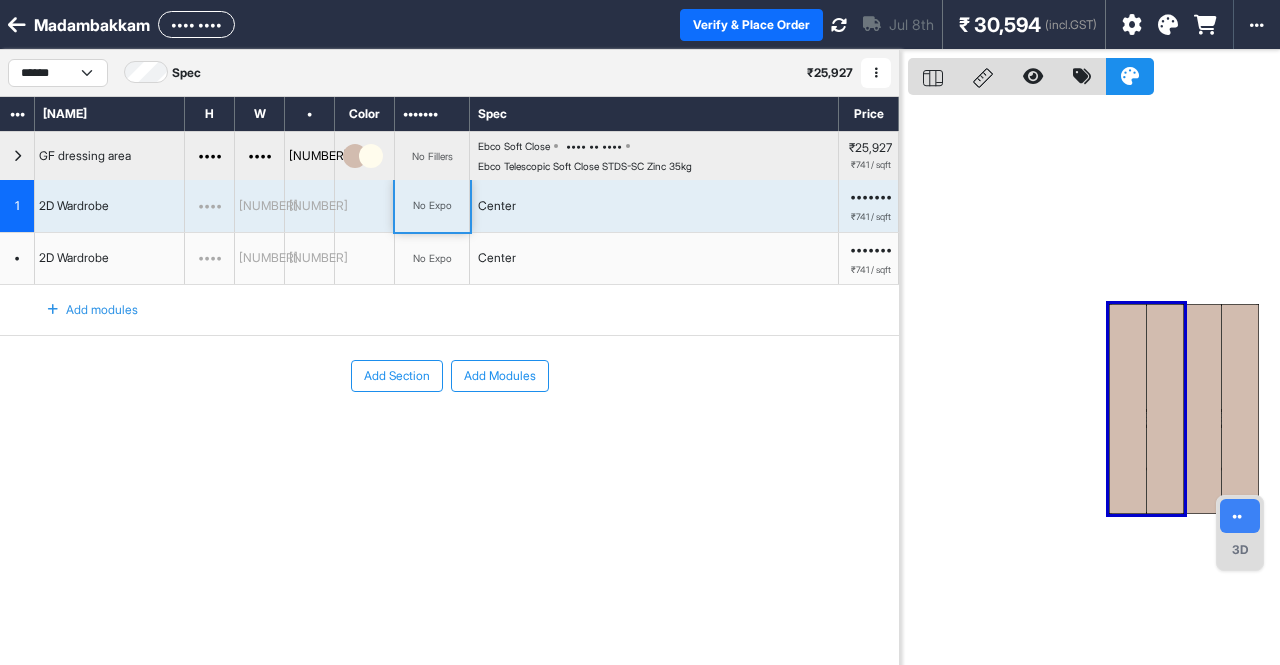 click on "No Expo" at bounding box center (432, 205) 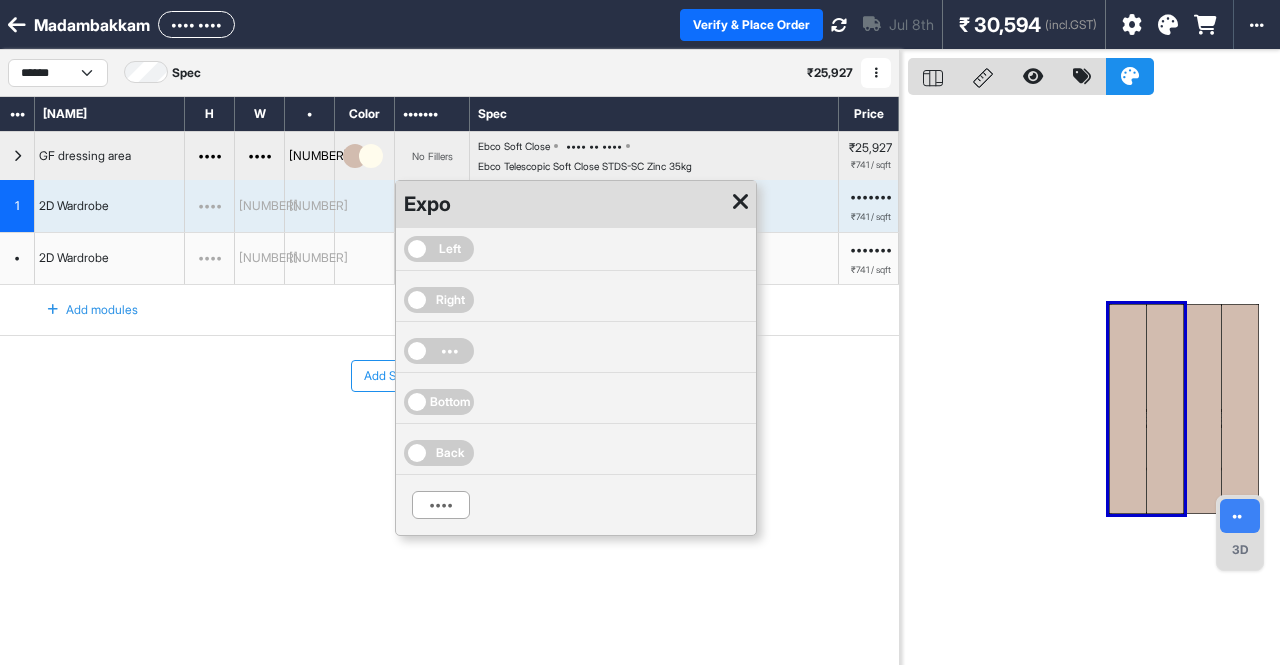 click on "Left" at bounding box center (450, 249) 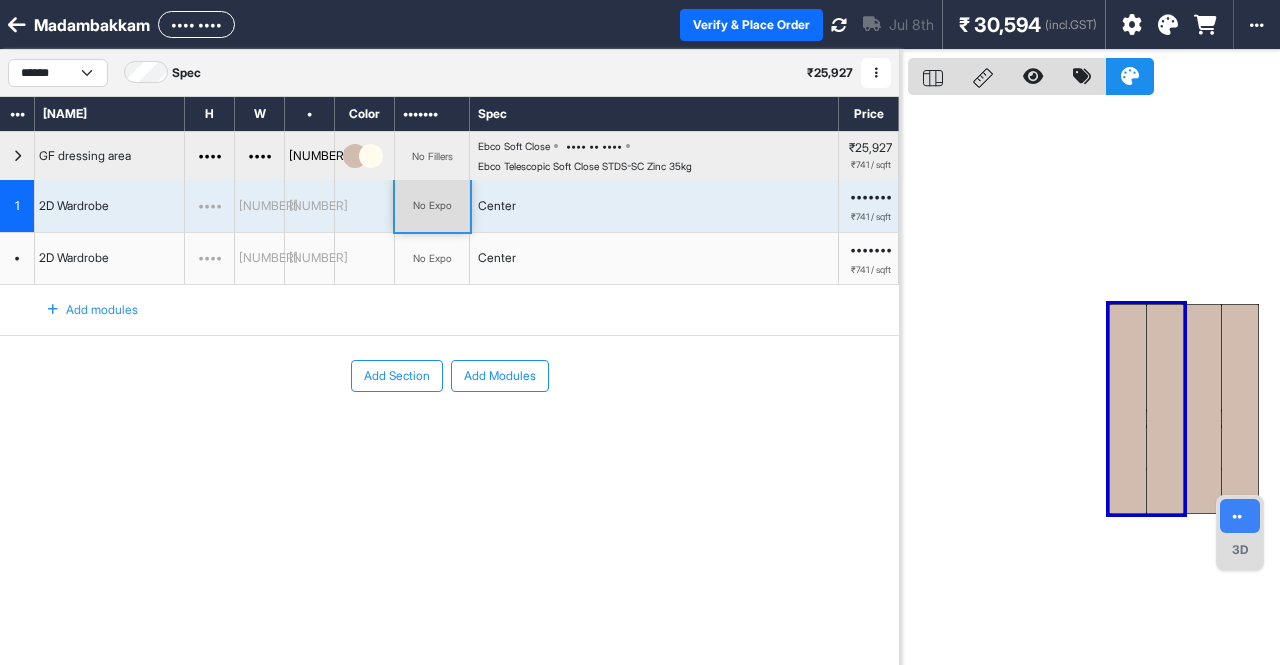 click on "No Expo" at bounding box center [432, 206] 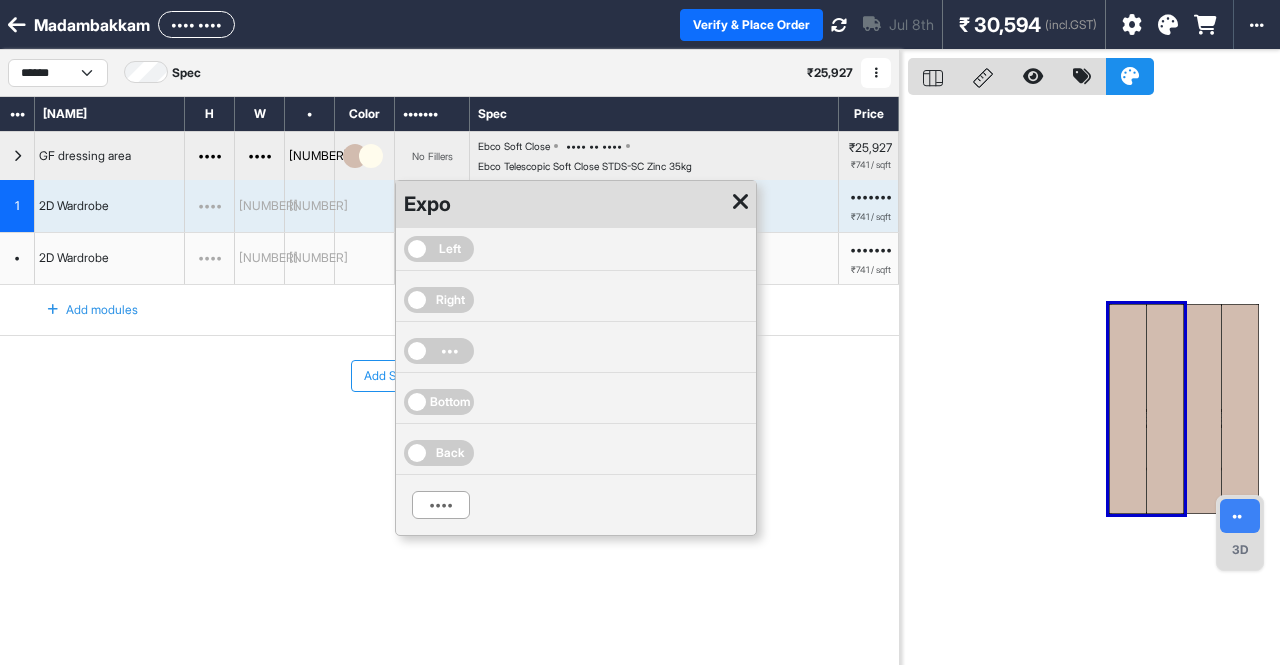 click on "Right" at bounding box center (439, 249) 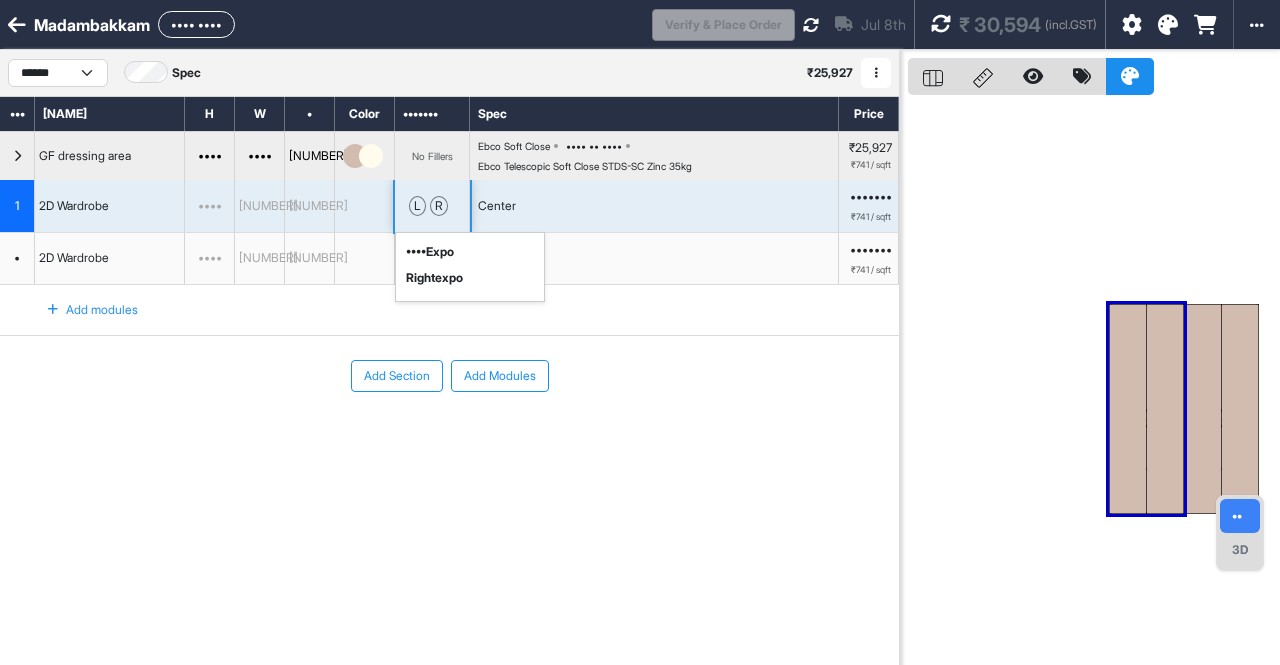click on "r" at bounding box center (439, 206) 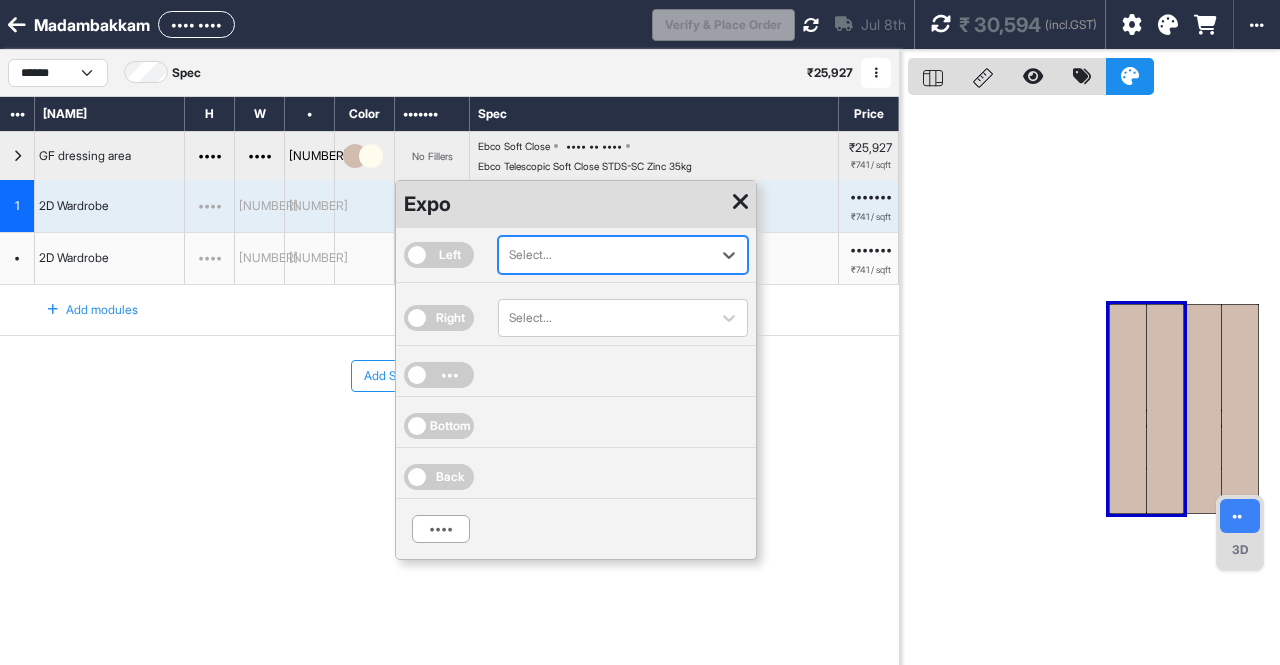 click on "Select..." at bounding box center (605, 255) 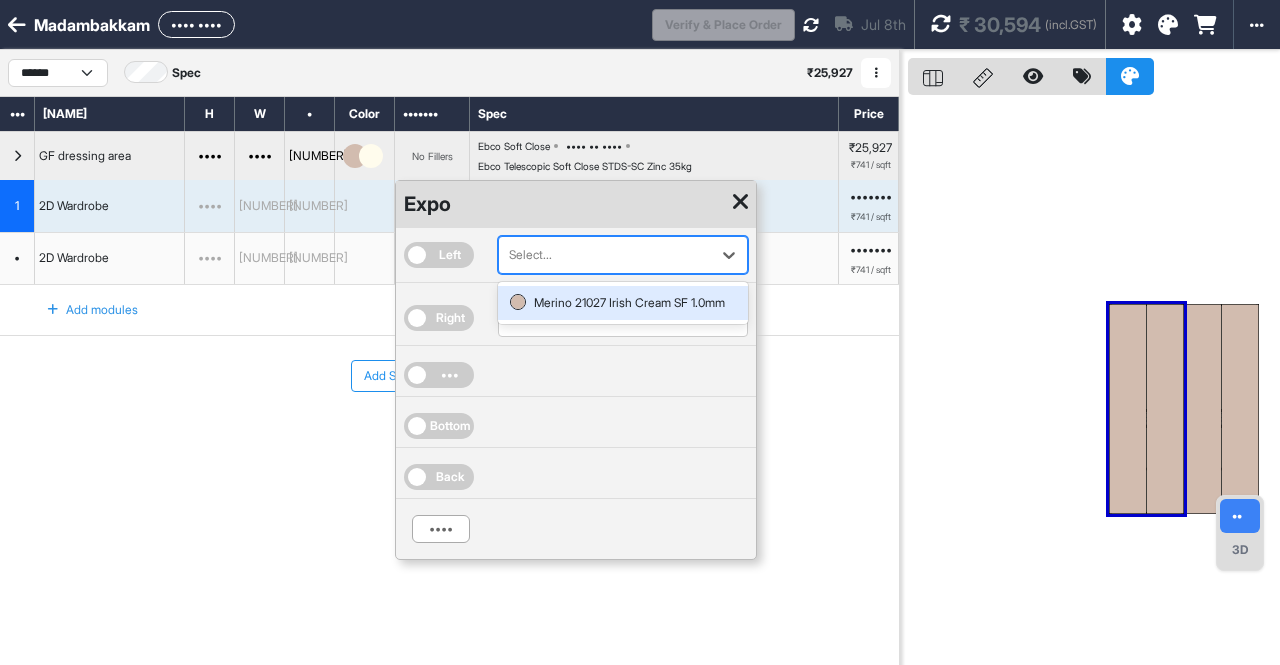 click on "Left" at bounding box center [439, 255] 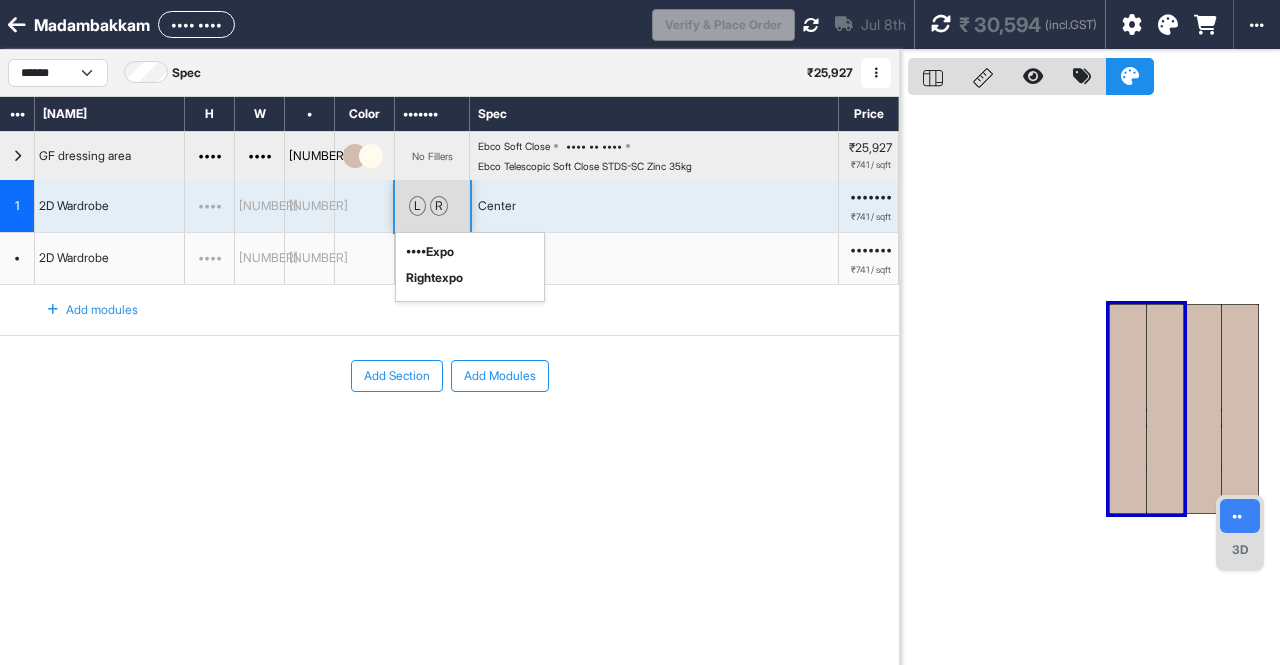 click on "r" at bounding box center [439, 206] 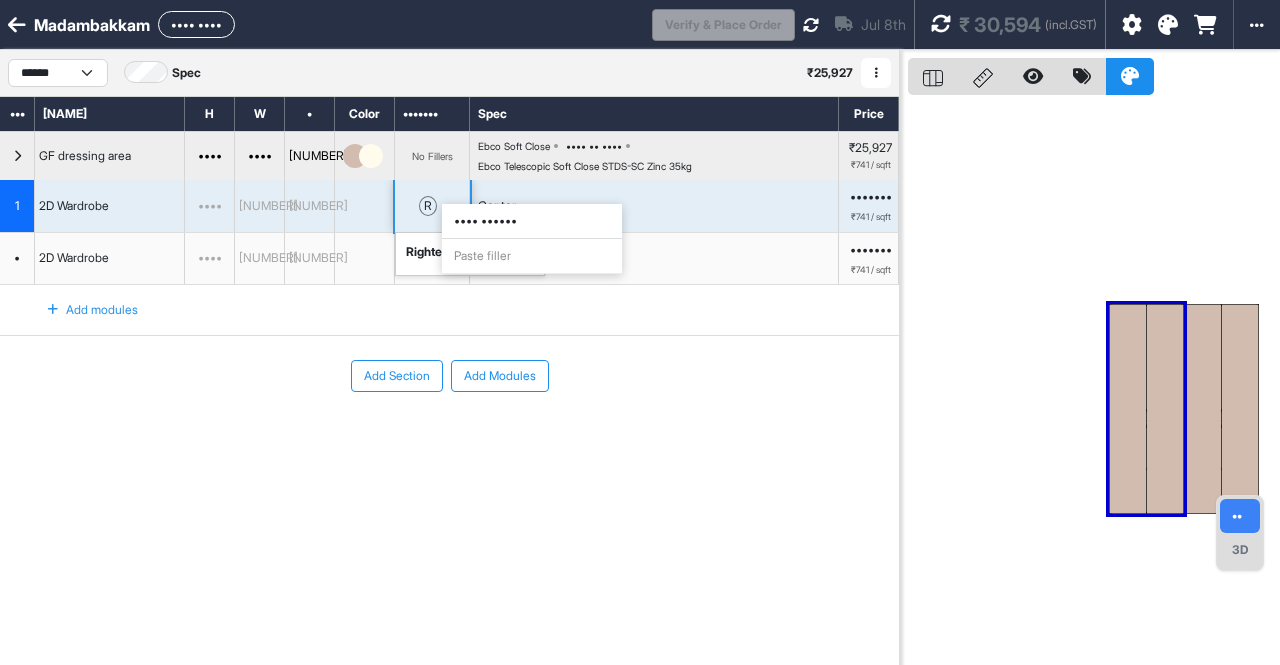 click on "• •••••  ••••" at bounding box center (432, 206) 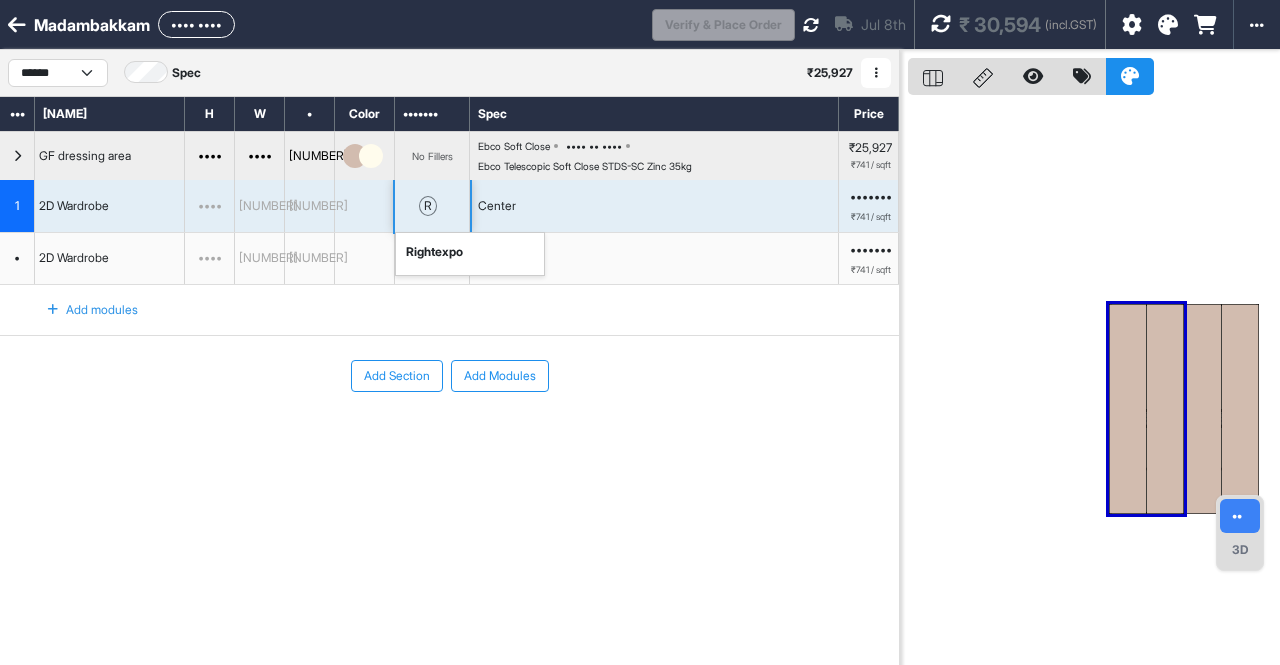 click on "right  expo" at bounding box center [434, 252] 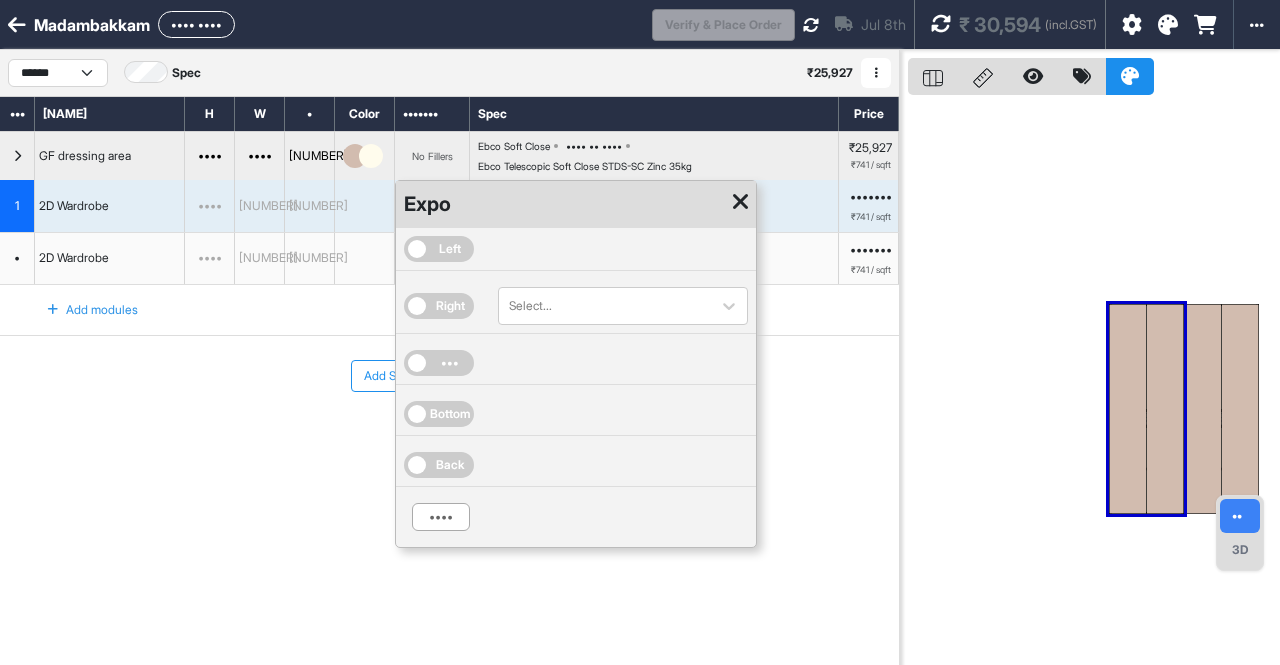 click on "Right" at bounding box center (439, 249) 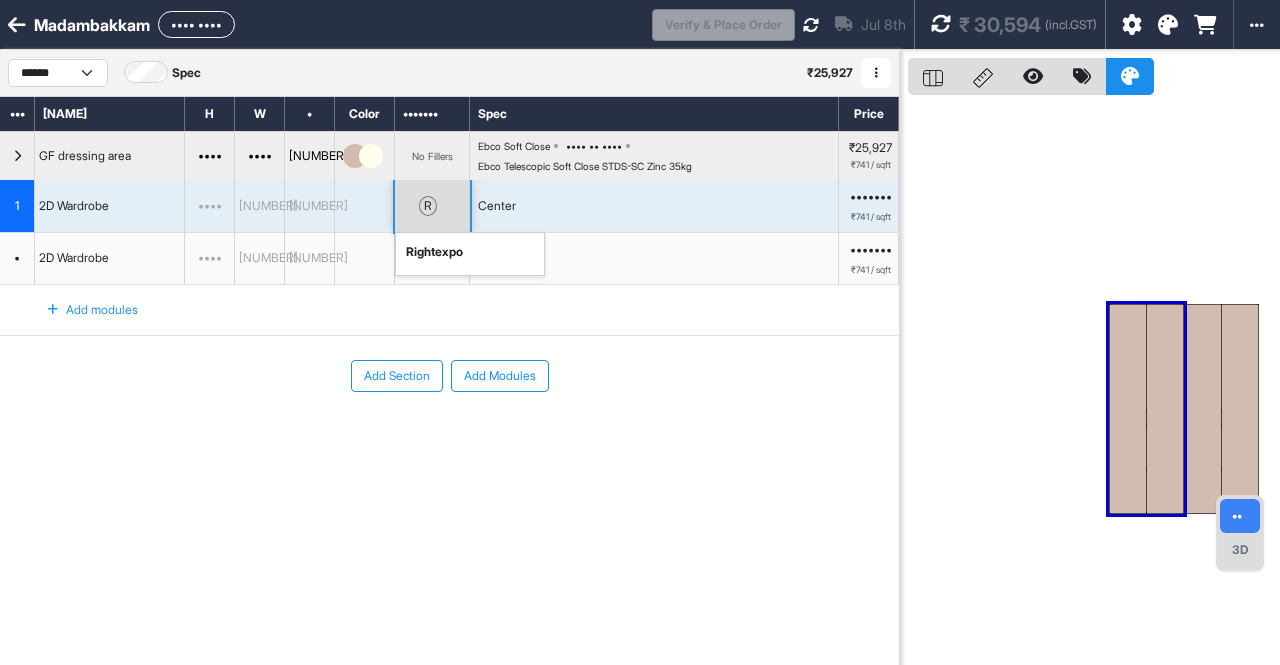 click on "r" at bounding box center (428, 206) 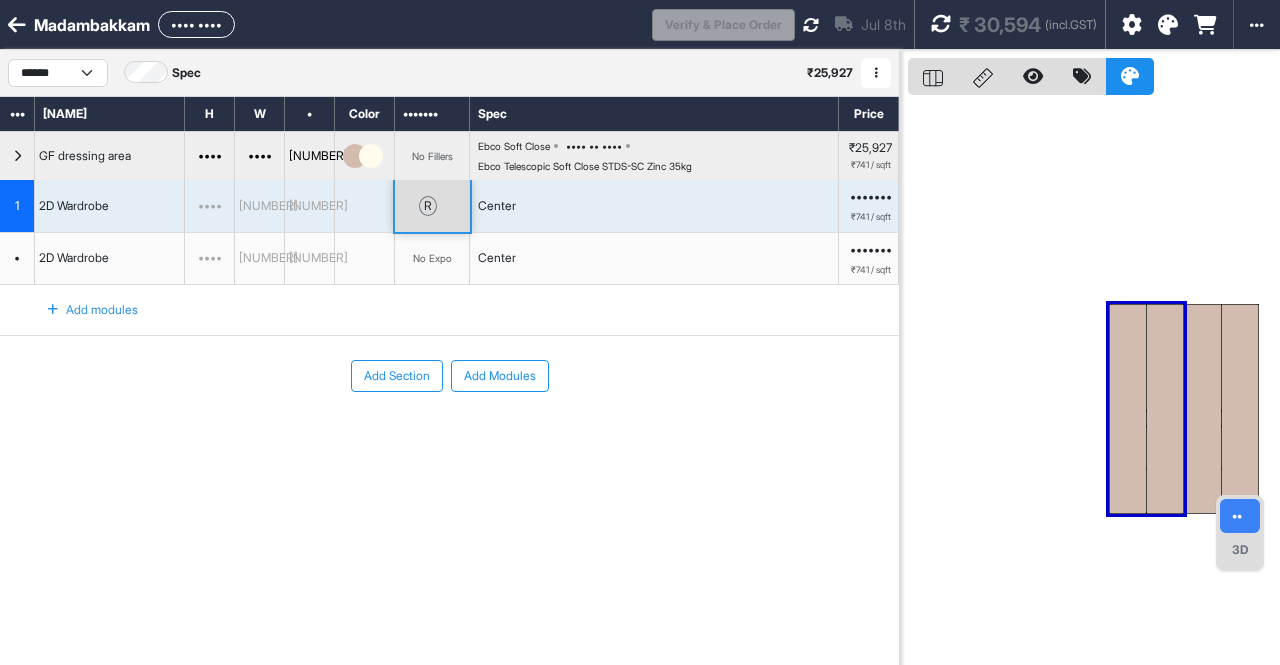 click on "Add modules" at bounding box center [110, 206] 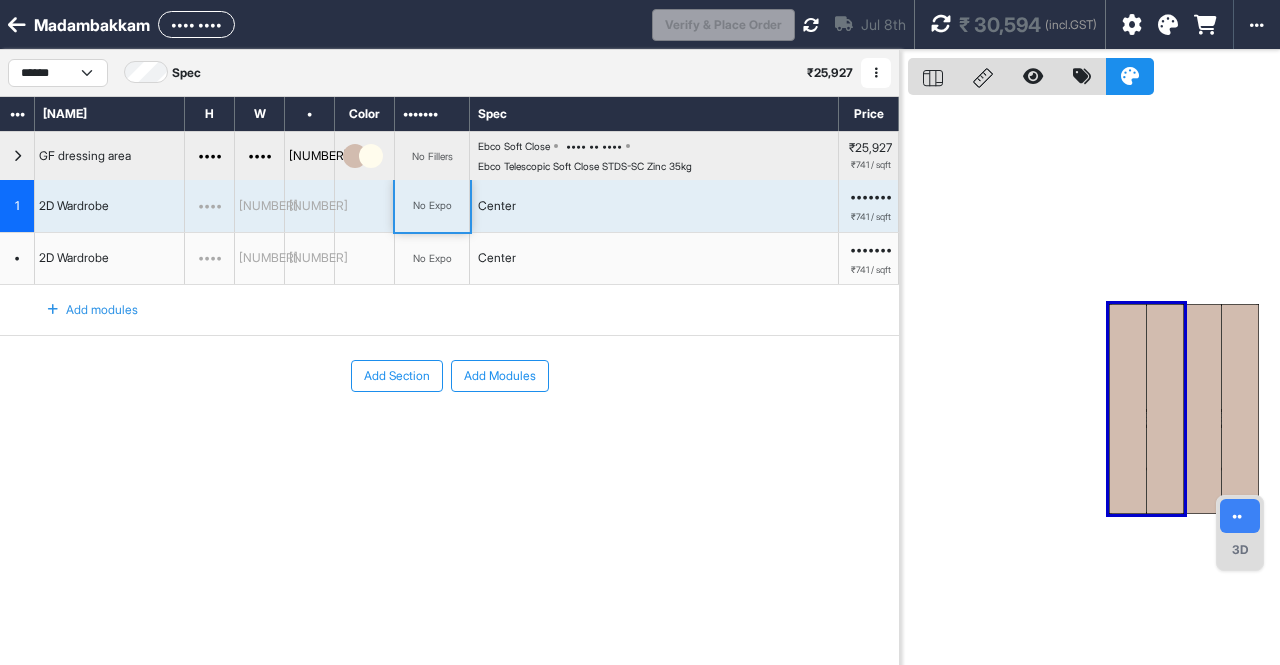 click on "No Expo" at bounding box center [432, 206] 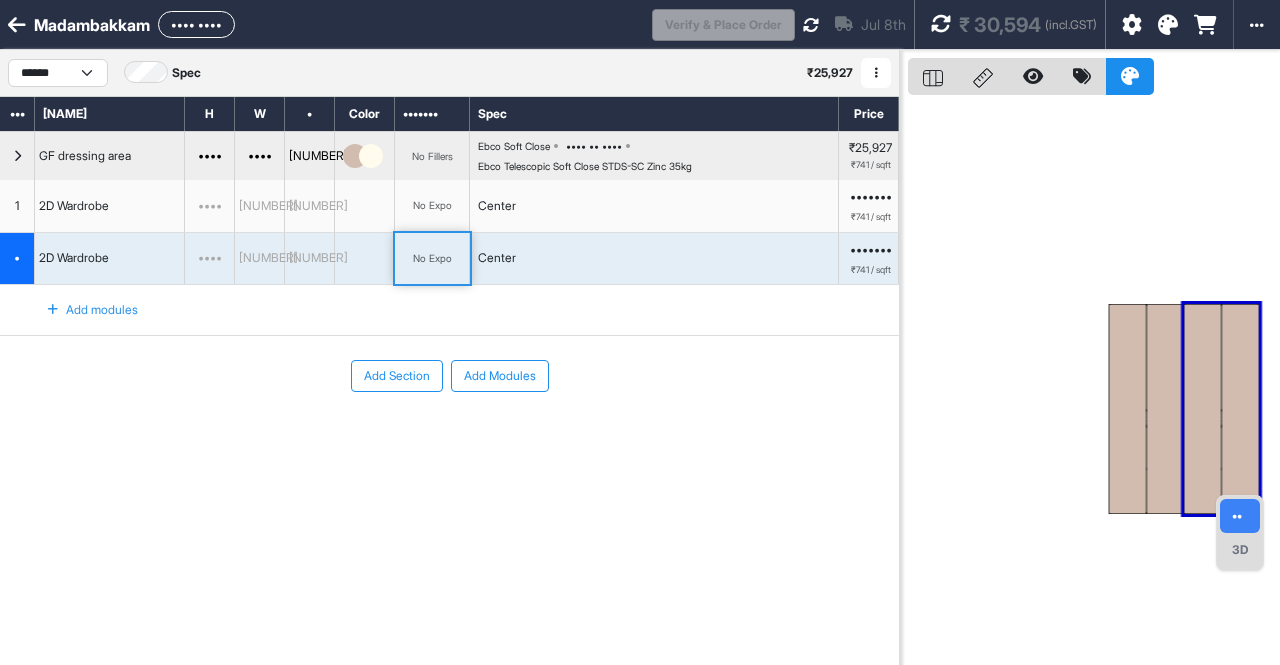 click at bounding box center [941, 25] 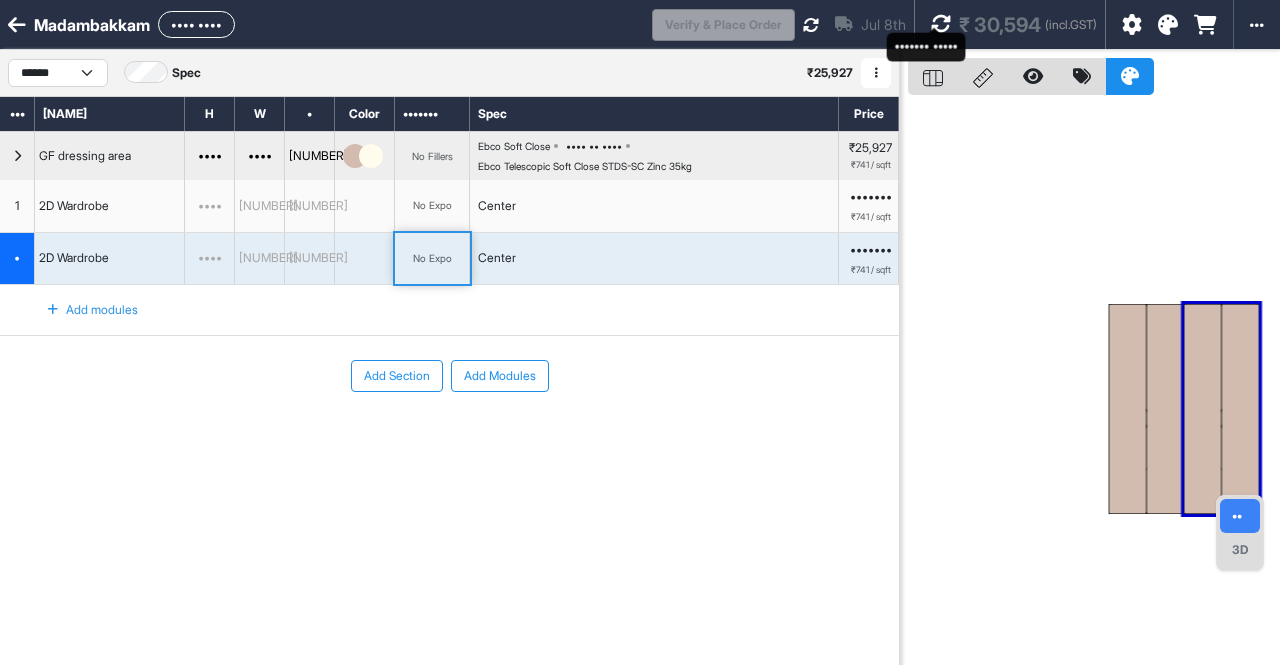 click at bounding box center (941, 24) 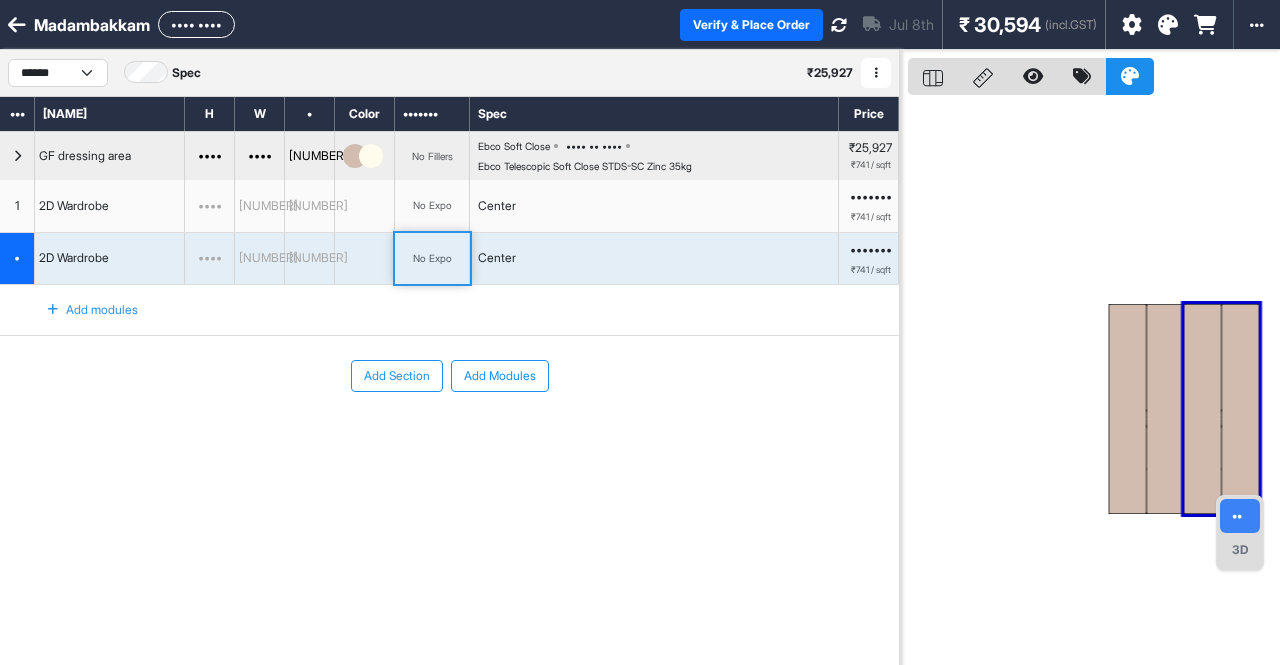 click on "Add Section" at bounding box center (397, 376) 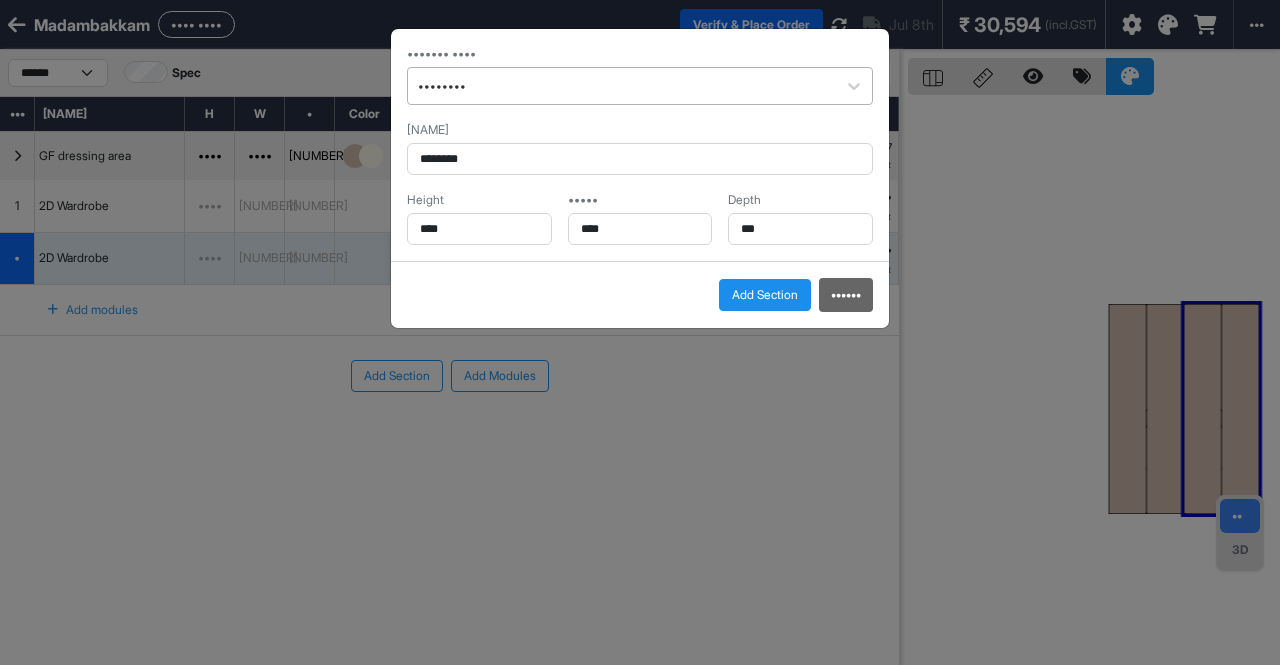 click at bounding box center [622, 86] 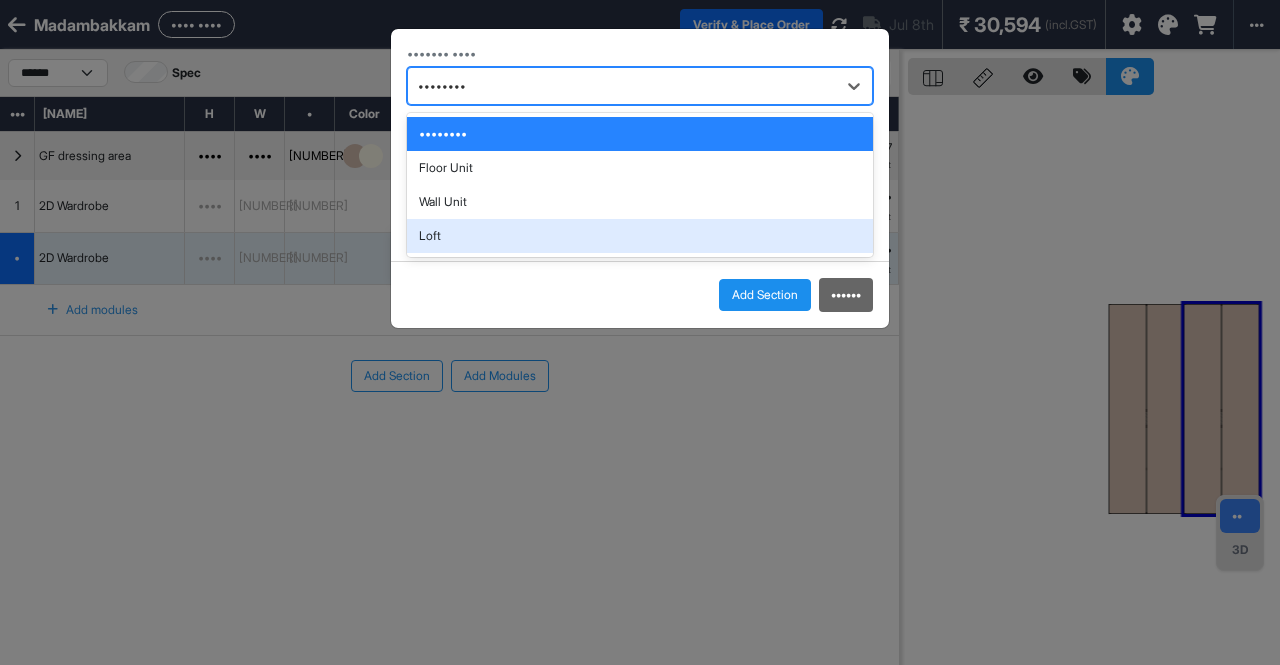 click on "Loft" at bounding box center (640, 236) 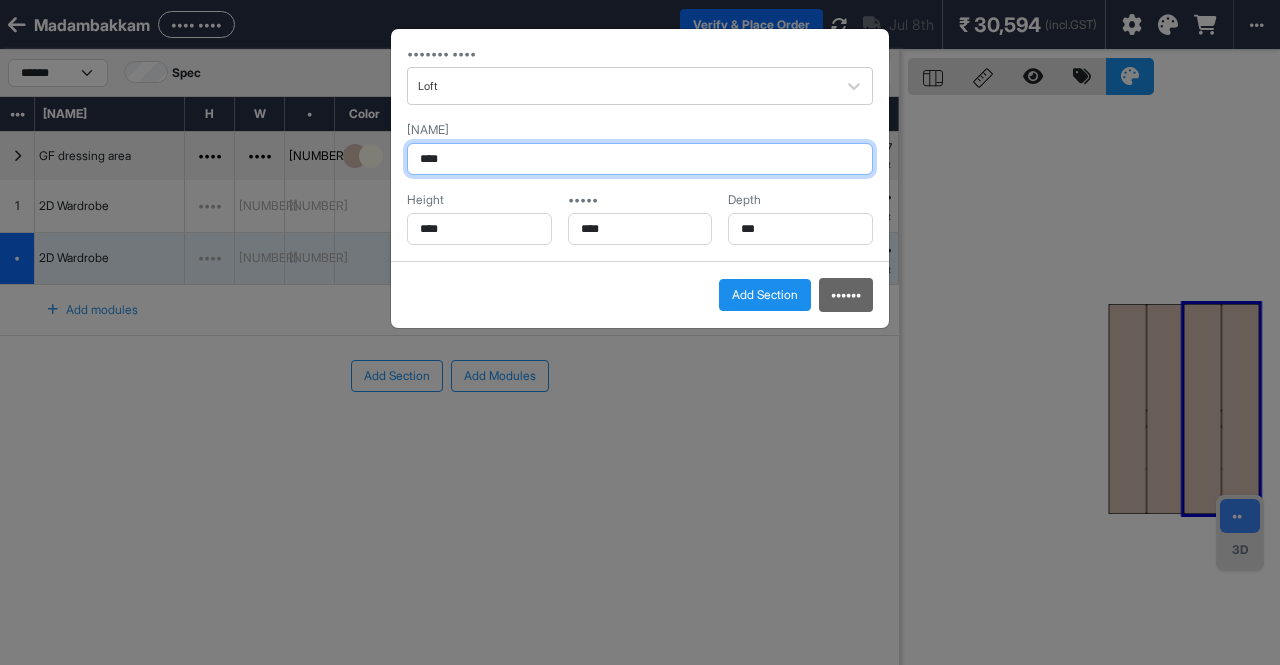 click on "••••" at bounding box center (640, 159) 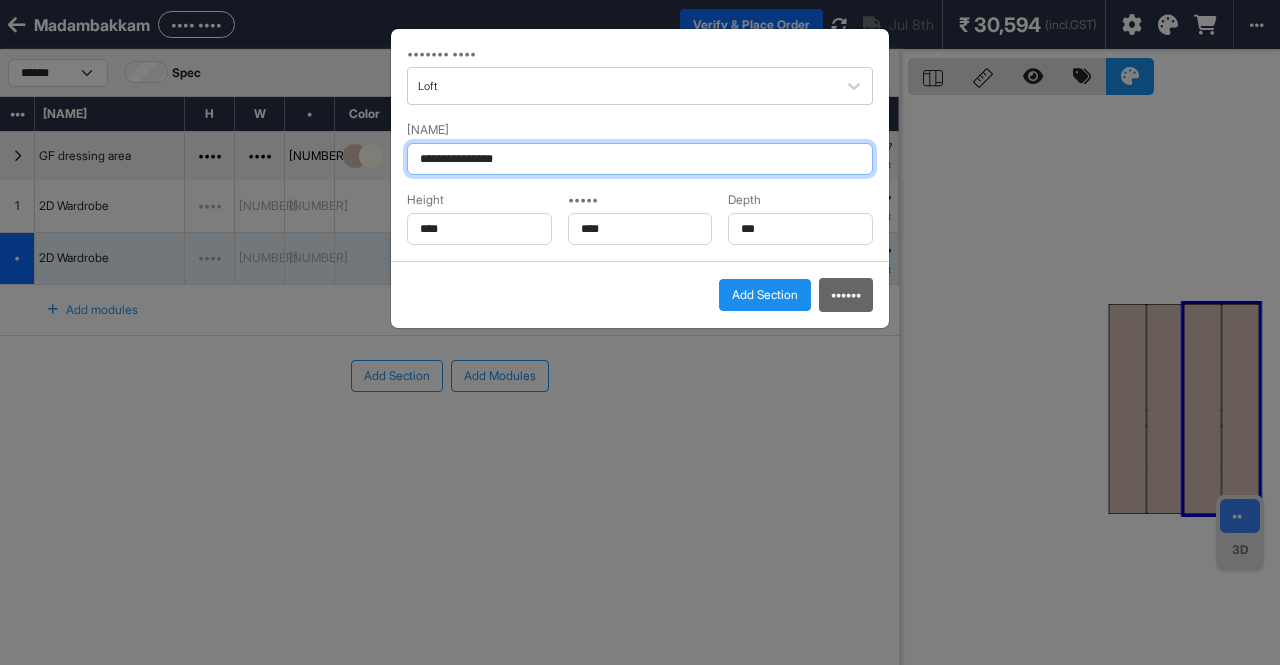 type on "**********" 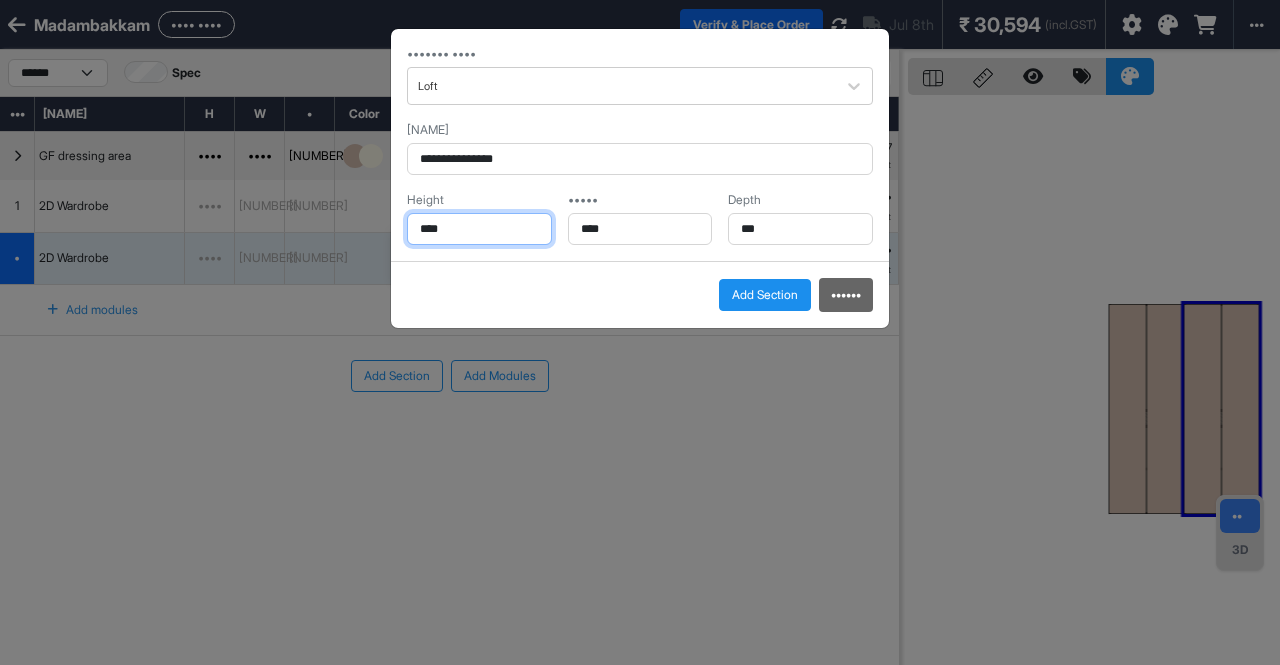 click on "••••" at bounding box center [479, 229] 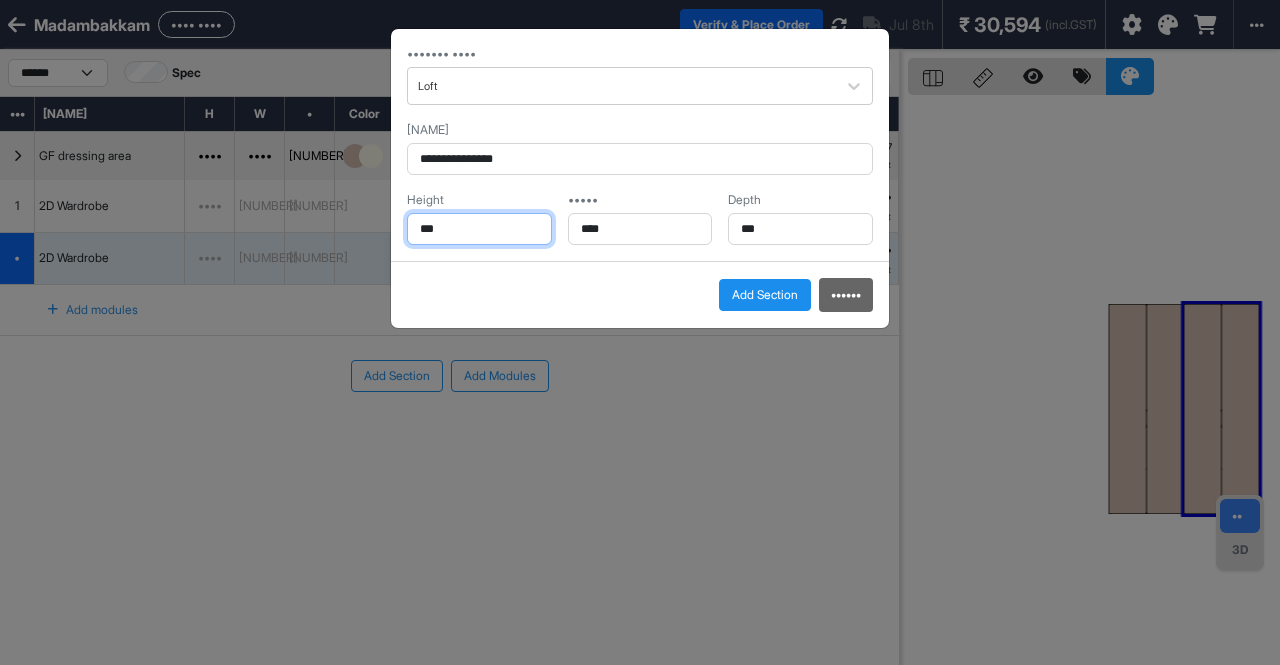 type on "***" 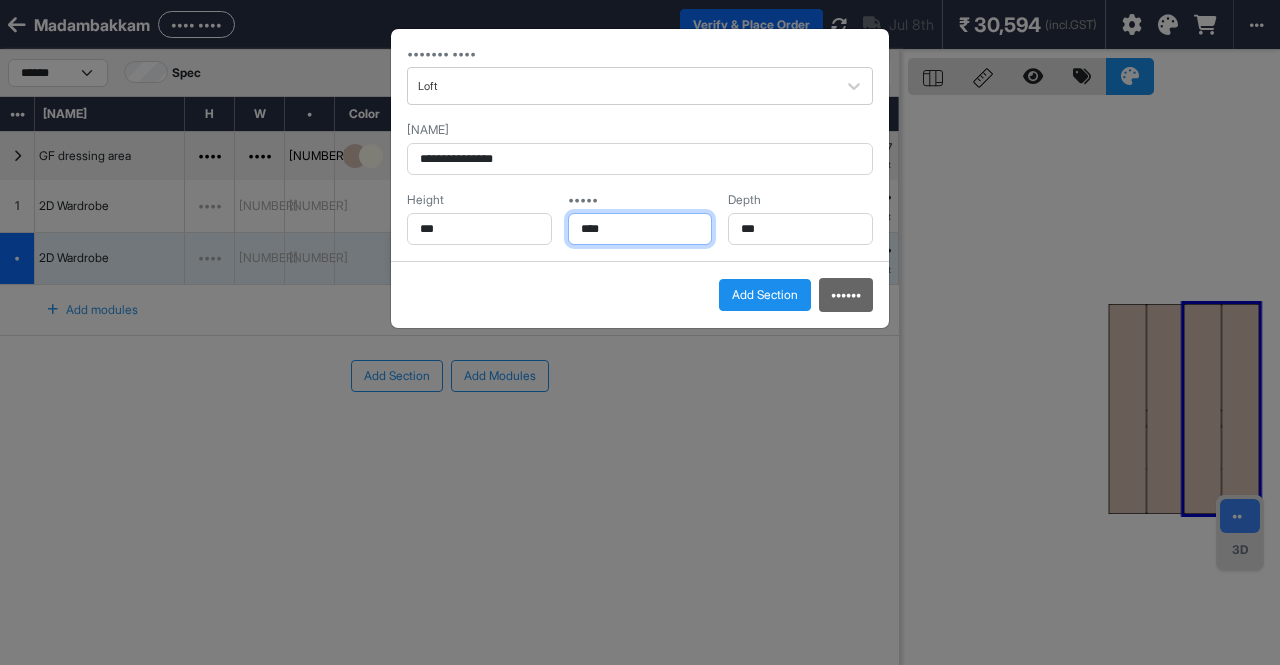 click on "••••" at bounding box center [479, 229] 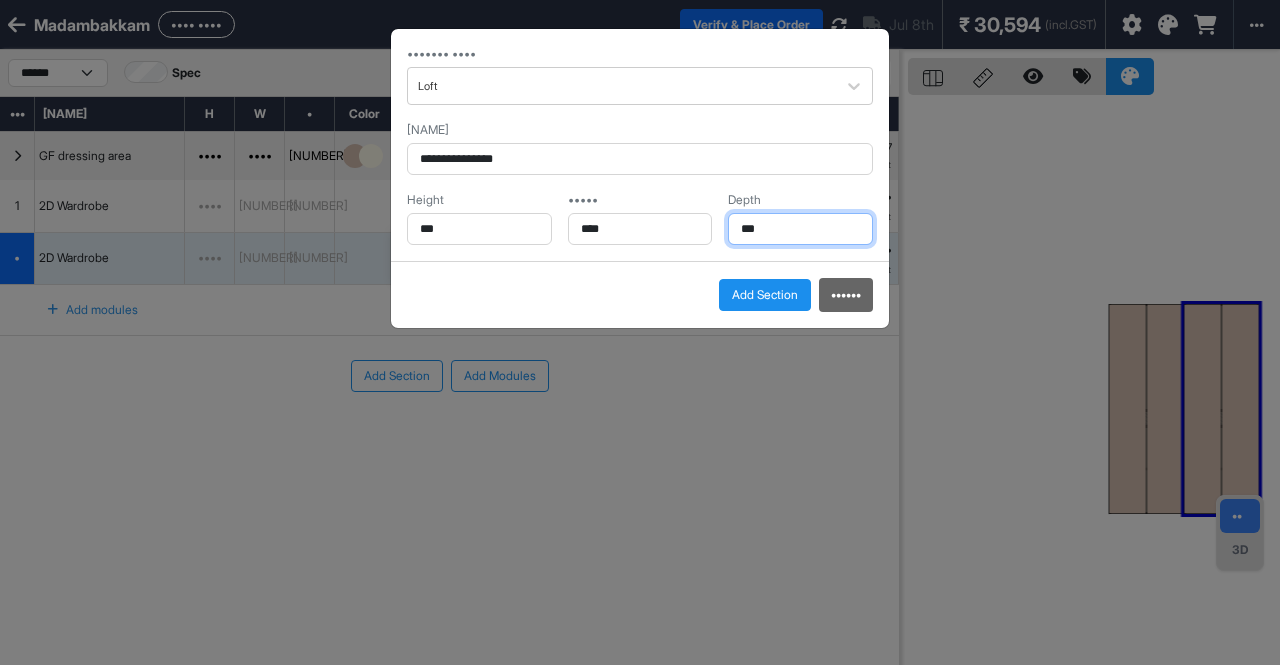 click on "***" at bounding box center (479, 229) 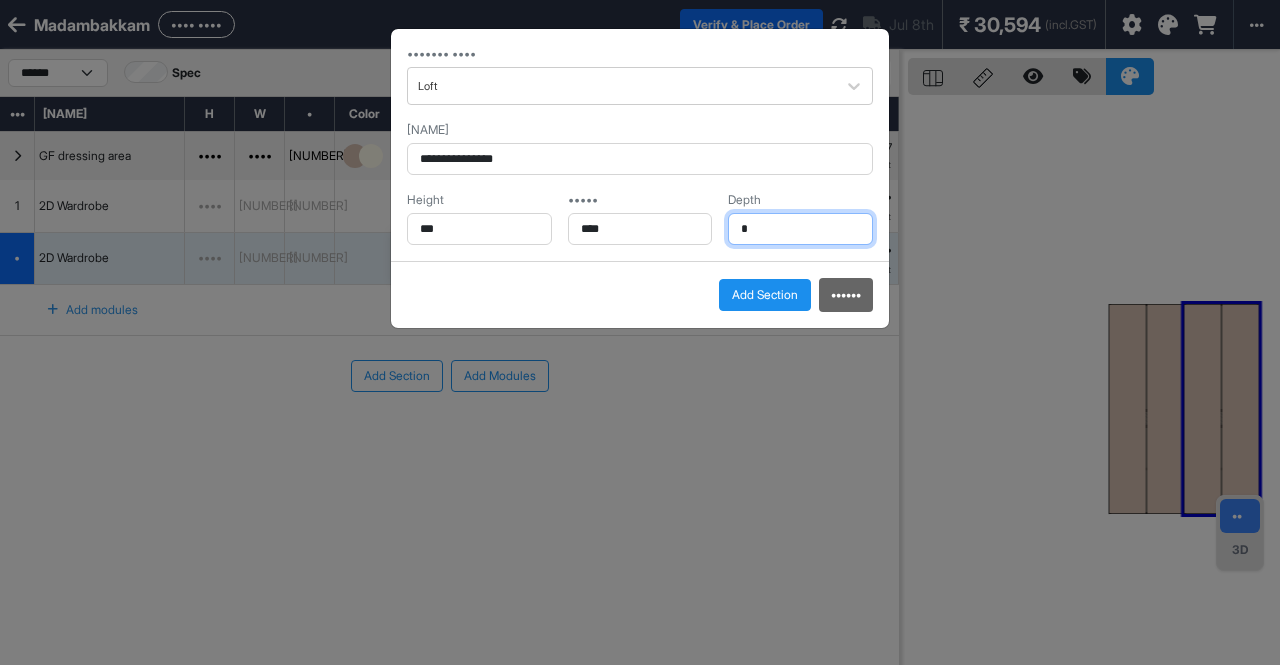 type on "*" 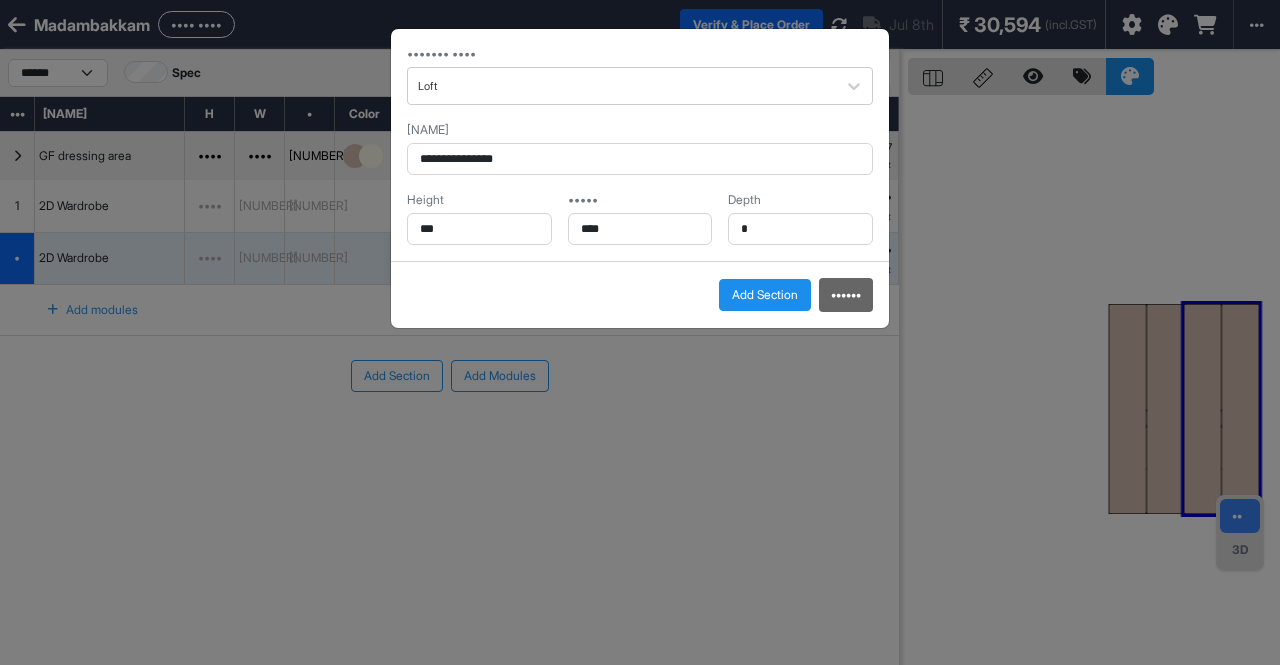 click on "Add Section" at bounding box center (765, 295) 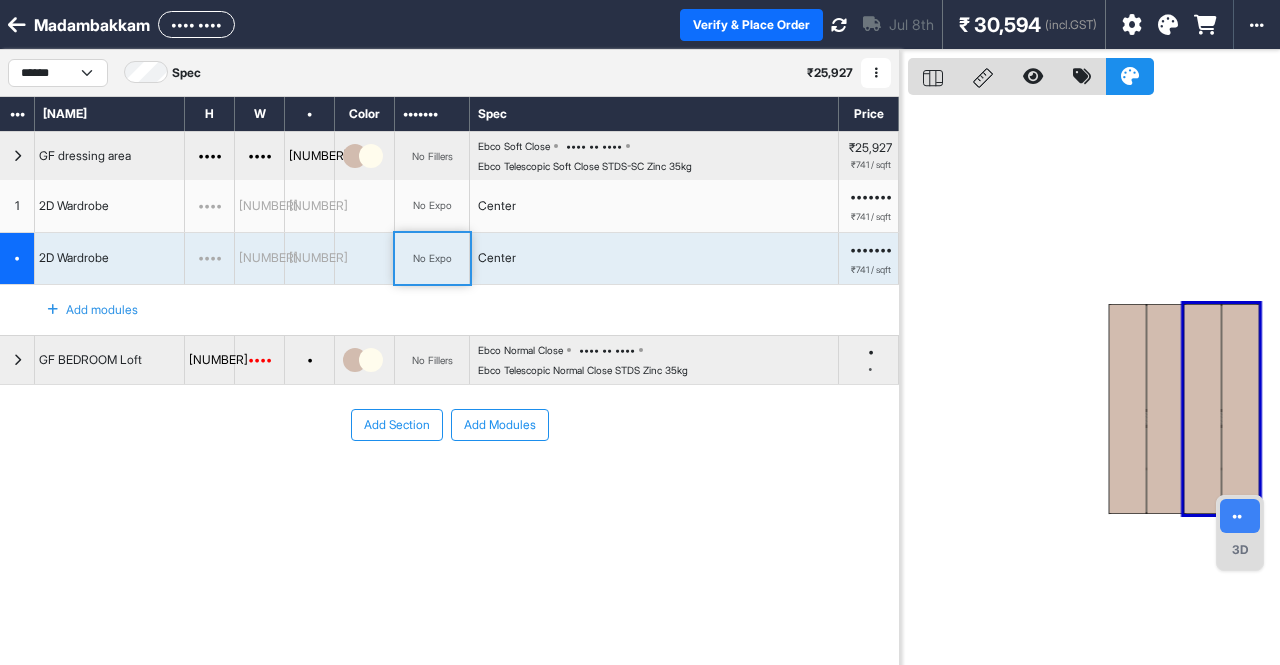 click on "Add modules" at bounding box center [81, 310] 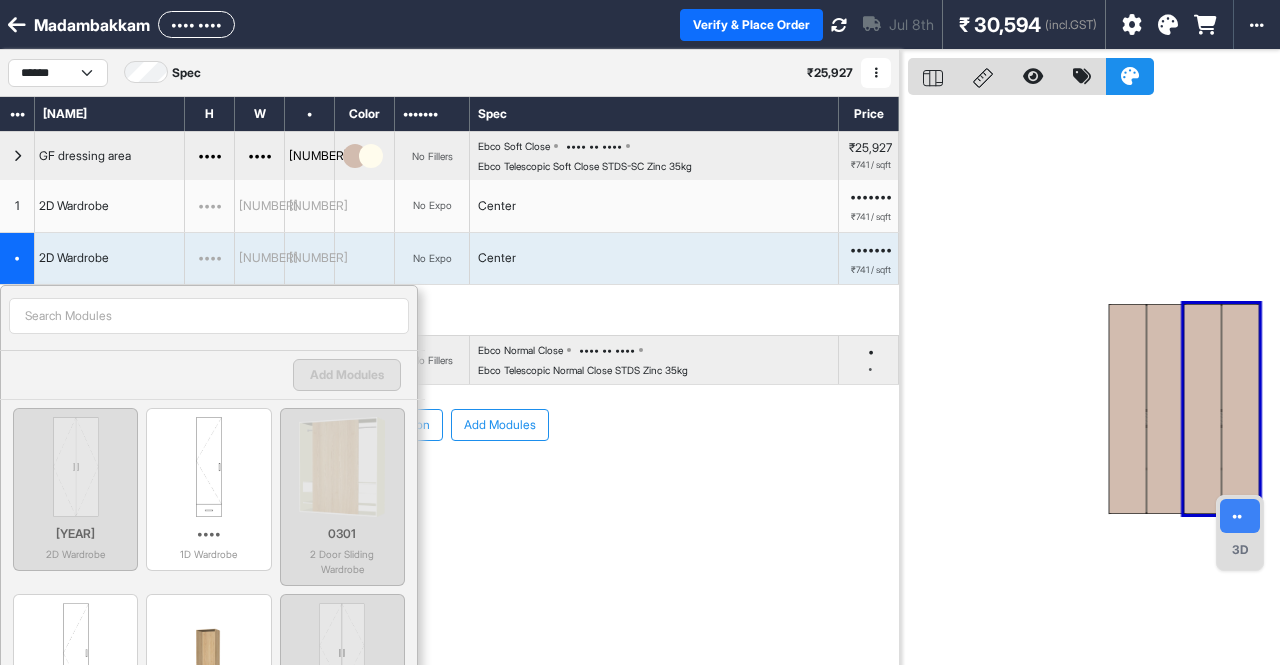 click at bounding box center [209, 316] 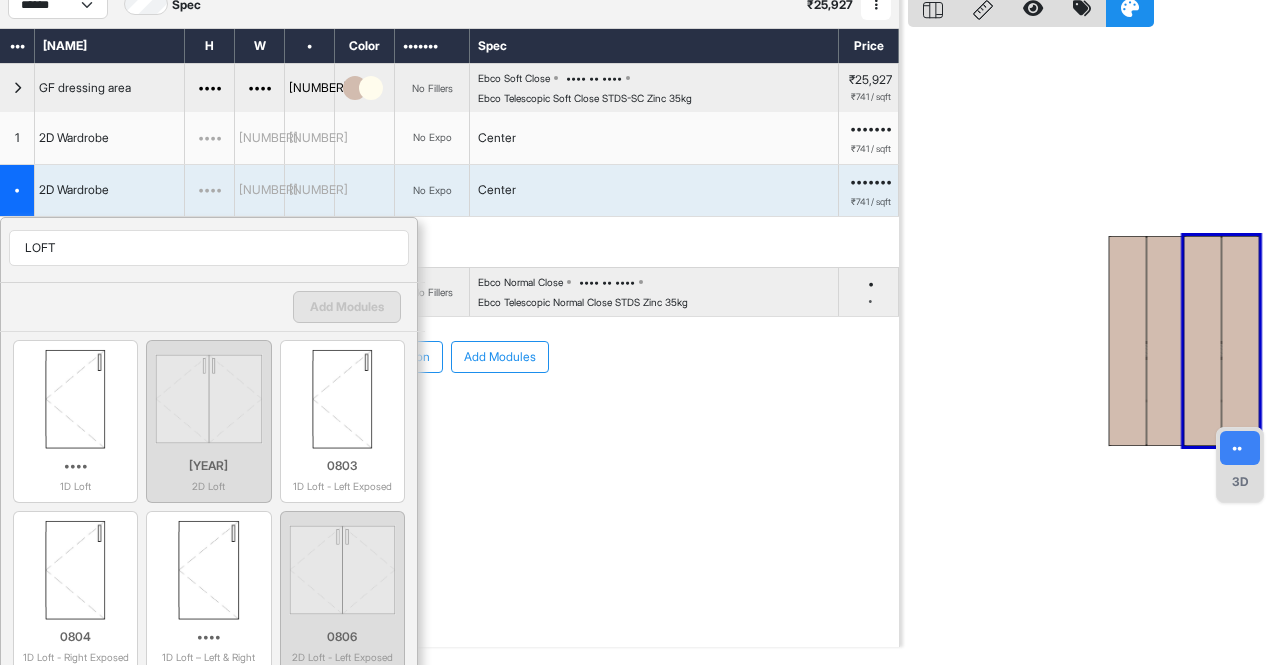 scroll, scrollTop: 100, scrollLeft: 0, axis: vertical 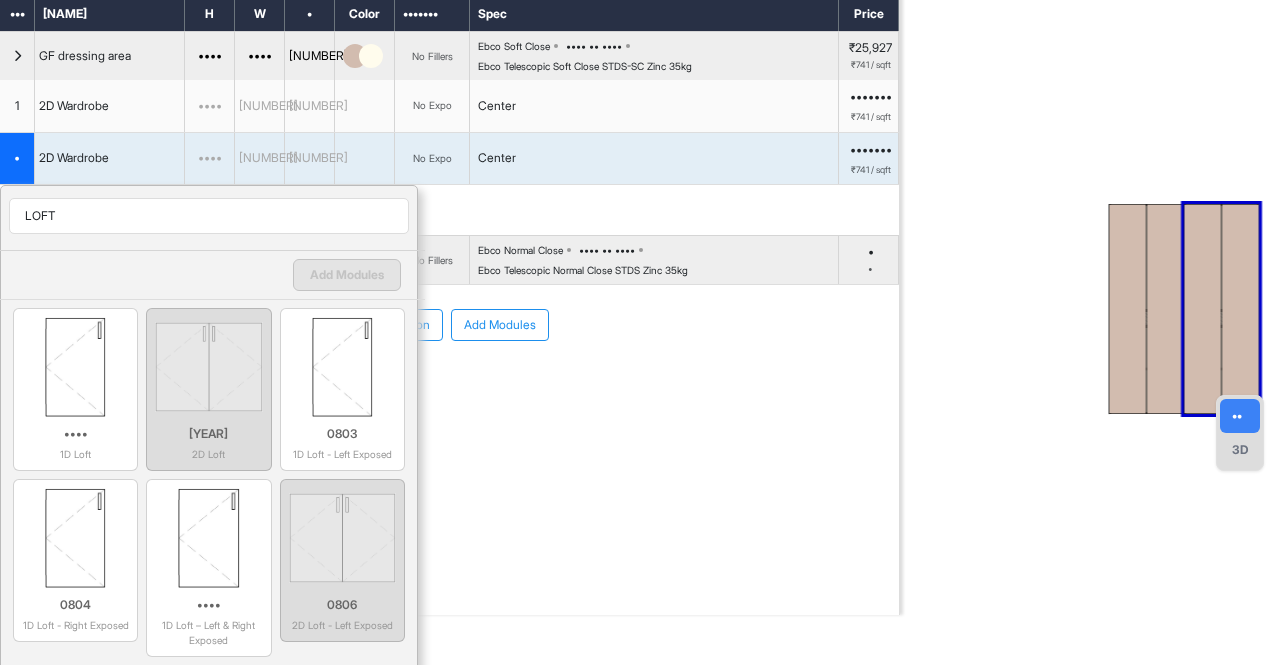 type on "LOFT" 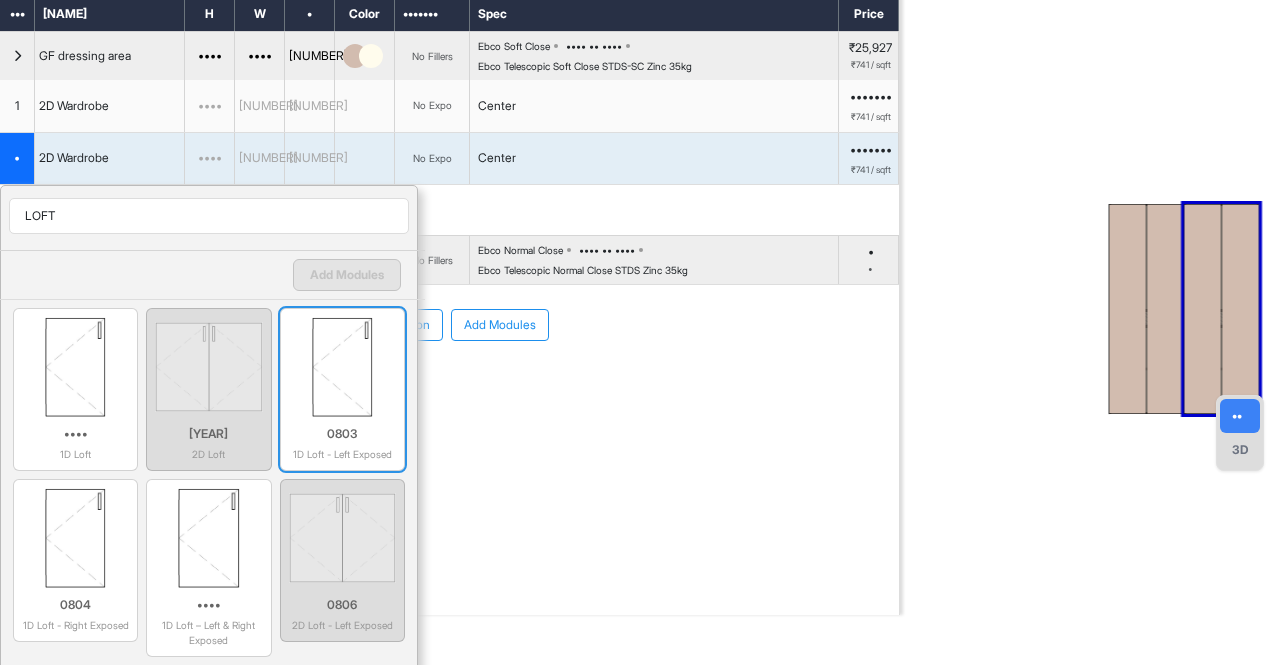 scroll, scrollTop: 90, scrollLeft: 0, axis: vertical 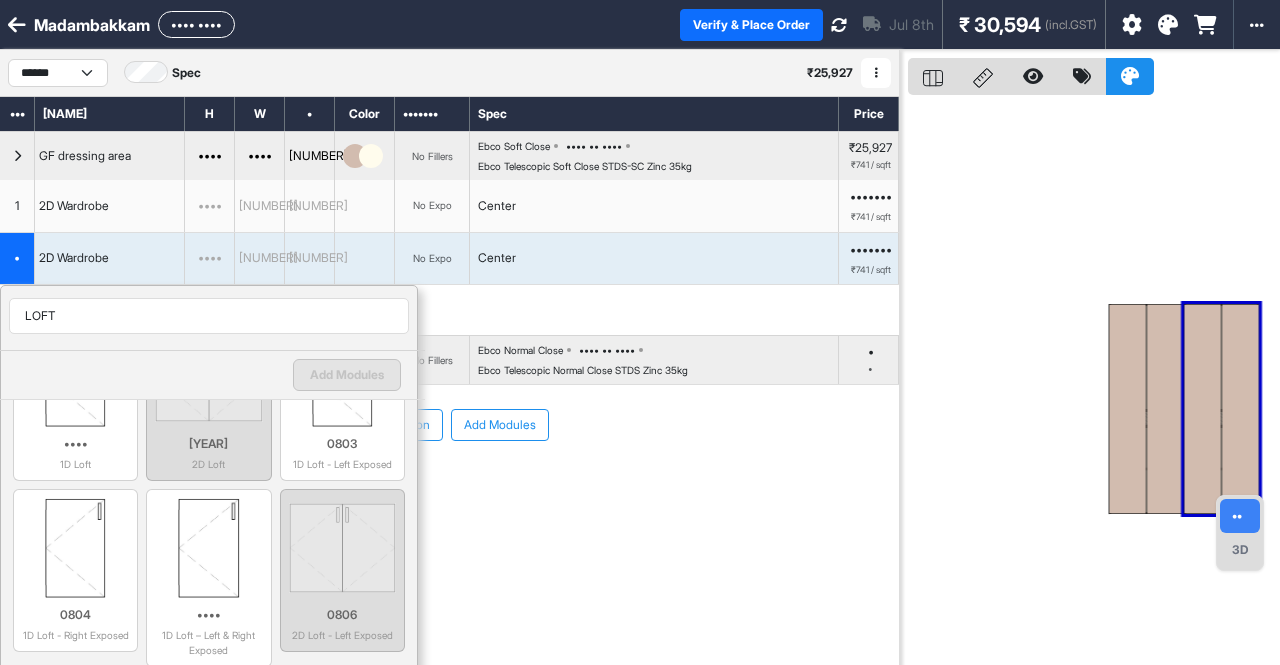 click on "••• ••••••• ••• •••••••" at bounding box center (449, 485) 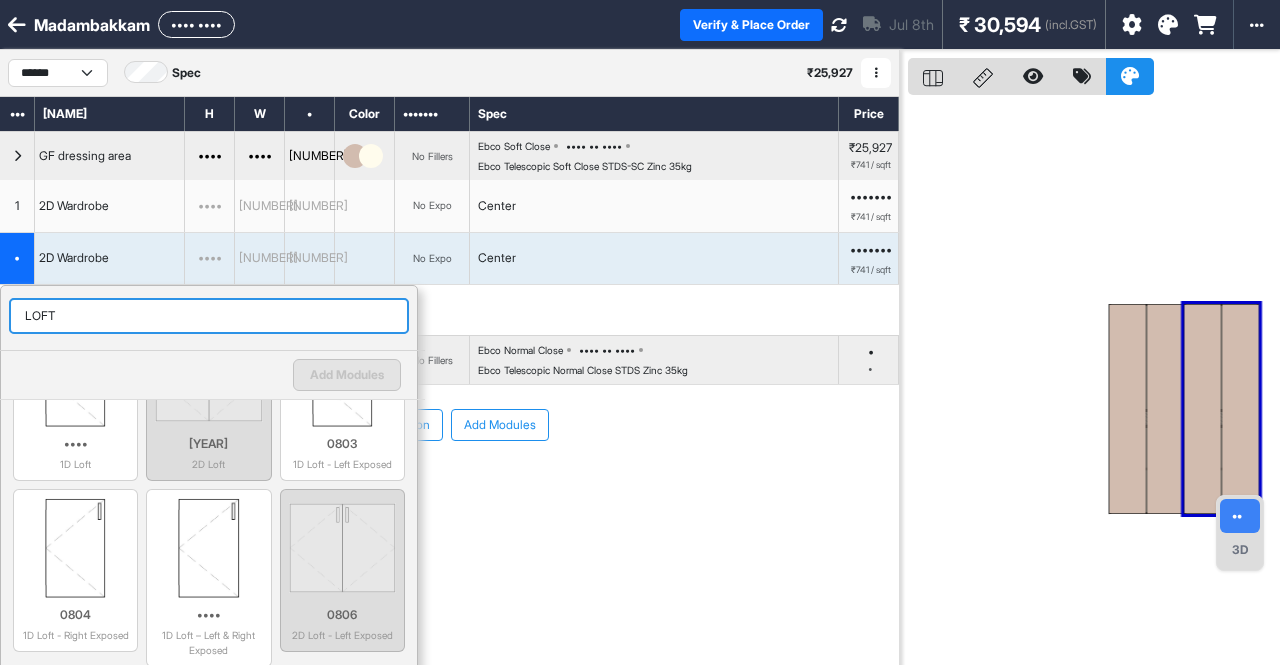 click on "LOFT" at bounding box center (209, 316) 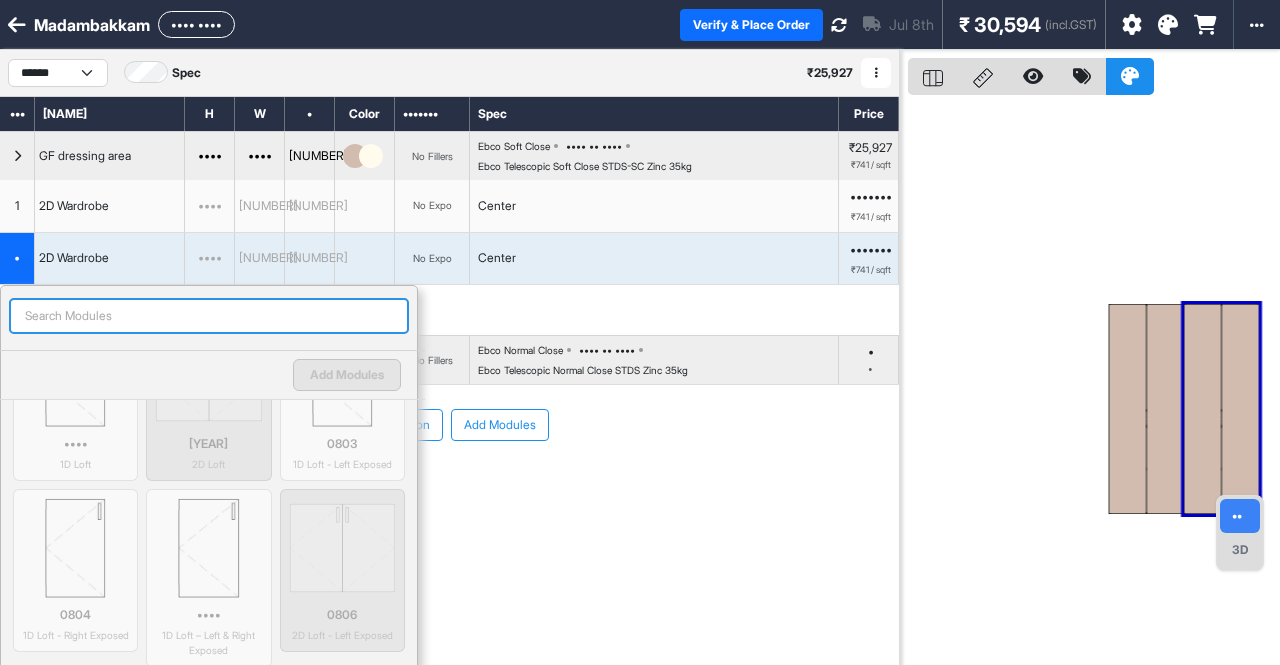 type 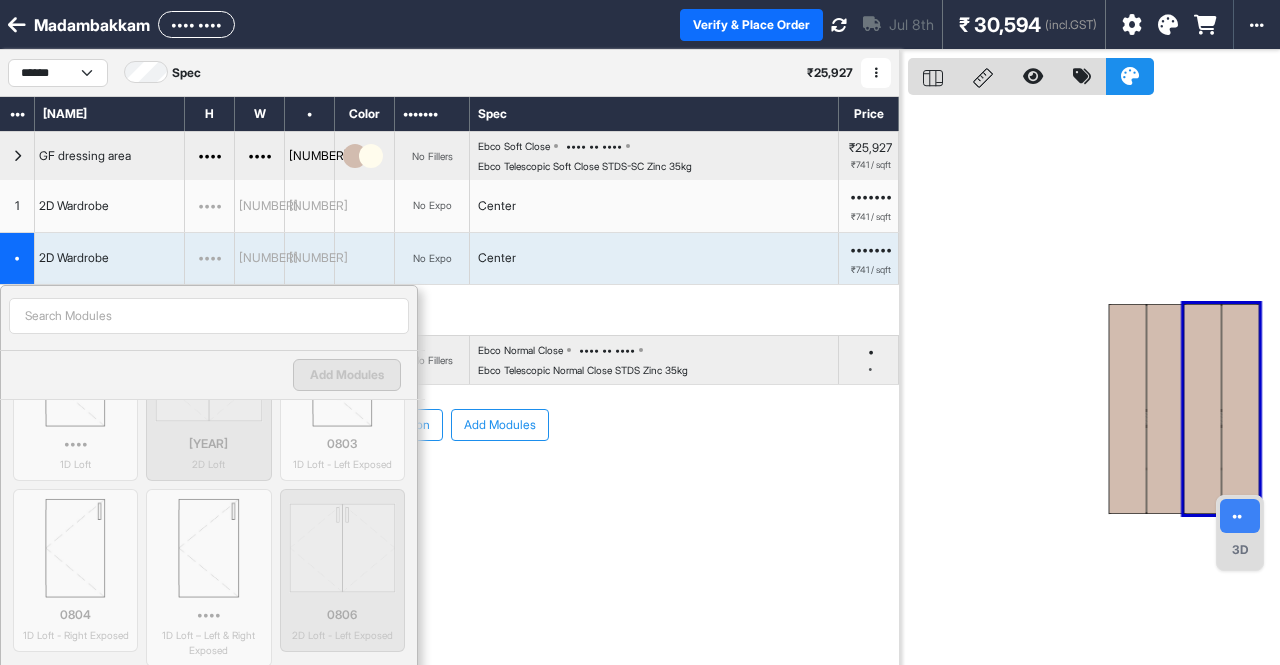 click on "••• ••••••• ••• •••••••" at bounding box center (449, 485) 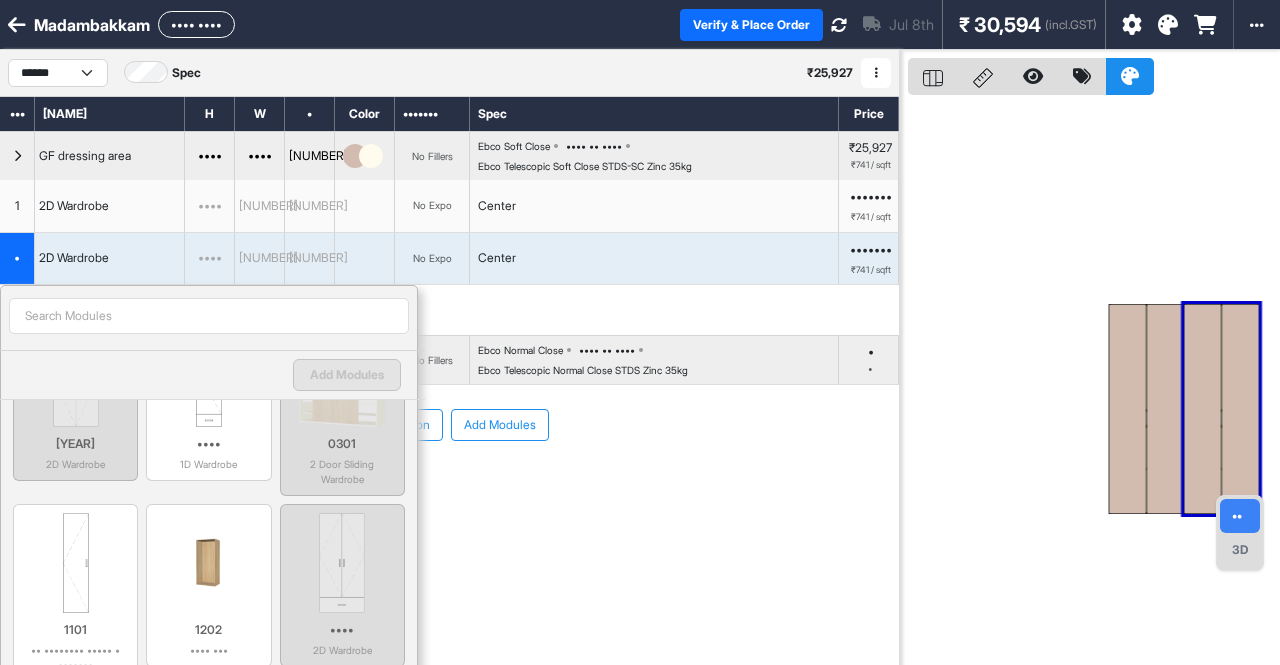 click on "••• ••••••• ••• •••••••" at bounding box center (449, 485) 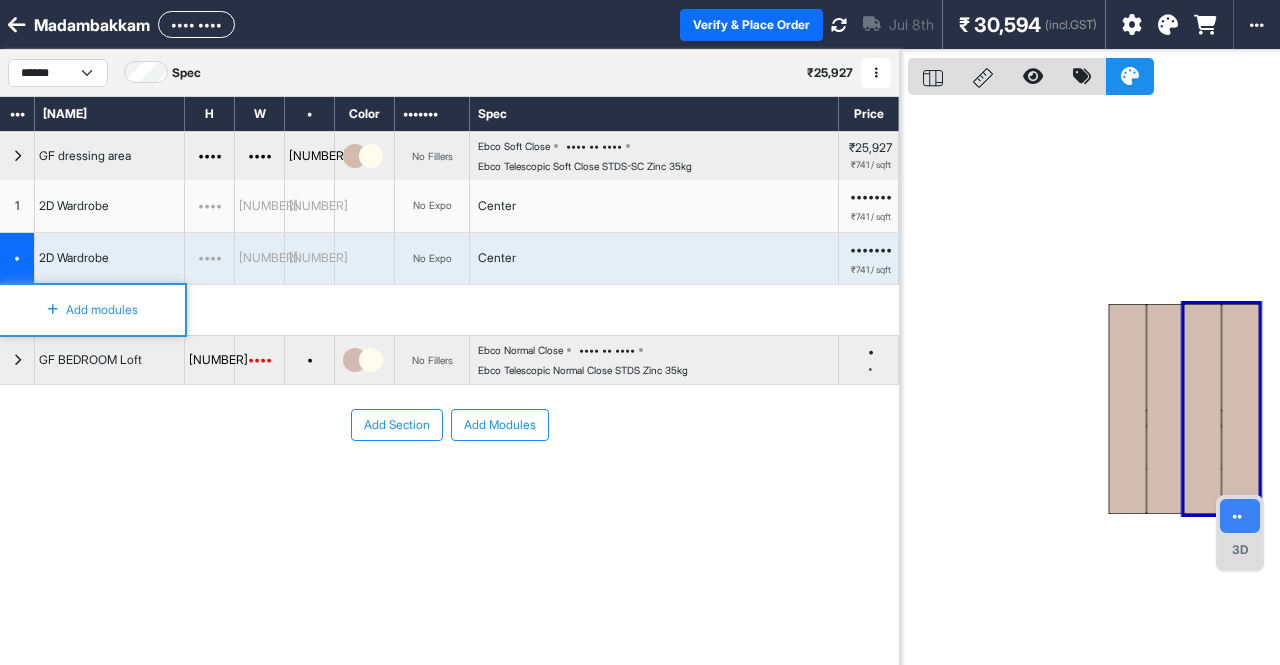 click on "Add modules" at bounding box center (110, 206) 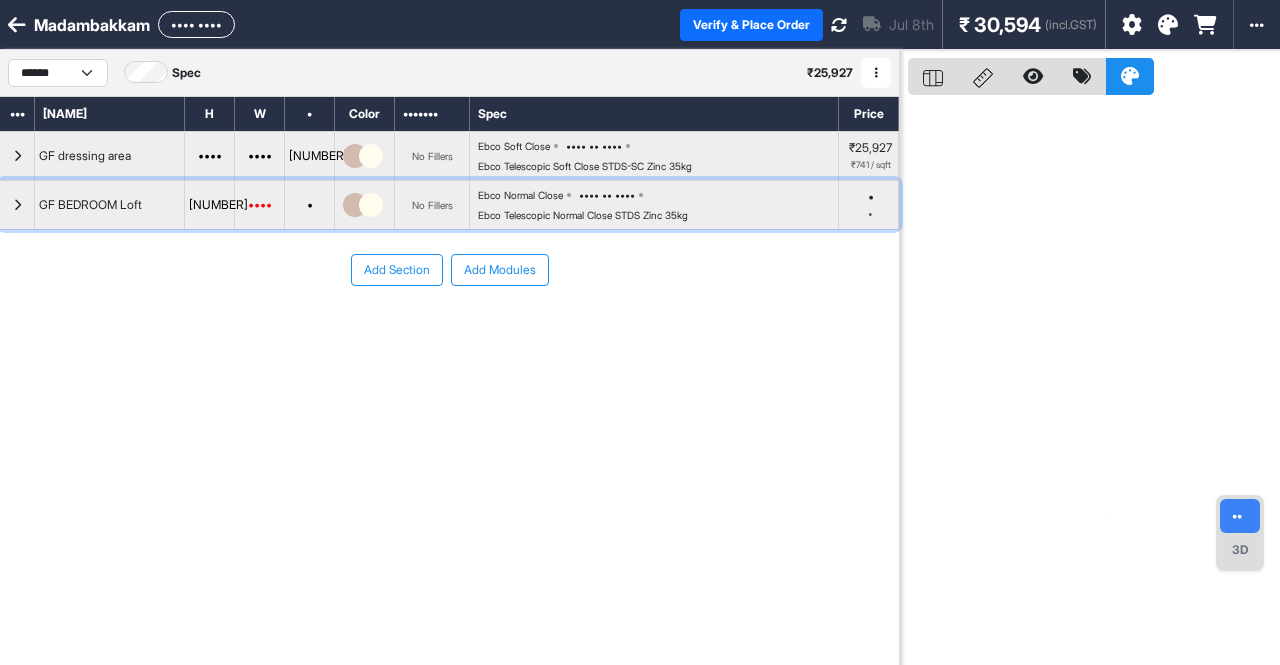 click at bounding box center [17, 205] 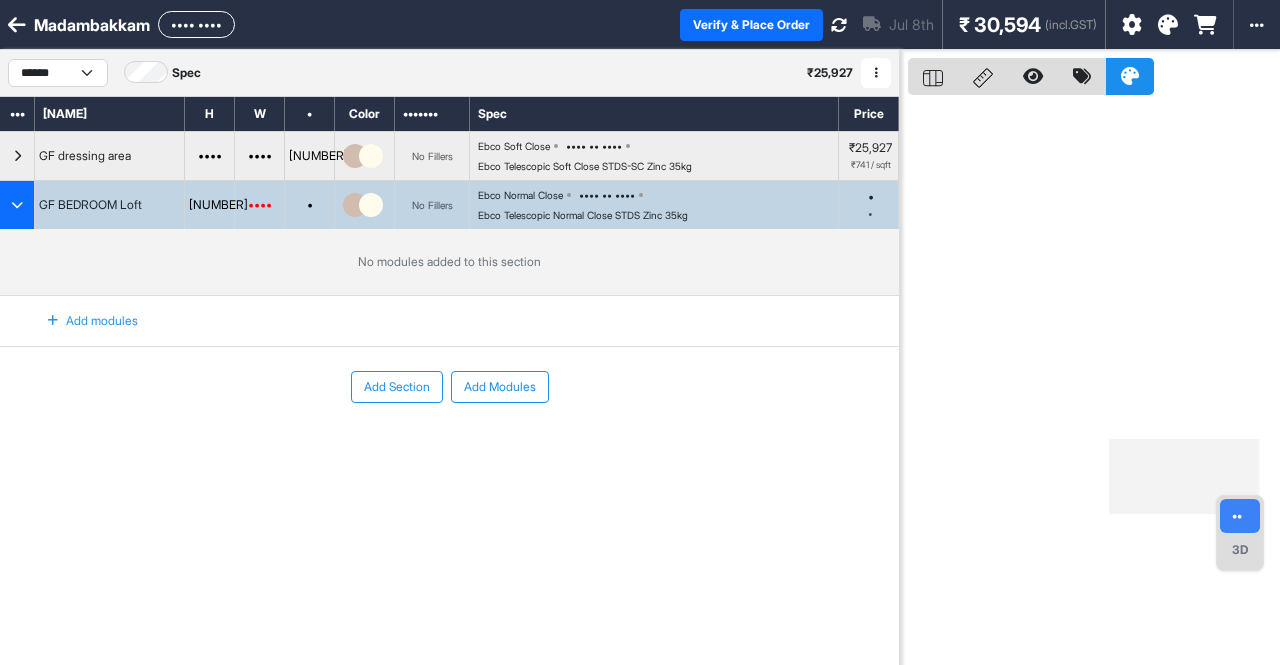 click at bounding box center (17, 205) 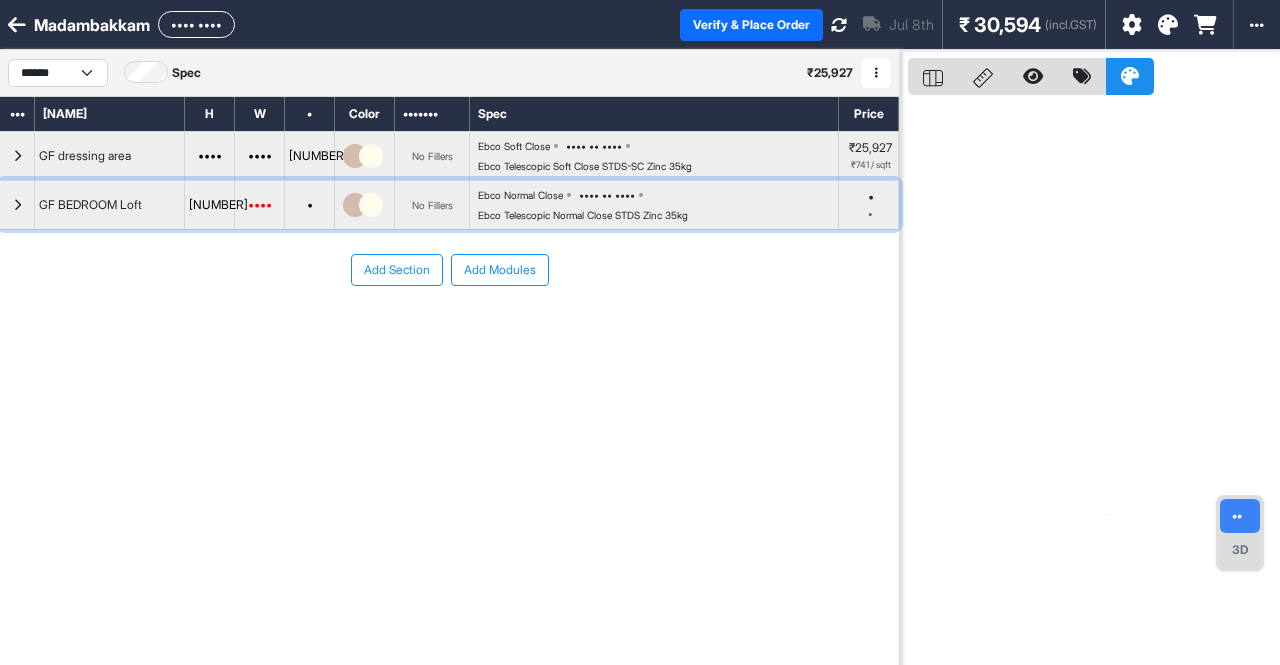 click at bounding box center [17, 156] 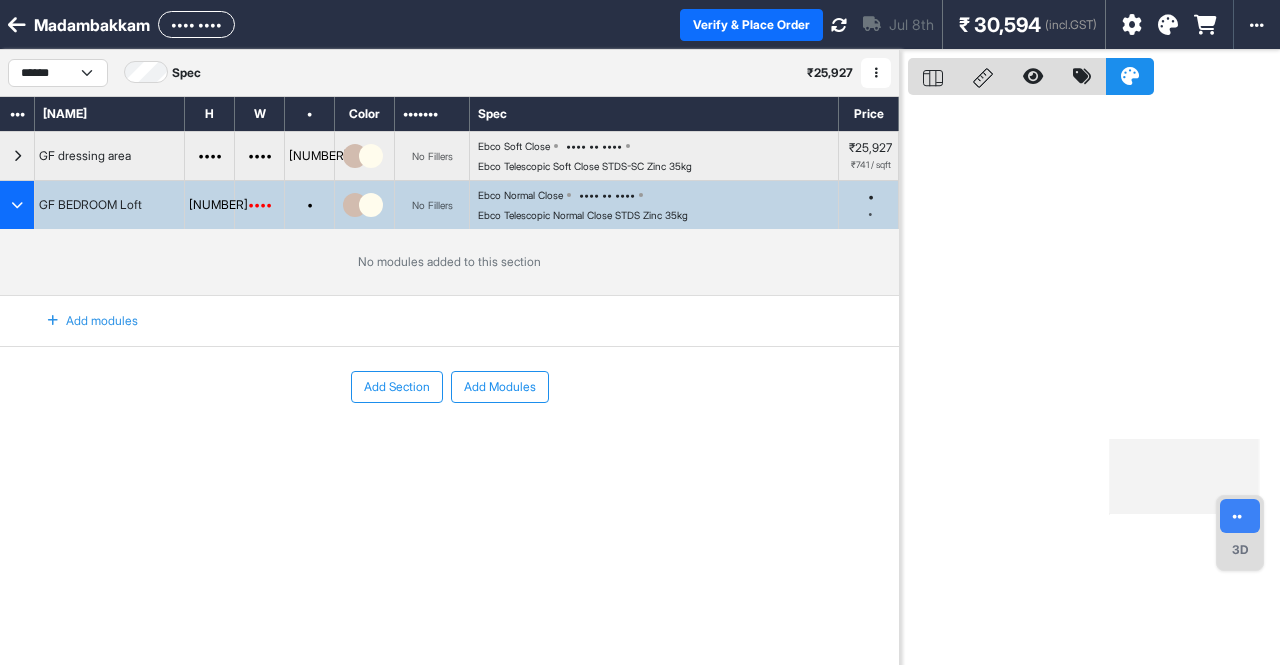 click on "Add modules" at bounding box center (81, 321) 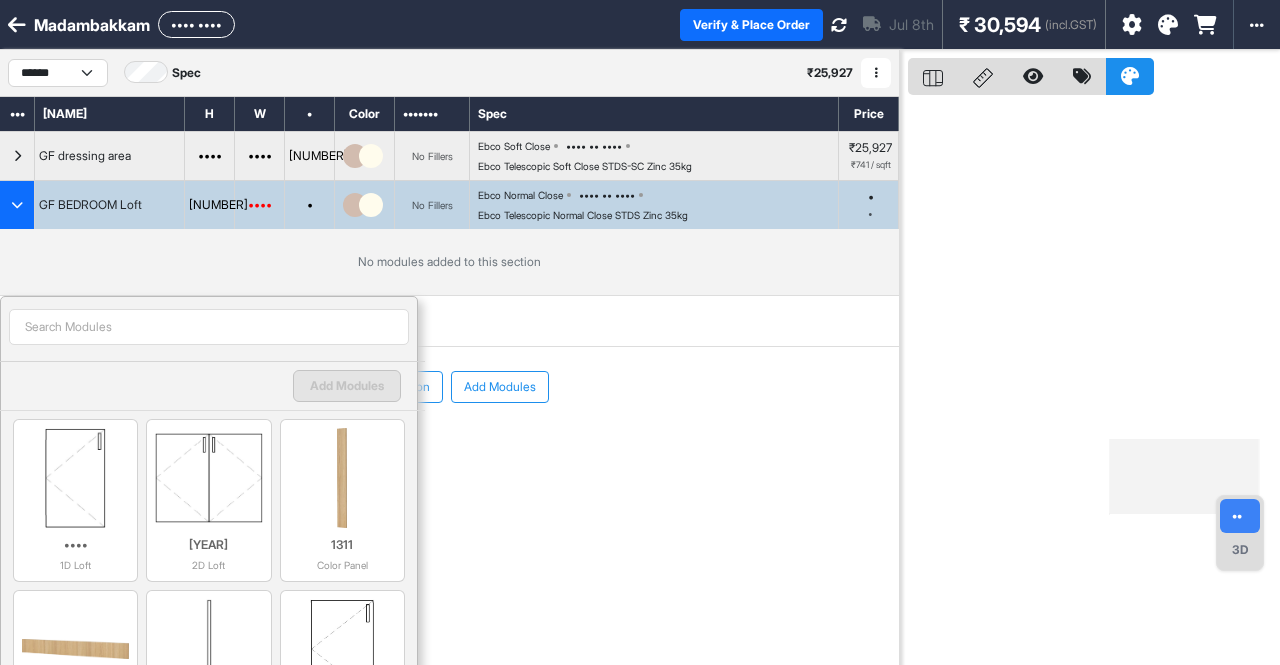 click at bounding box center (209, 327) 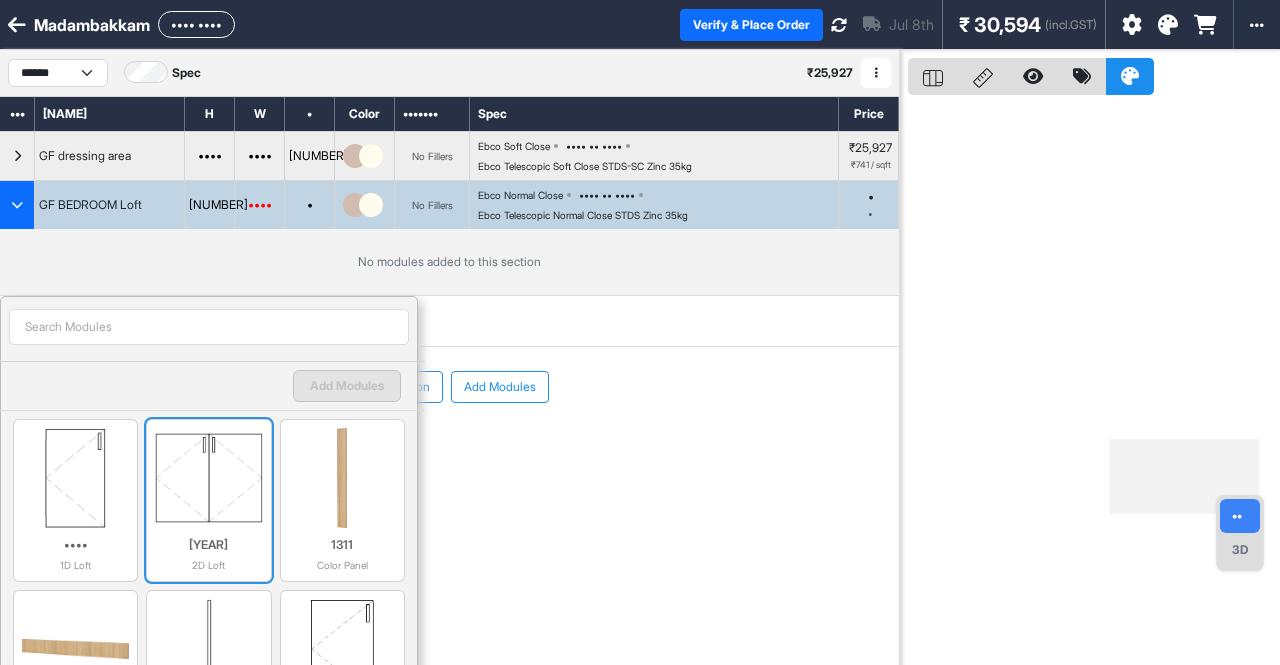 click at bounding box center [208, 478] 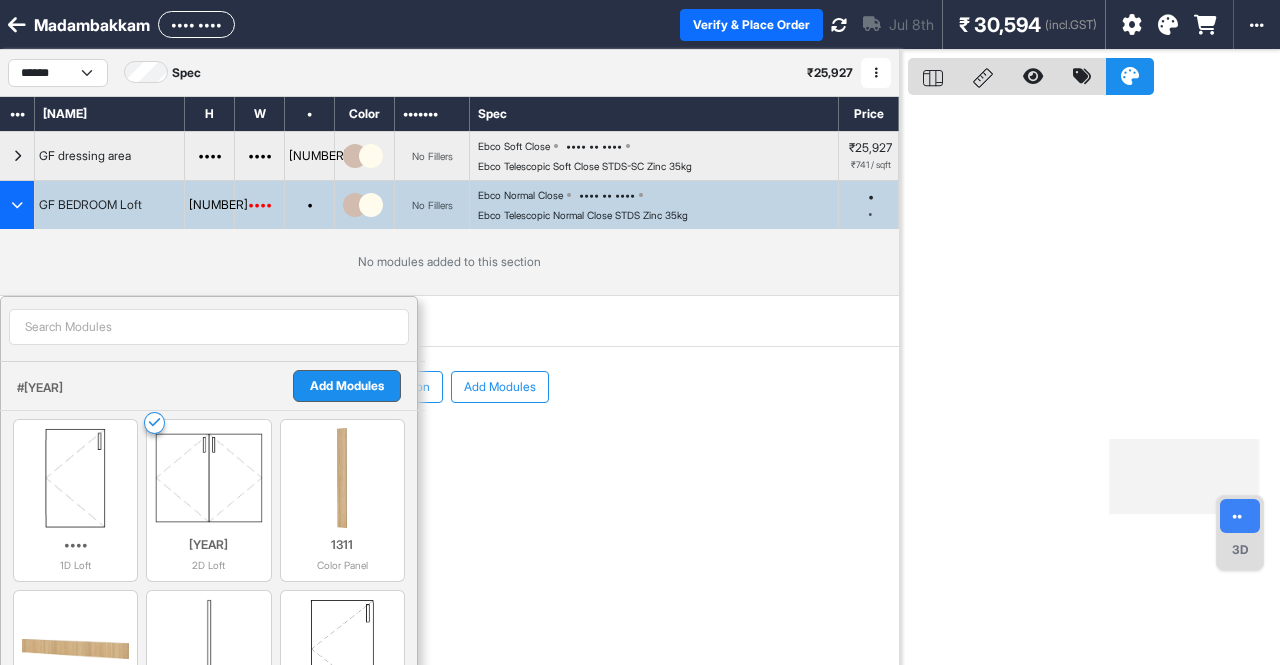 click on "Add Modules" at bounding box center (347, 386) 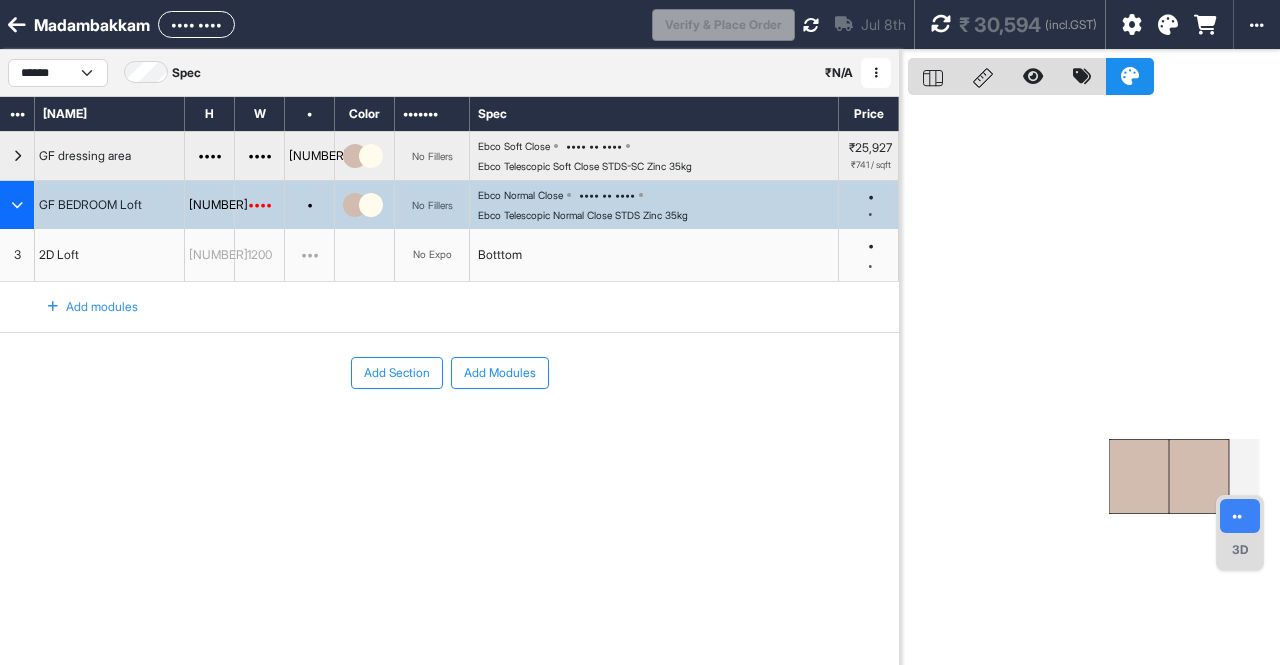 click at bounding box center (1139, 476) 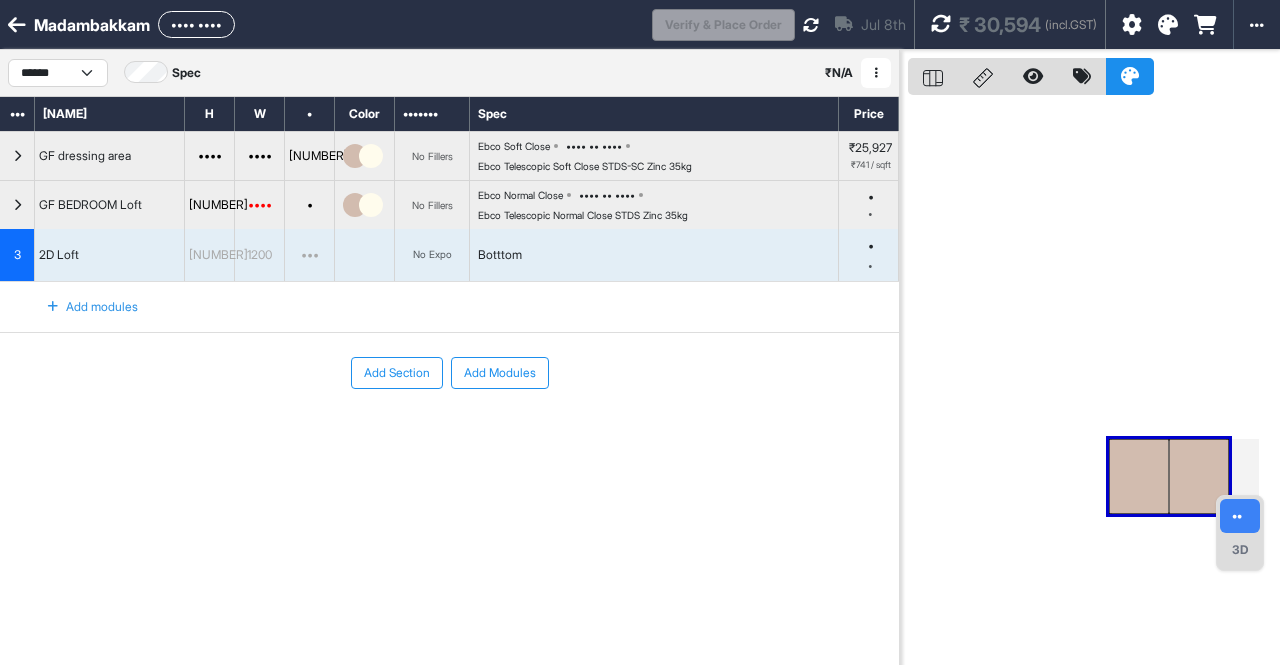 drag, startPoint x: 1156, startPoint y: 492, endPoint x: 1111, endPoint y: 304, distance: 193.31064 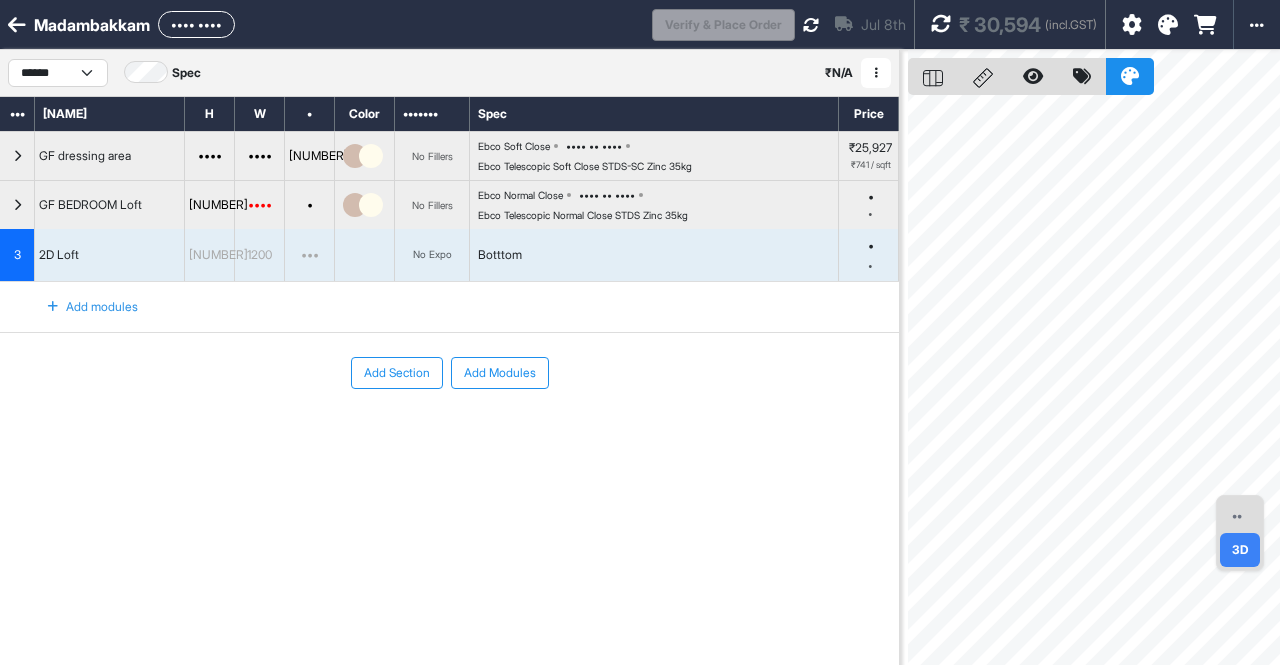 click on "••" at bounding box center [1240, 516] 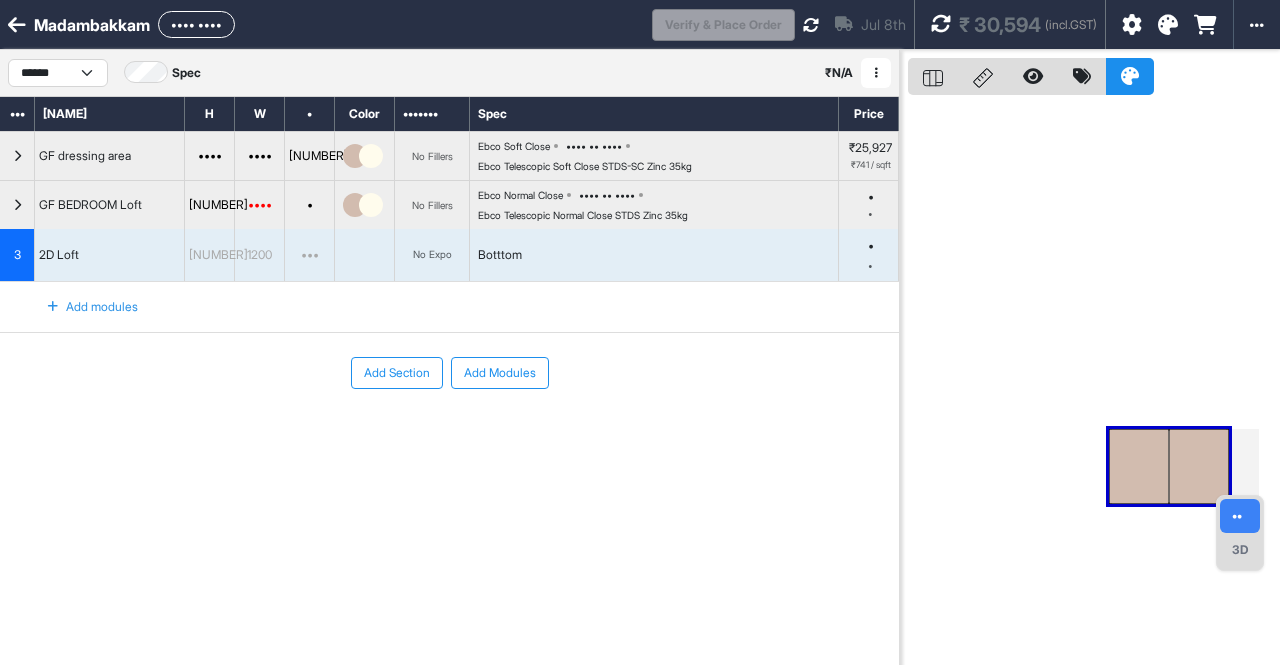 click on "Add modules" at bounding box center [81, 307] 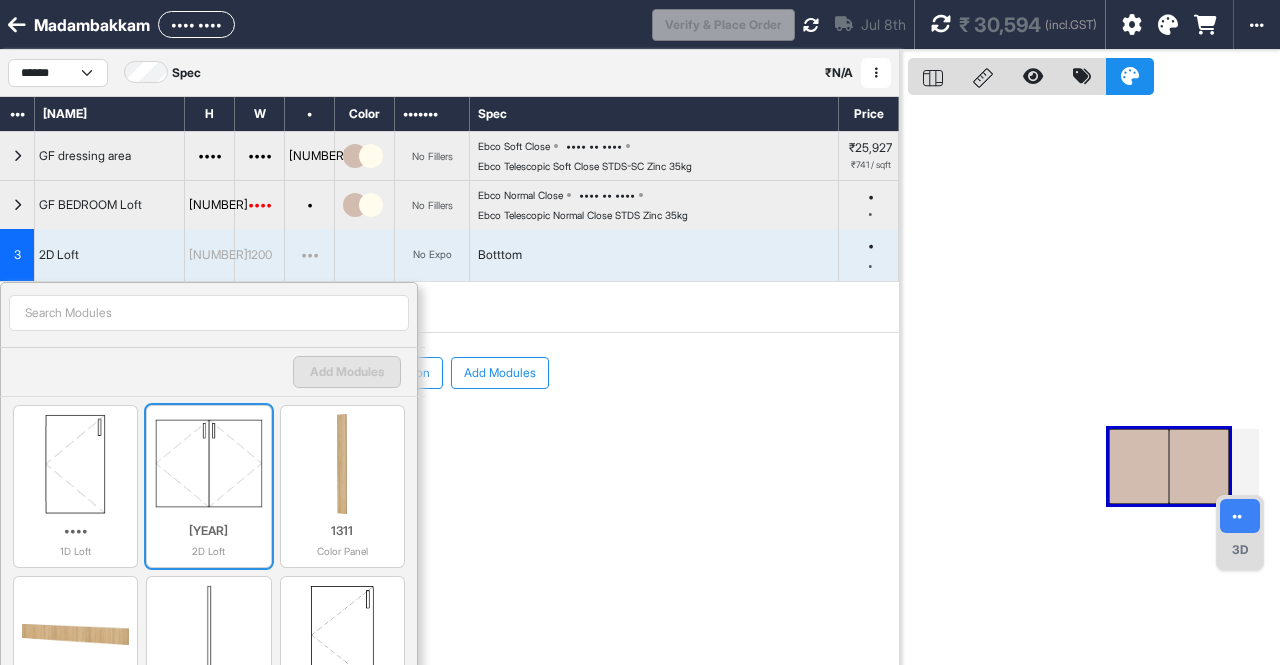 click at bounding box center (208, 464) 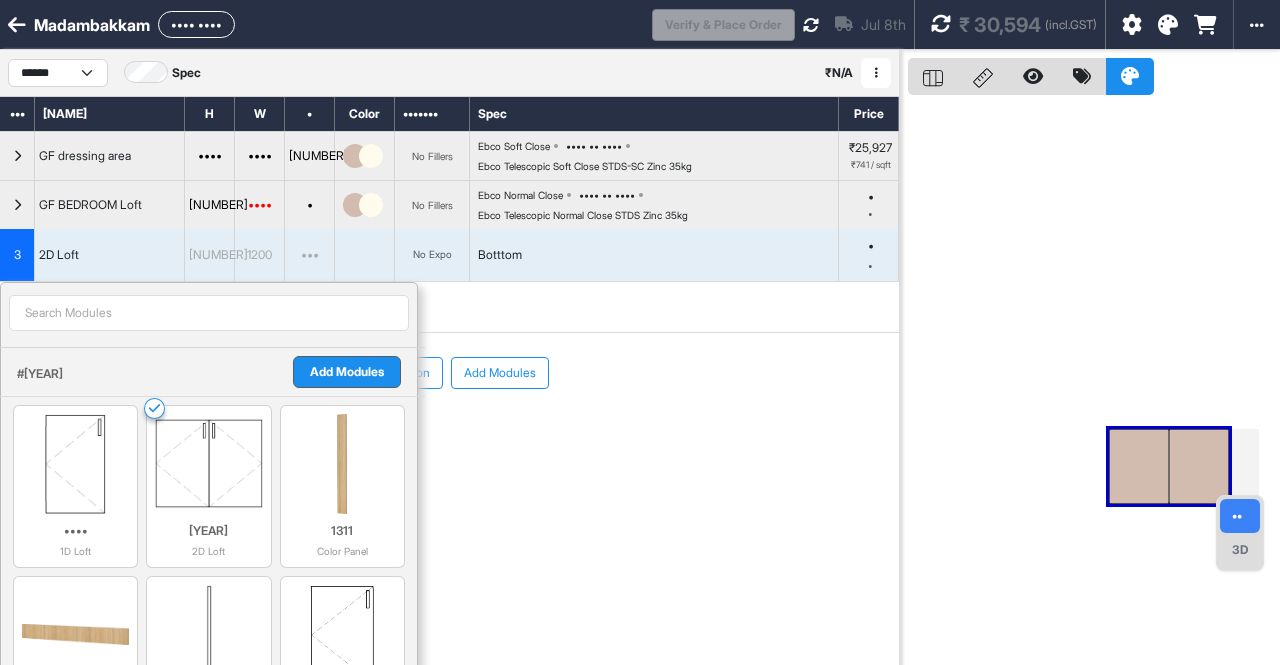 click on "Add Modules" at bounding box center [347, 372] 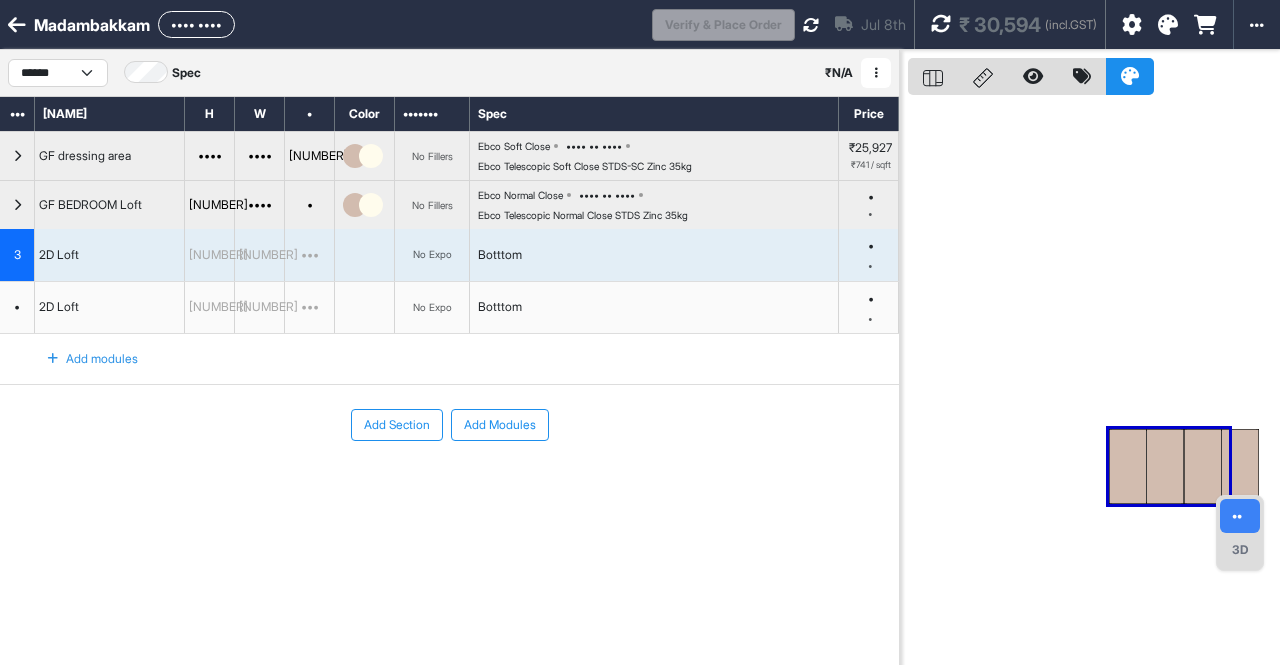 click at bounding box center [1094, 382] 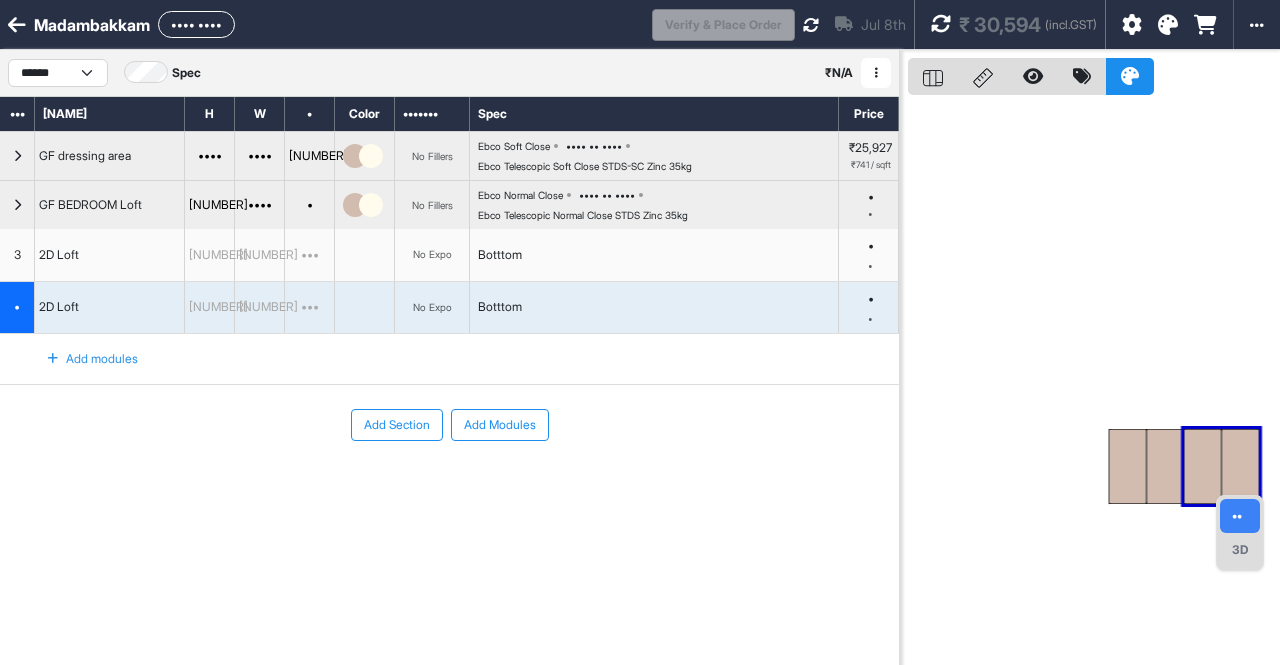 click at bounding box center [365, 255] 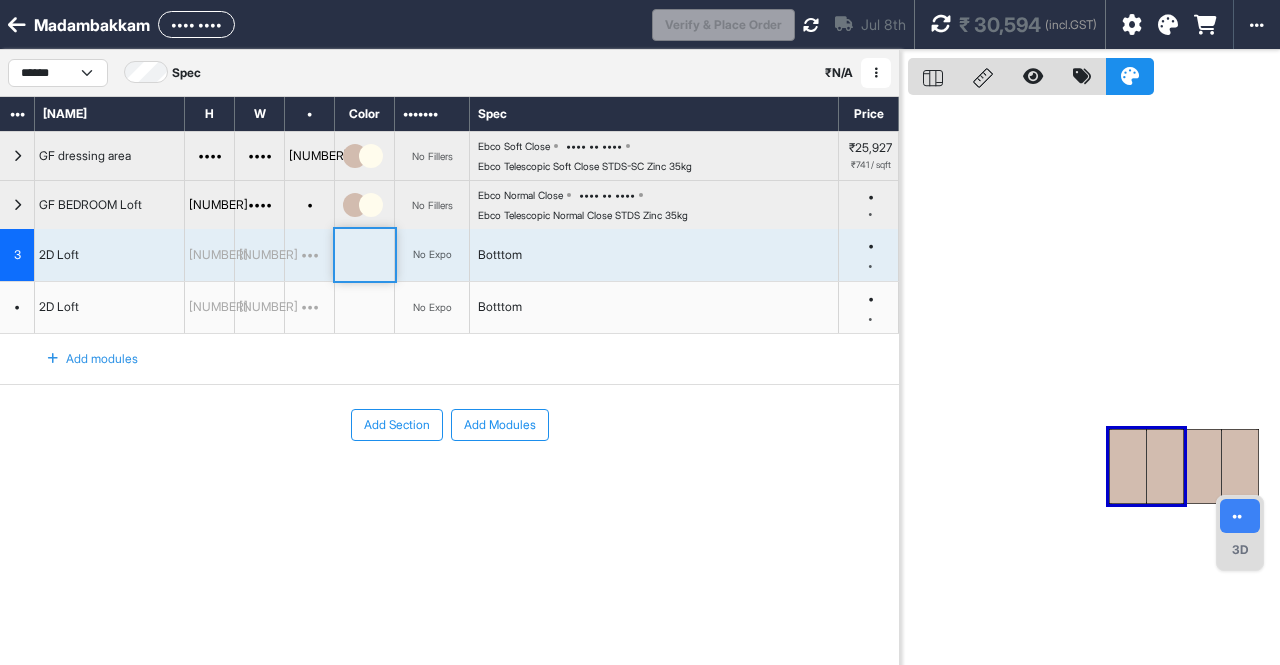 click at bounding box center (365, 255) 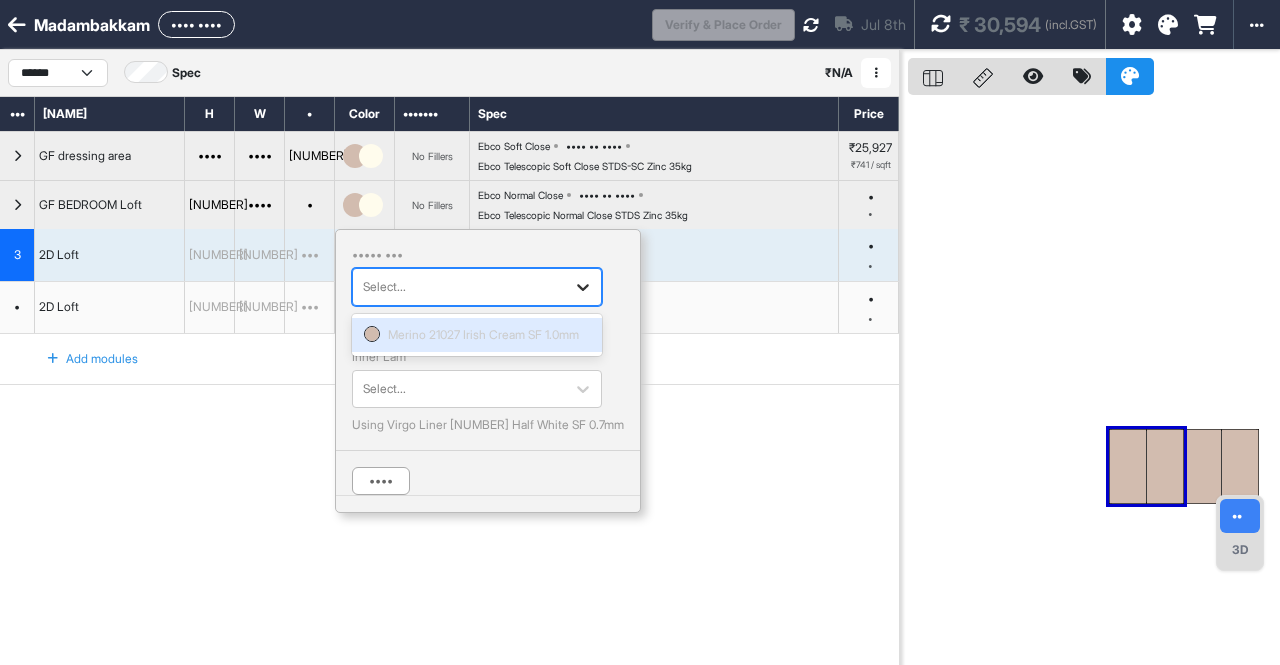 click at bounding box center (583, 287) 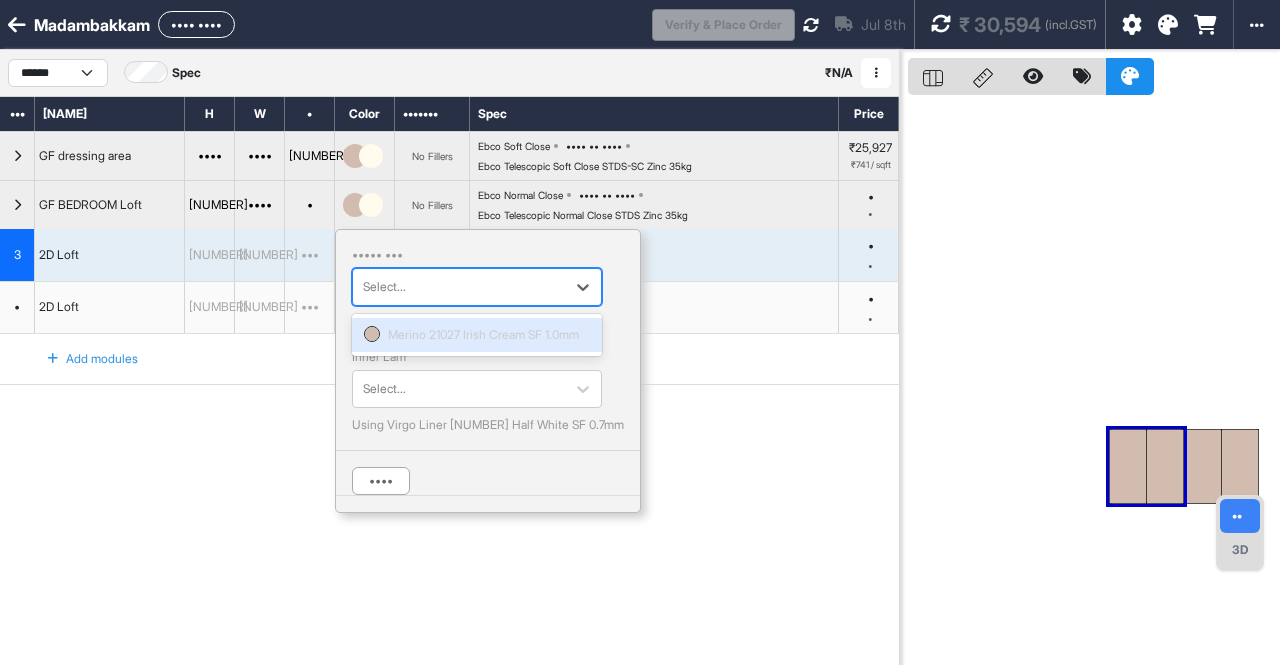click on "Merino 21027 Irish Cream SF 1.0mm" at bounding box center [477, 335] 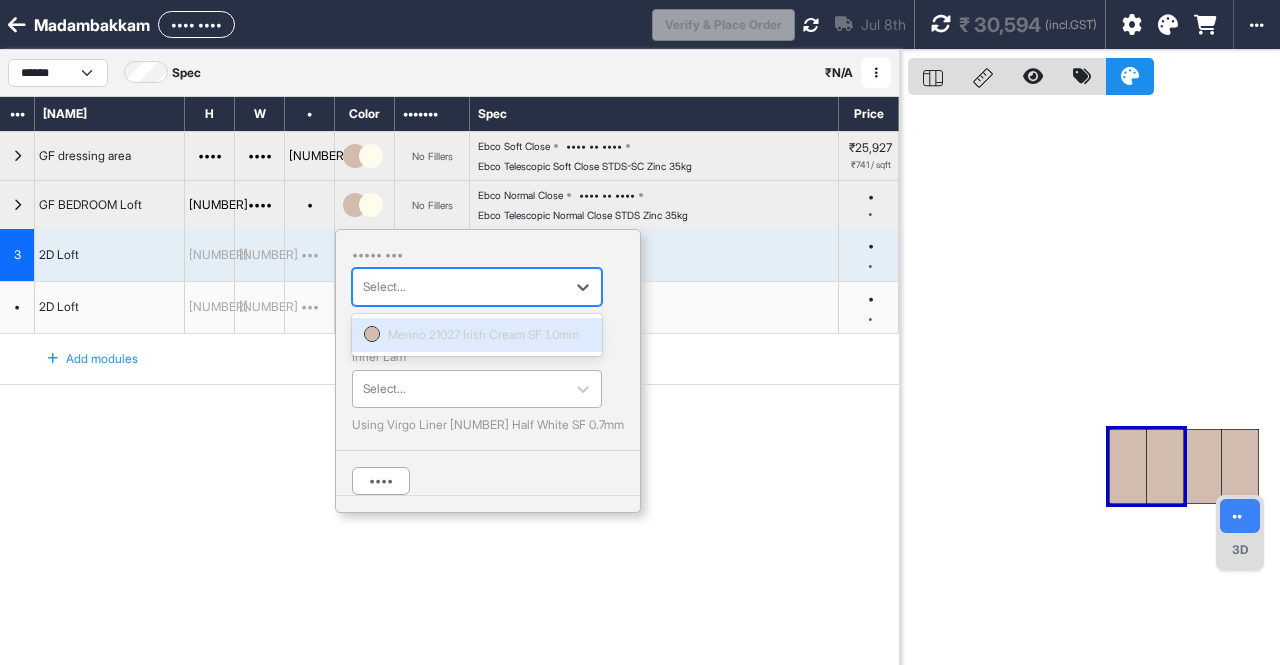 click at bounding box center (459, 389) 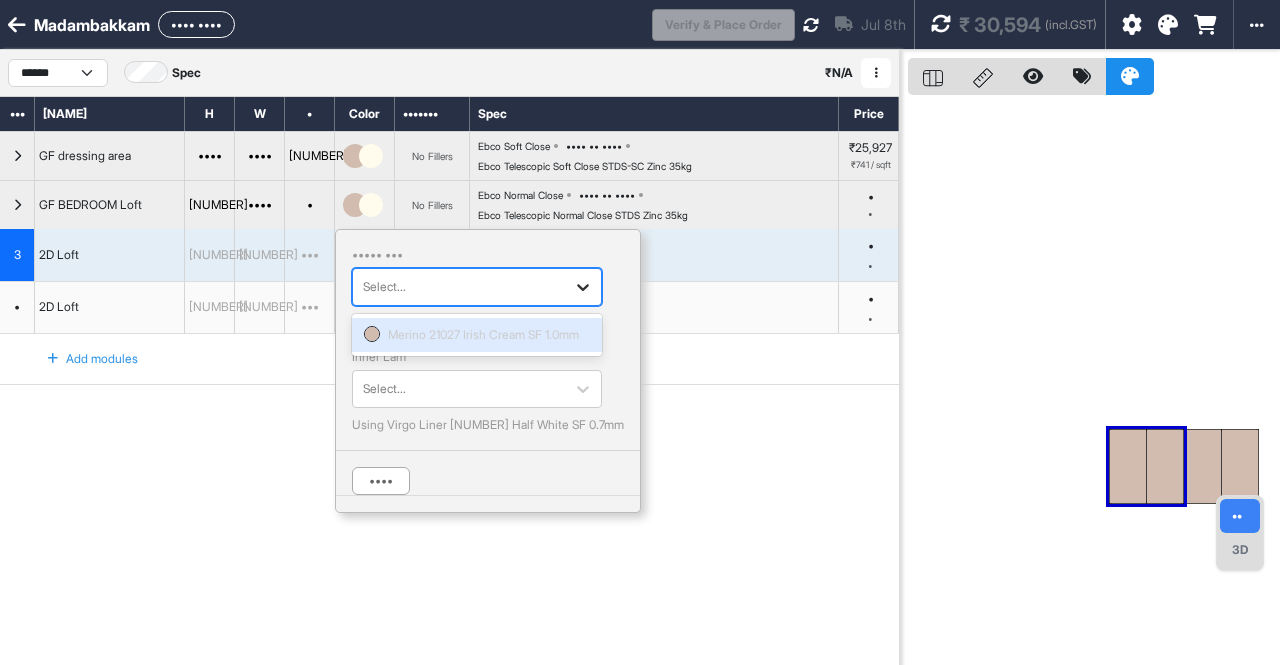 click at bounding box center (583, 287) 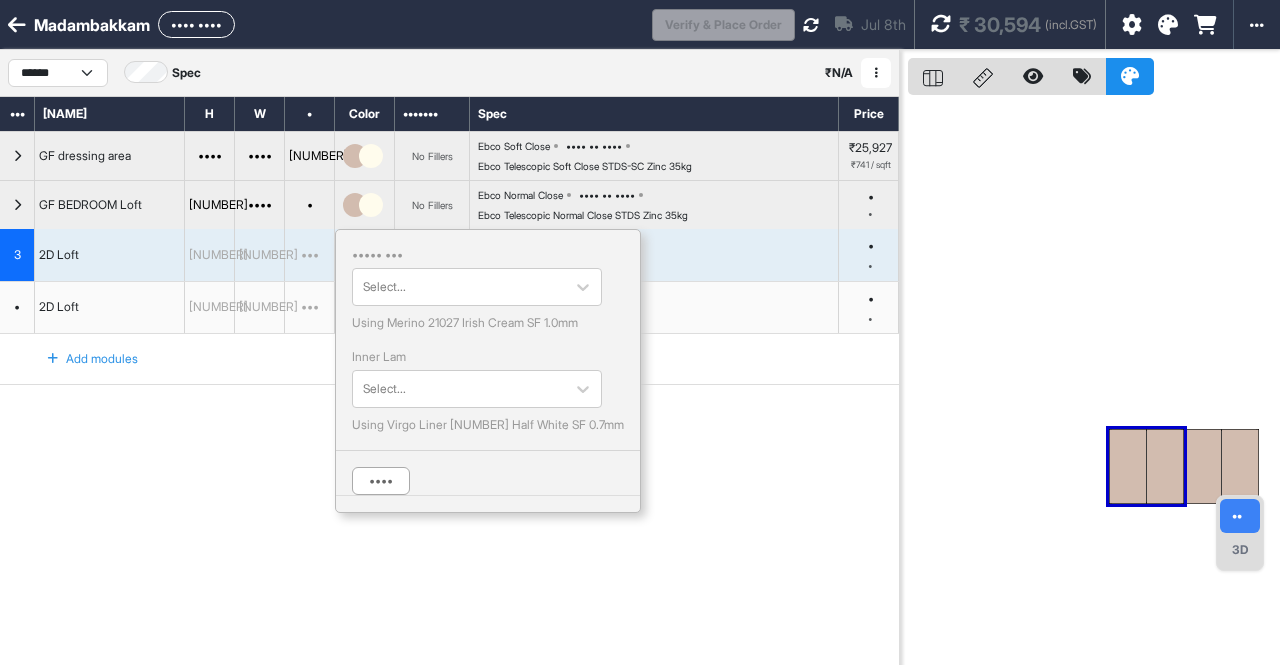 click on "Add modules" at bounding box center (110, 255) 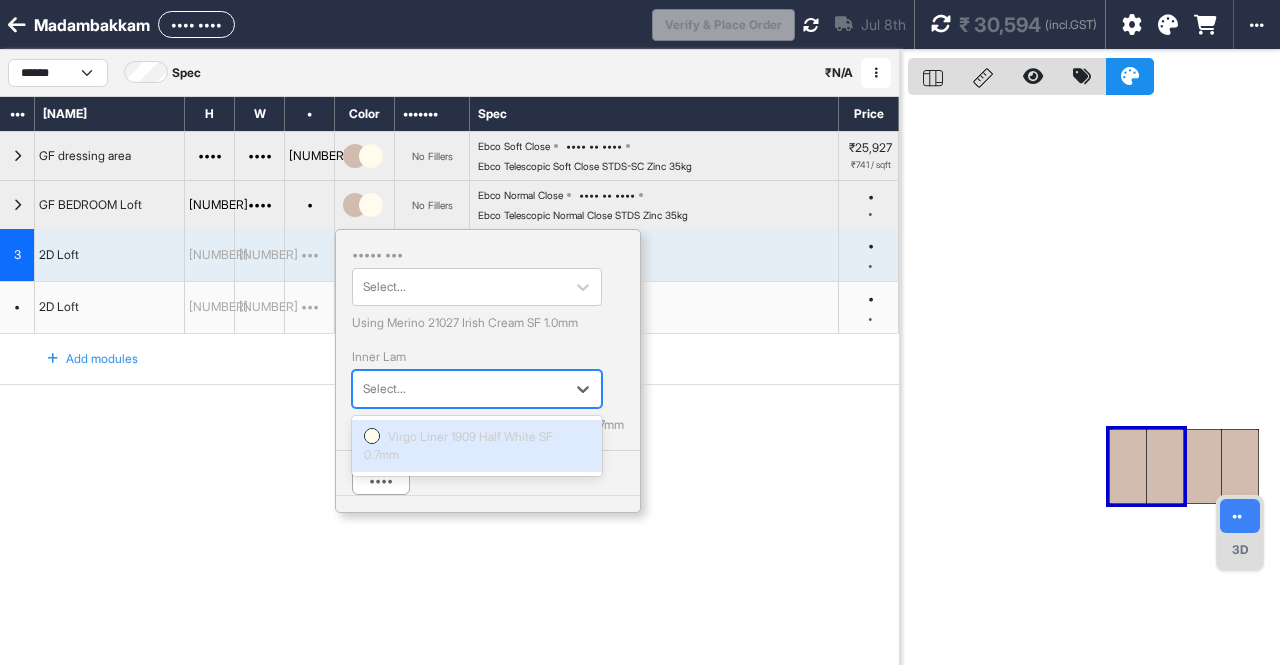 click at bounding box center (459, 389) 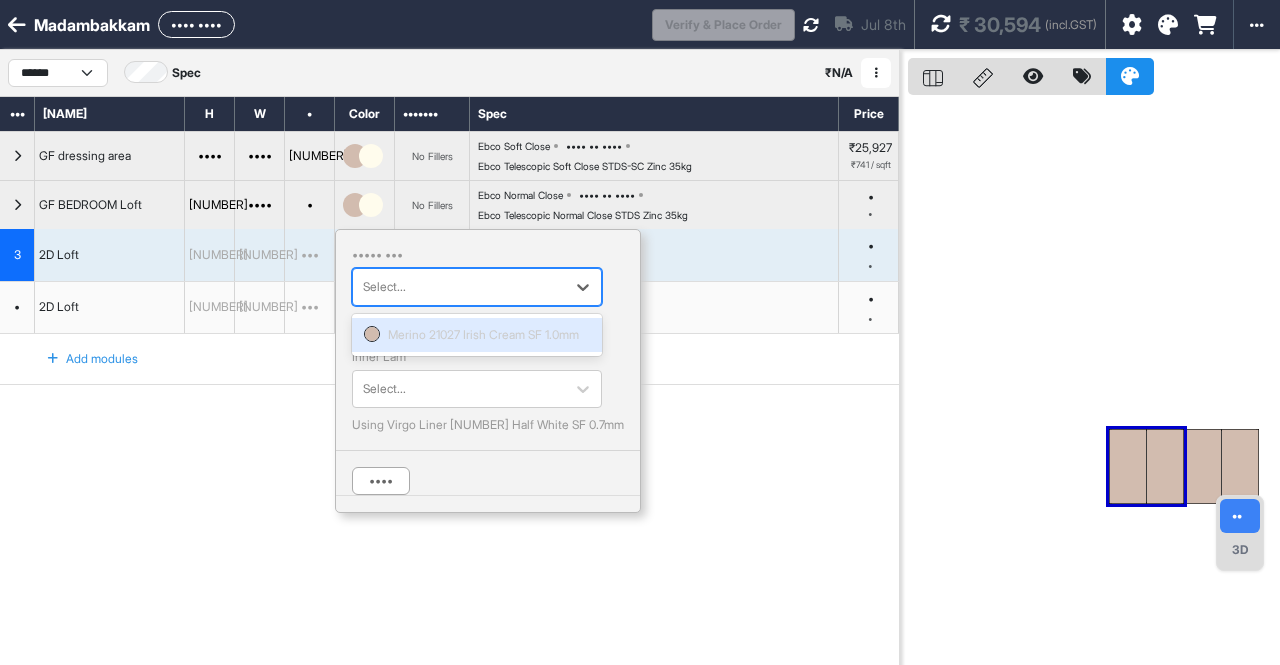 click at bounding box center (459, 287) 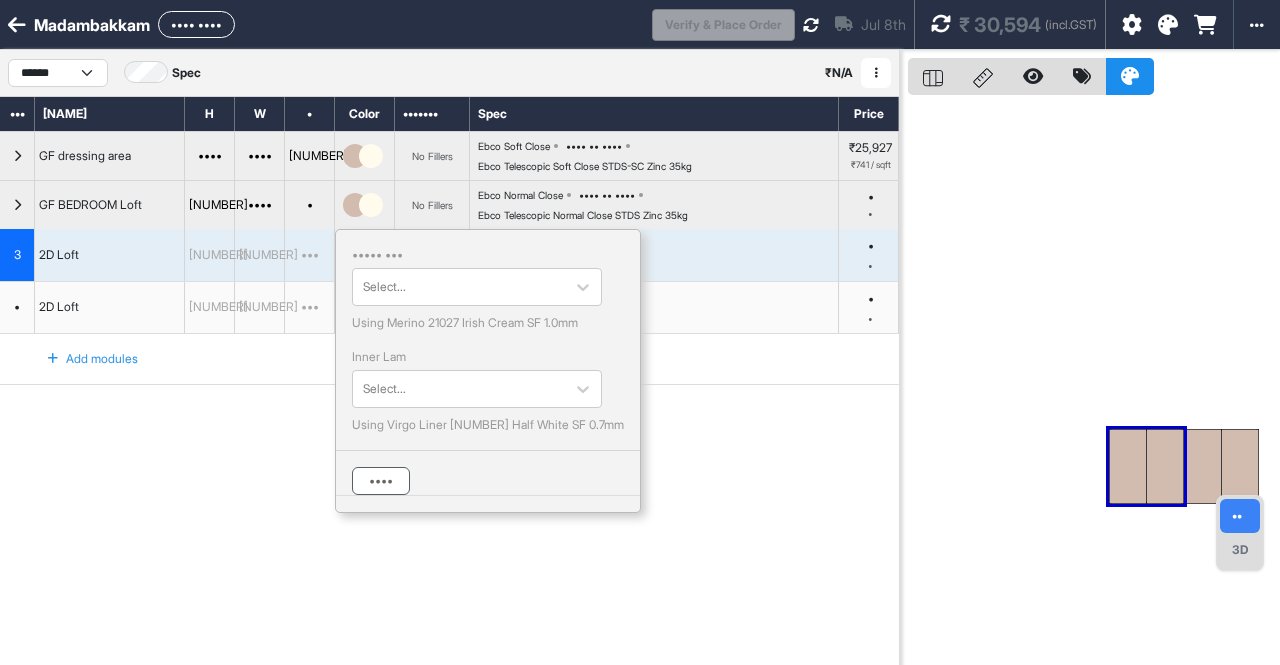 click on "••••" at bounding box center (381, 481) 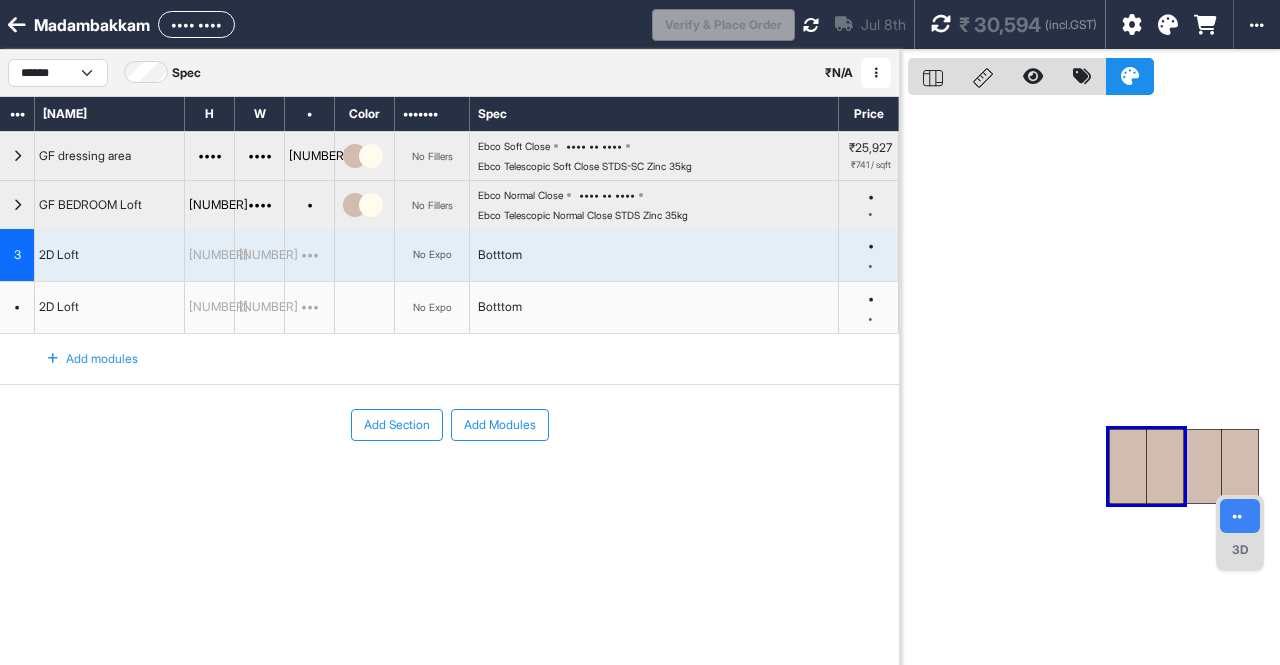 click on "••• ••••••• ••• •••••••" at bounding box center (449, 485) 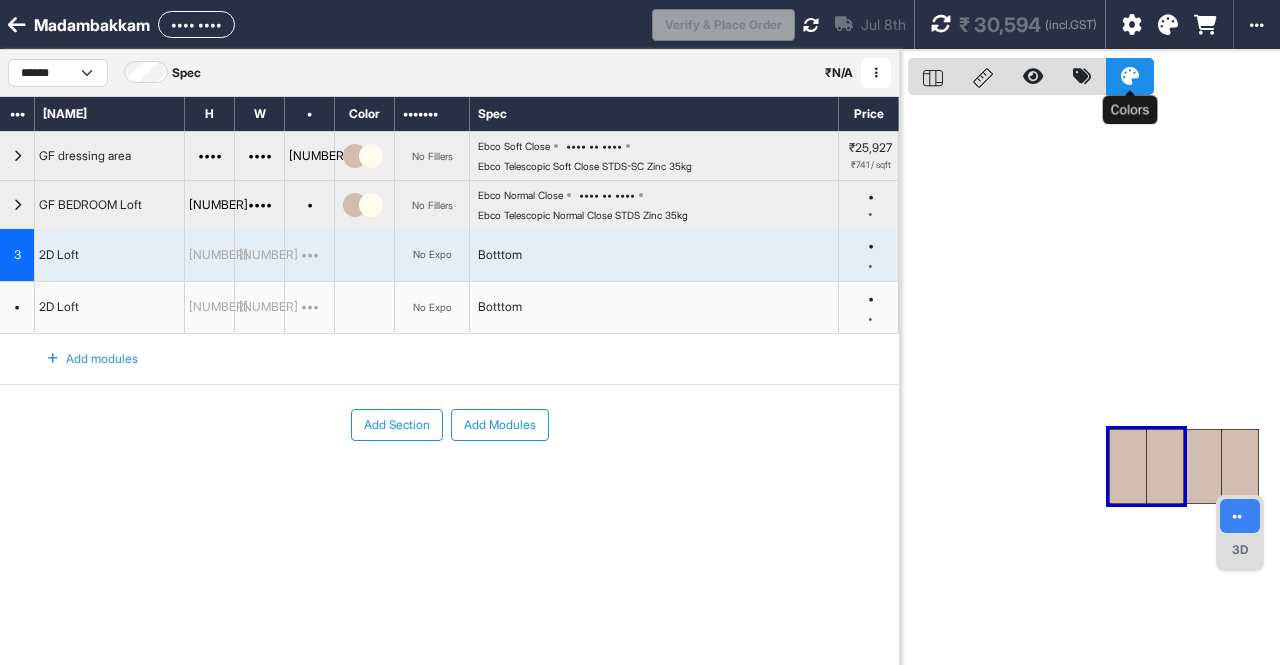 click at bounding box center [1130, 76] 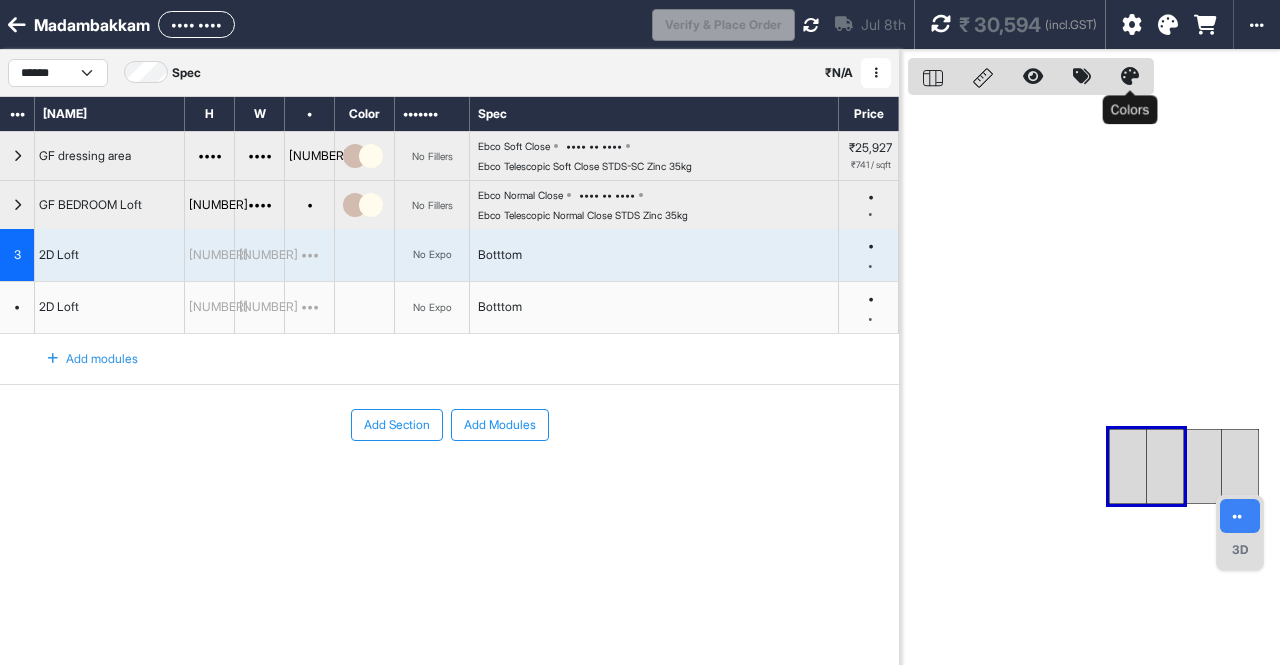 click at bounding box center [1130, 76] 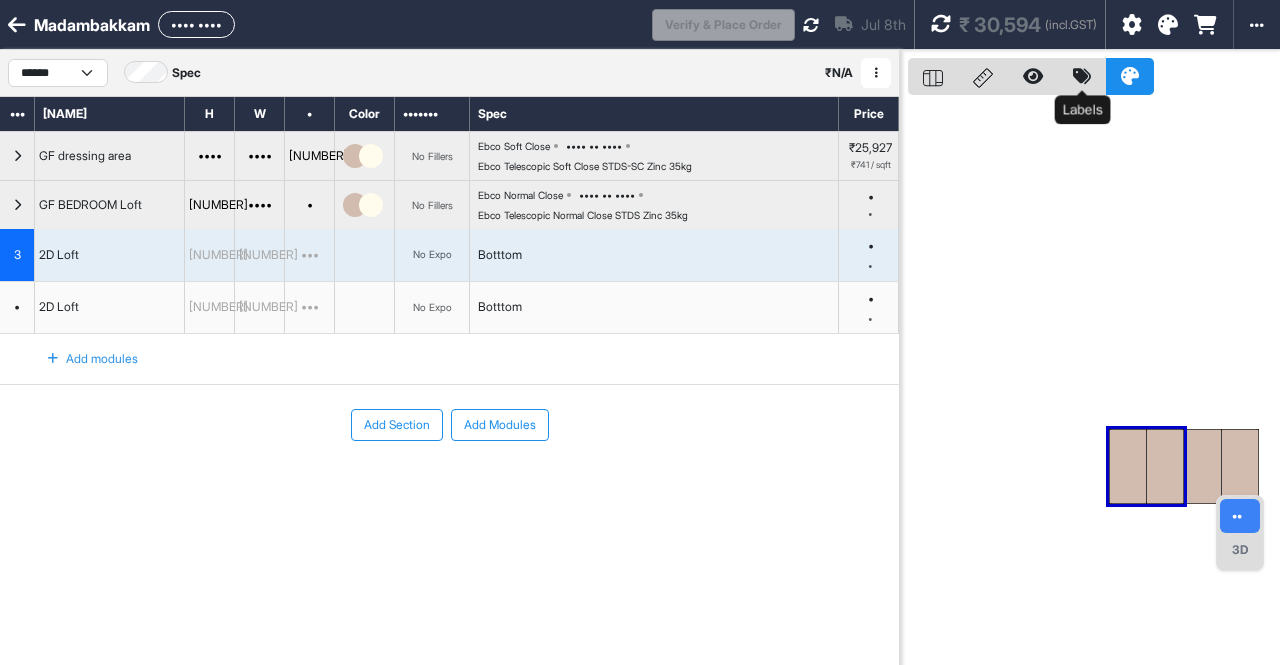 click at bounding box center (1082, 76) 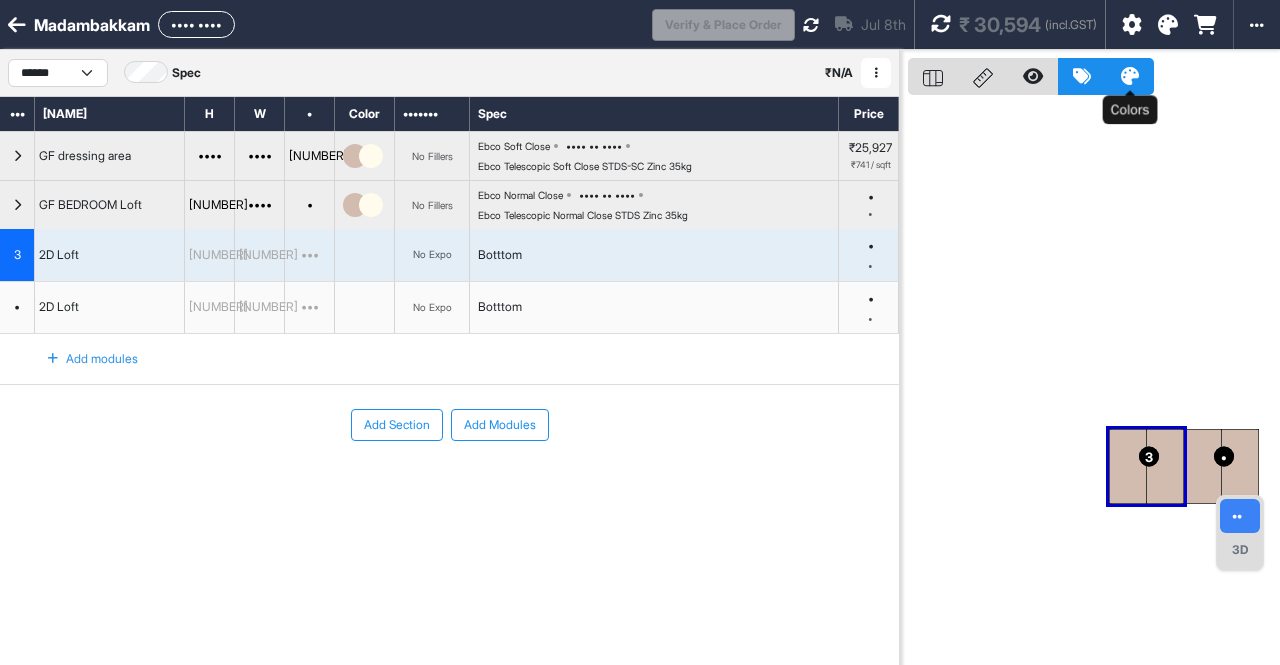 click at bounding box center [1130, 76] 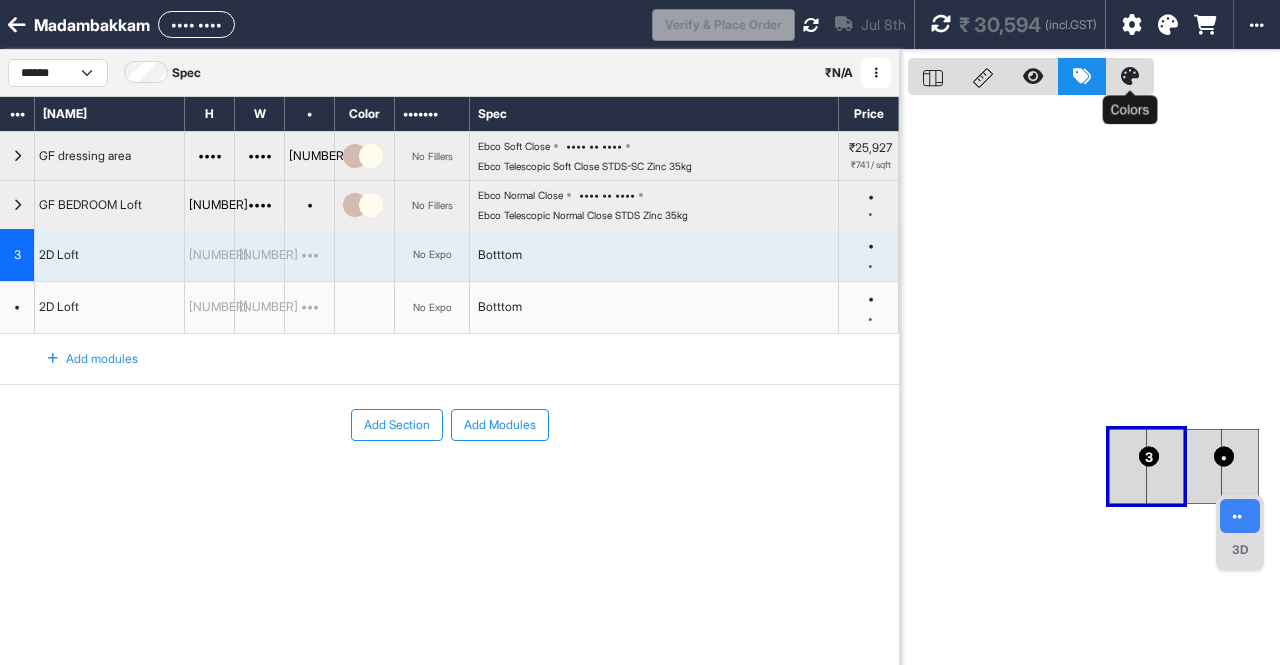 click at bounding box center (1130, 76) 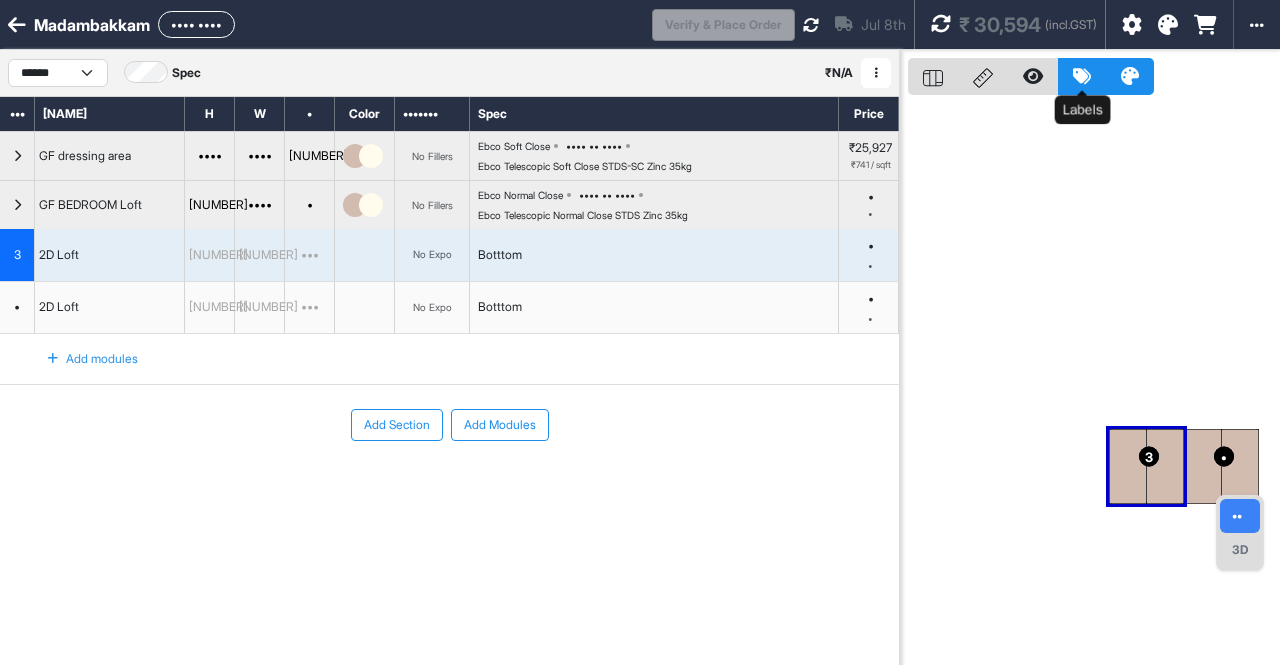 click at bounding box center [1082, 76] 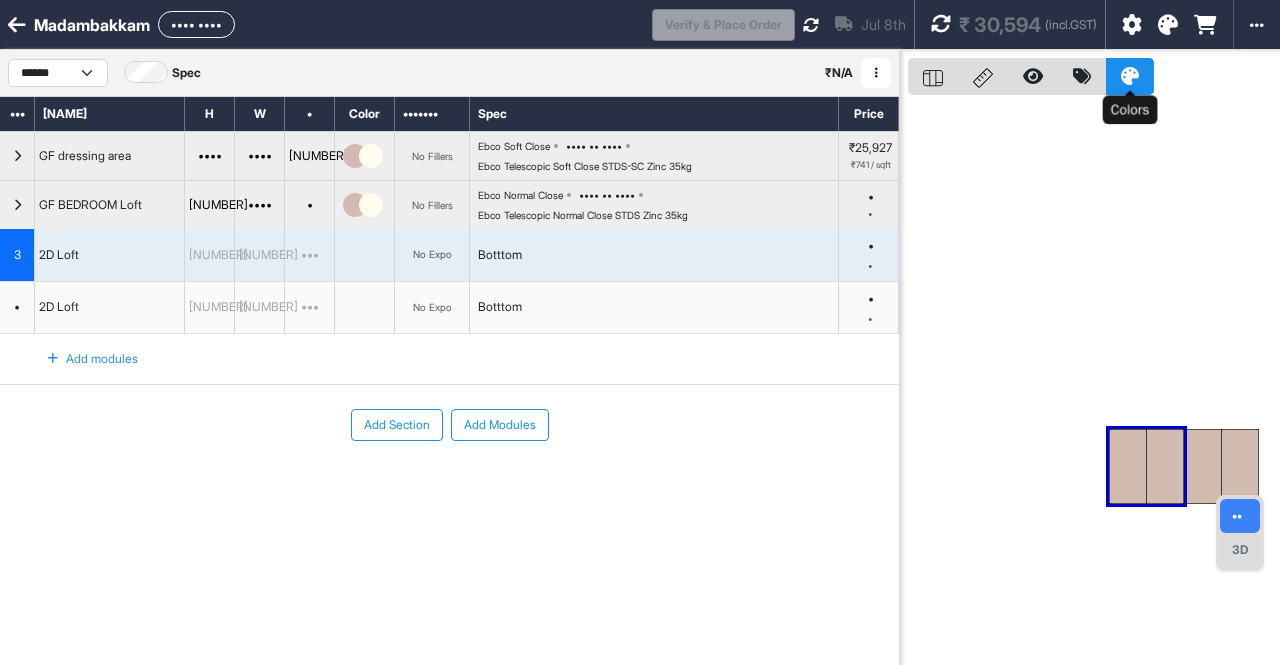 click at bounding box center [1130, 76] 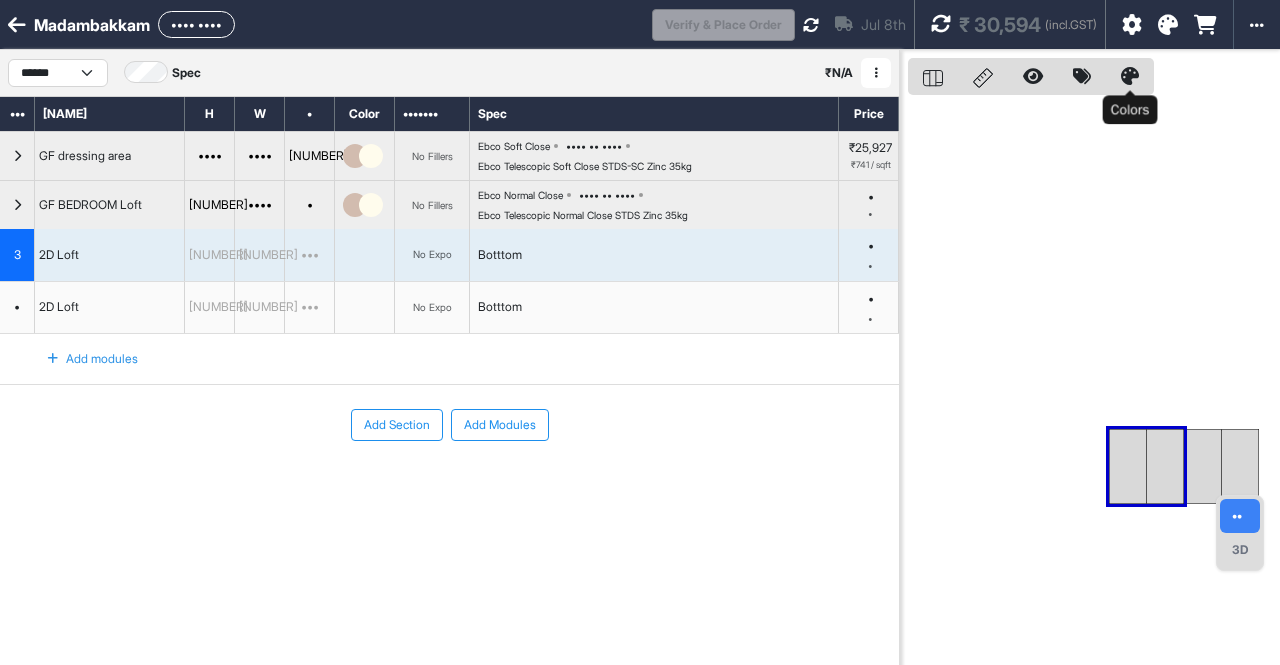 click at bounding box center (1130, 76) 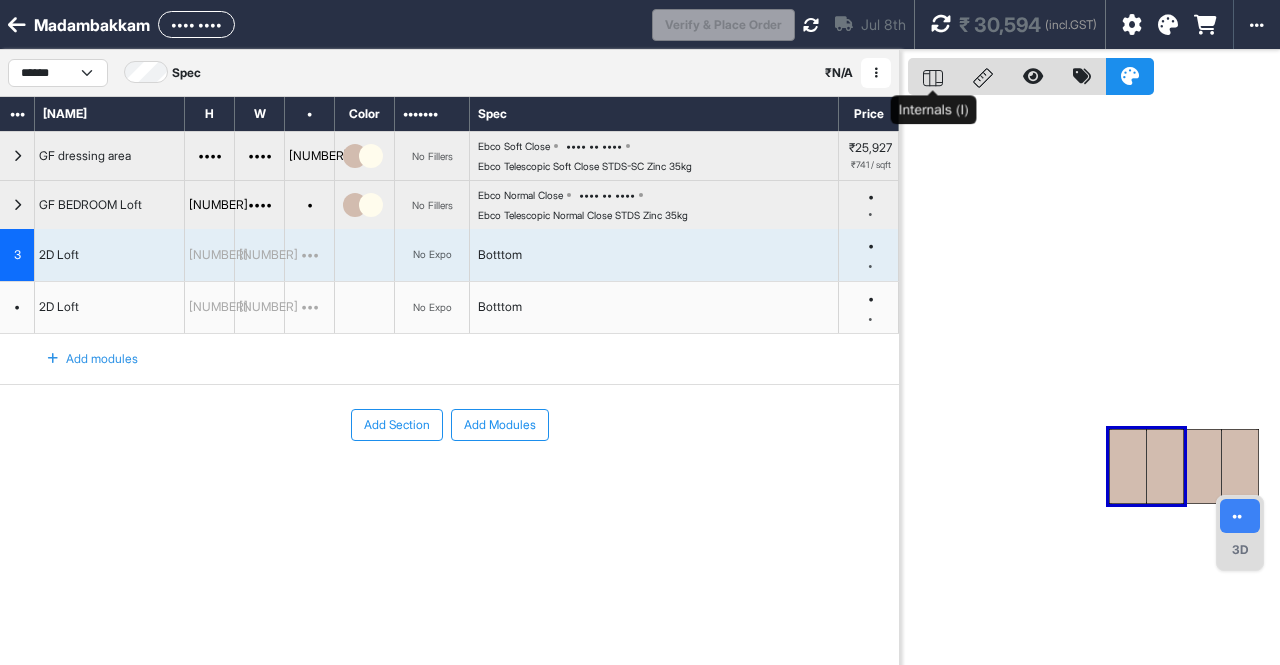 click at bounding box center [933, 78] 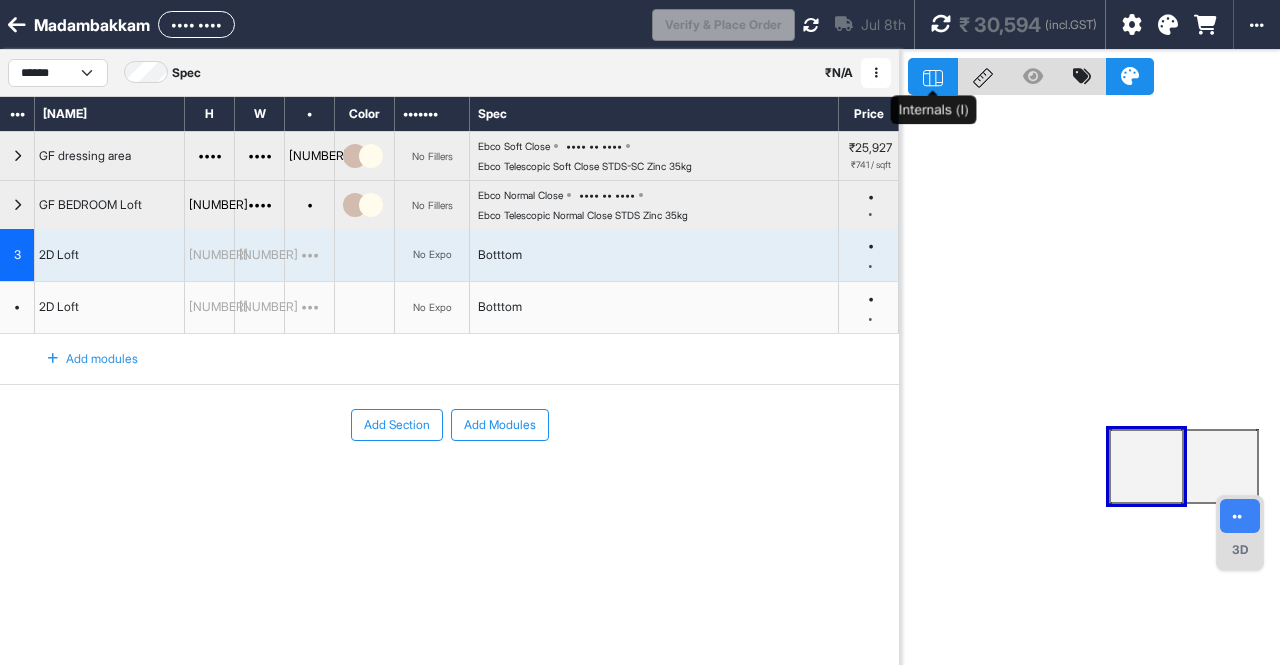 click at bounding box center (933, 78) 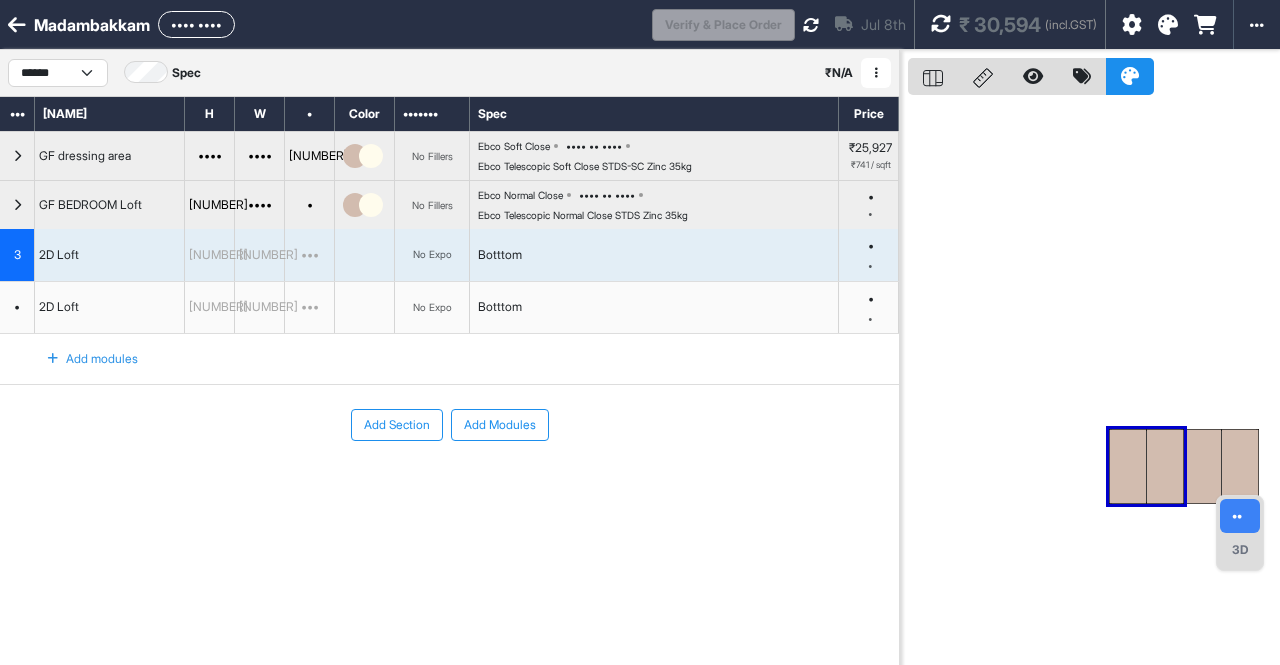 click at bounding box center (17, 156) 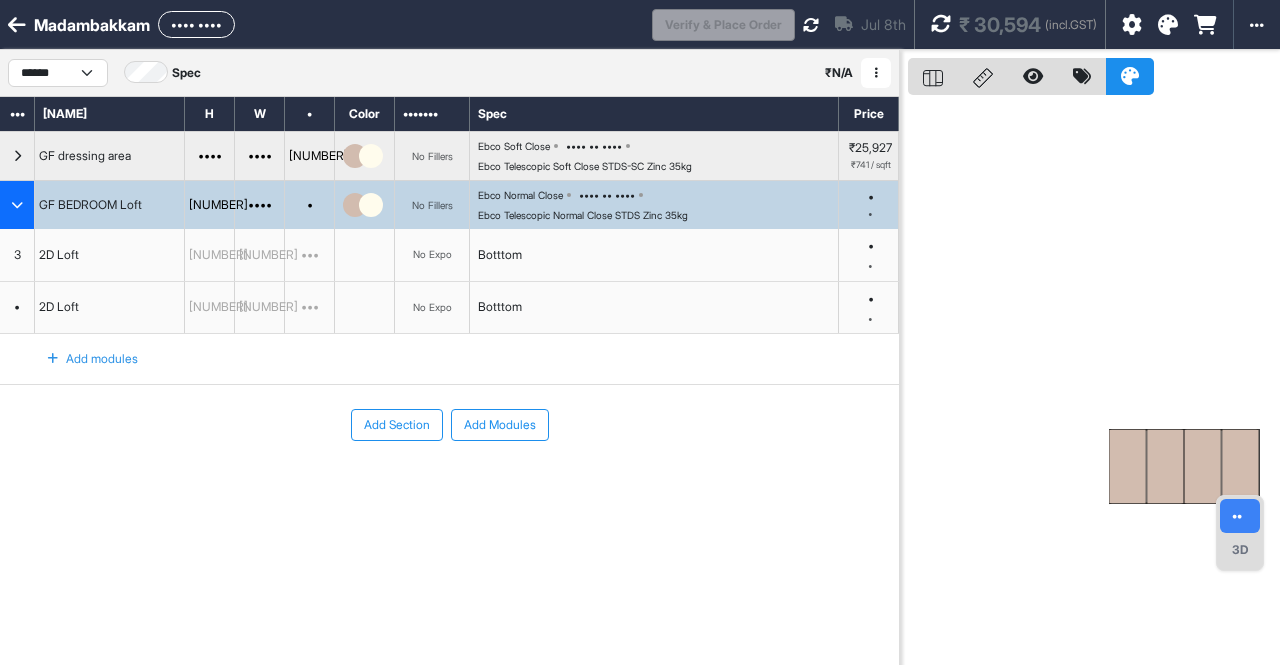 click on "••• ••••••• ••• •••••••" at bounding box center [449, 485] 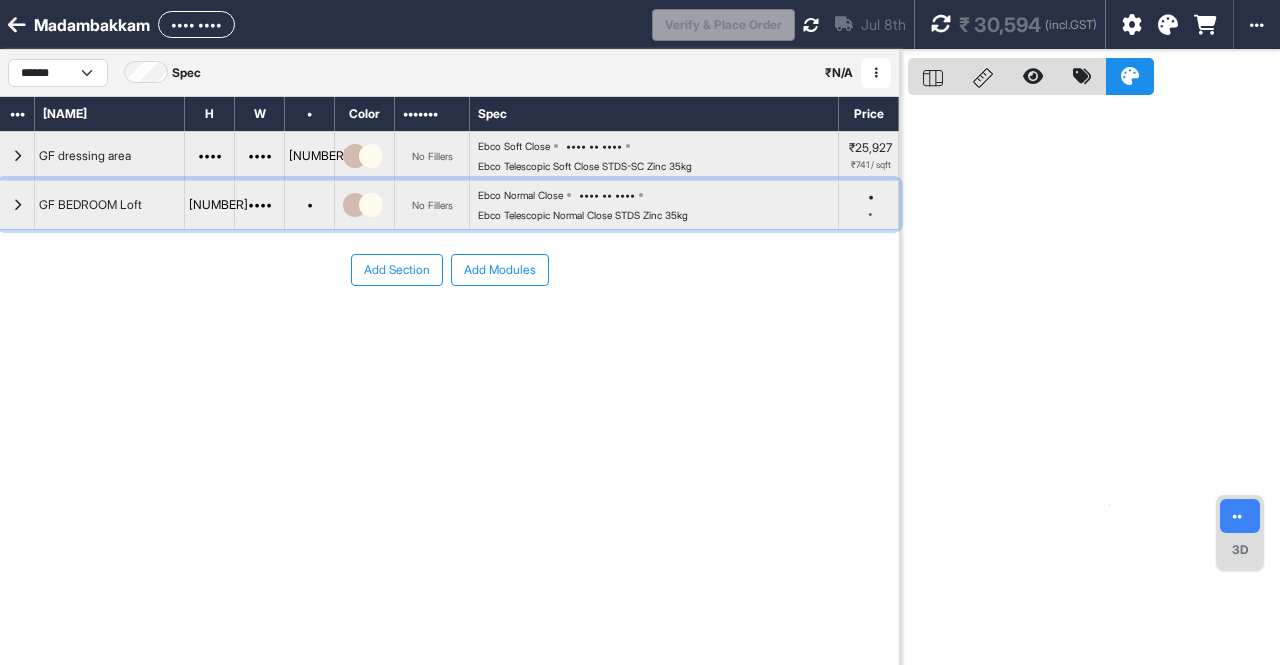 click at bounding box center [17, 156] 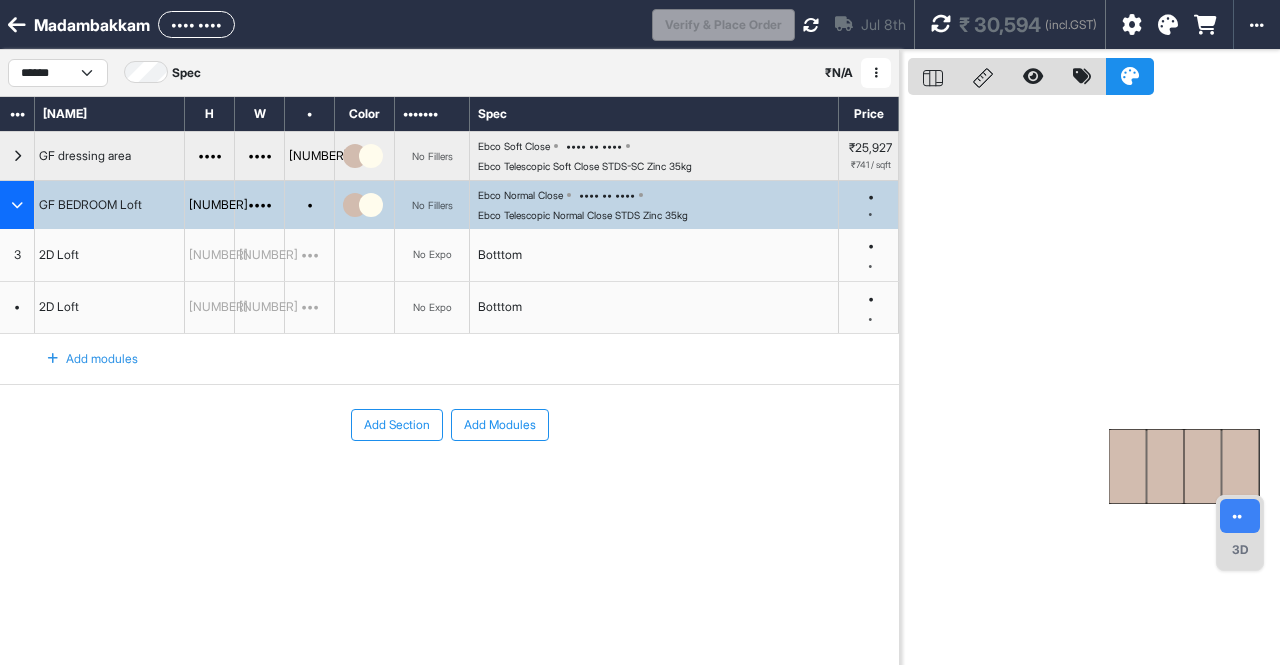 click at bounding box center (365, 255) 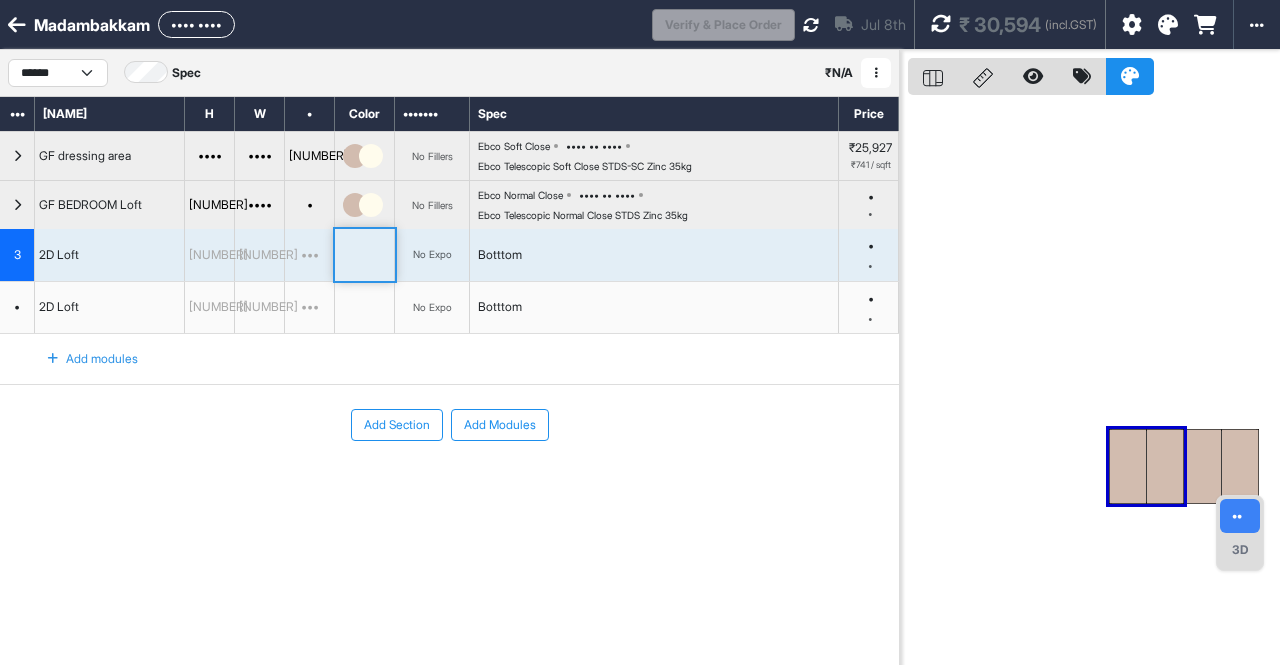 click at bounding box center (365, 255) 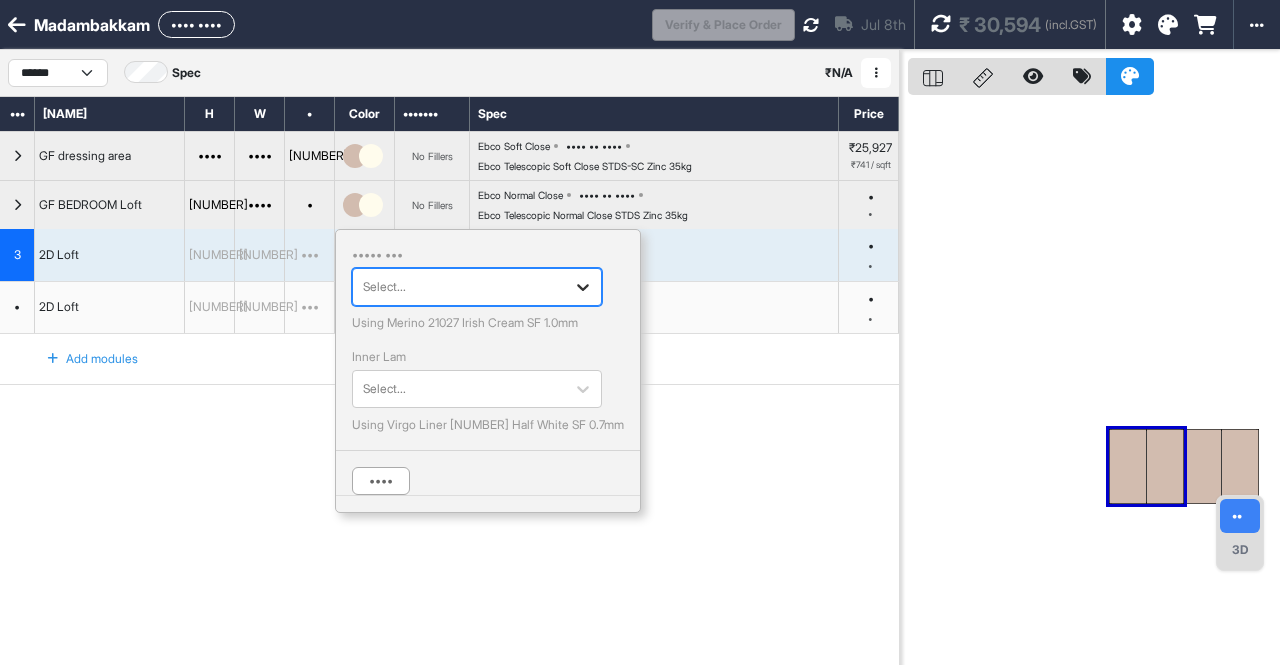 click at bounding box center (583, 287) 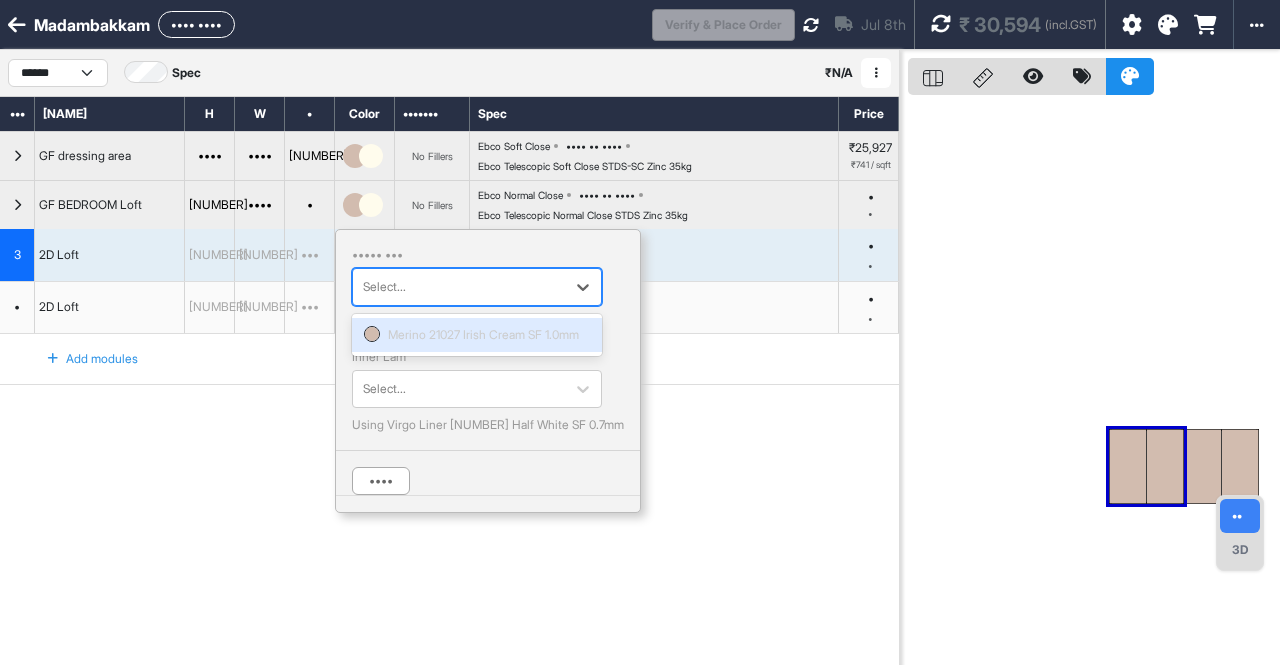 click at bounding box center (372, 334) 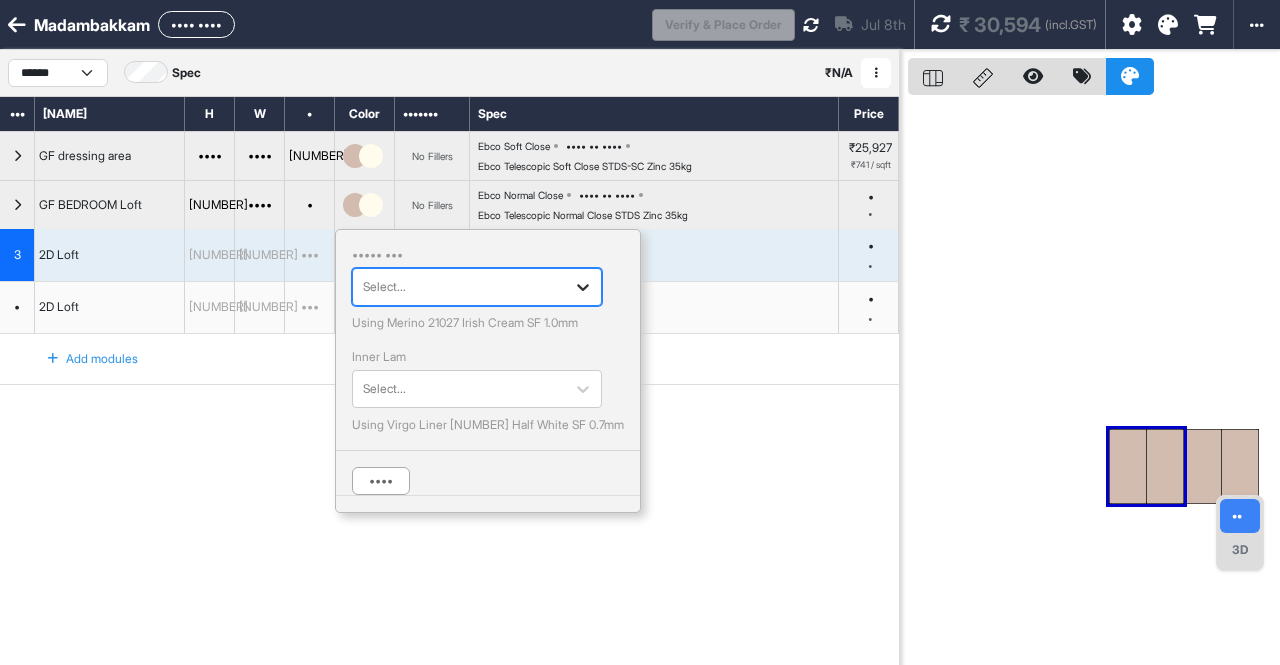 click at bounding box center (583, 287) 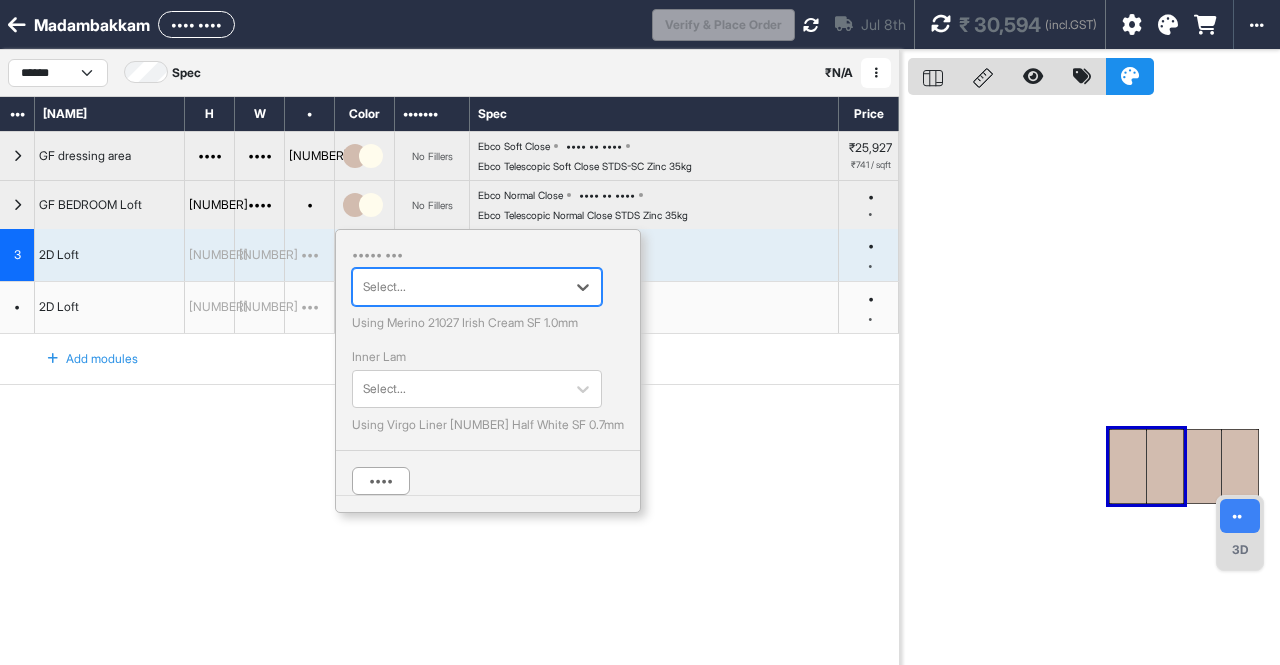click on "••• ••••••• ••• •••••••" at bounding box center [449, 485] 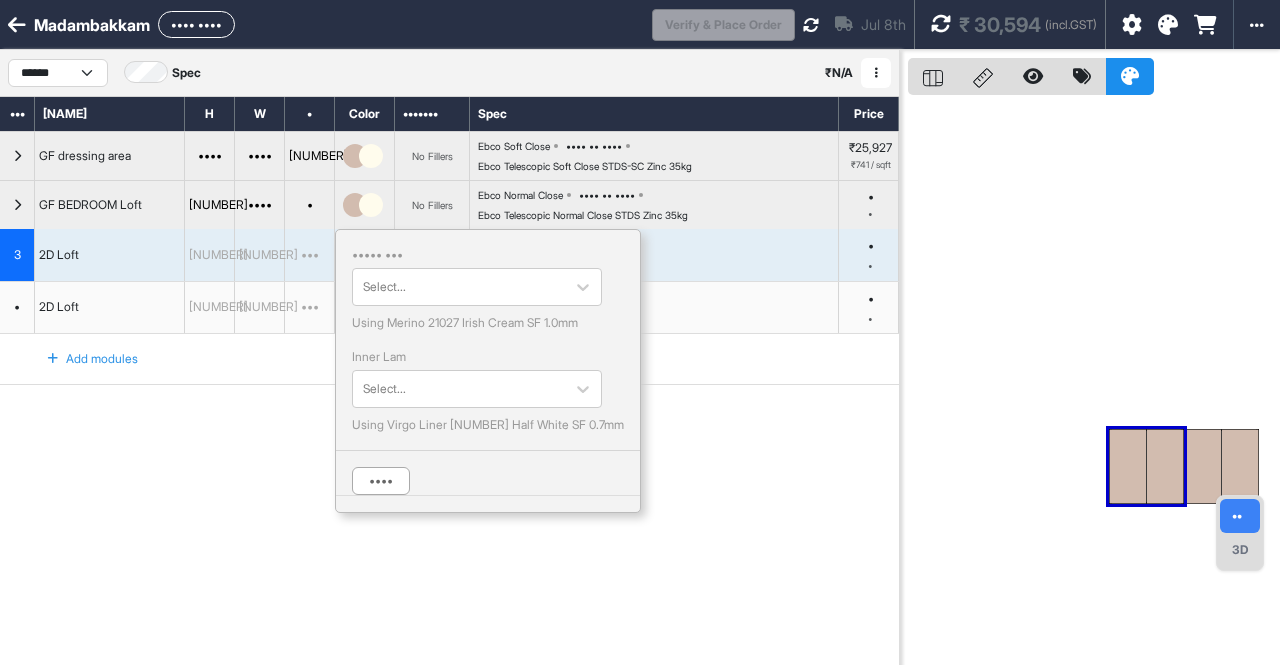 click on "••• ••••••• ••• •••••••" at bounding box center [449, 485] 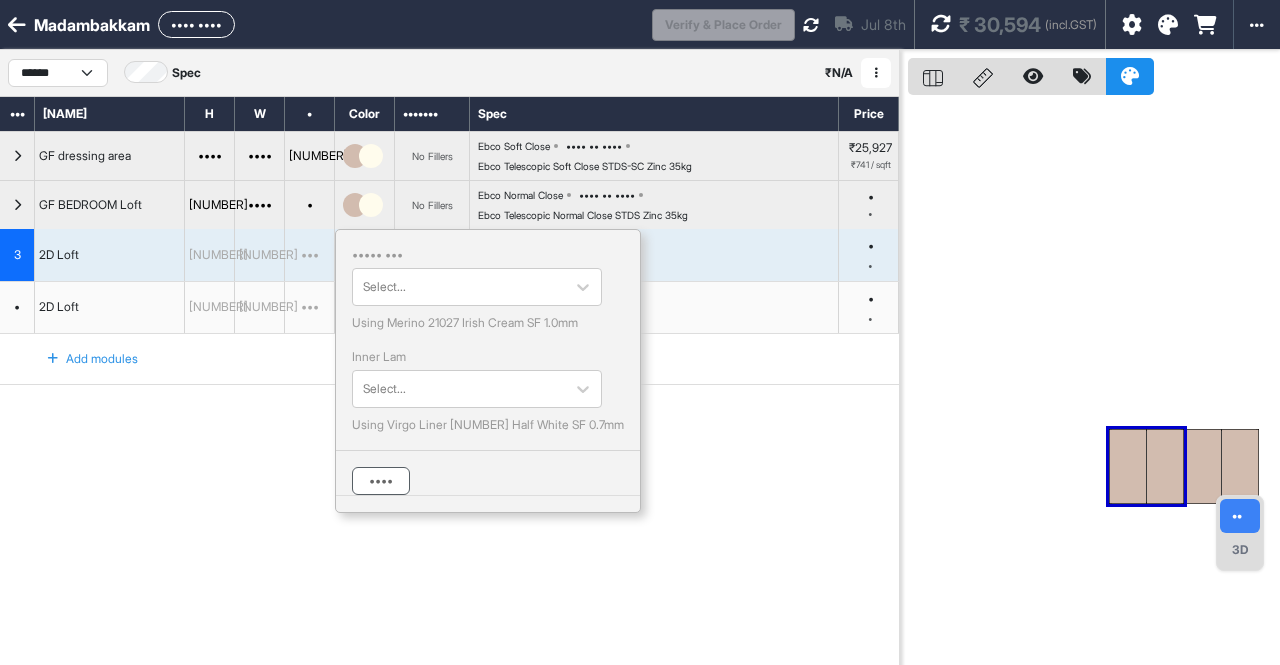 click on "••••" at bounding box center [381, 481] 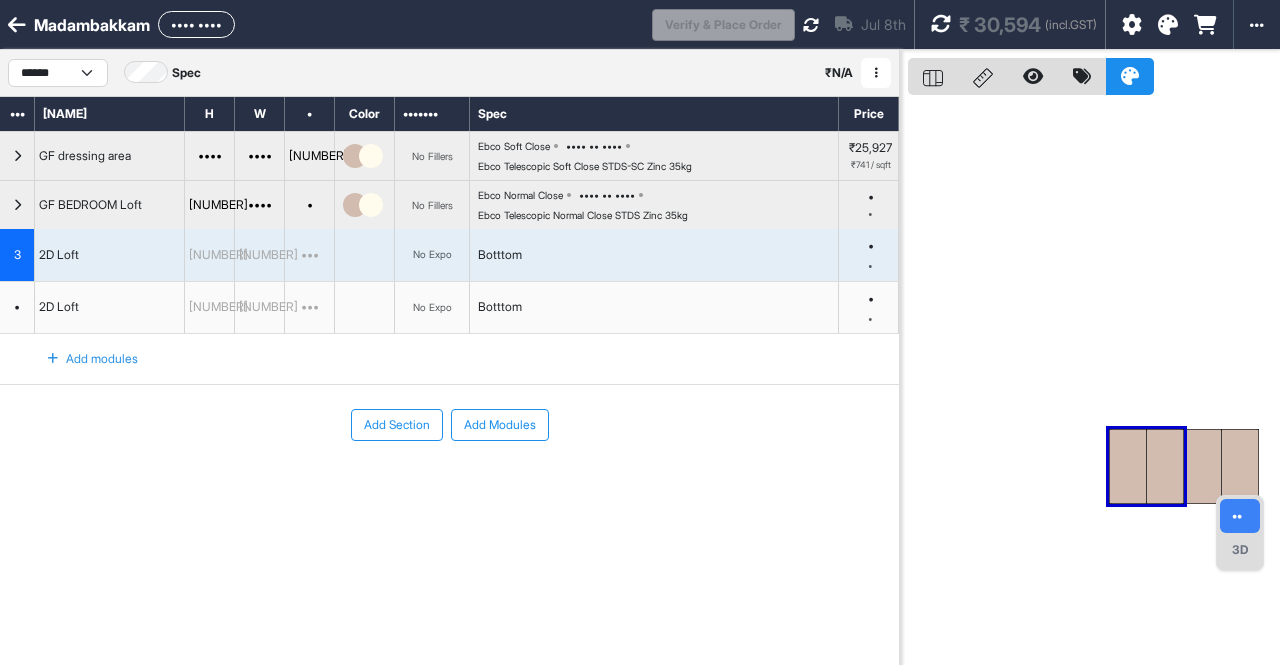 click at bounding box center [1161, 24] 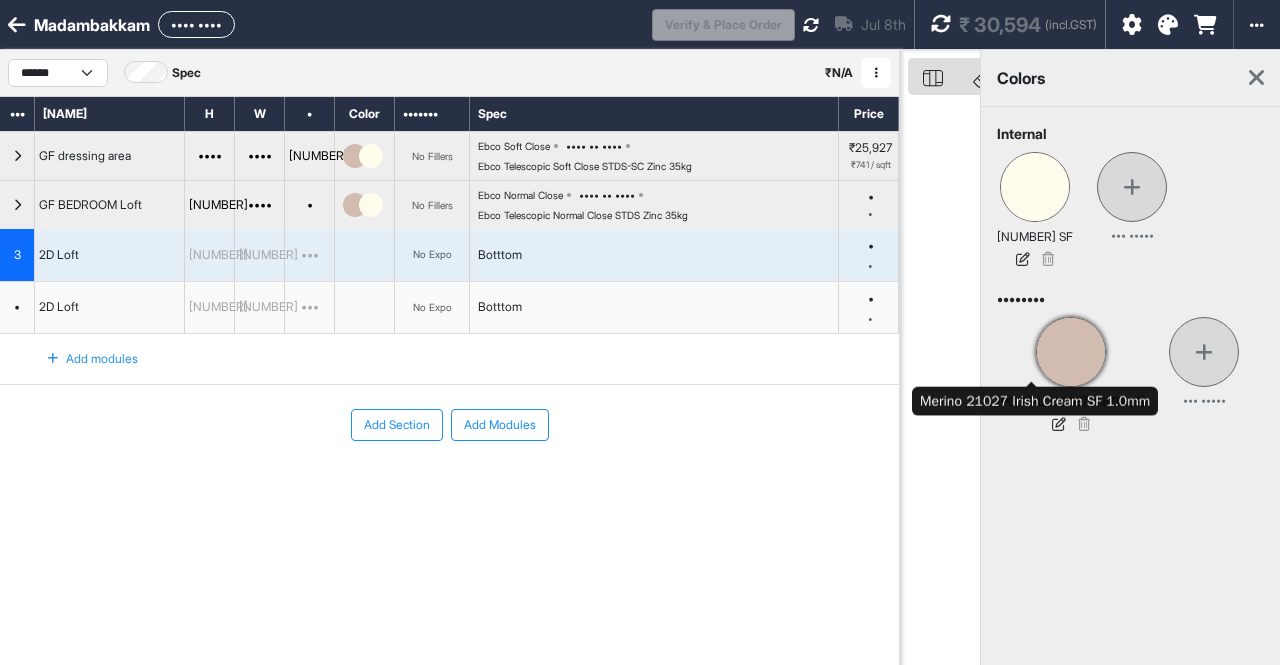 click at bounding box center [1071, 352] 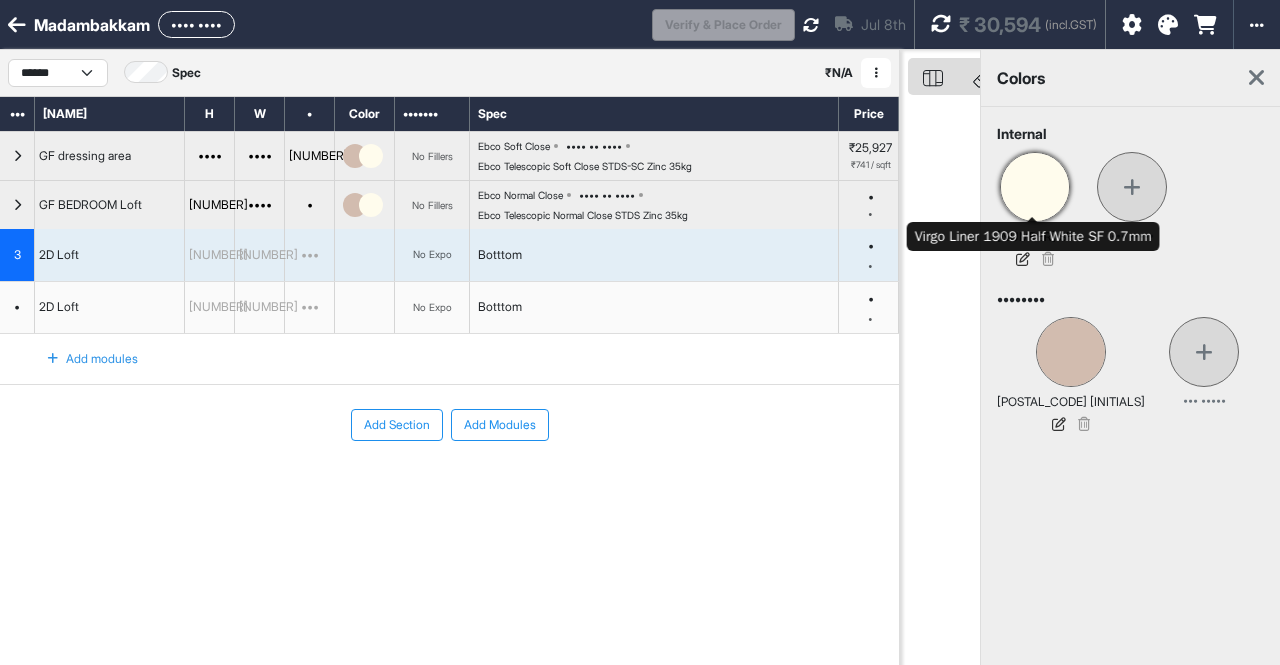 click at bounding box center (1035, 187) 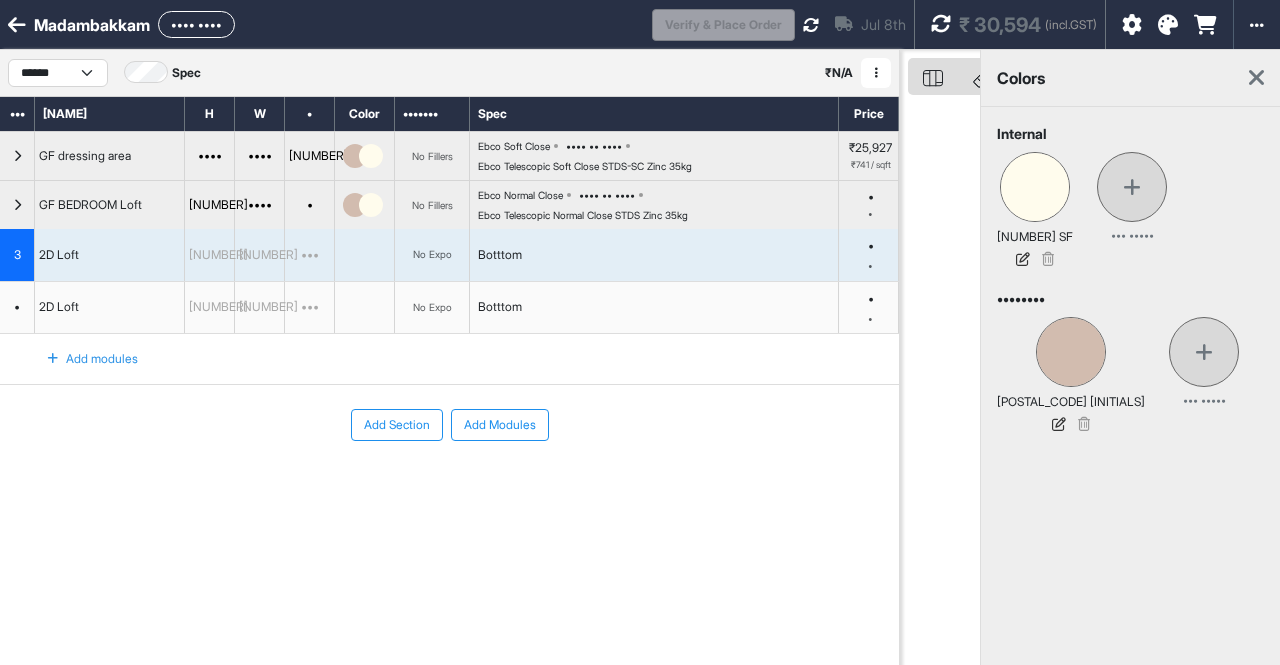 click at bounding box center (1256, 78) 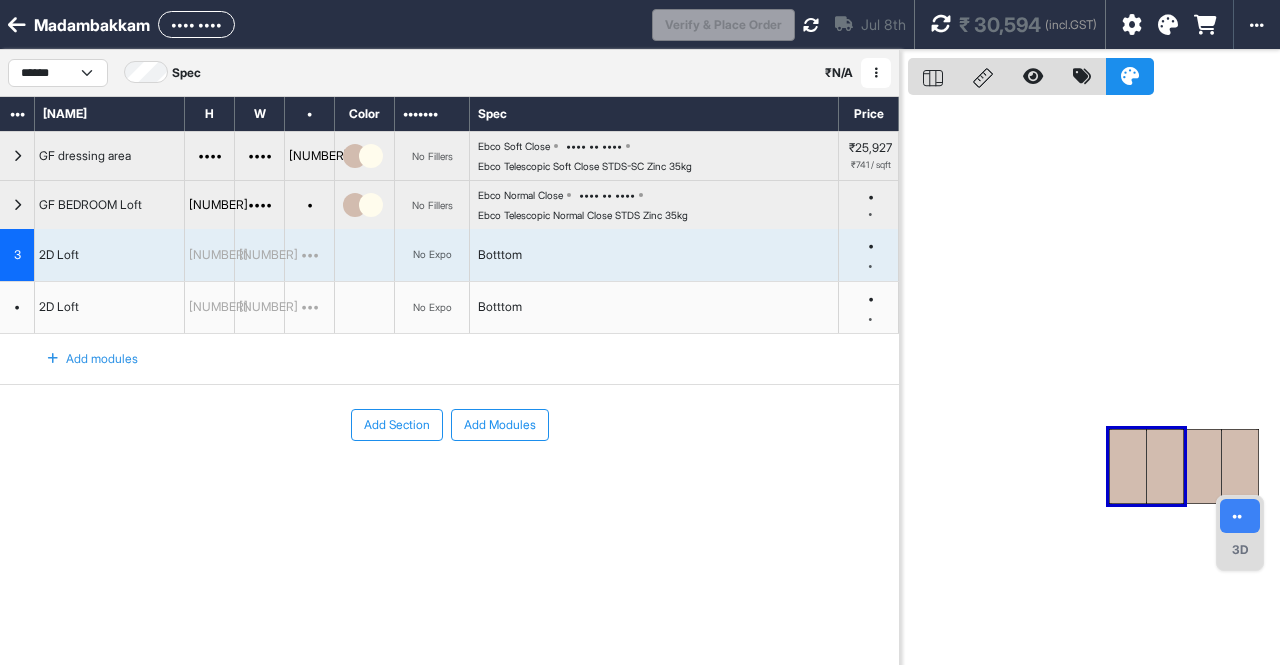 click at bounding box center [365, 255] 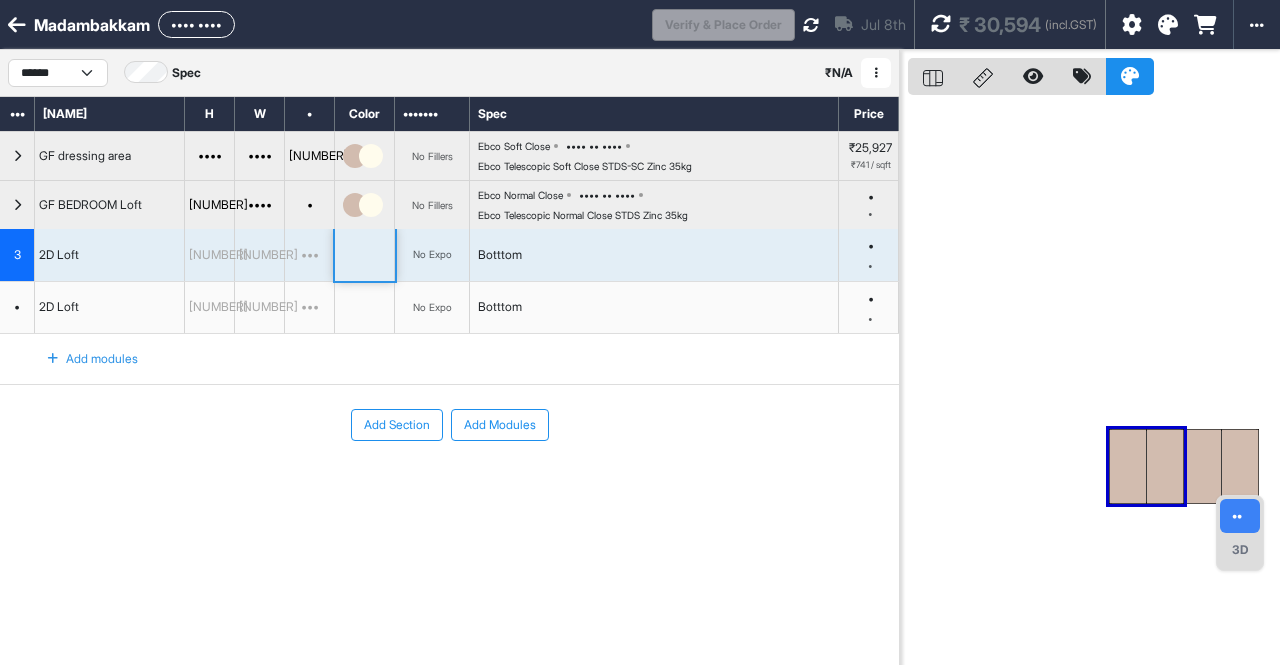 click at bounding box center (371, 205) 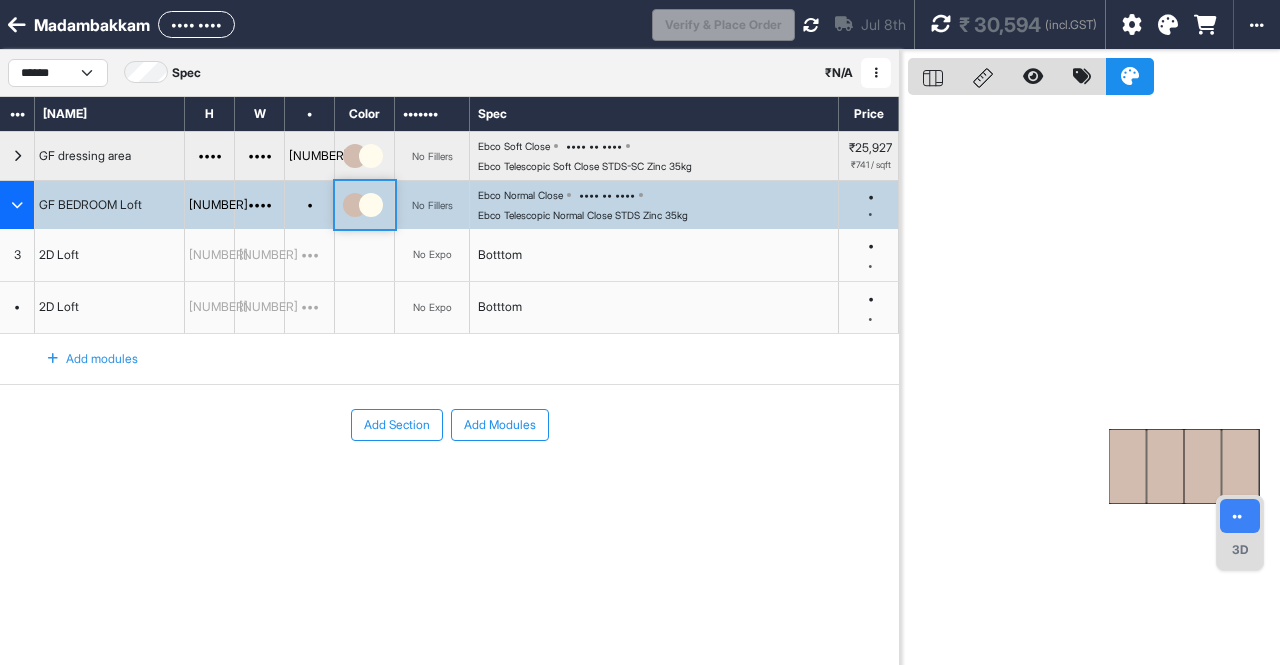 click at bounding box center (371, 205) 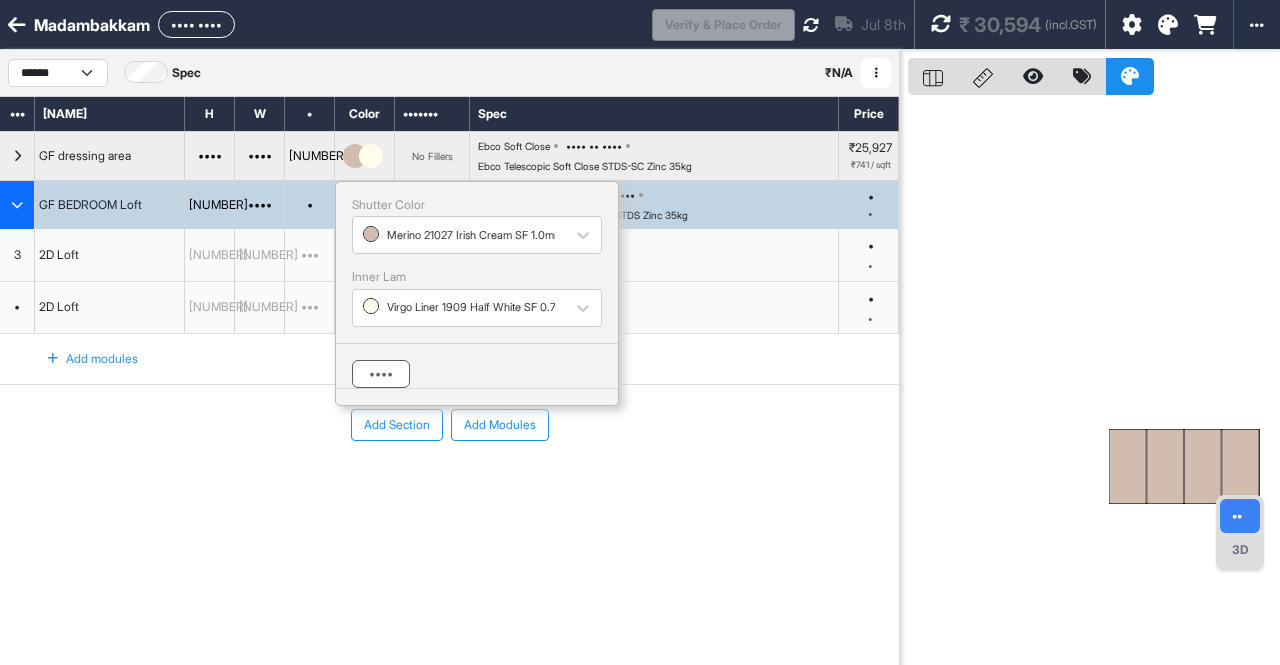 click on "••••" at bounding box center [381, 374] 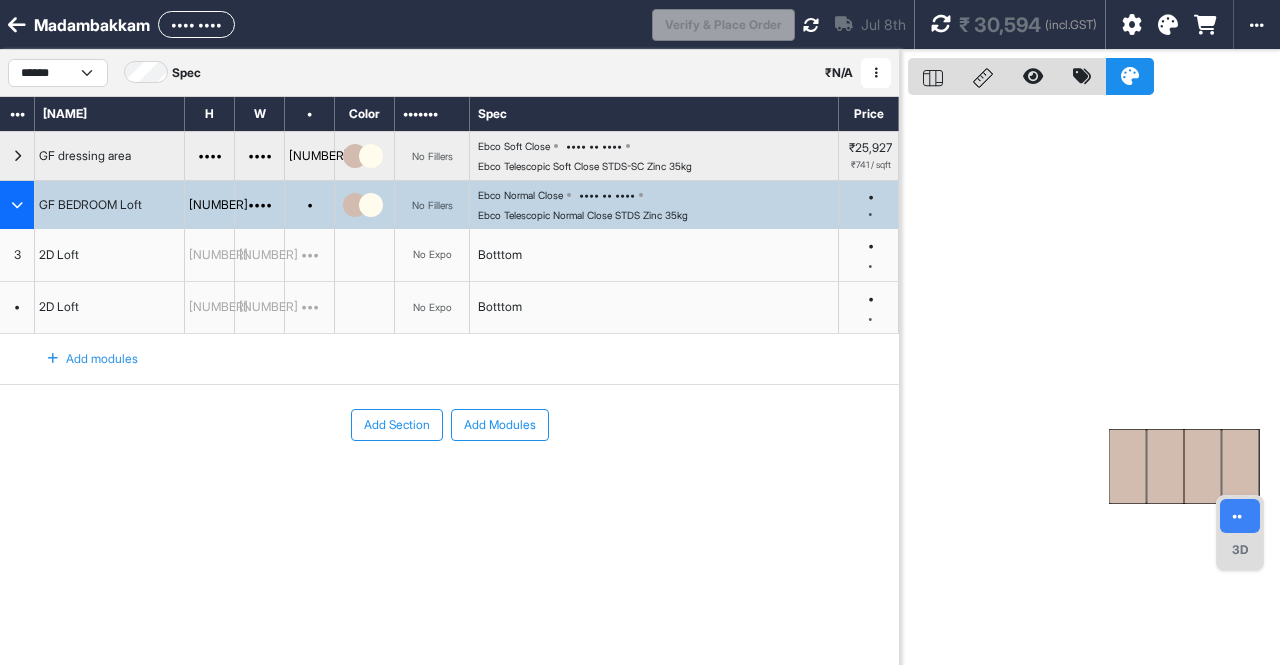 click at bounding box center (365, 255) 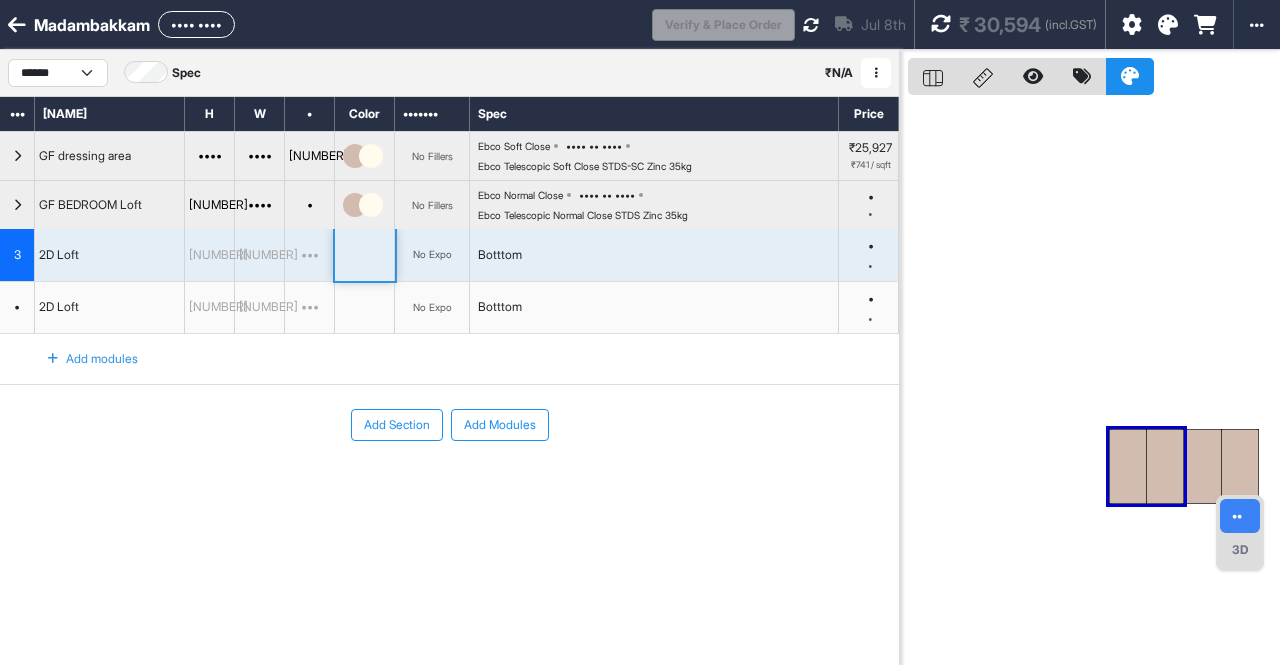 click at bounding box center (365, 255) 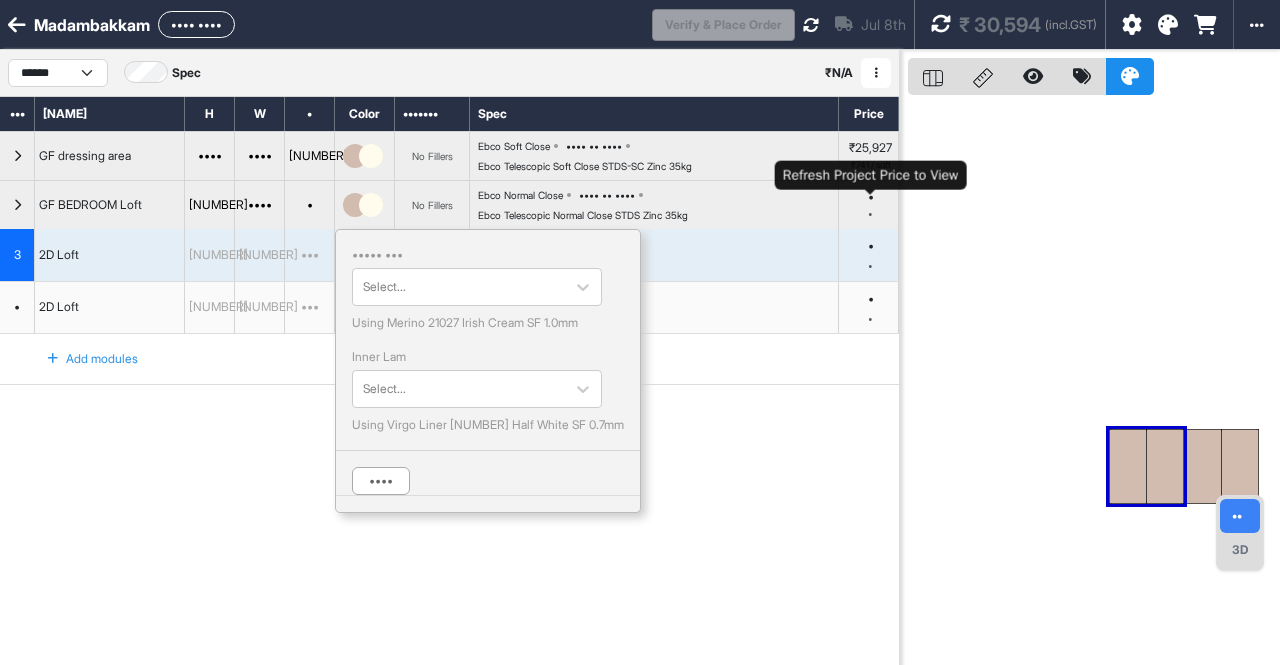 click on "•" at bounding box center [871, 197] 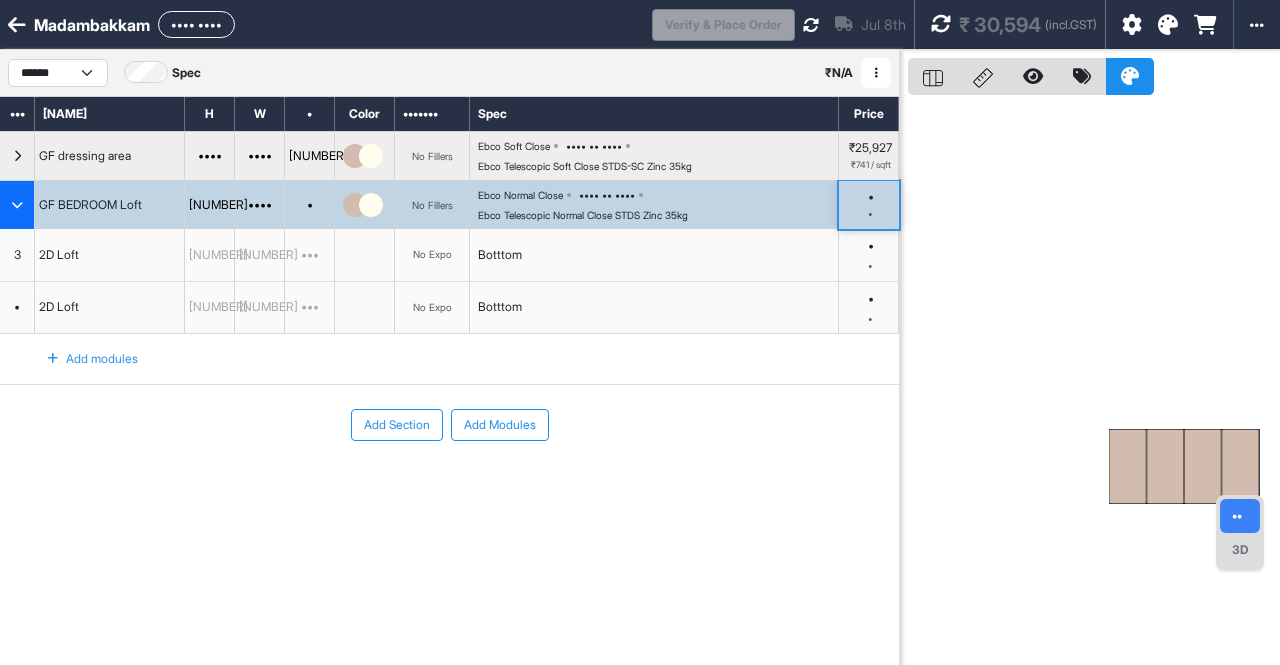 click on "•   •••••• ••••••••••" at bounding box center [1014, 24] 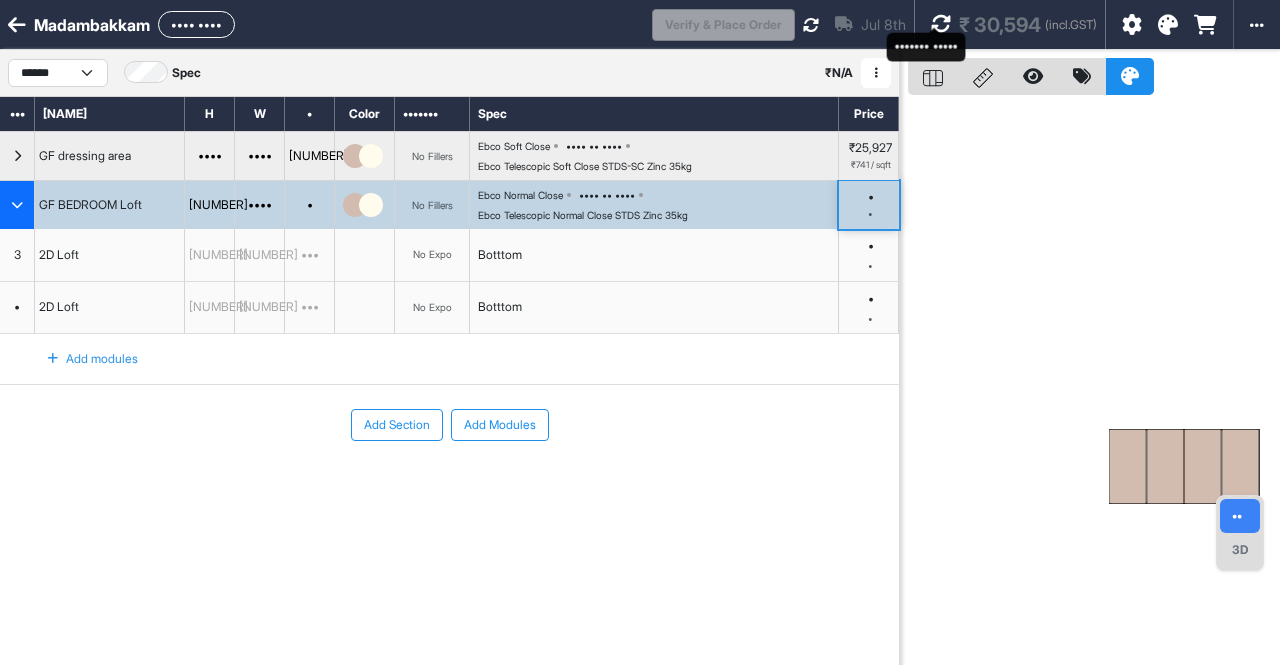 click at bounding box center [941, 24] 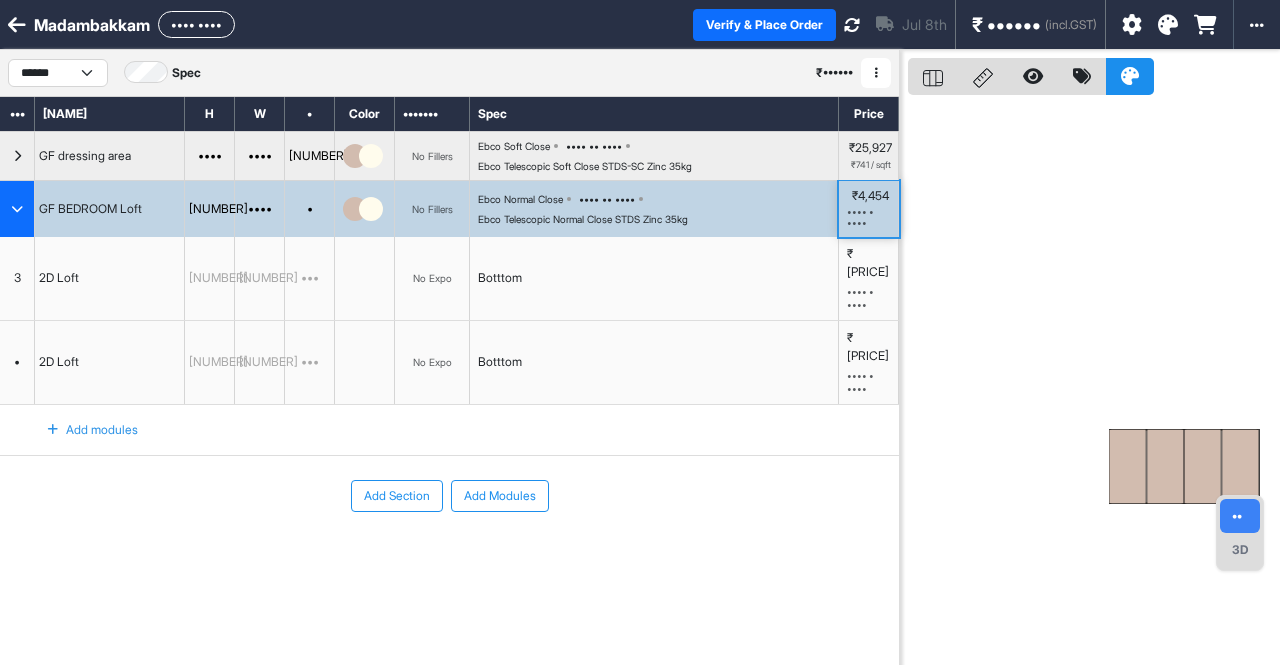 click on "Botttom" at bounding box center [654, 278] 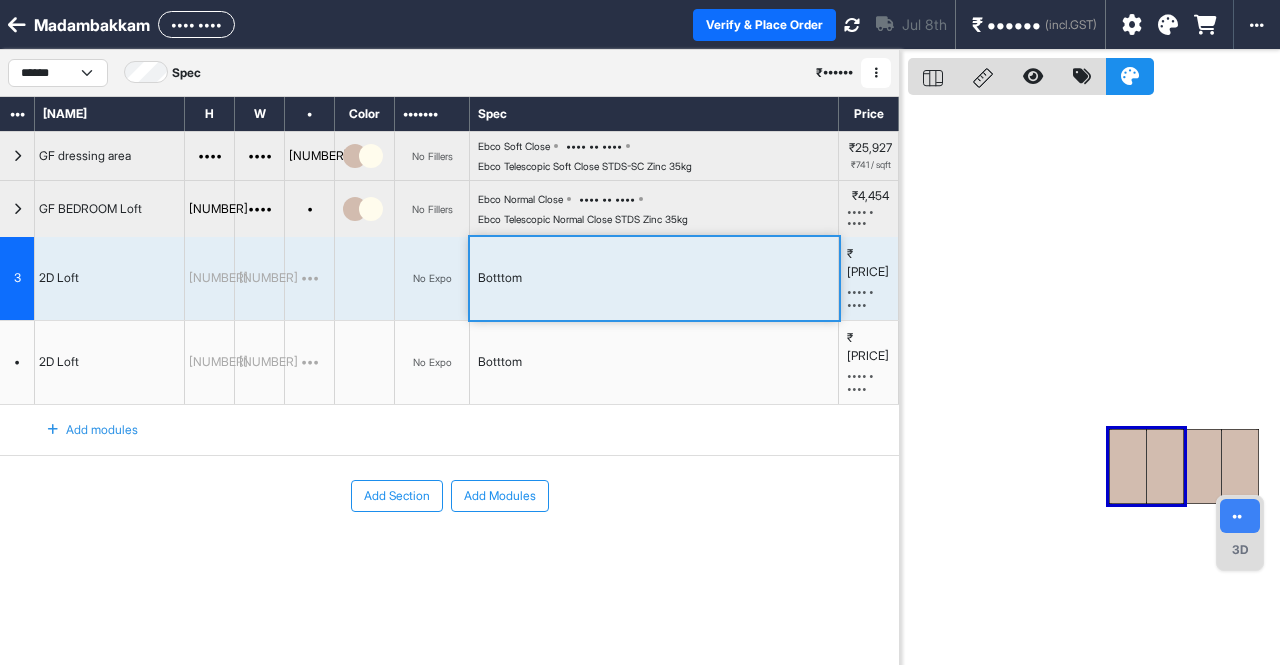 click on "Botttom" at bounding box center [654, 278] 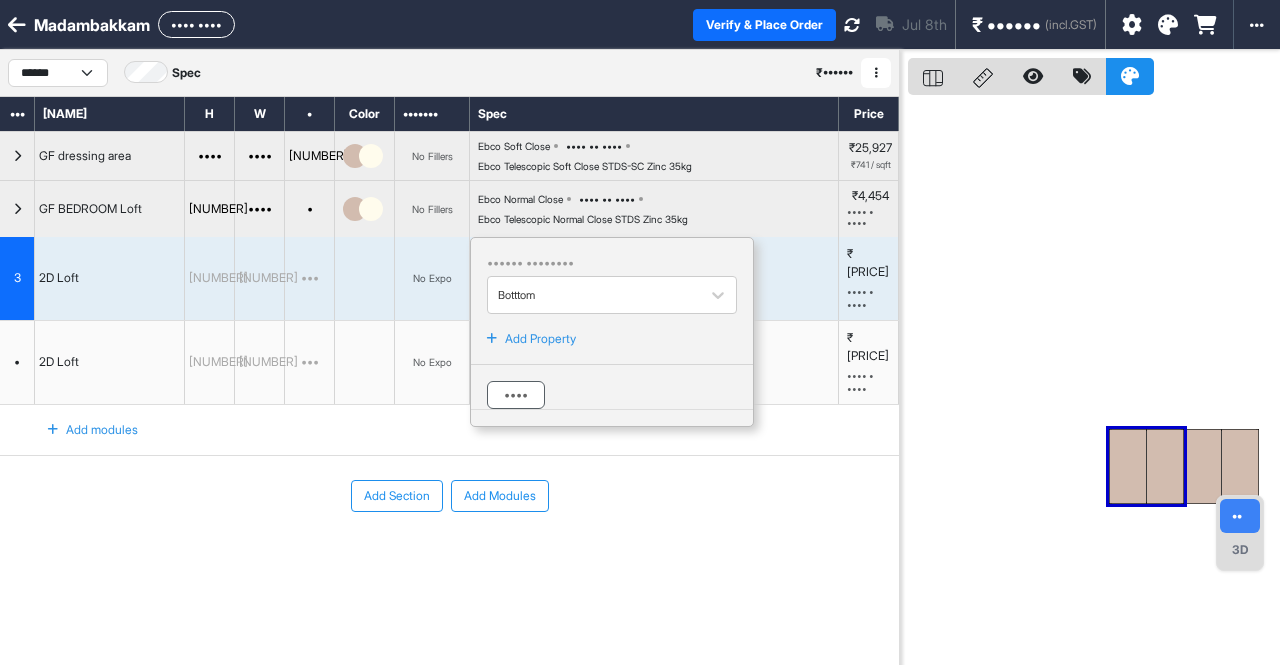 click on "••••" at bounding box center (516, 395) 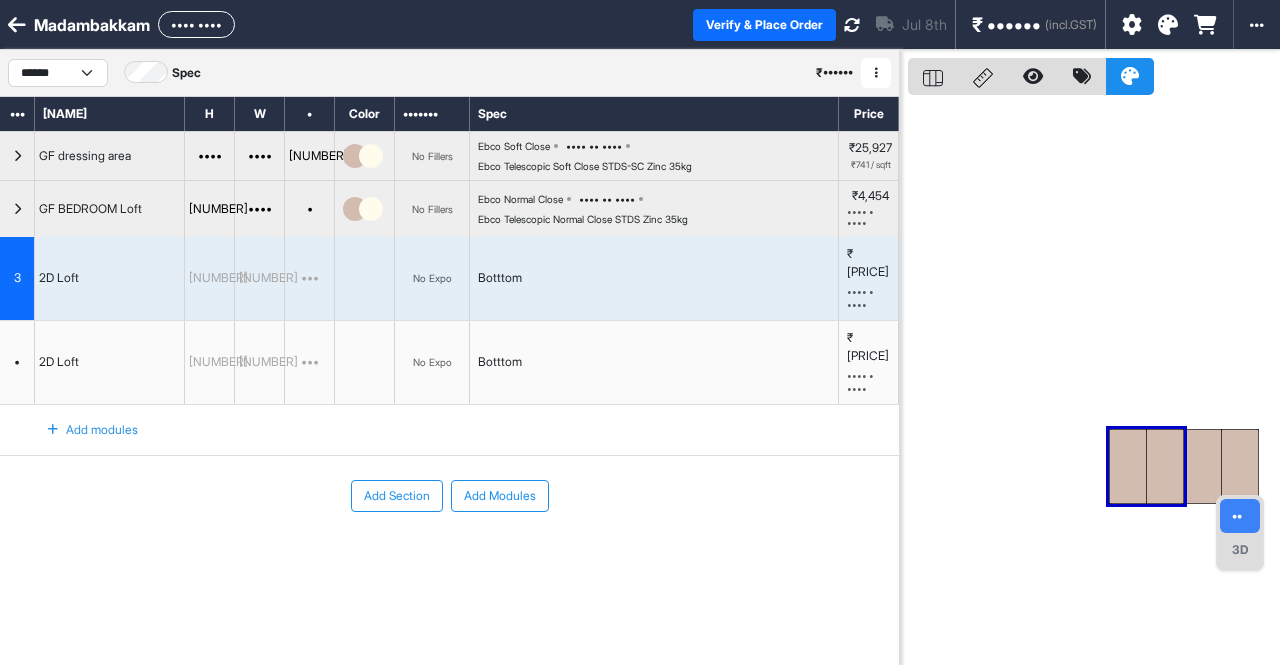 click on "No Expo" at bounding box center [432, 278] 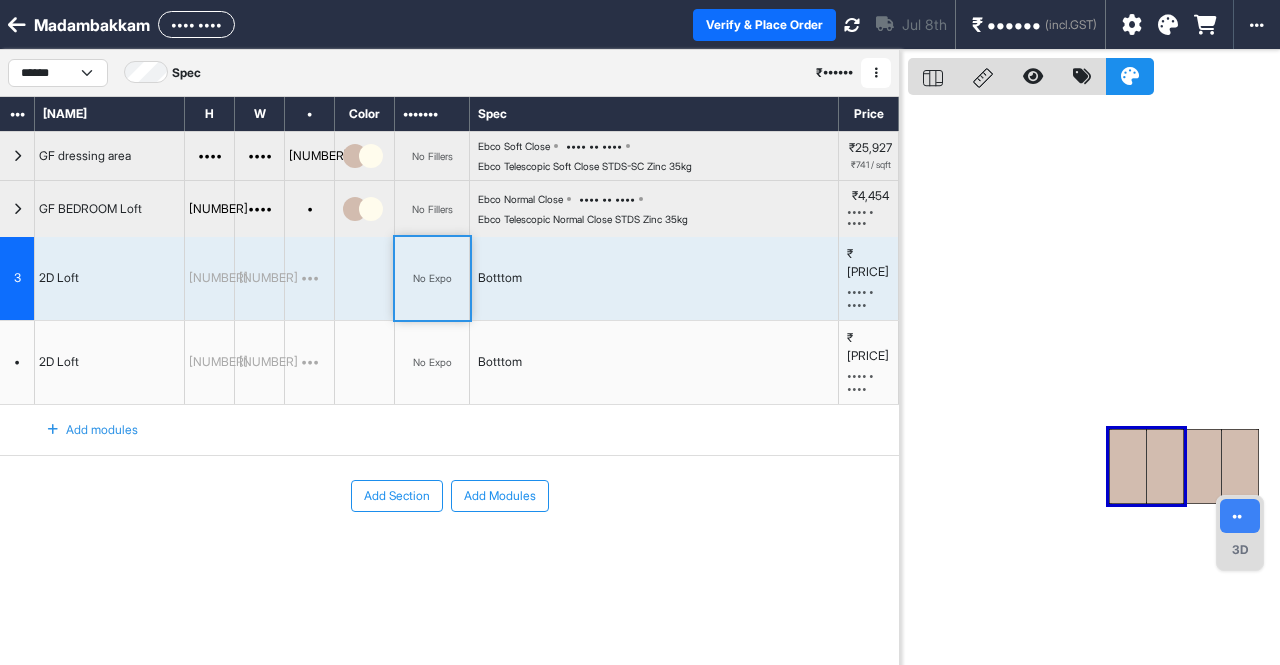 click on "No Expo" at bounding box center [432, 278] 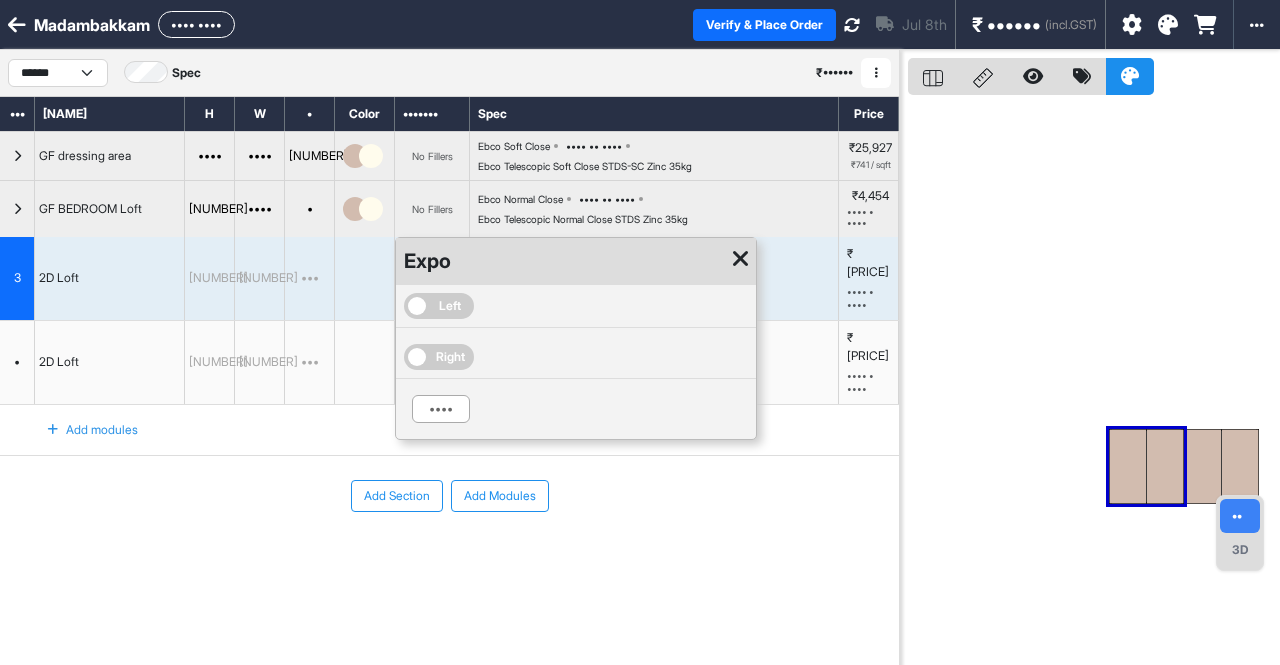 click at bounding box center (740, 259) 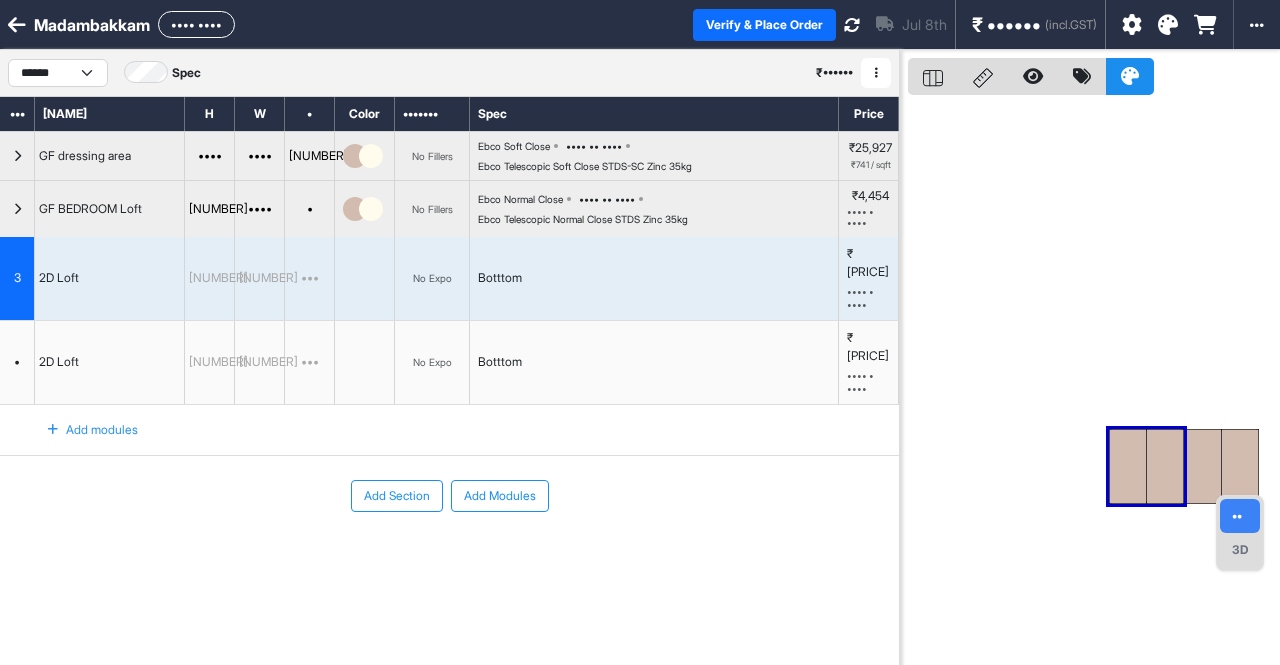 click at bounding box center (365, 278) 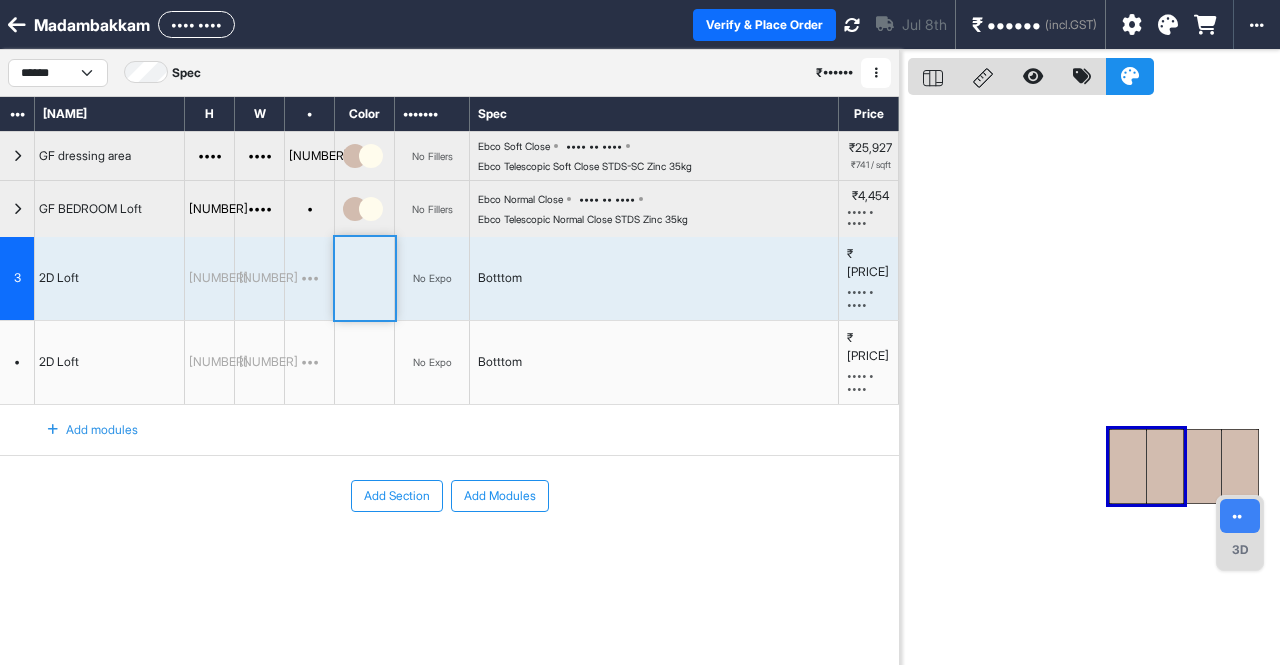 click at bounding box center (365, 278) 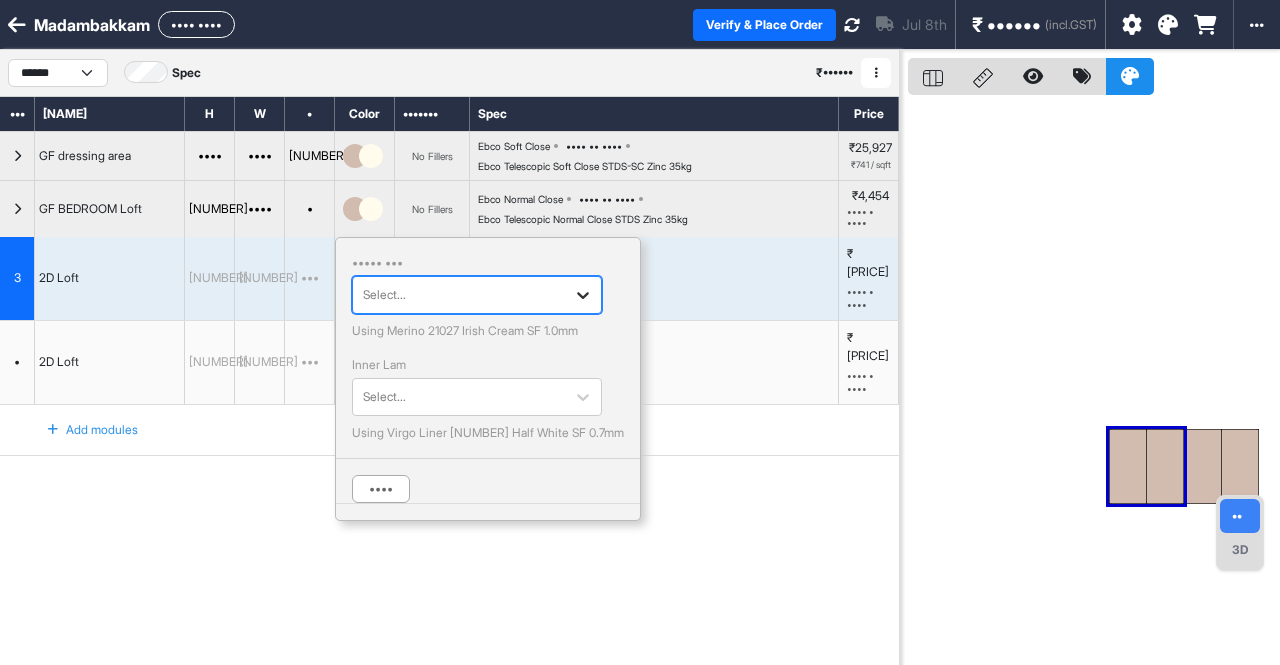 click at bounding box center [583, 295] 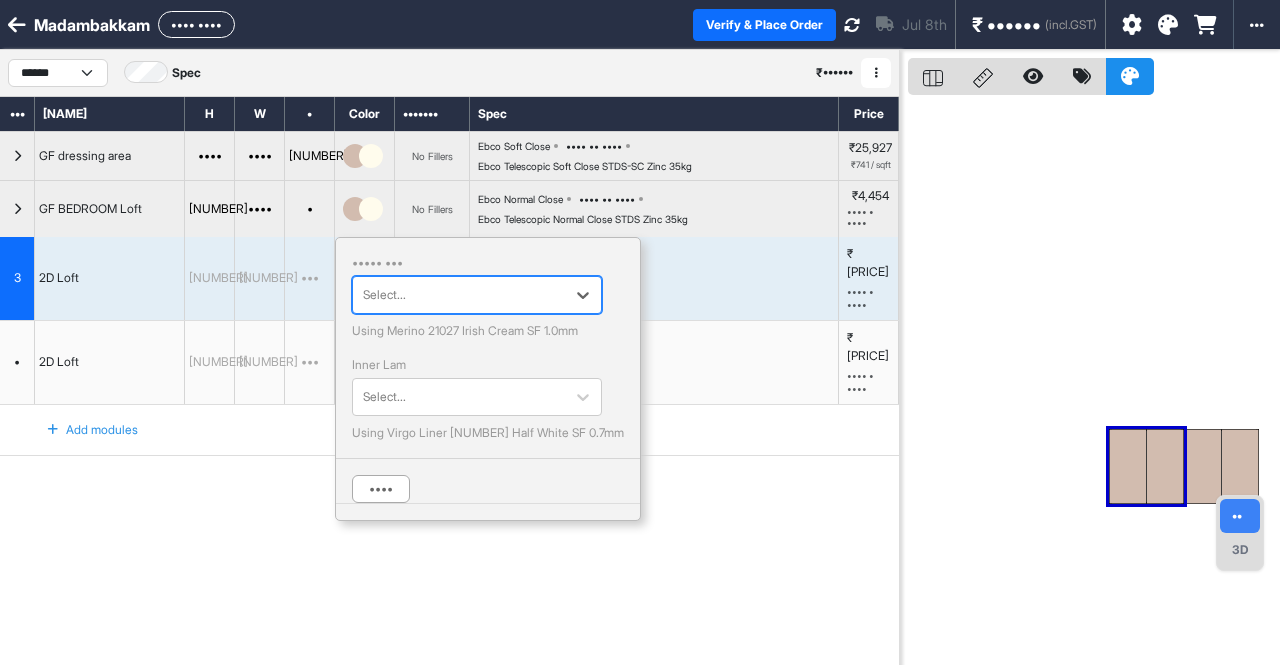 click at bounding box center [1161, 24] 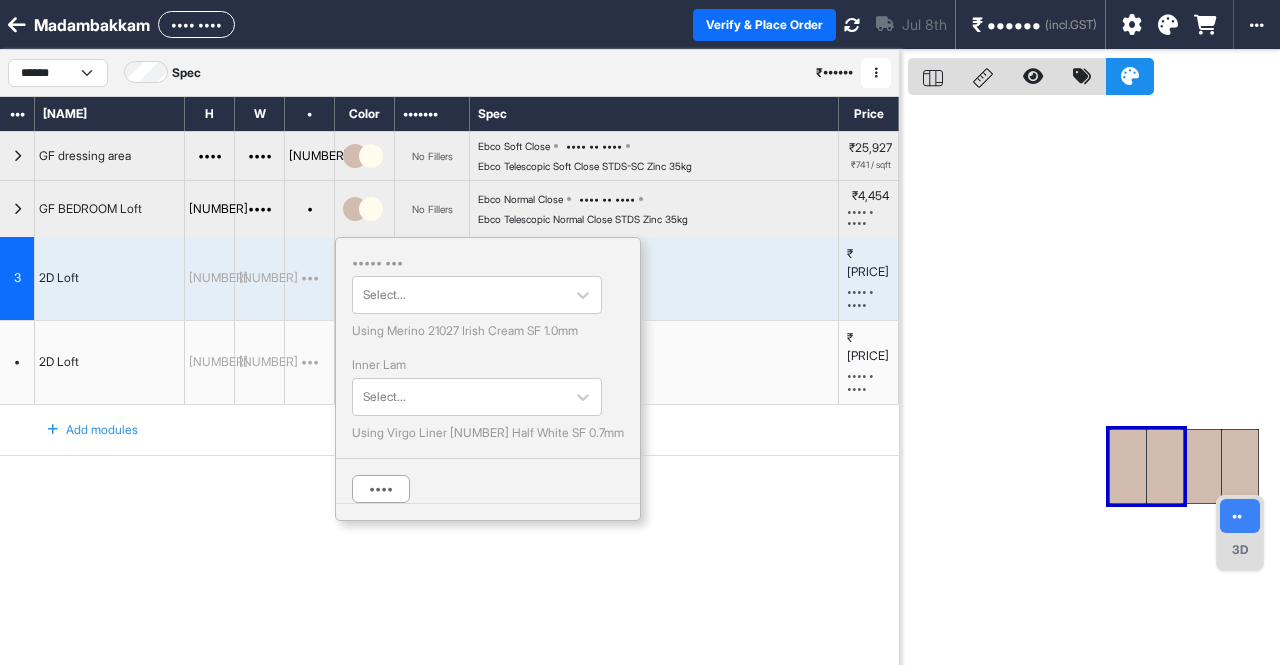 click at bounding box center [1168, 25] 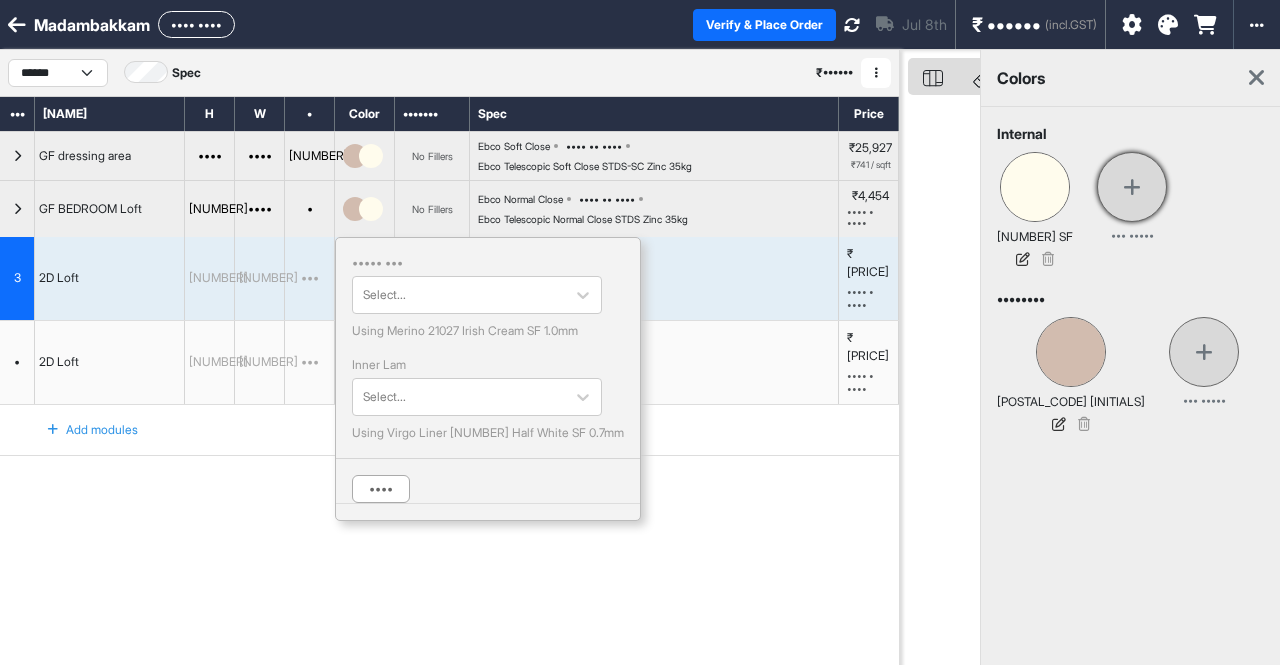 click at bounding box center (1132, 187) 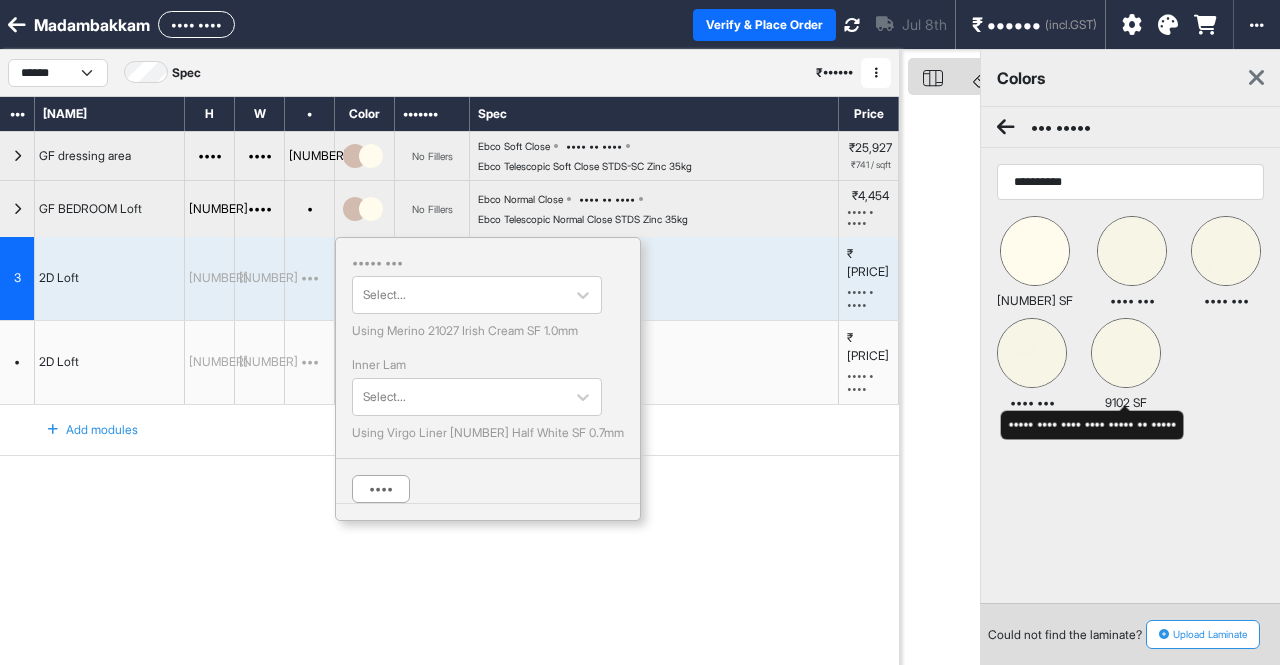 type on "••••••••••" 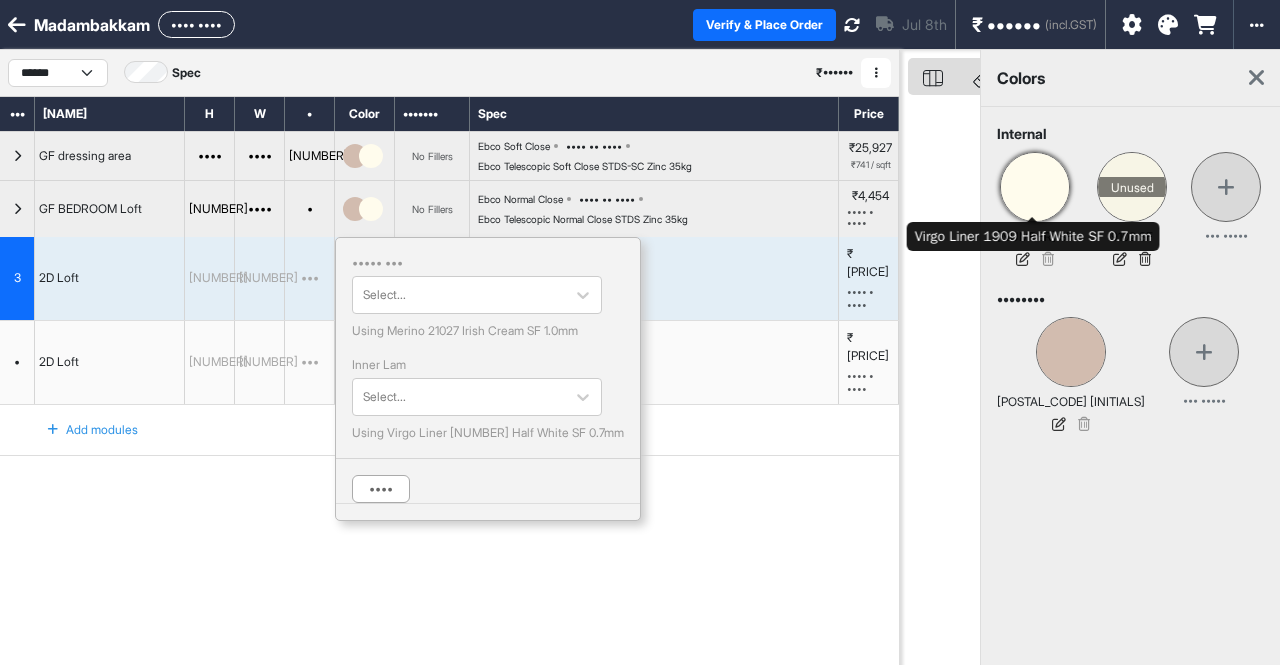 click at bounding box center (1035, 187) 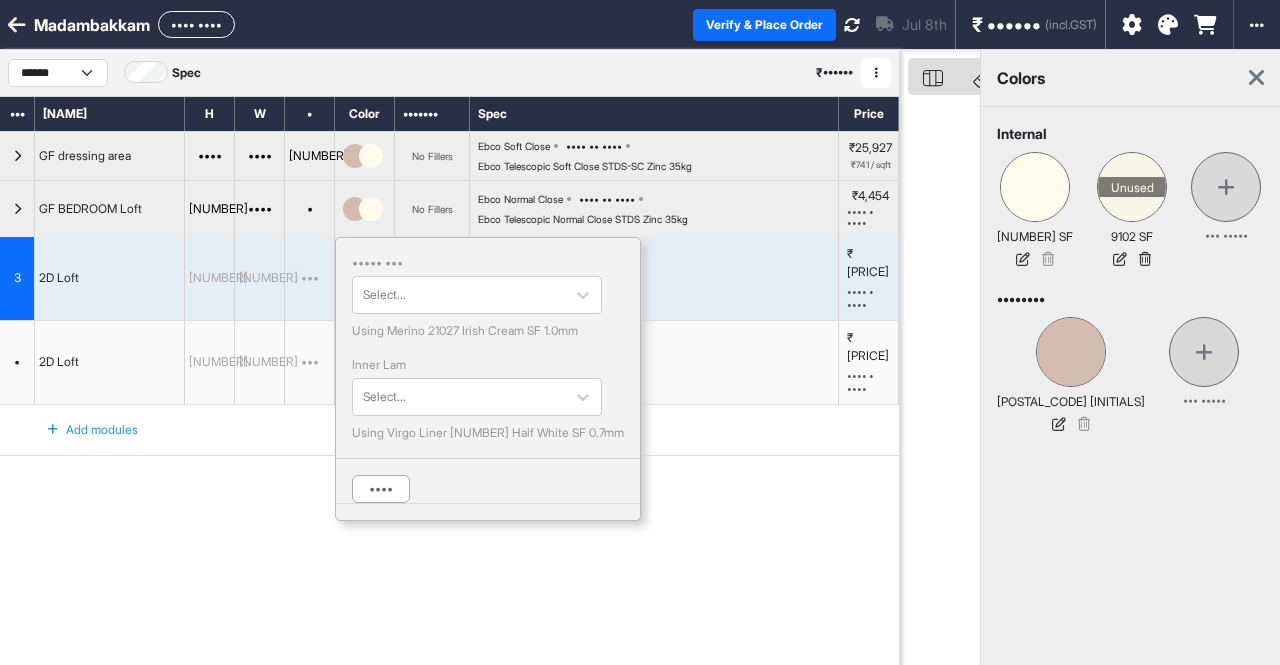 click at bounding box center [1256, 78] 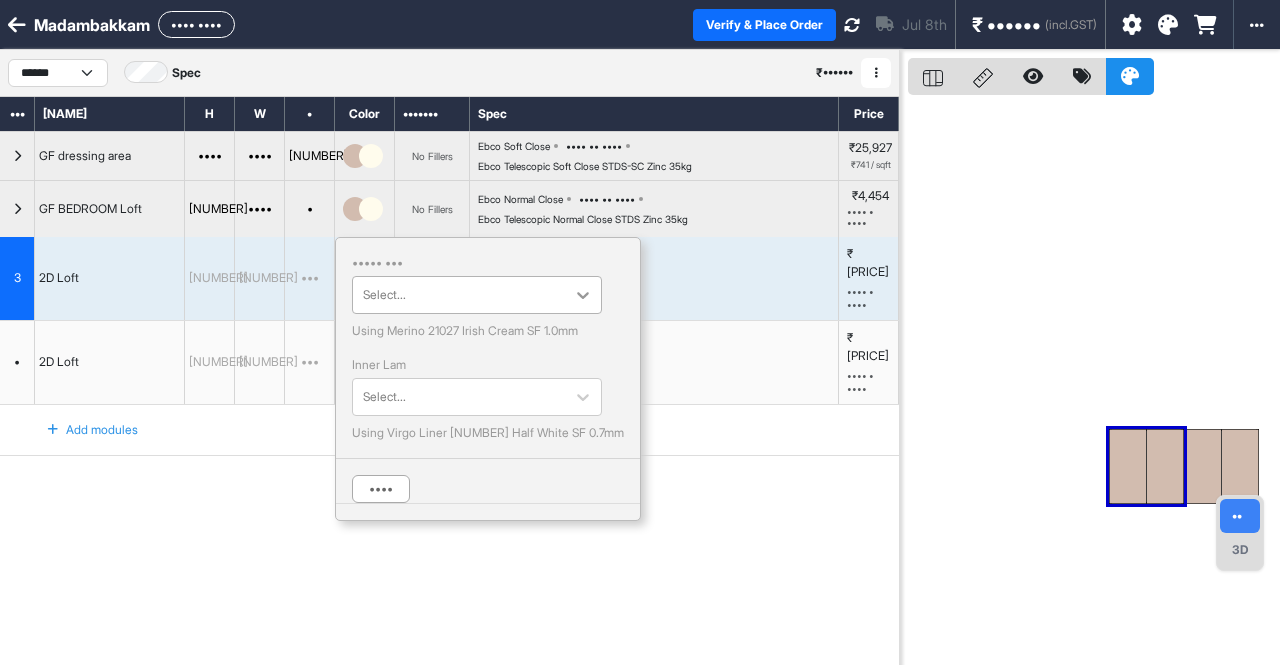 click at bounding box center (583, 295) 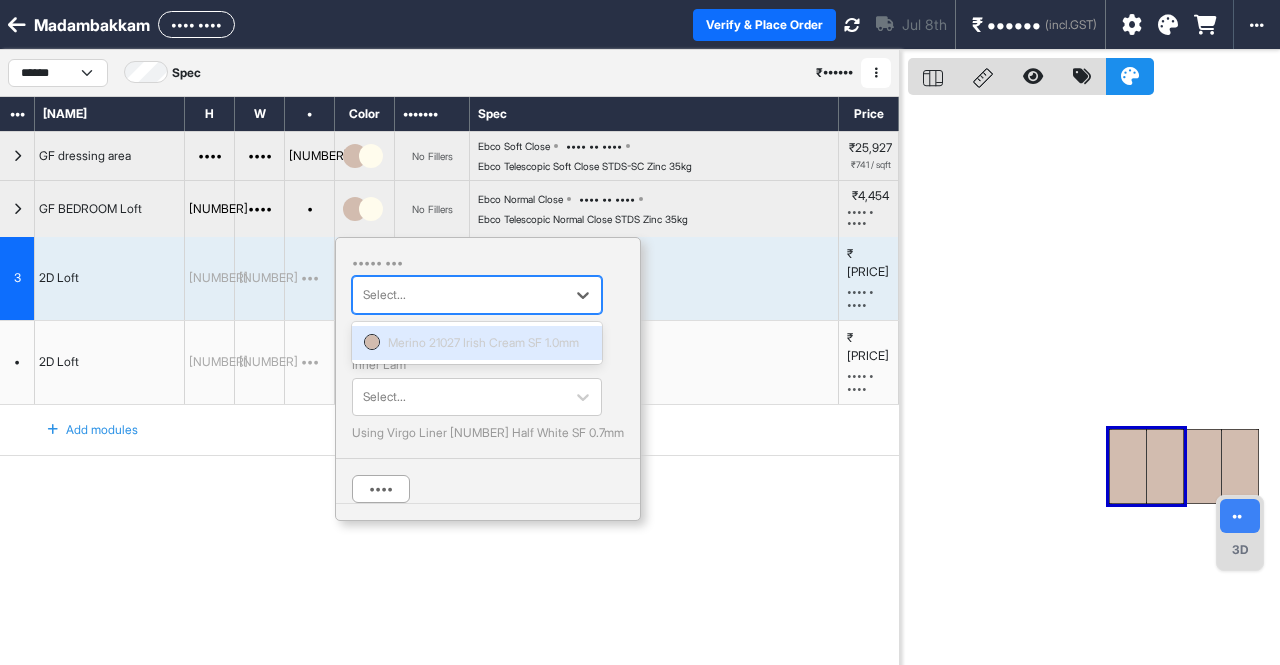 click on "••• ••••••• ••• •••••••" at bounding box center [449, 556] 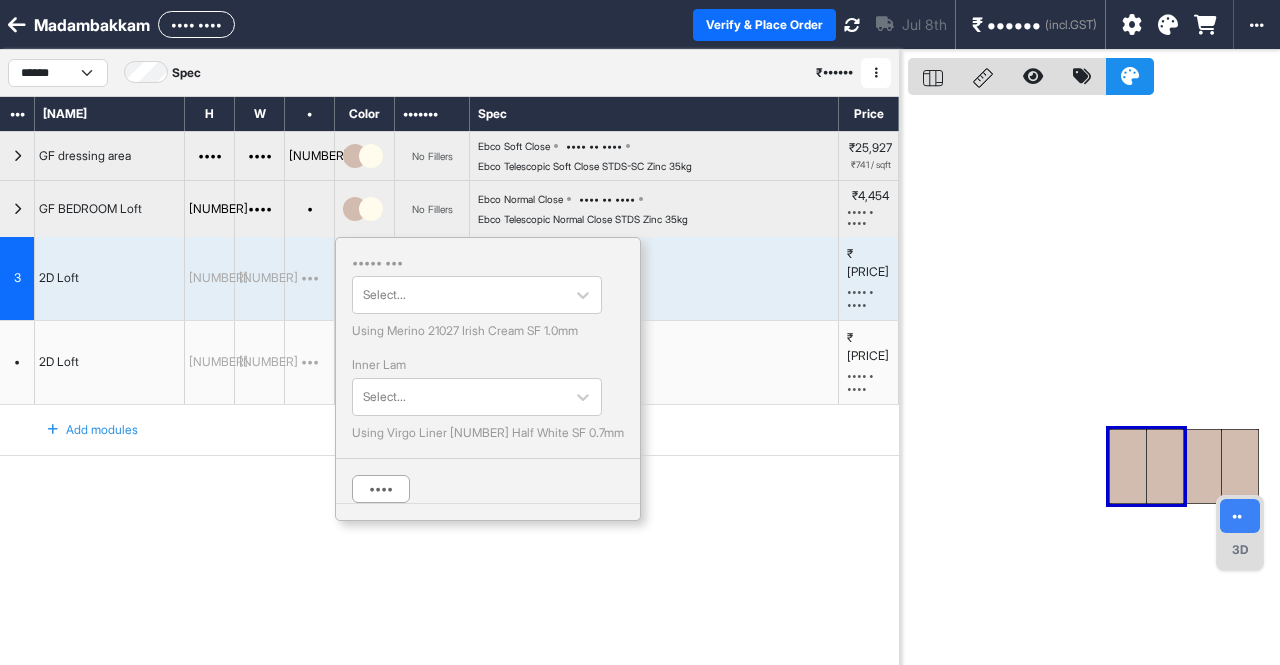 click on "••• ••••••• ••• •••••••" at bounding box center (449, 556) 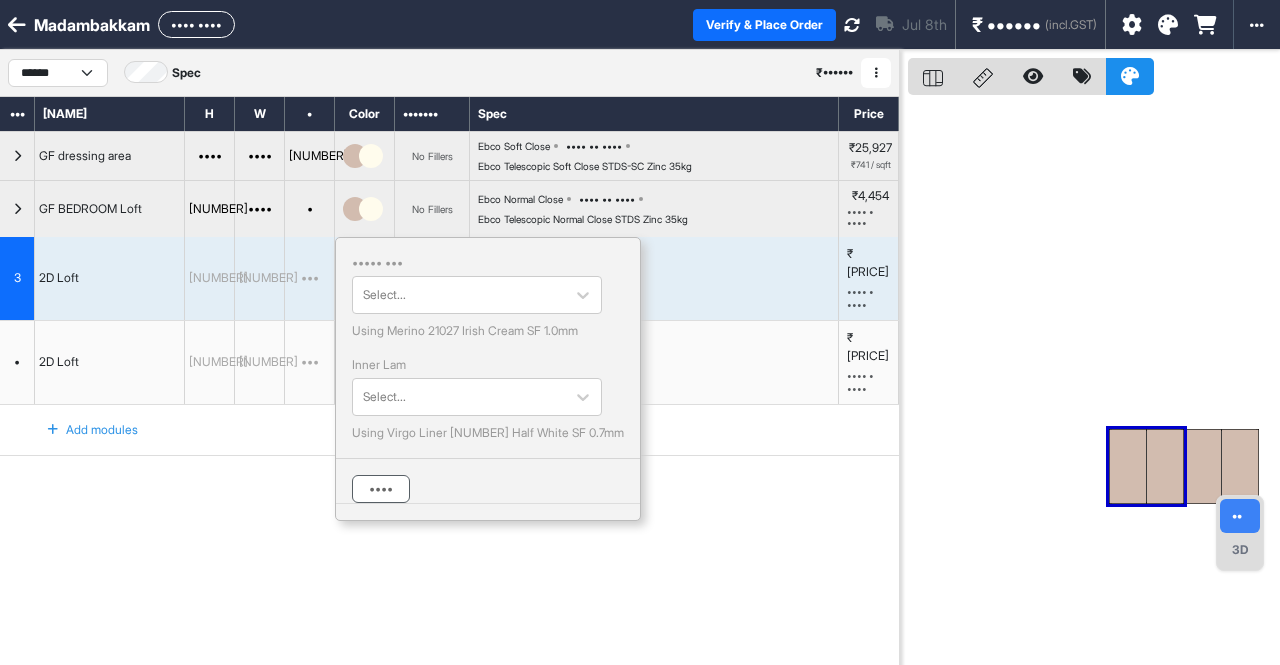 click on "••••" at bounding box center (381, 489) 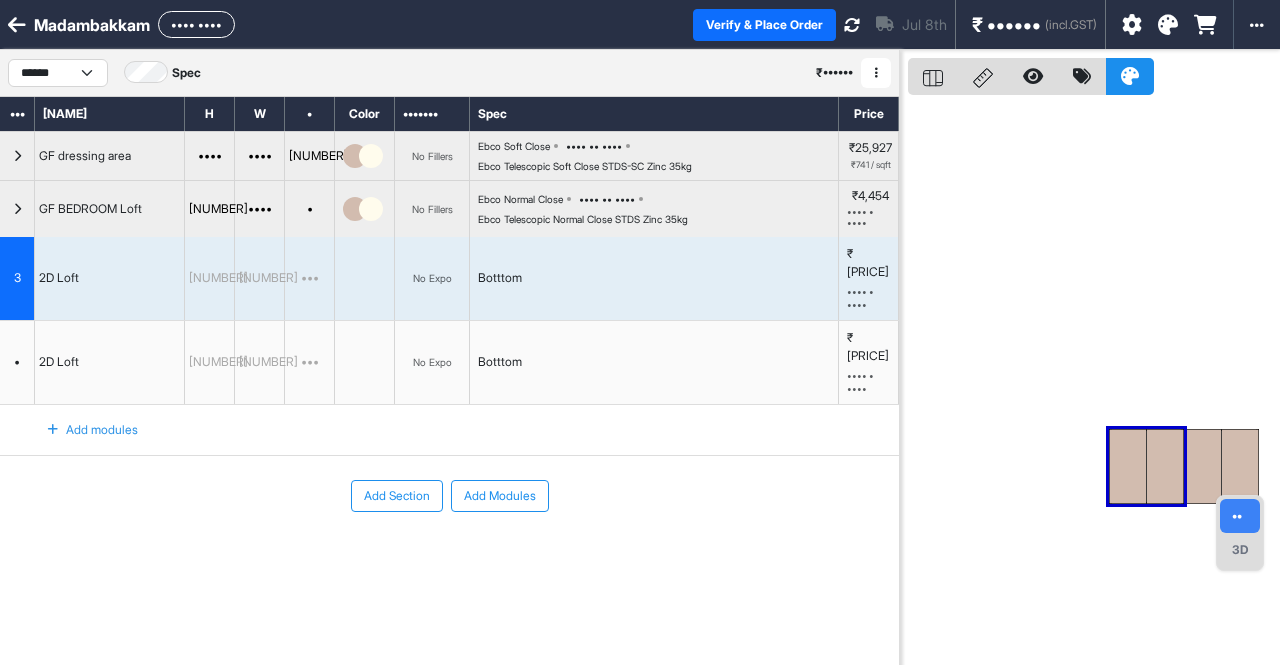 click on "3" at bounding box center [17, 278] 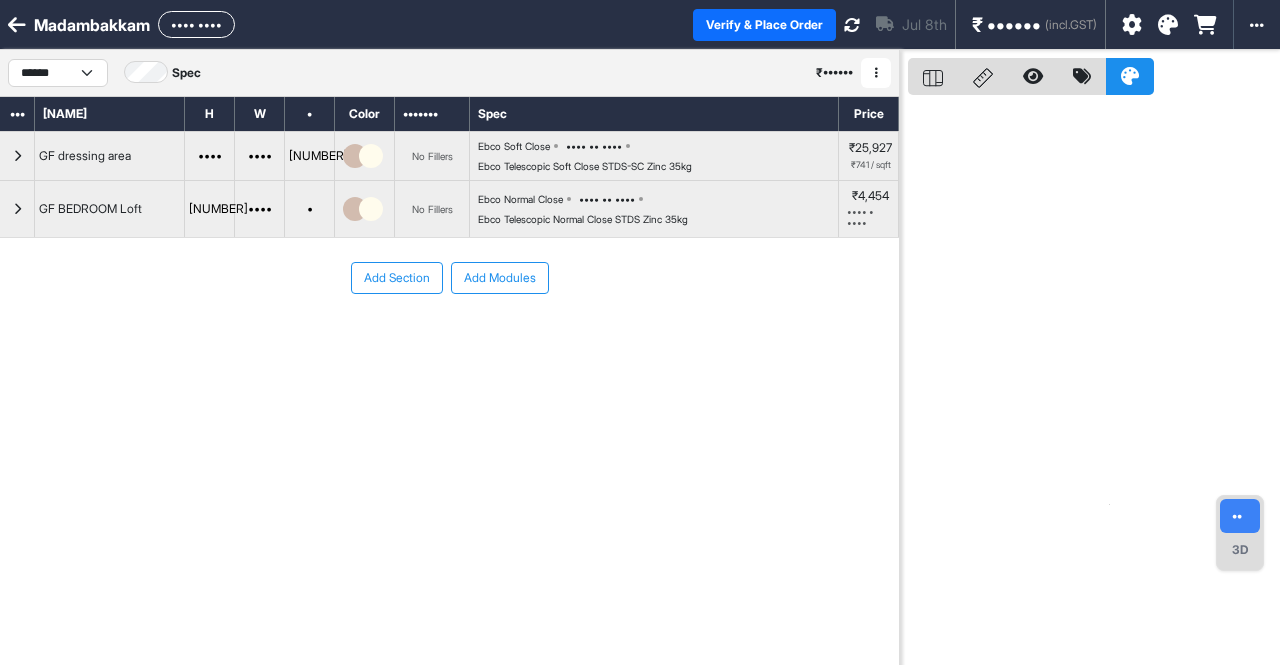 click at bounding box center [17, 156] 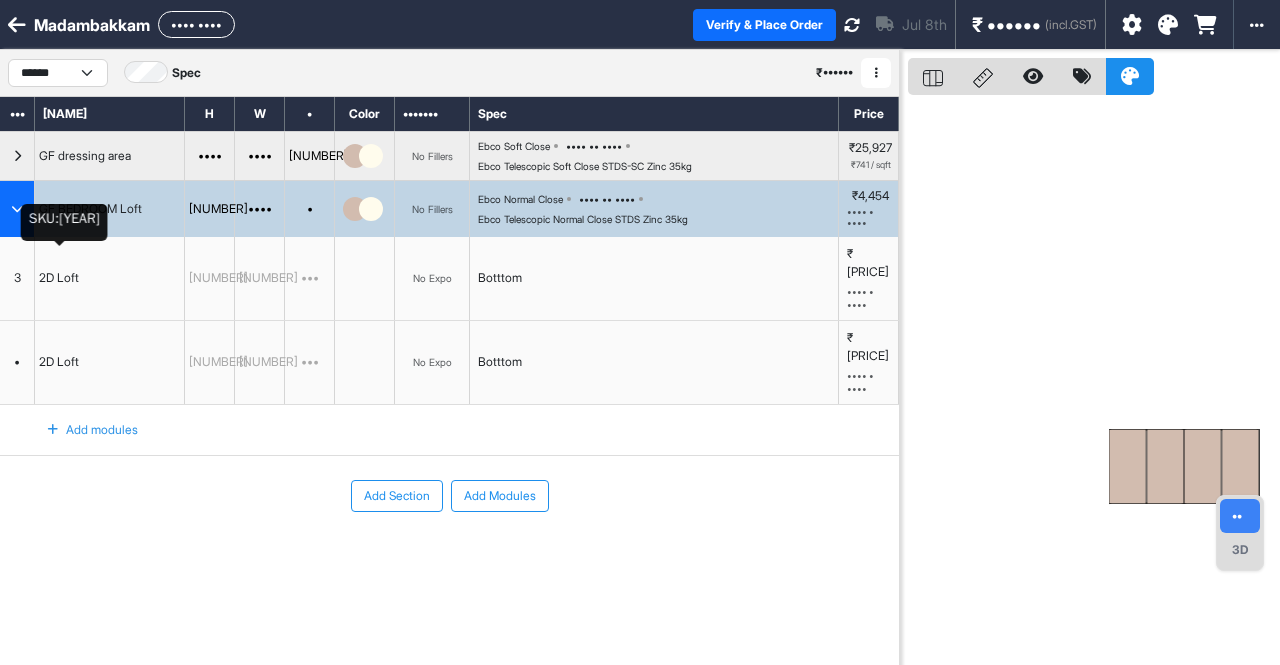 click on "2D Loft" at bounding box center (59, 278) 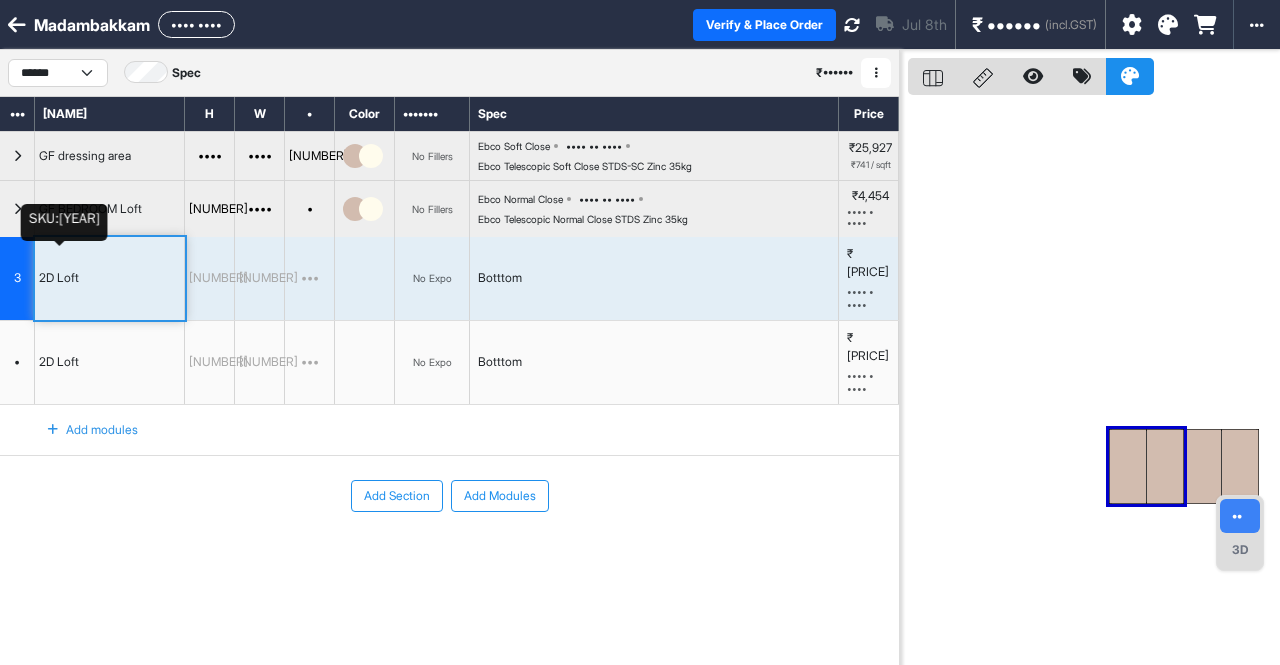 click on "2D Loft" at bounding box center (59, 278) 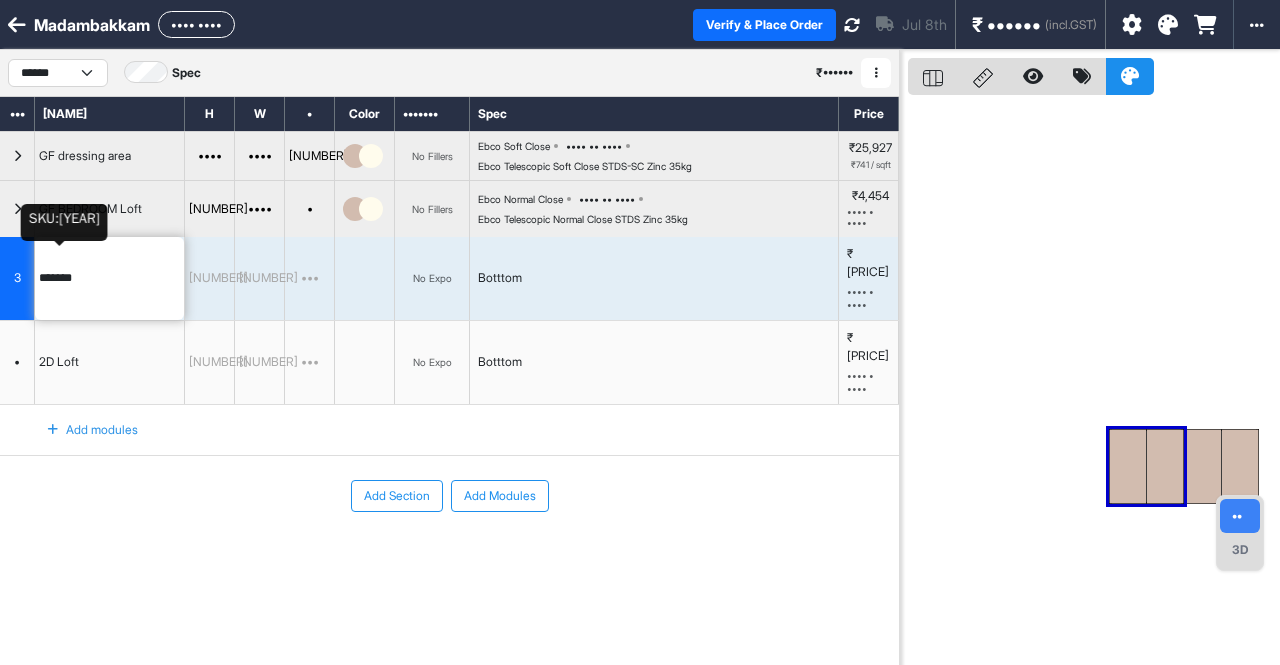 click on "[NUMBER]" at bounding box center (259, 278) 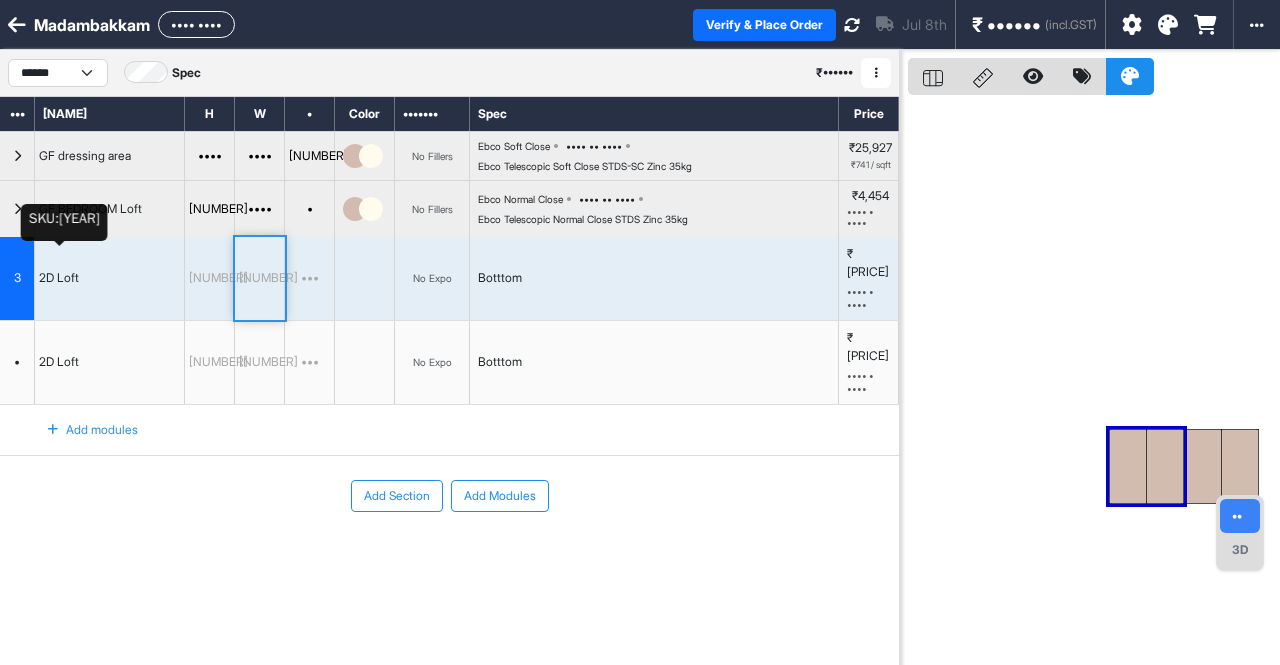 click on "[NUMBER]" at bounding box center (259, 278) 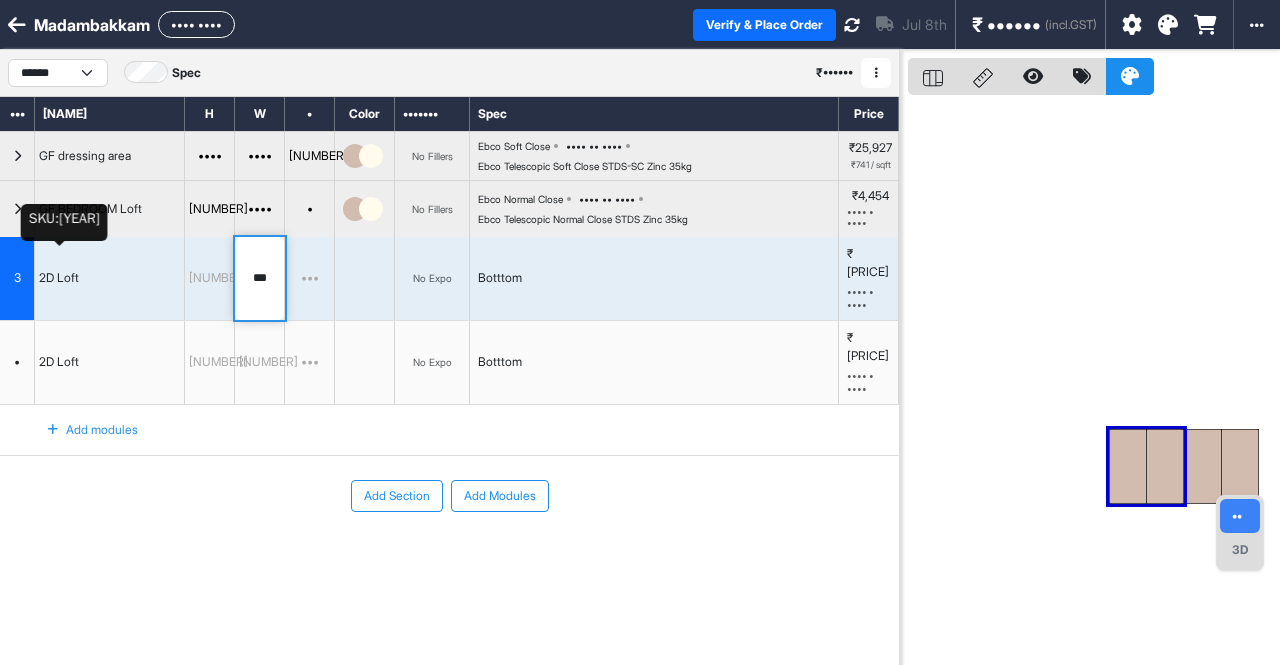 click on "No Expo" at bounding box center [432, 278] 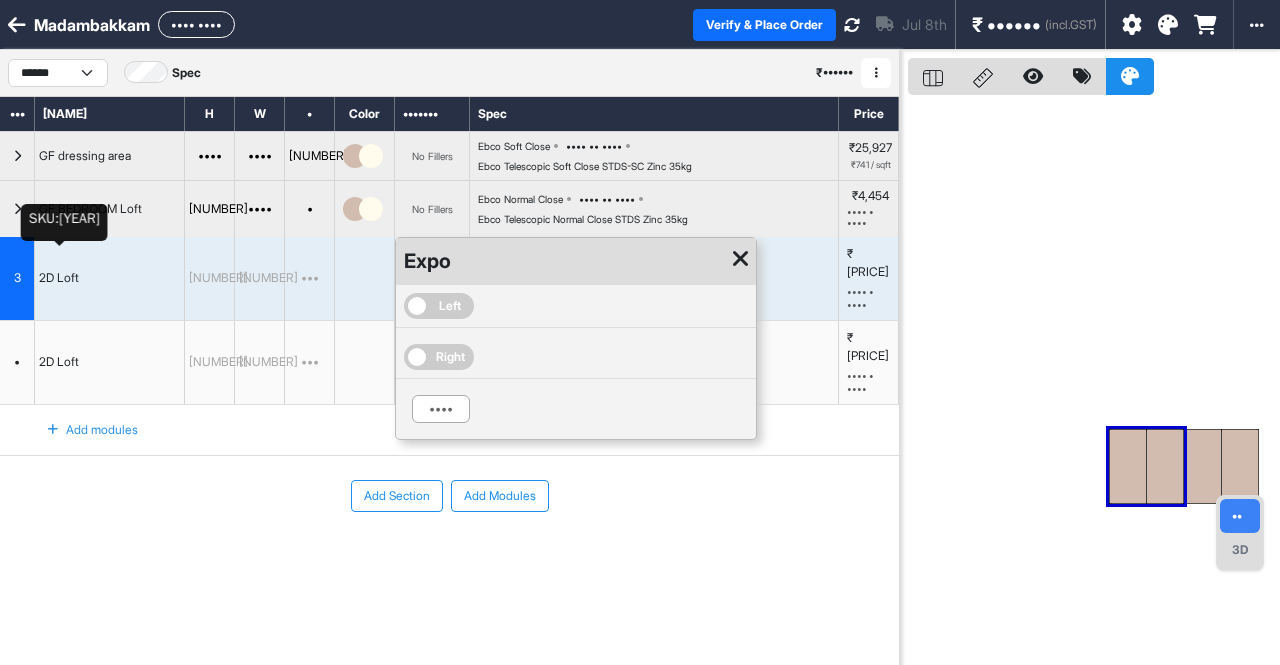 click at bounding box center [365, 278] 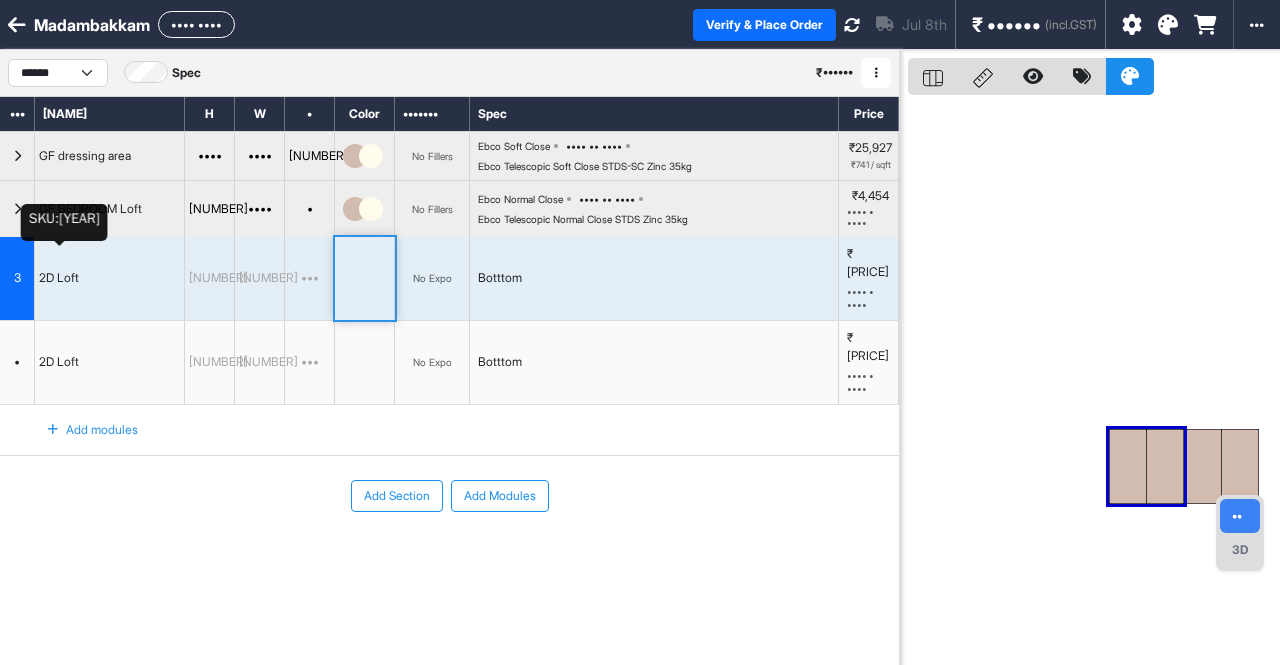 click at bounding box center (365, 278) 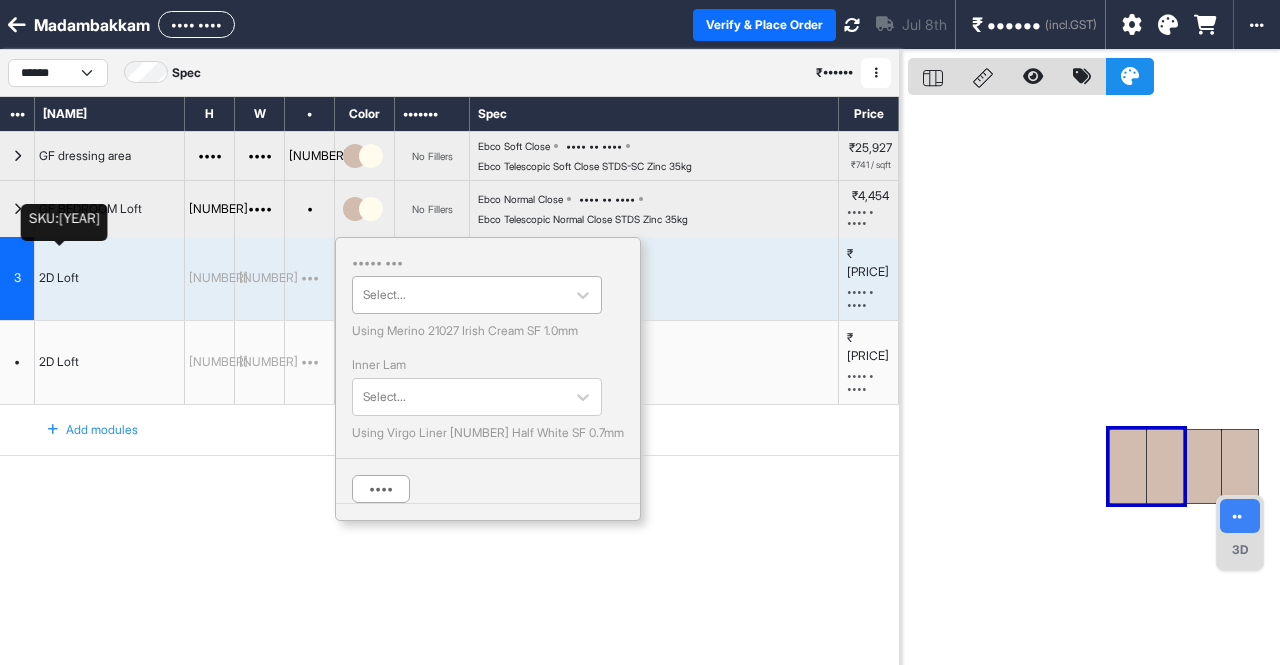 click on "••••• ••• ••••••••• ••••• •••••• ••••• ••••• ••••• •• •••••" at bounding box center [488, 297] 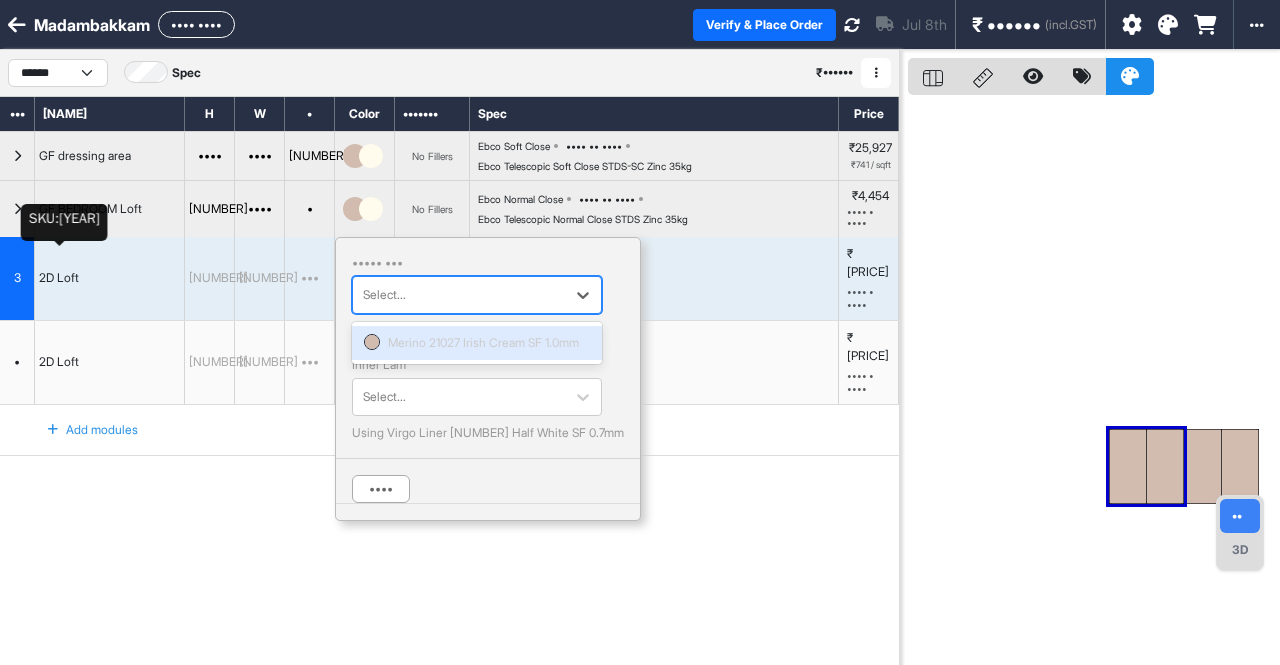 click at bounding box center [459, 295] 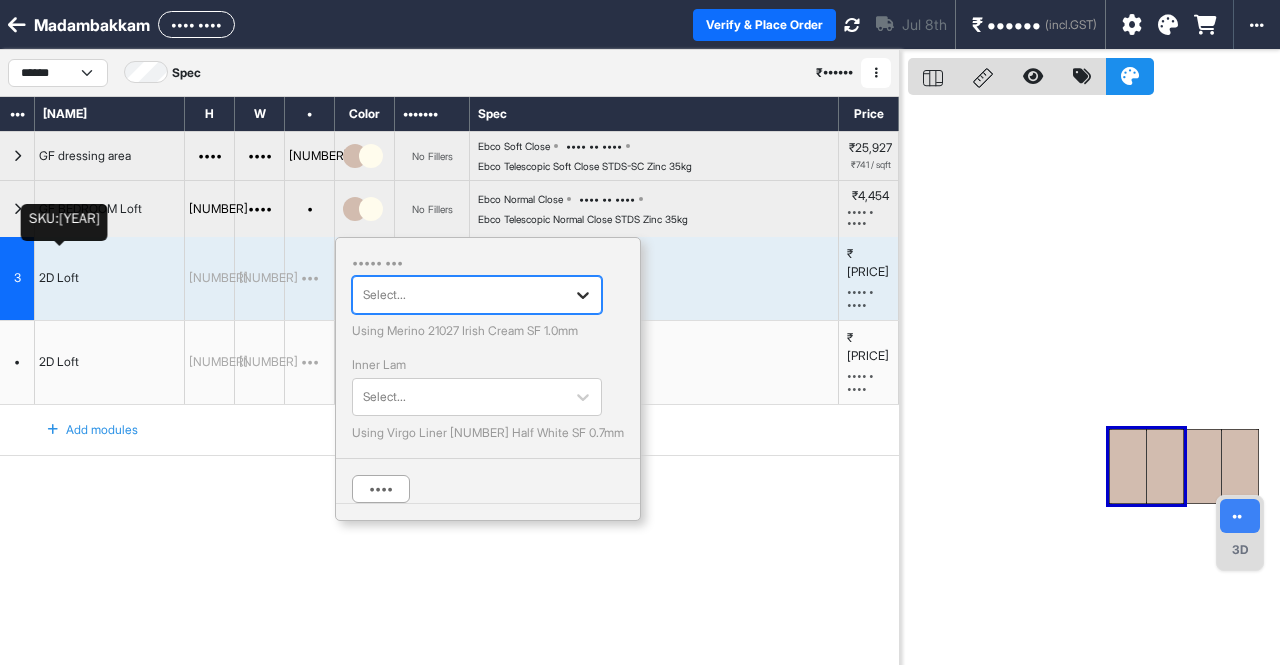click at bounding box center [583, 295] 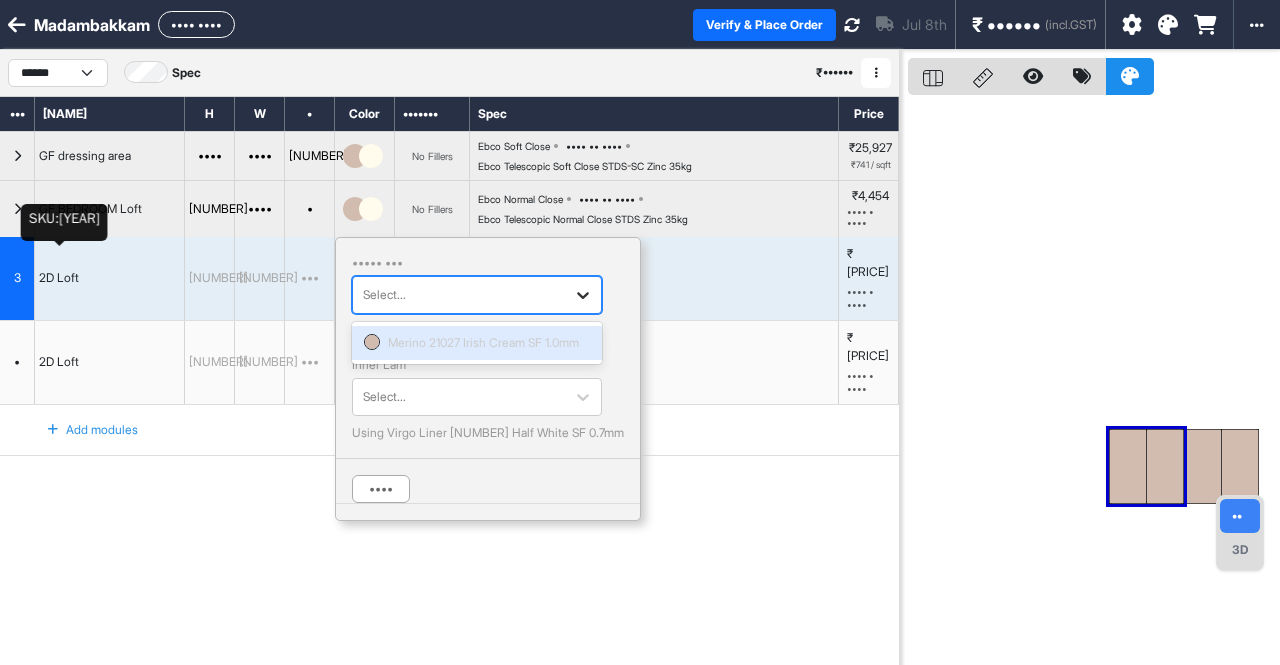 click at bounding box center [583, 295] 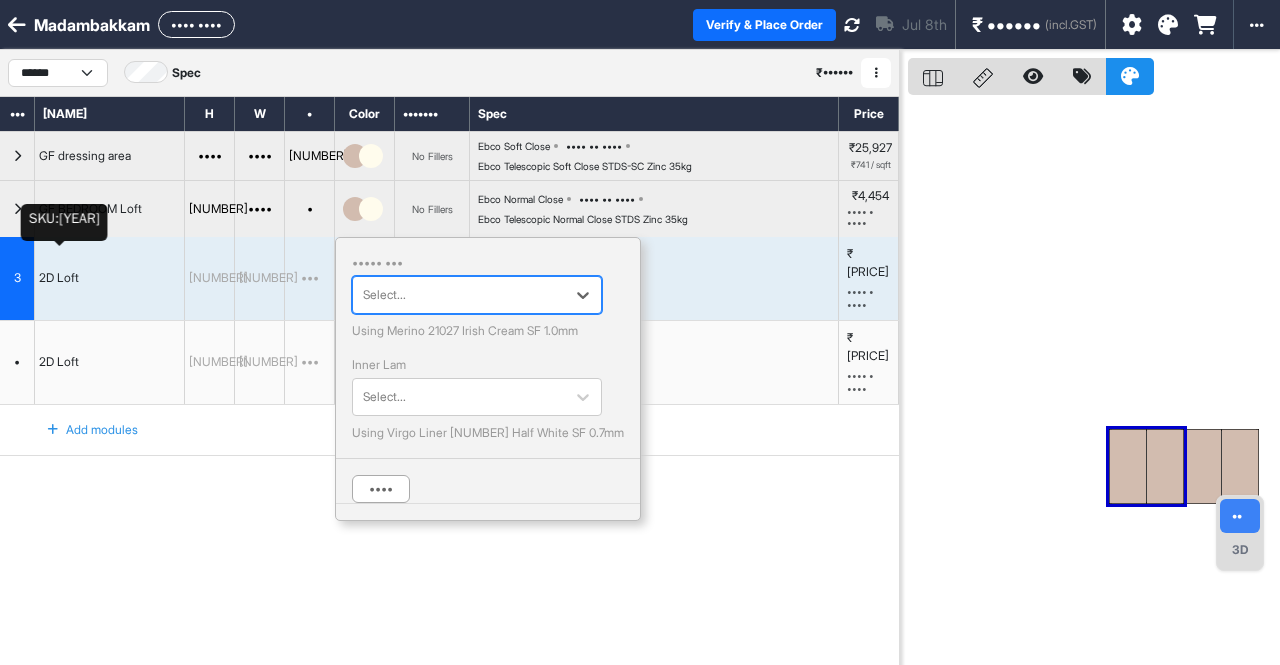 click on "••• ••••••• ••• •••••••" at bounding box center (449, 556) 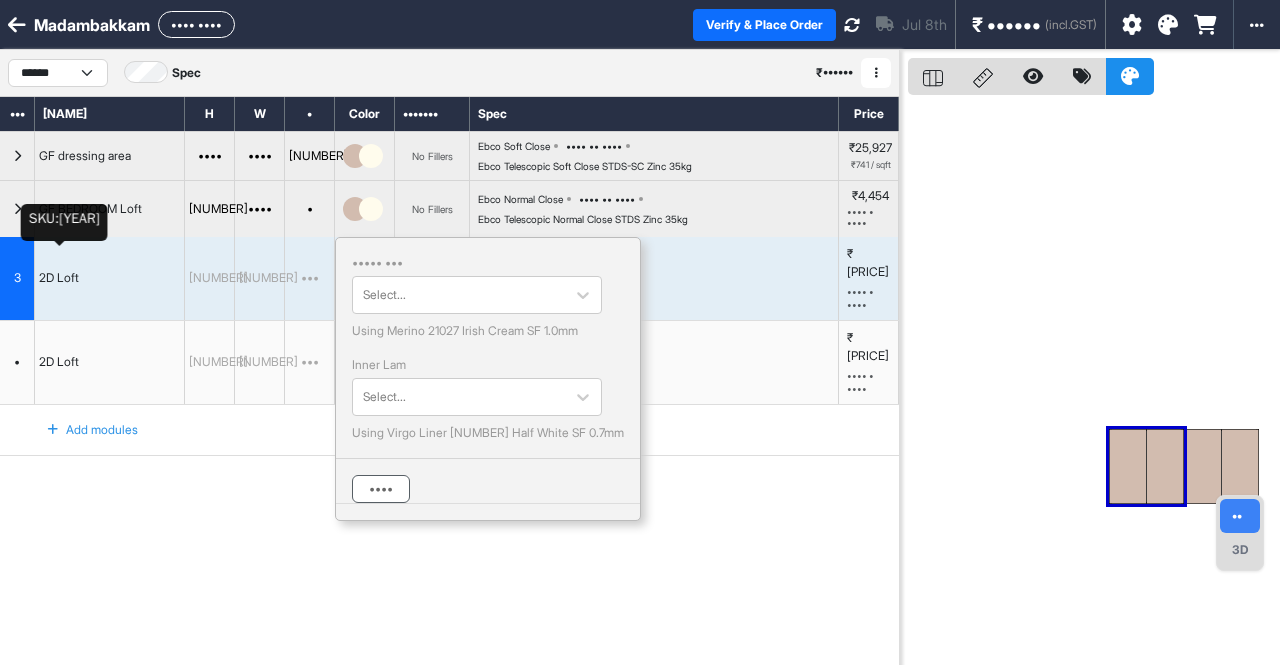 click on "••••" at bounding box center [381, 489] 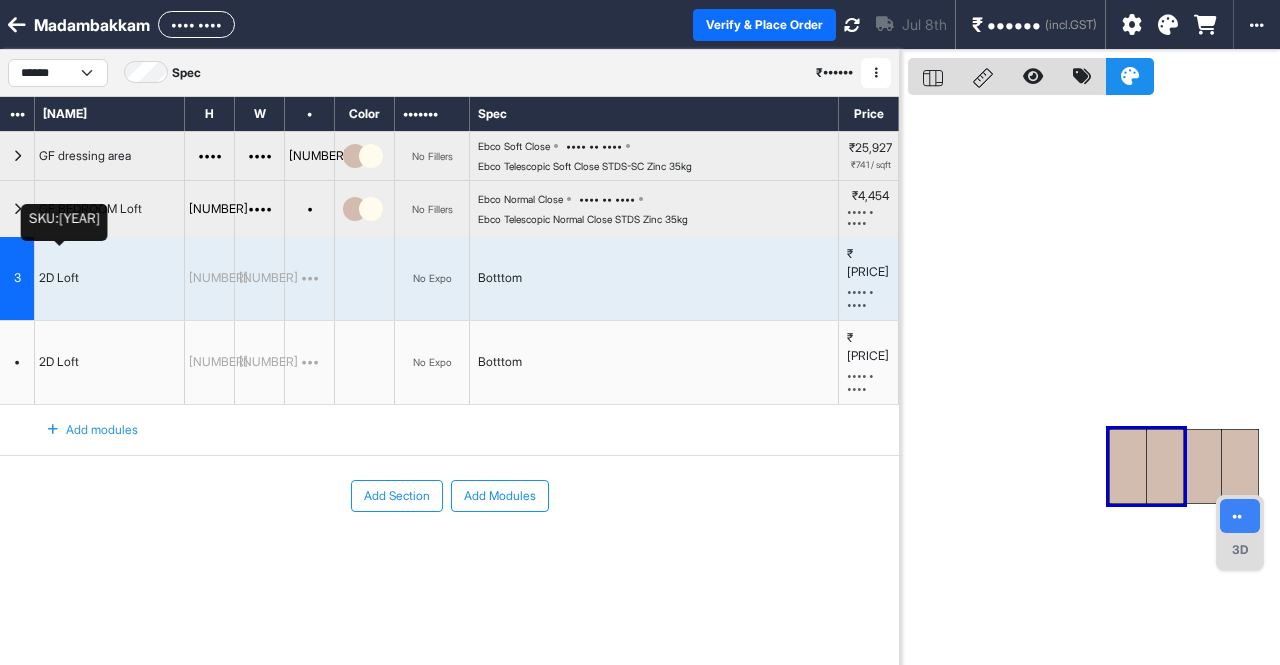 click at bounding box center (1168, 25) 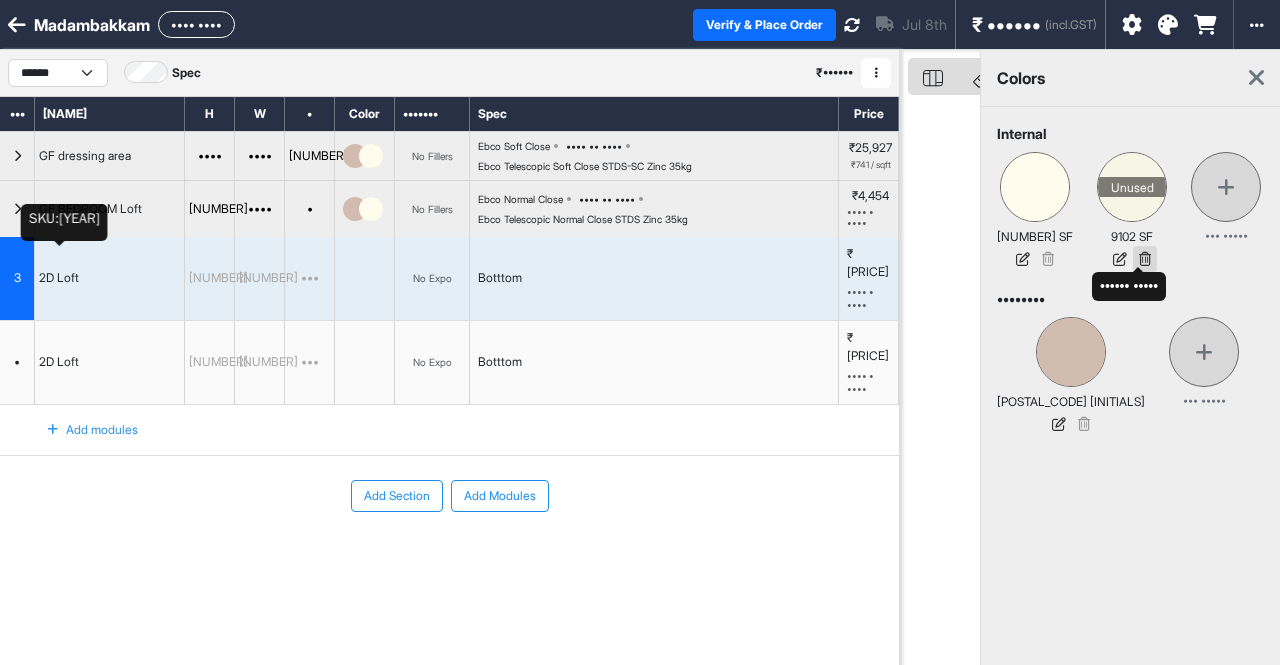 click at bounding box center (1145, 259) 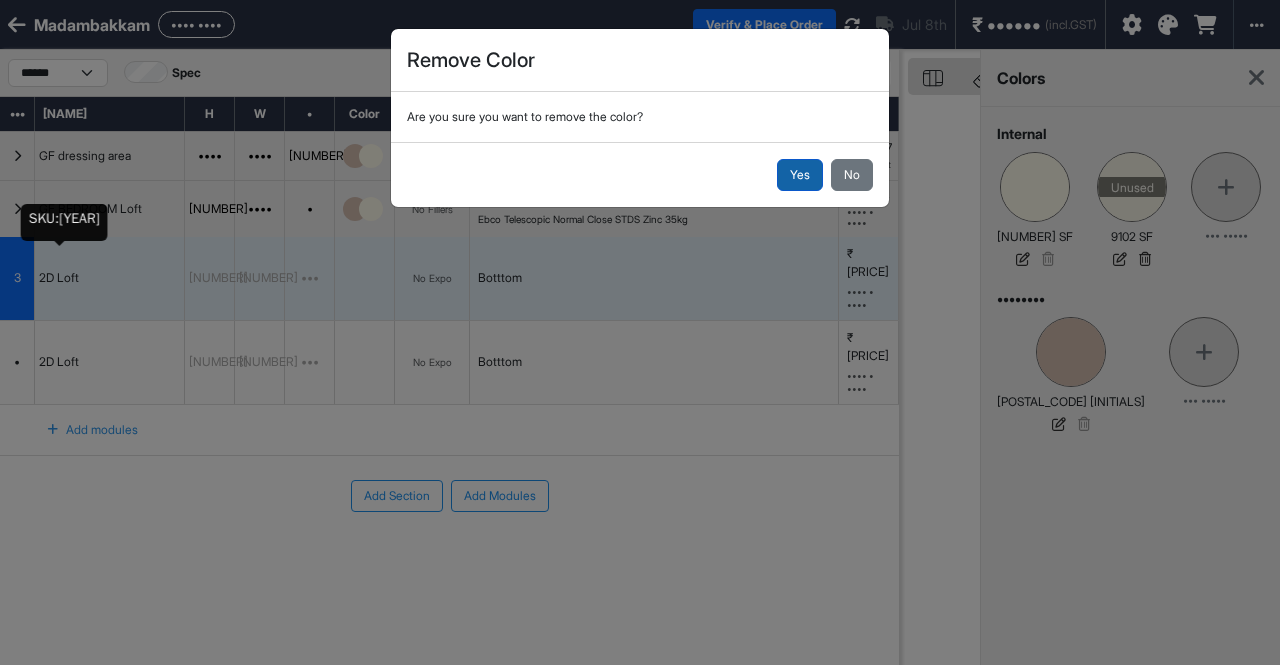 click on "Yes" at bounding box center (800, 175) 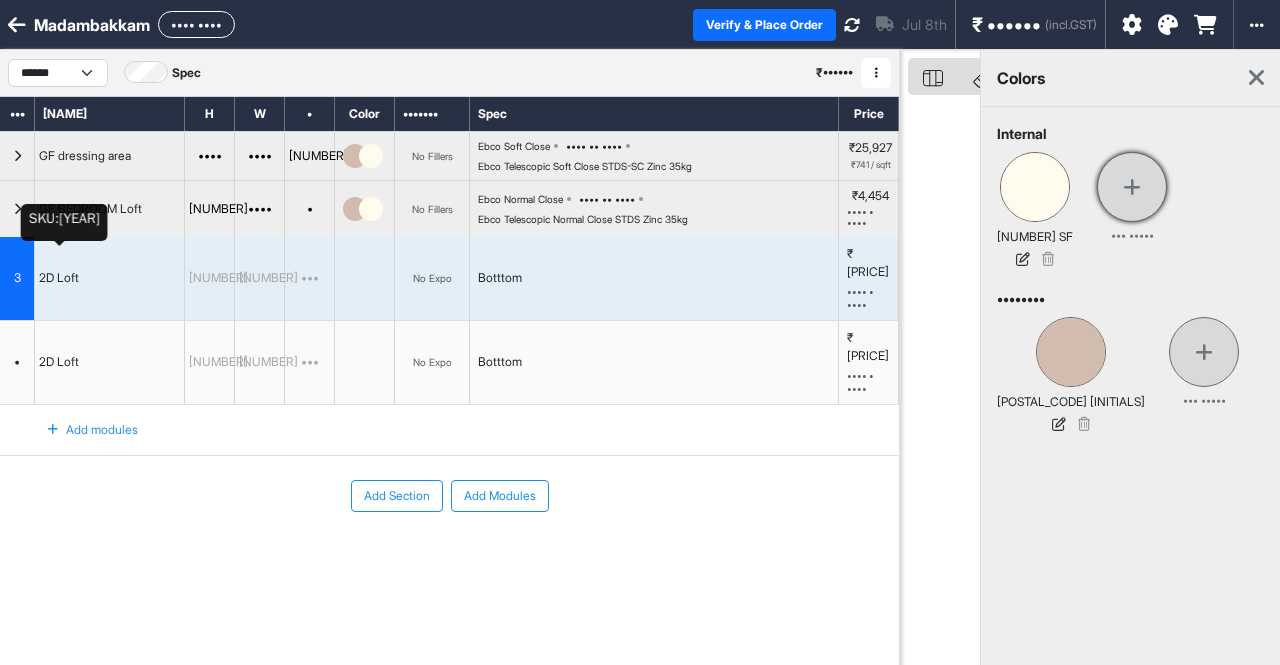click at bounding box center [1132, 187] 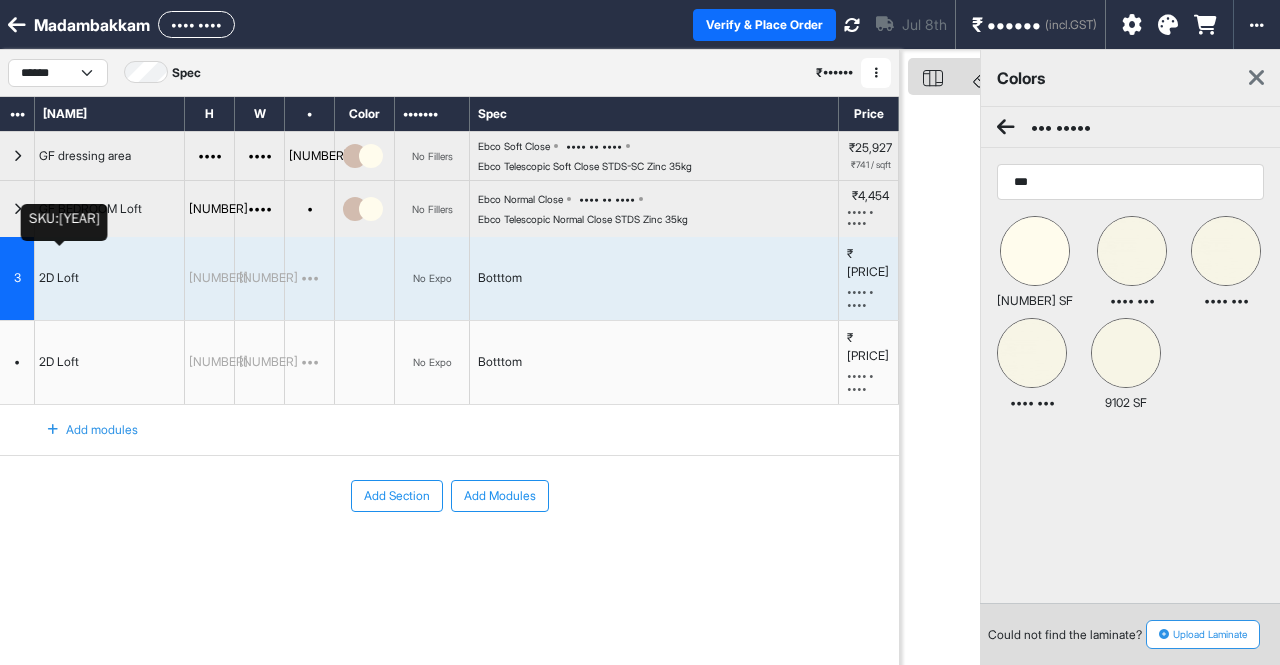 type on "***" 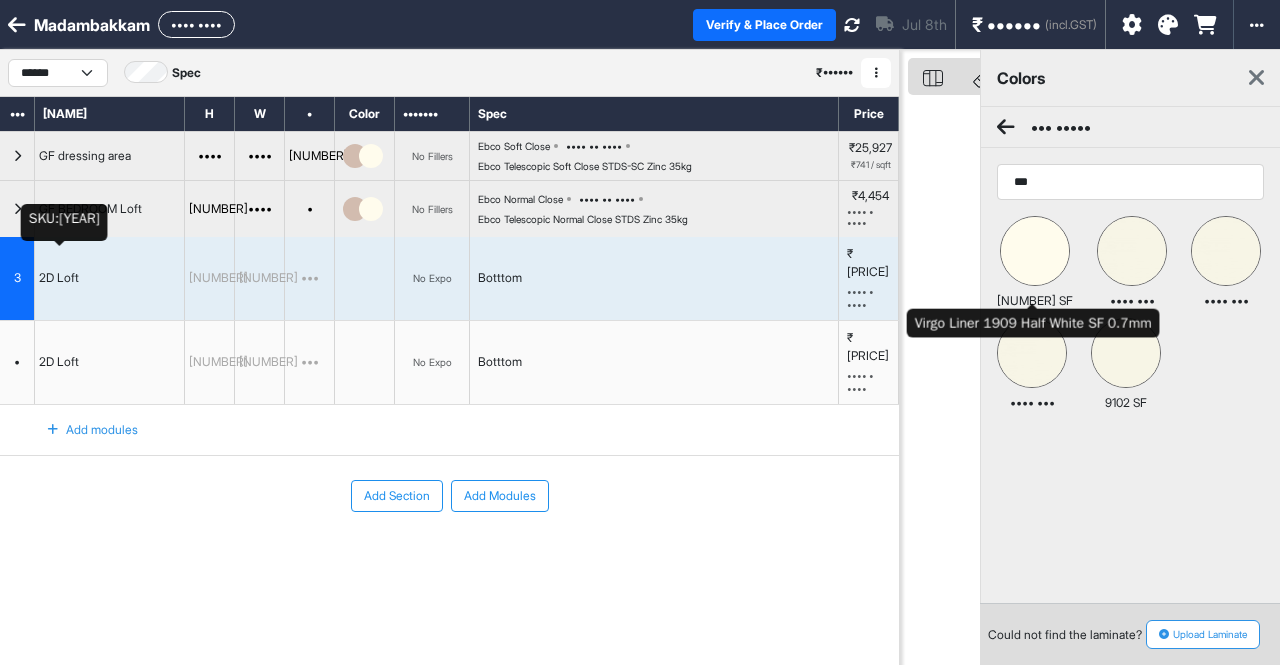 click at bounding box center [1035, 251] 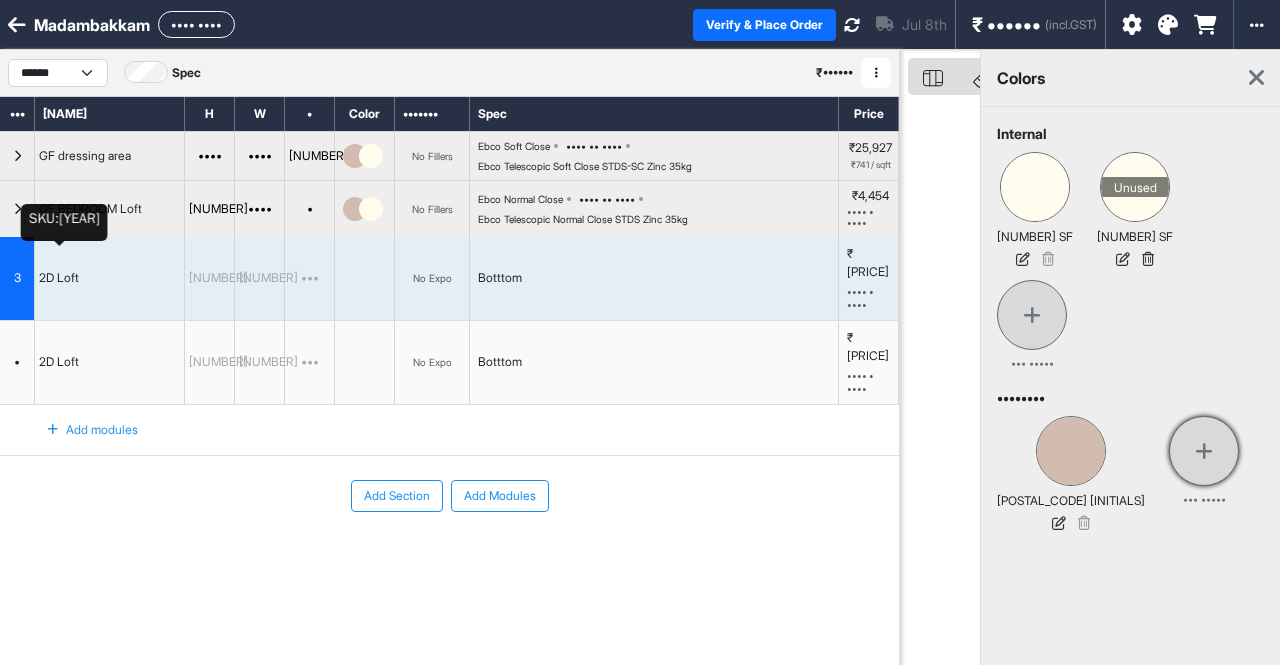click at bounding box center (1204, 451) 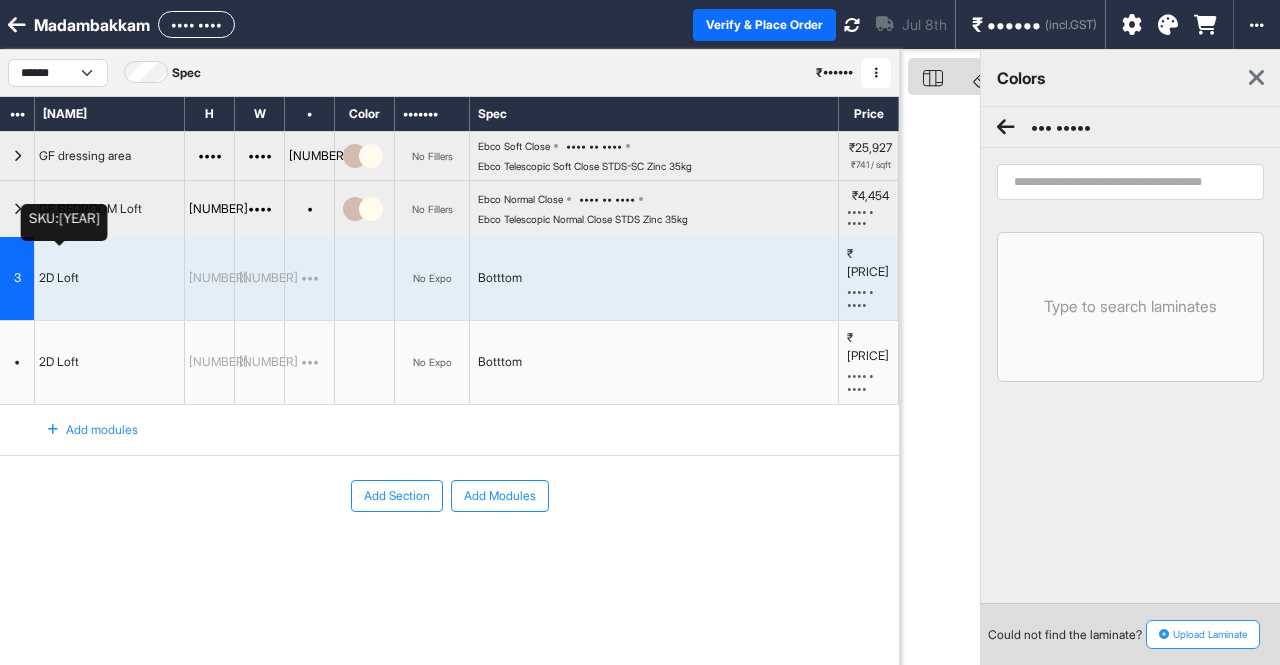 click at bounding box center [1130, 182] 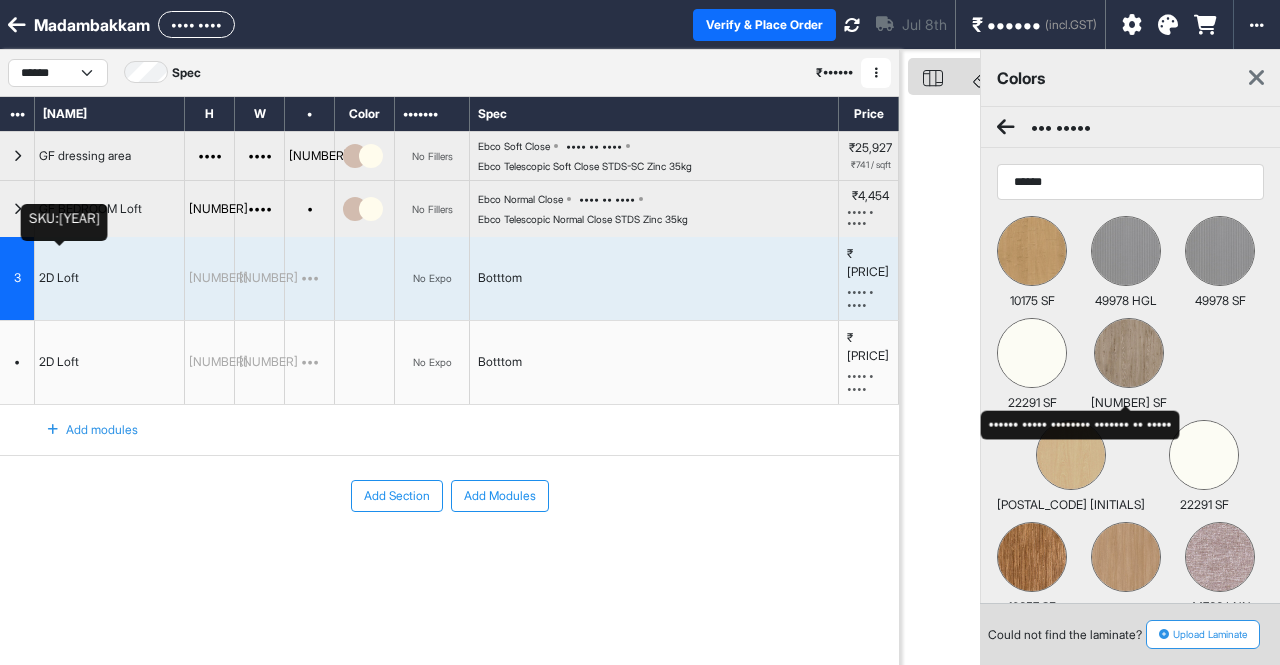 type on "******" 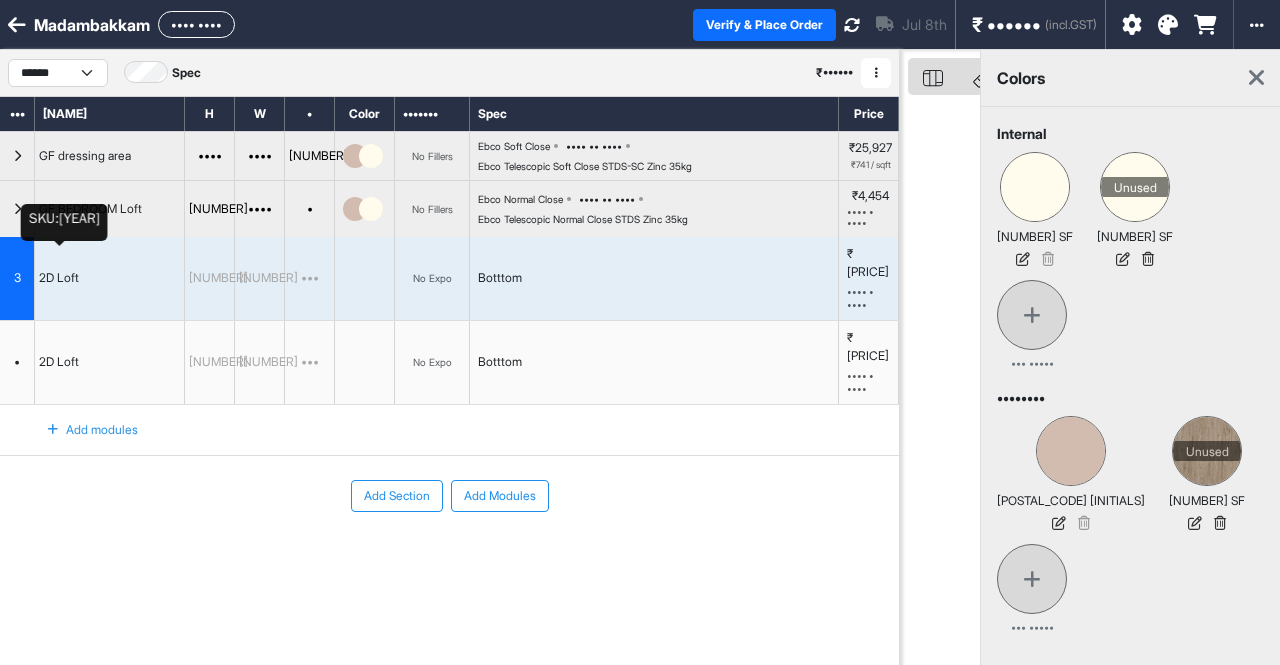 click on "•••••••• •••• •• •••••• •••• •• ••• ••••• •••••••• ••••• •• •••••• ••••• •• ••• •••••" at bounding box center [1130, 439] 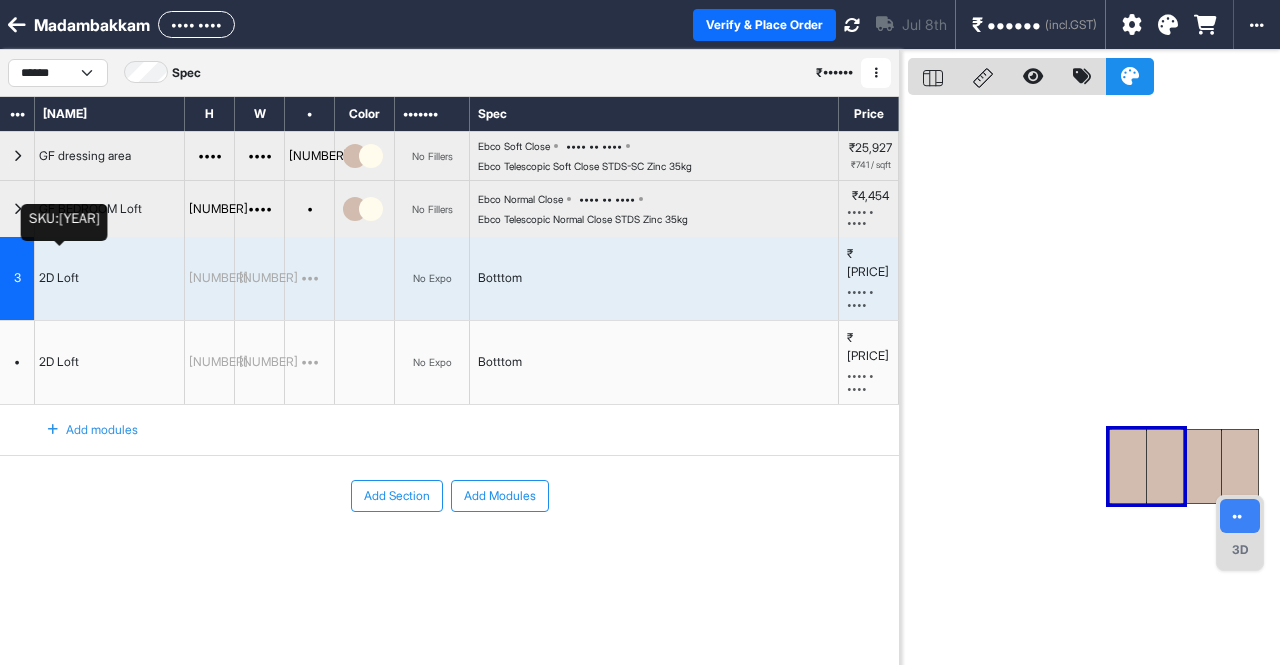 click at bounding box center (1094, 382) 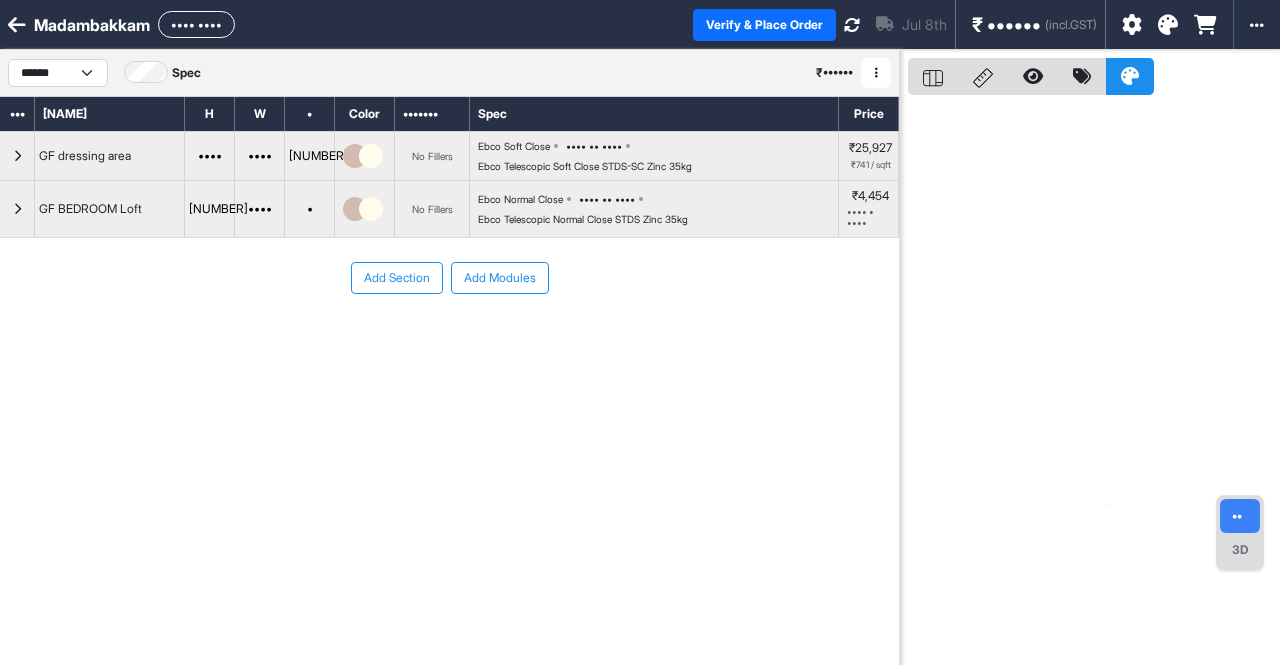 click at bounding box center [17, 156] 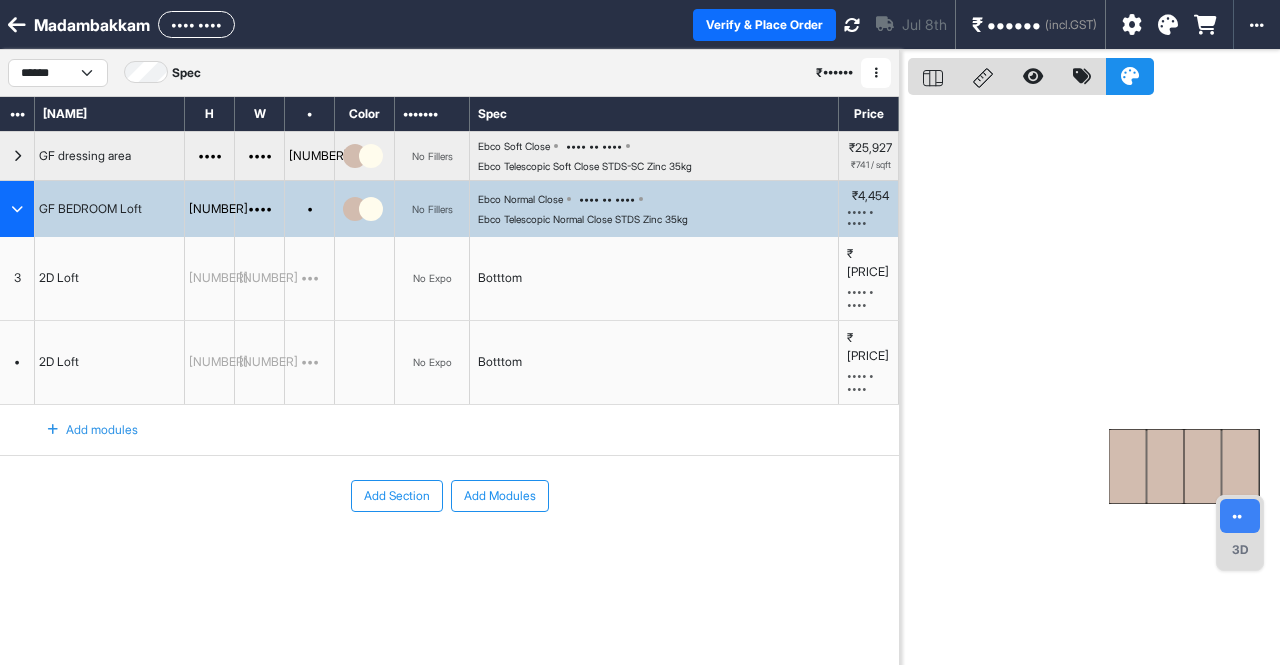 click at bounding box center (365, 278) 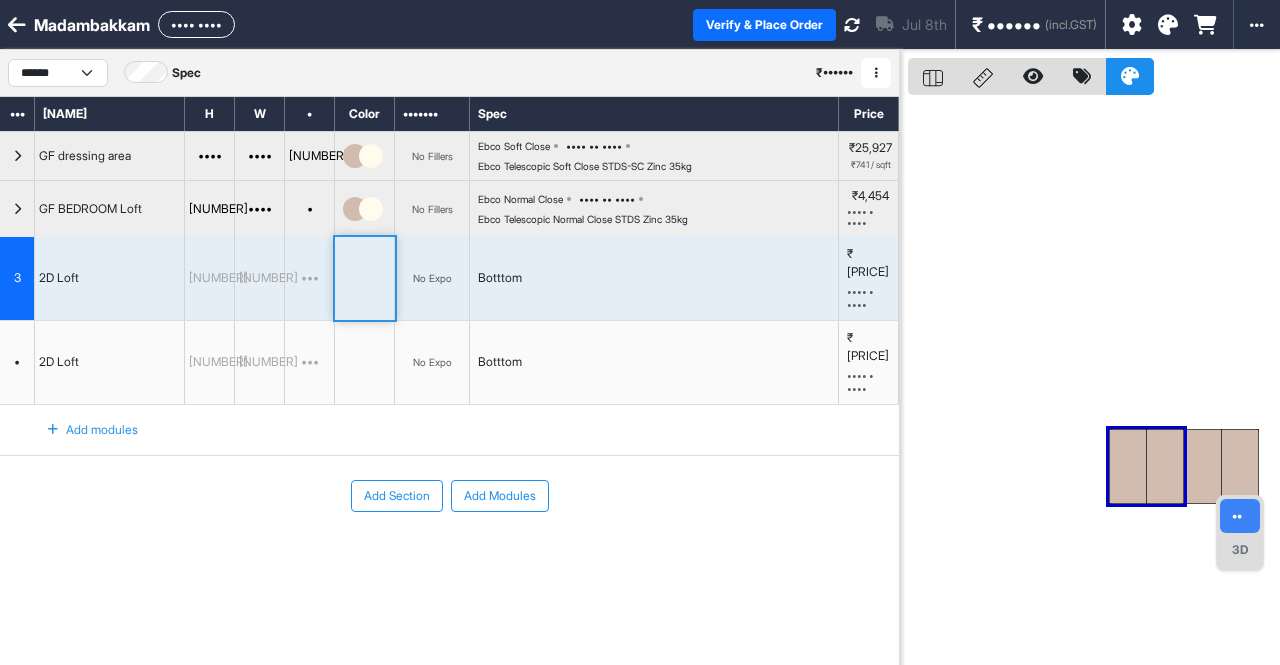 click at bounding box center [365, 278] 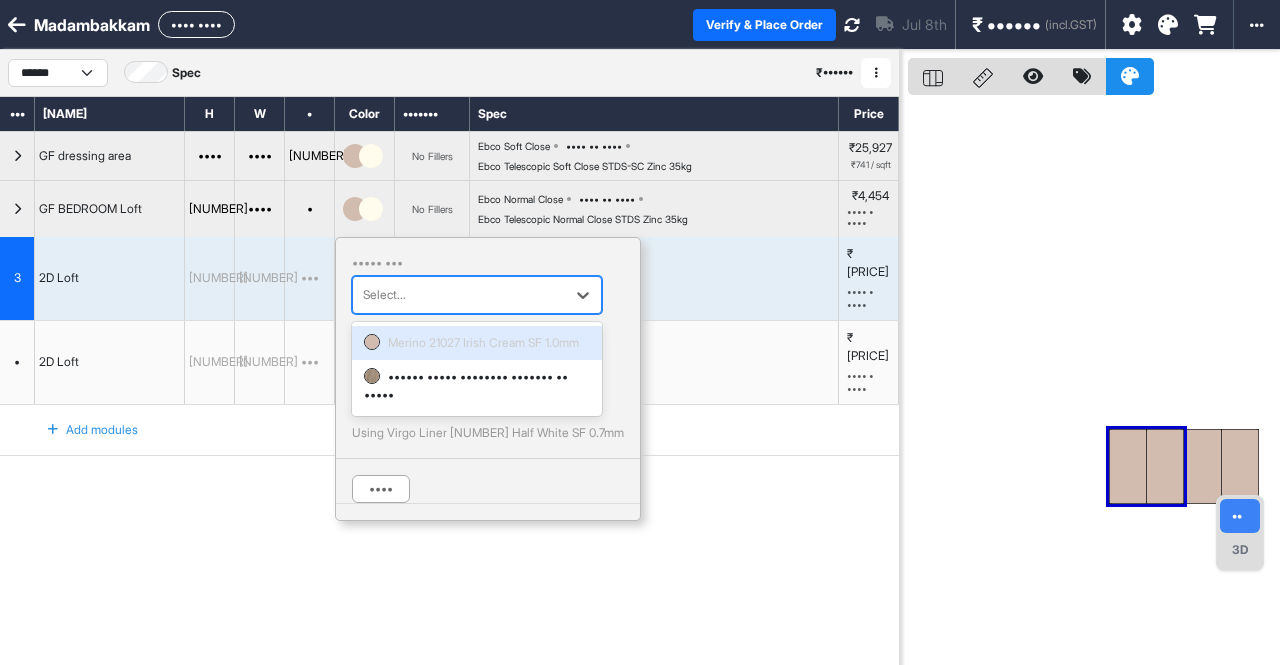 click at bounding box center [459, 295] 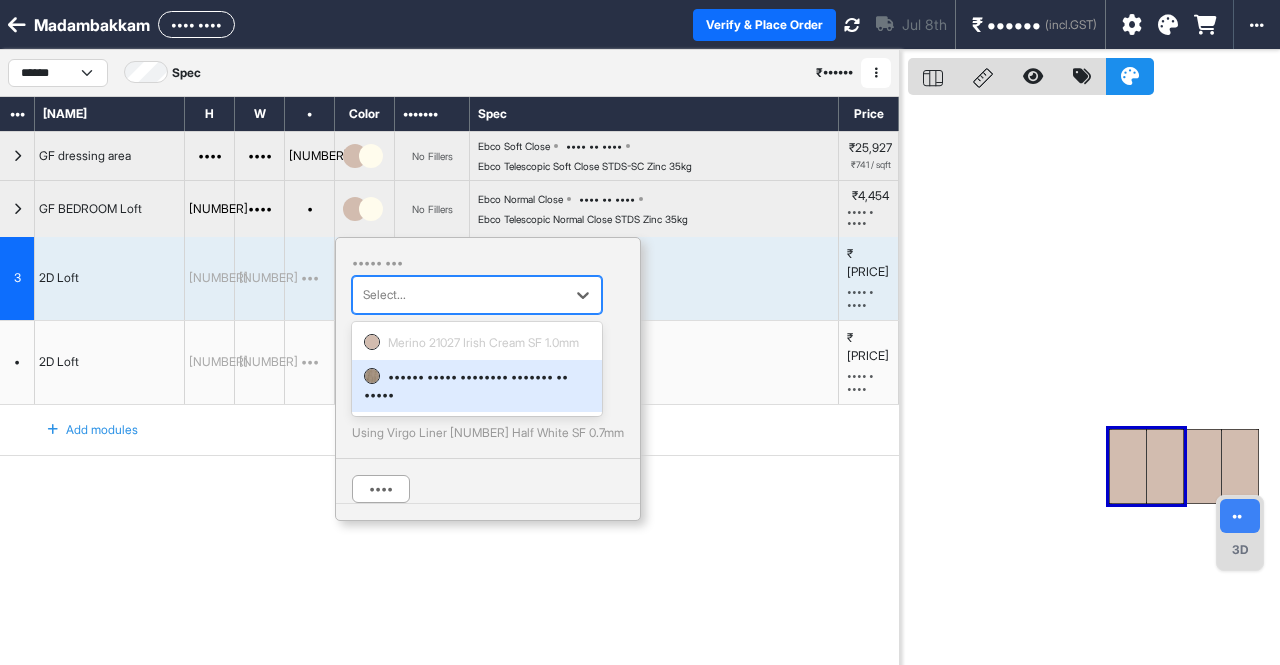 click on "•••••• ••••• •••••••• ••••••• •• •••••" at bounding box center (477, 386) 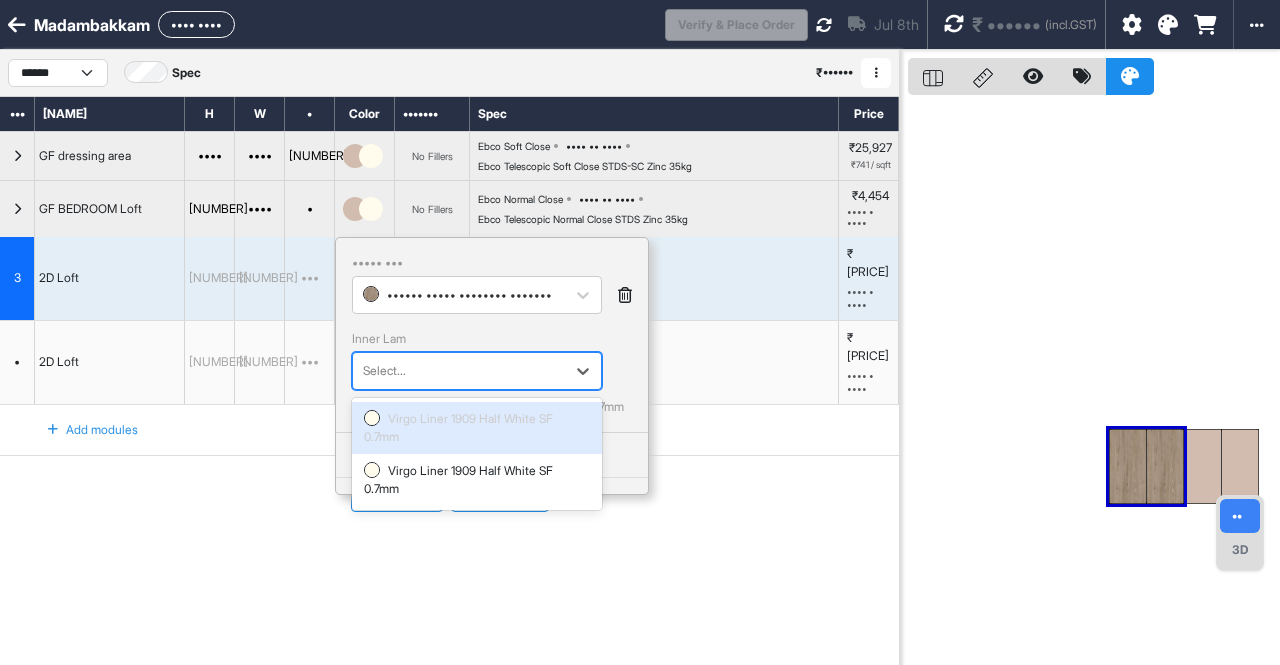 click at bounding box center (459, 371) 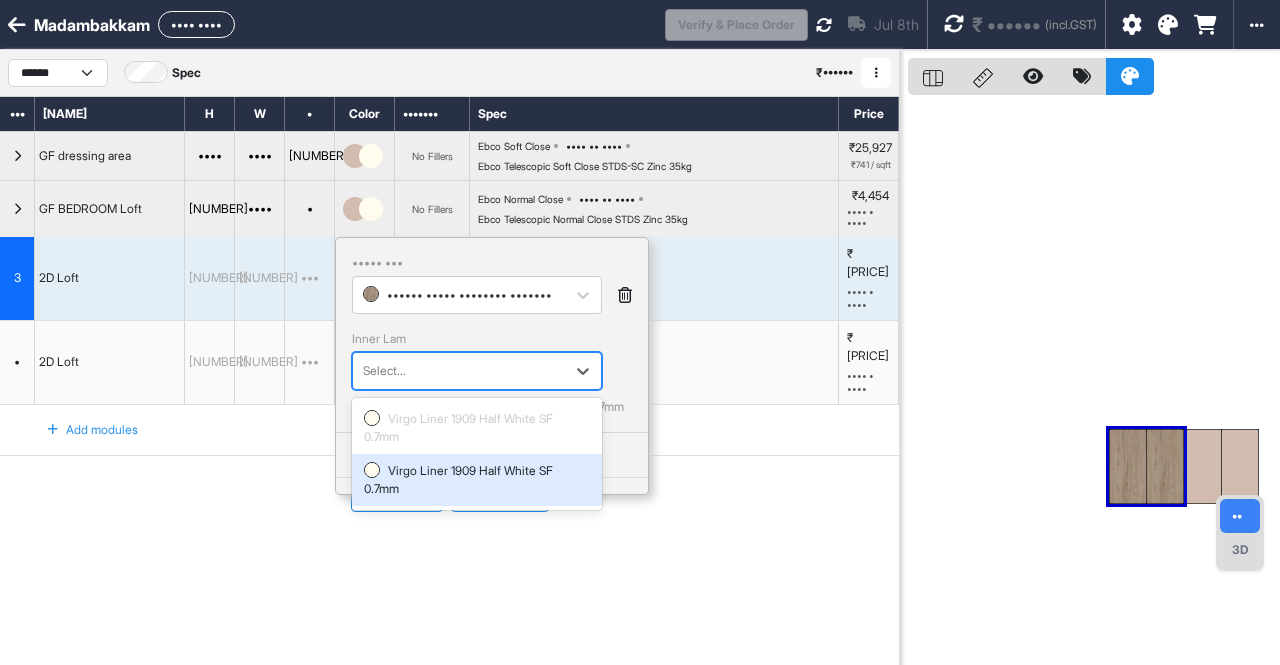 click on "Virgo Liner 1909 Half White SF 0.7mm" at bounding box center (477, 480) 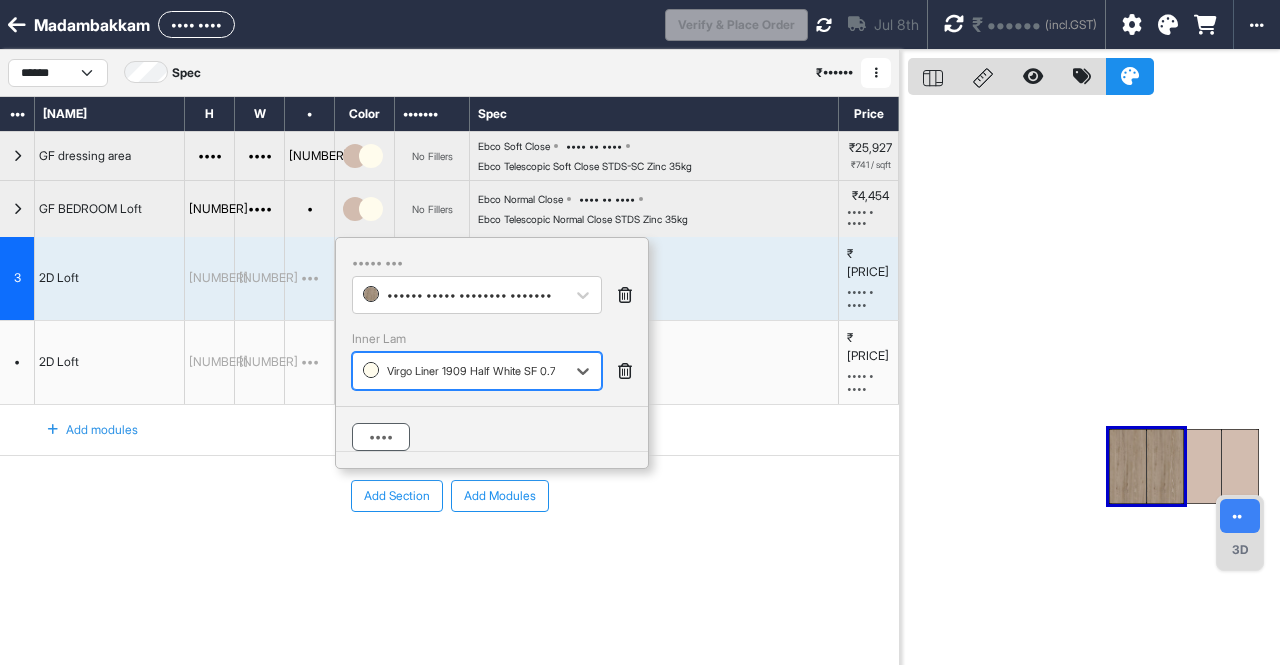 click on "••••" at bounding box center (381, 437) 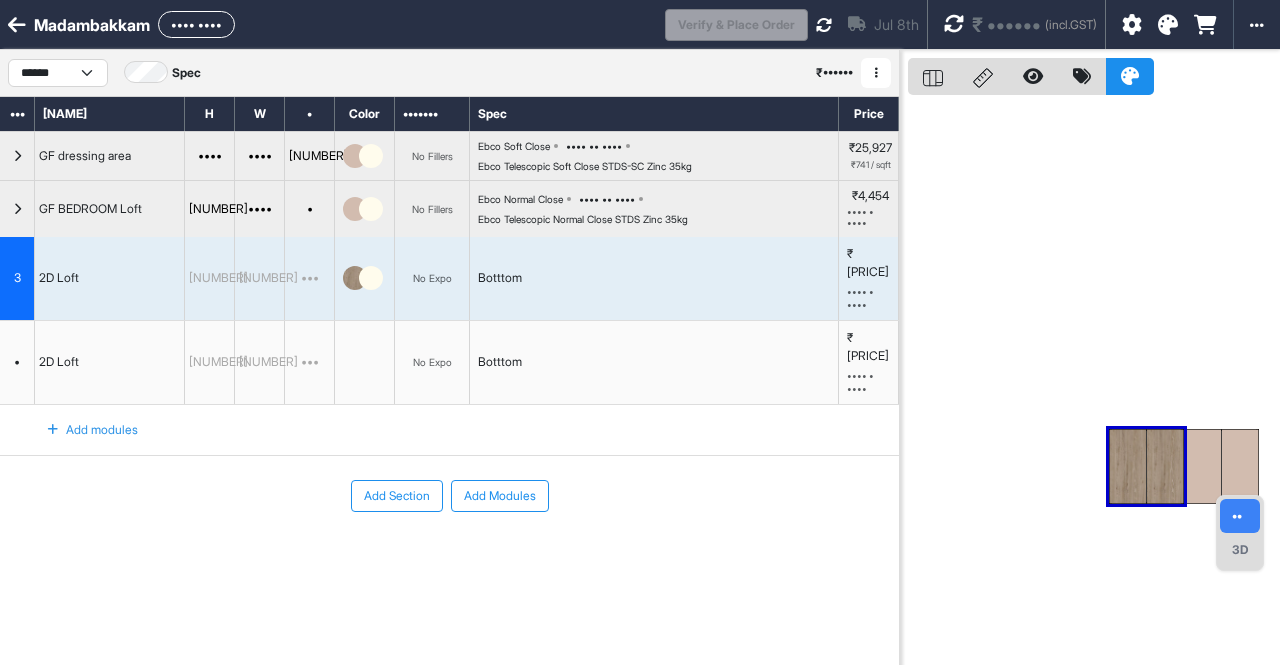 click at bounding box center (355, 209) 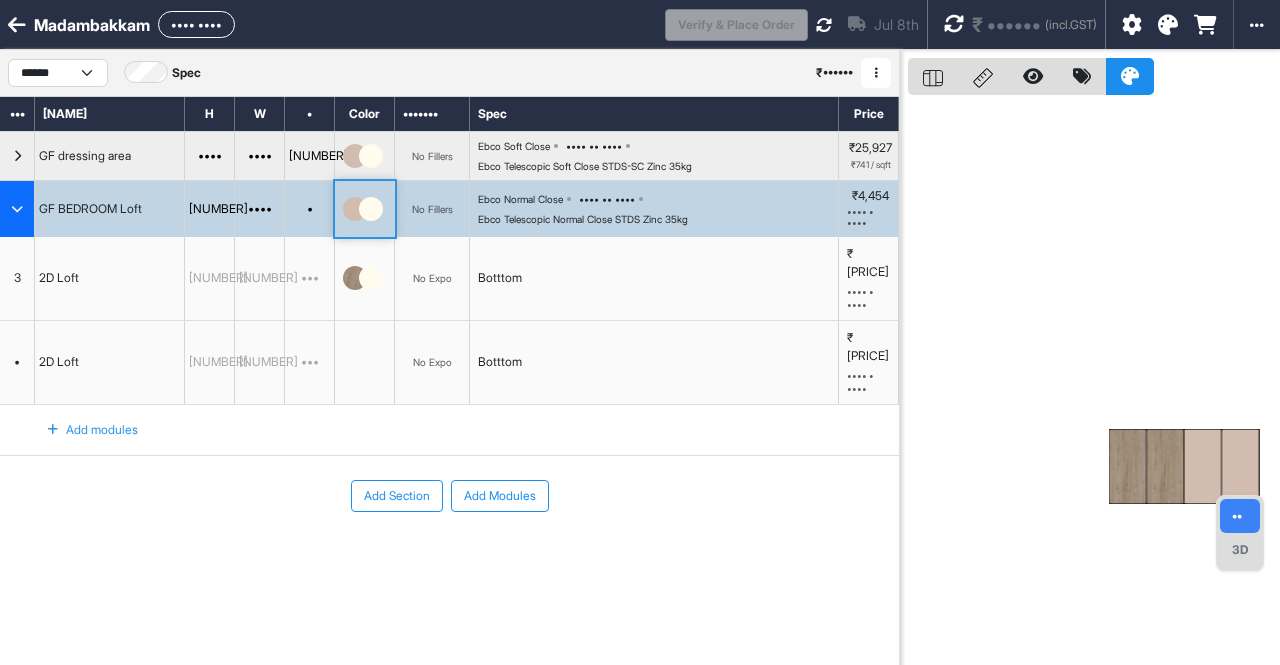 click at bounding box center [371, 209] 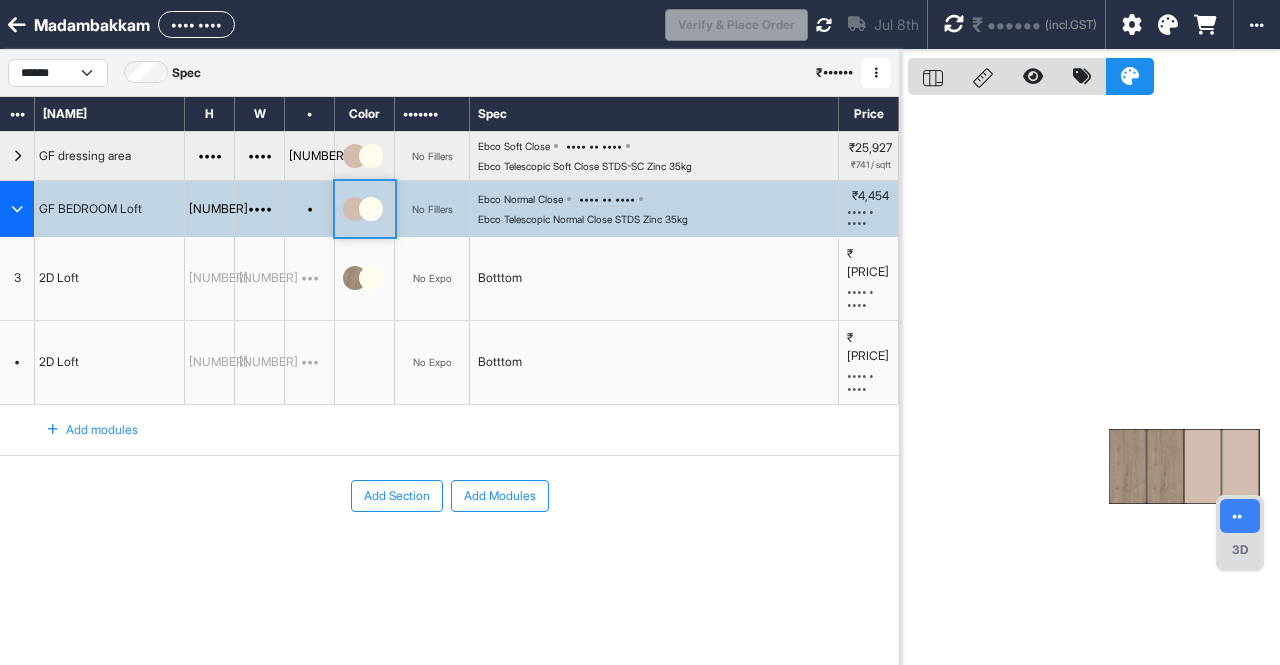 click at bounding box center [371, 209] 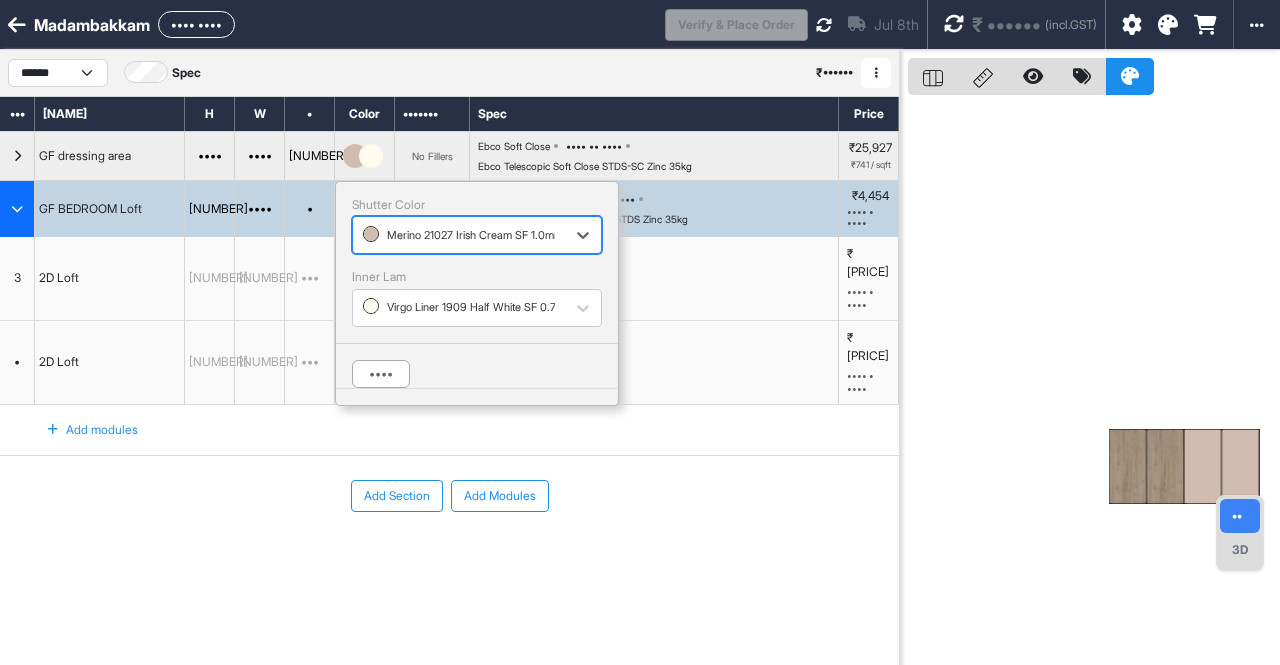 click at bounding box center (459, 235) 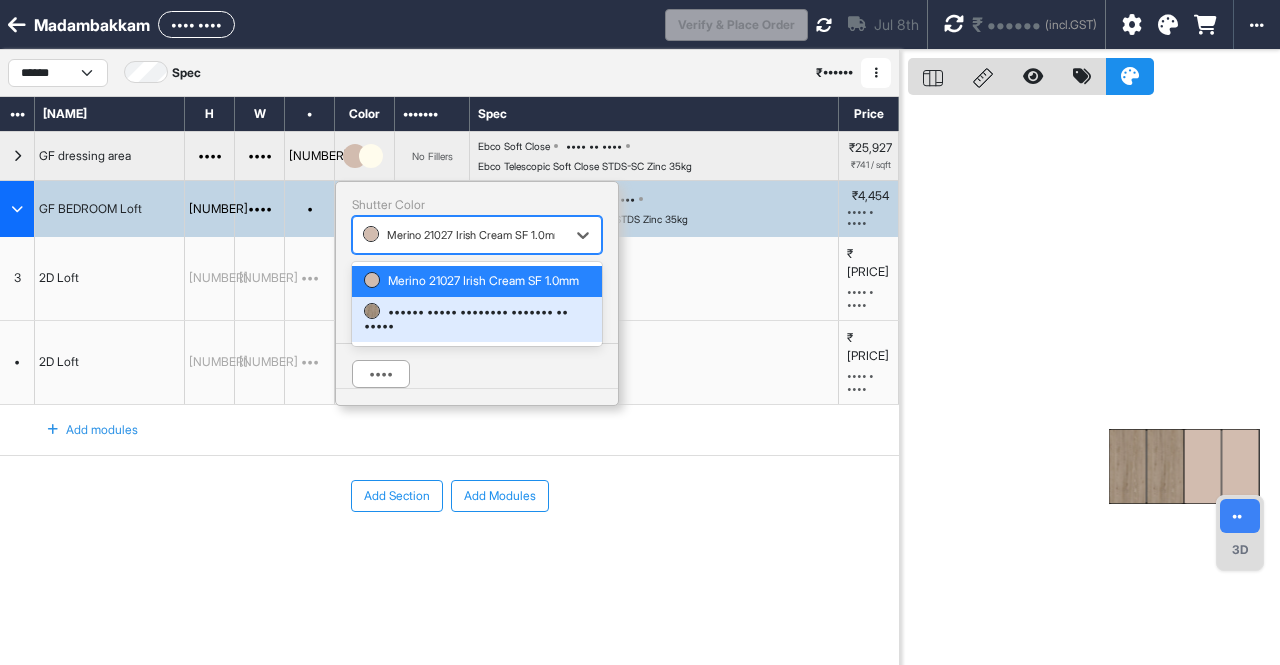 click on "•••••• ••••• •••••••• ••••••• •• •••••" at bounding box center [477, 319] 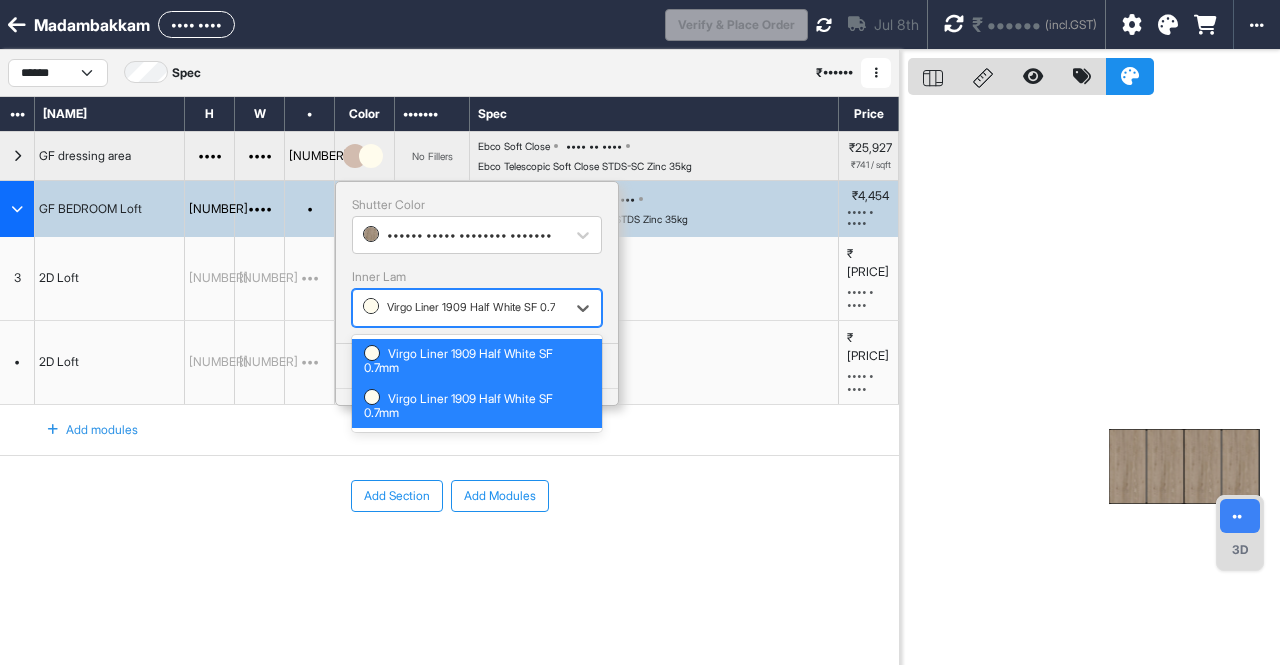 click at bounding box center (459, 308) 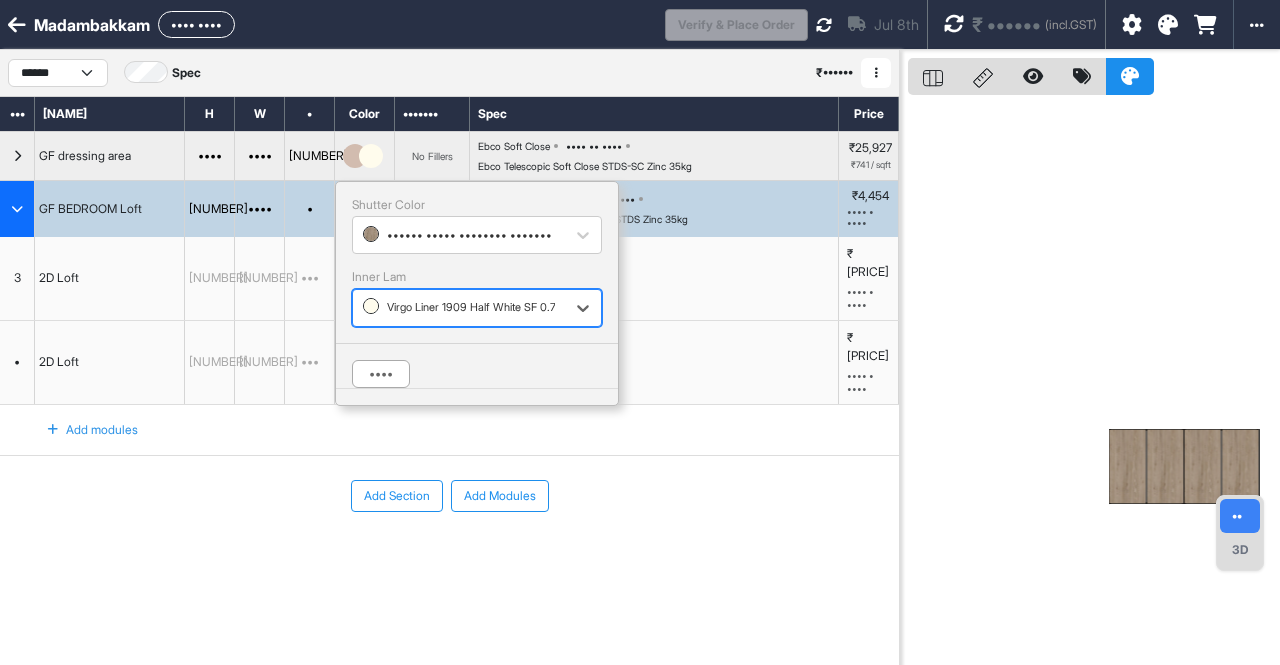 click at bounding box center [459, 308] 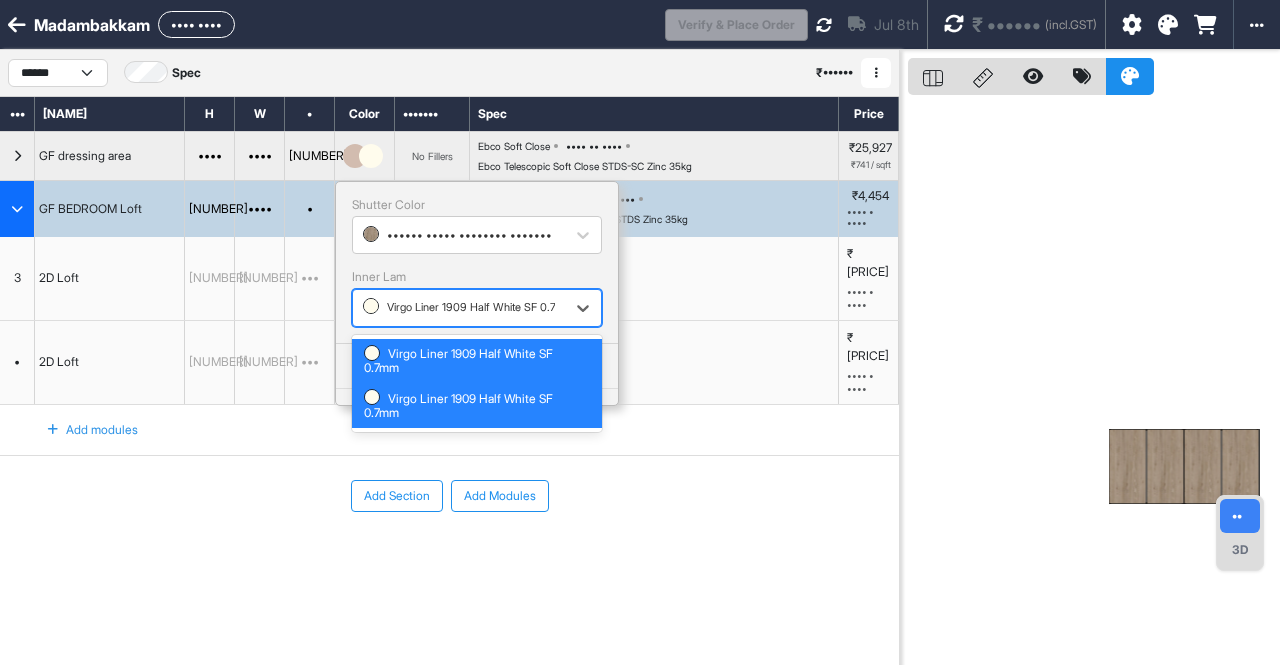 click on "Virgo Liner 1909 Half White SF 0.7mm" at bounding box center [477, 406] 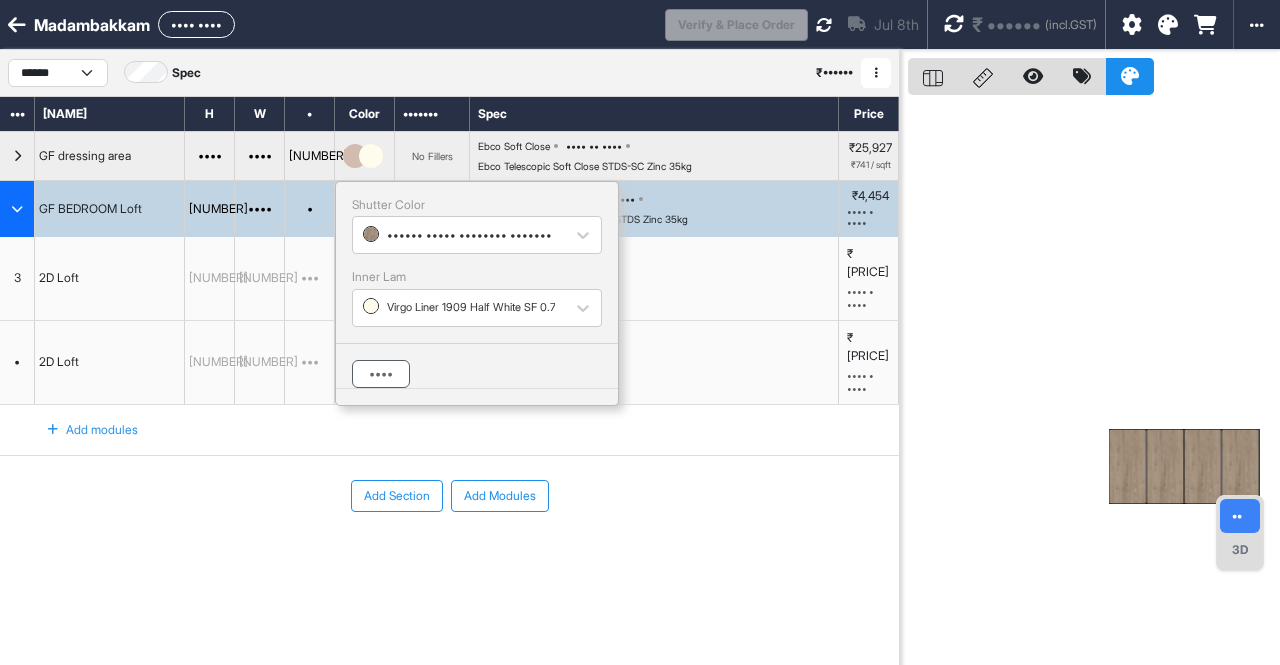click on "••••" at bounding box center [381, 374] 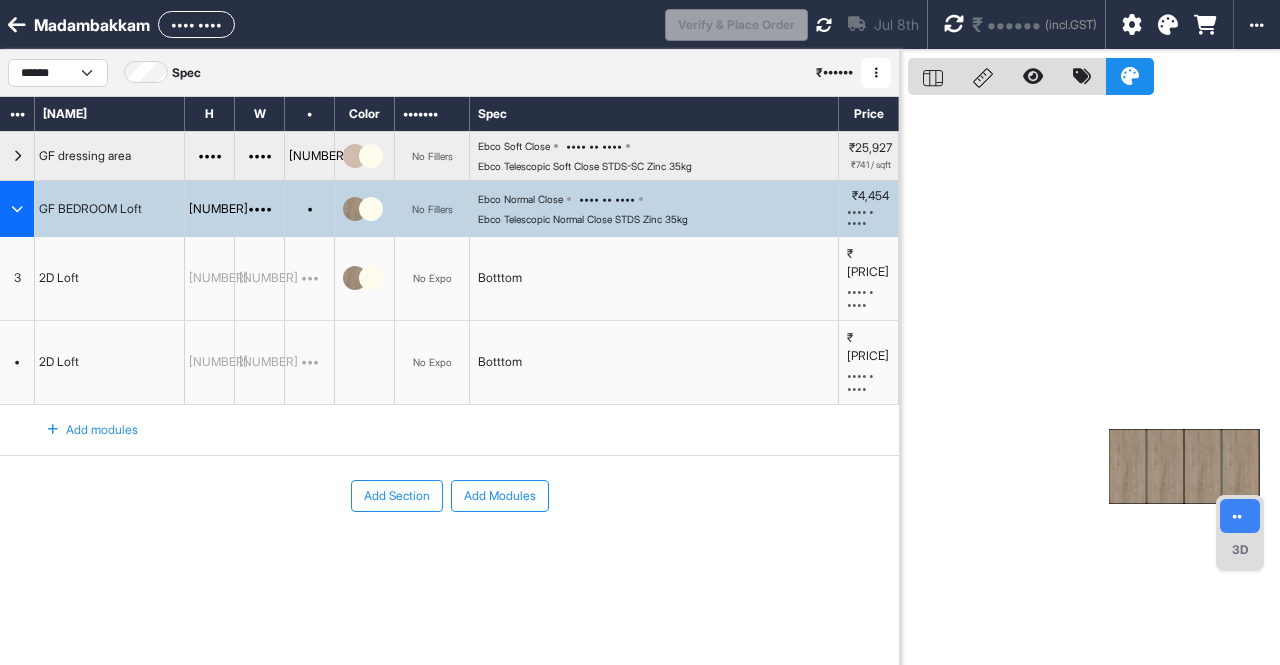 click on "••• ••••••• ••• •••••••" at bounding box center (449, 496) 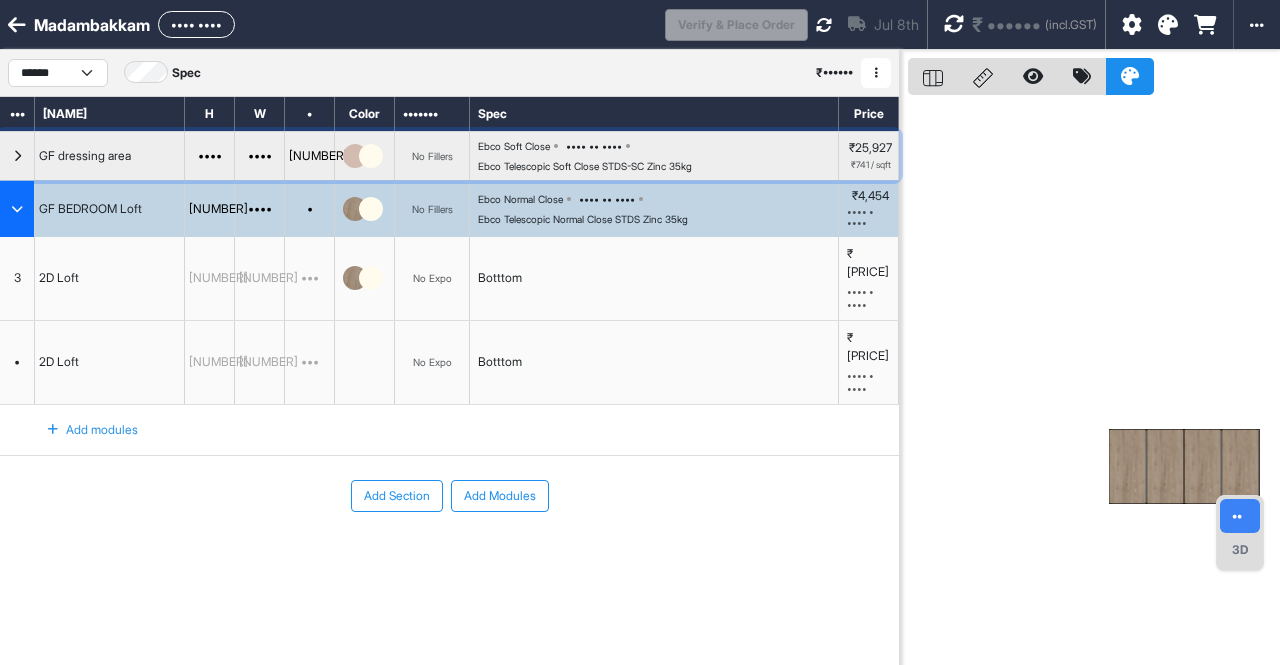 click at bounding box center [363, 156] 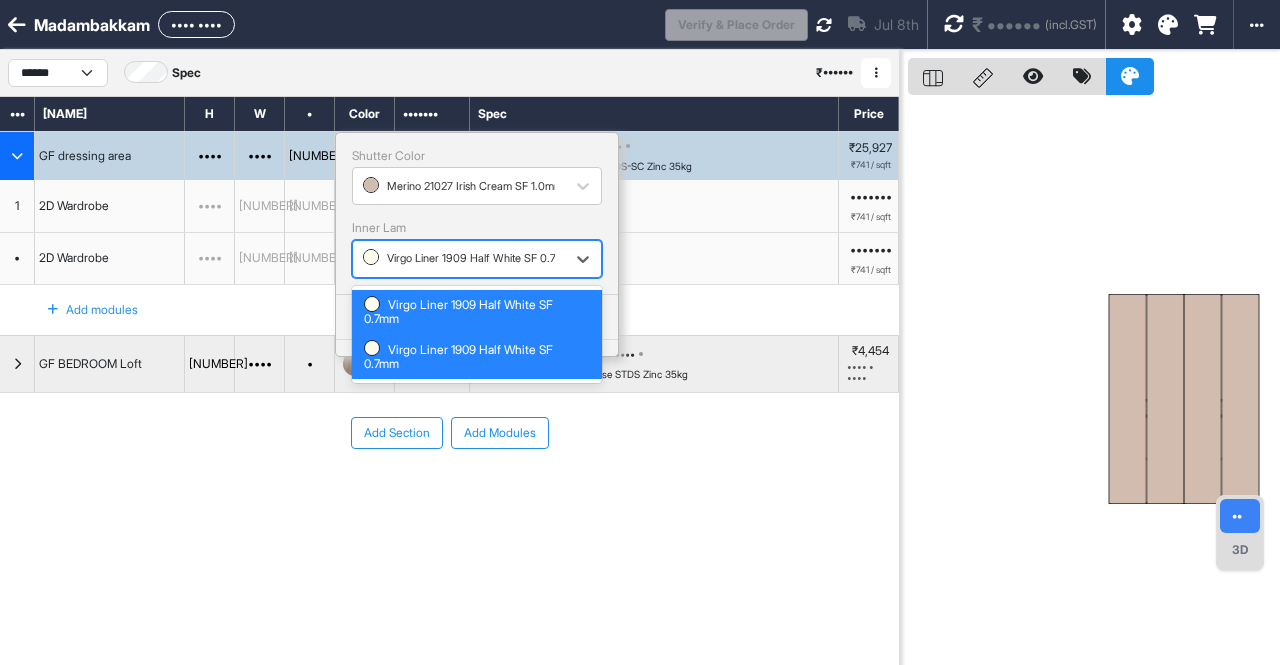 click at bounding box center [459, 259] 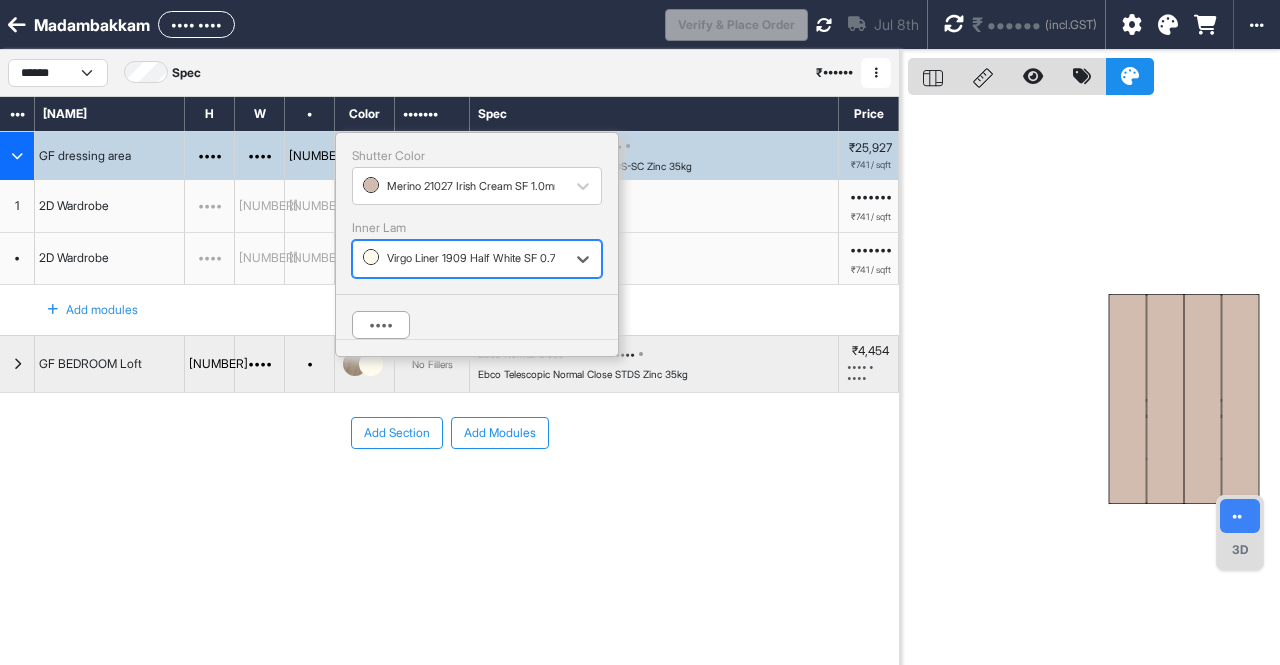 click at bounding box center [459, 259] 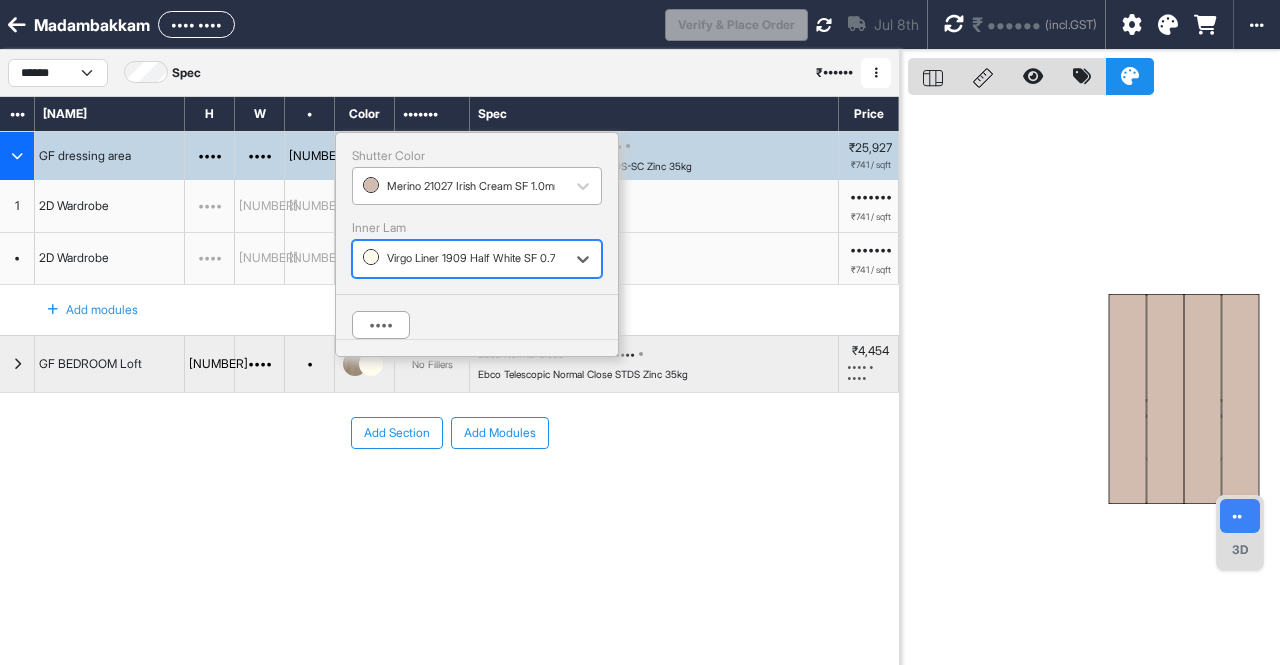 click at bounding box center (459, 186) 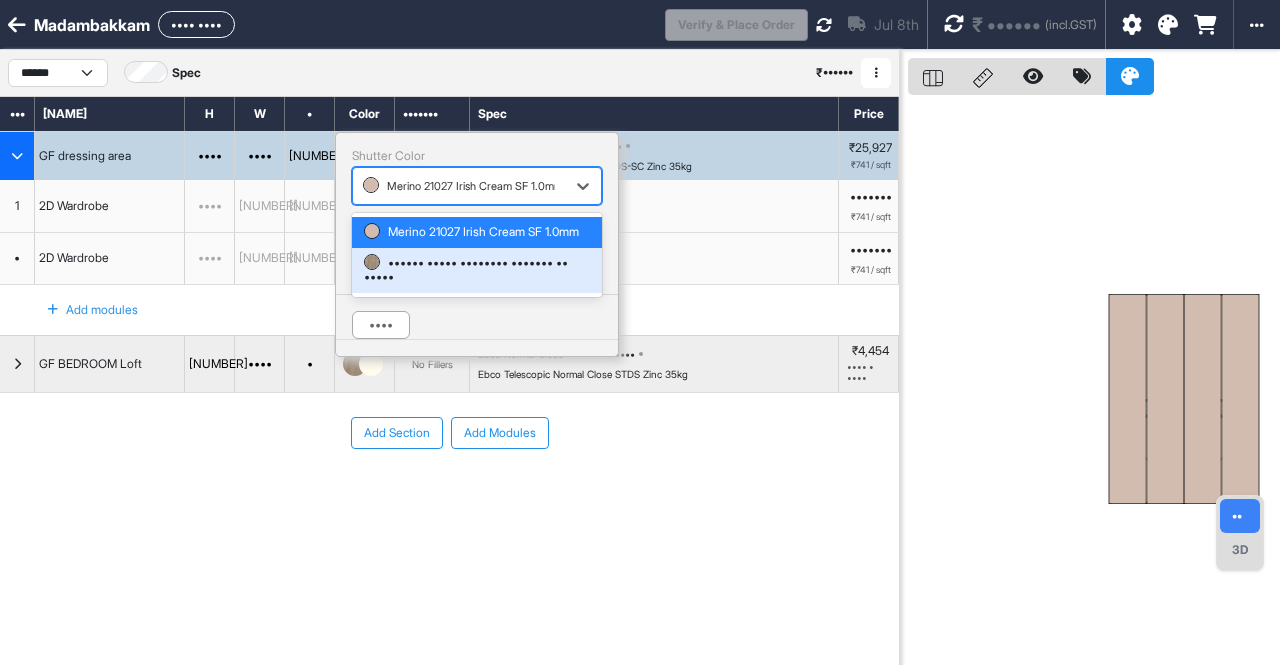 click on "•••••• ••••• •••••••• ••••••• •• •••••" at bounding box center [477, 270] 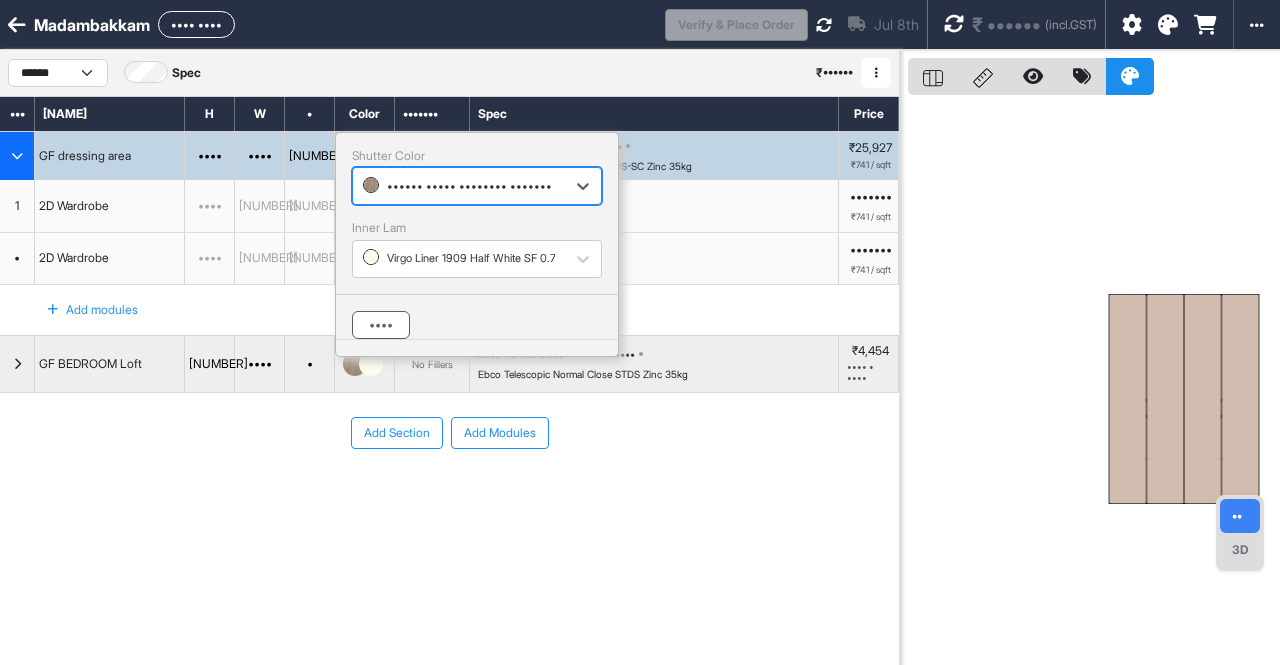 click on "••••" at bounding box center [381, 325] 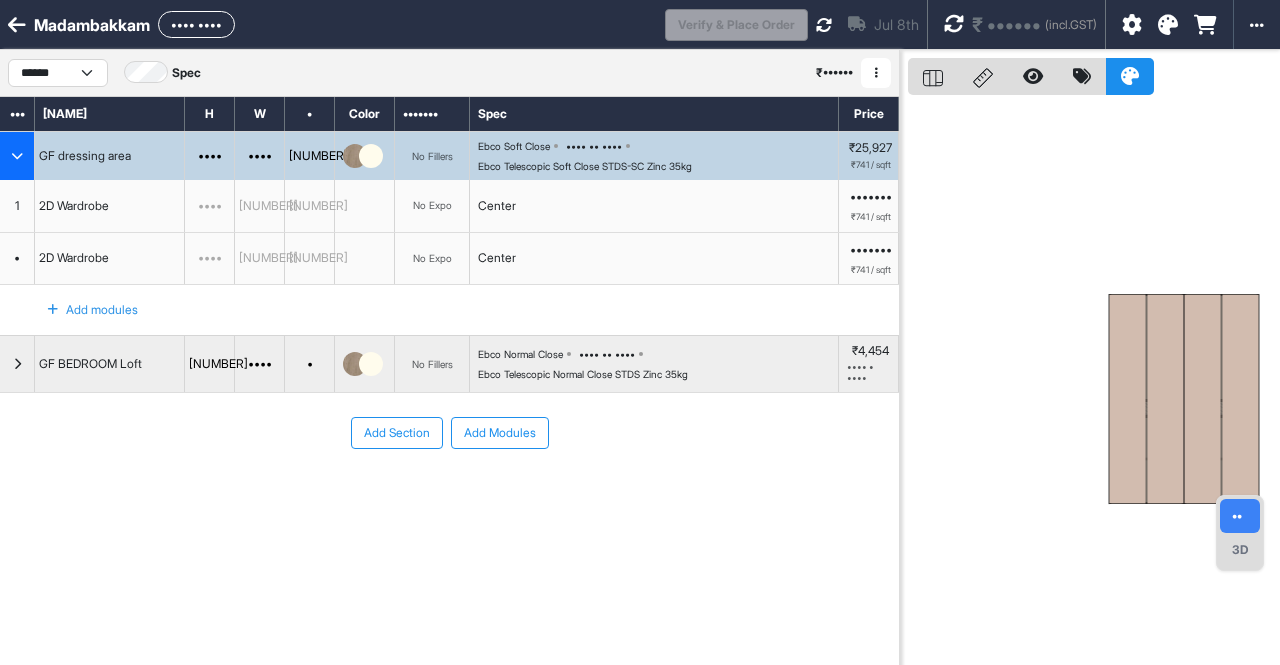 drag, startPoint x: 632, startPoint y: 483, endPoint x: 659, endPoint y: 446, distance: 45.80393 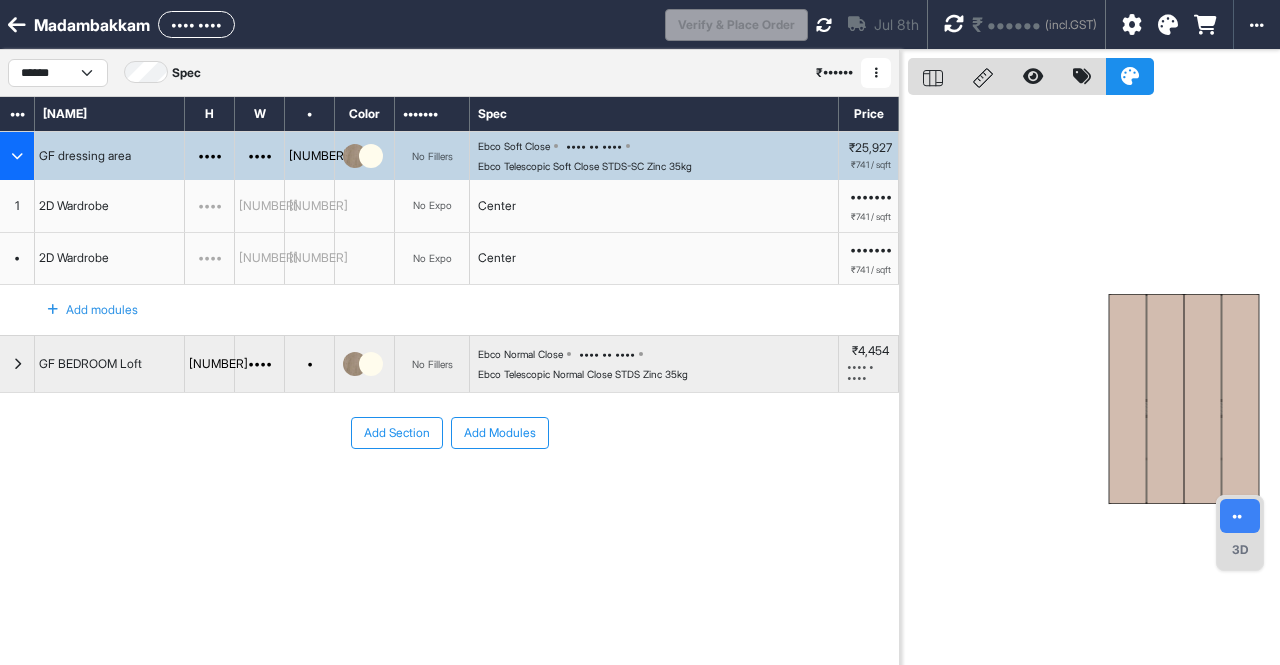 click at bounding box center (824, 25) 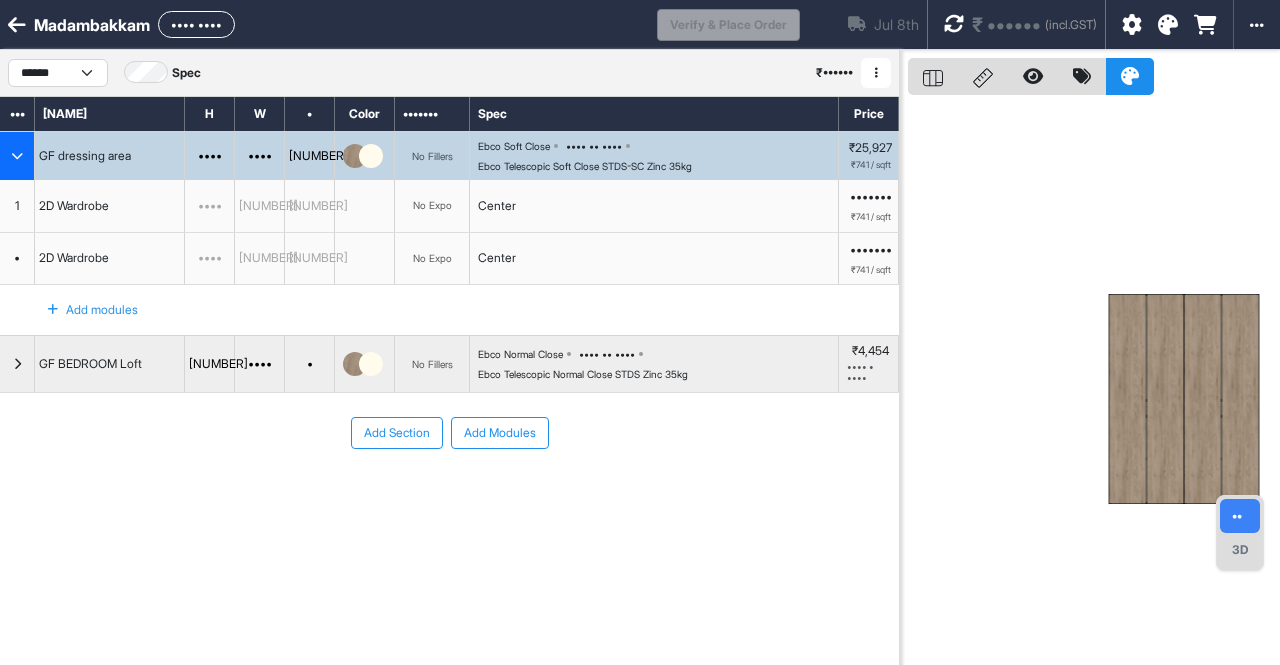 click on "•   •••••• ••••••••••" at bounding box center (1020, 24) 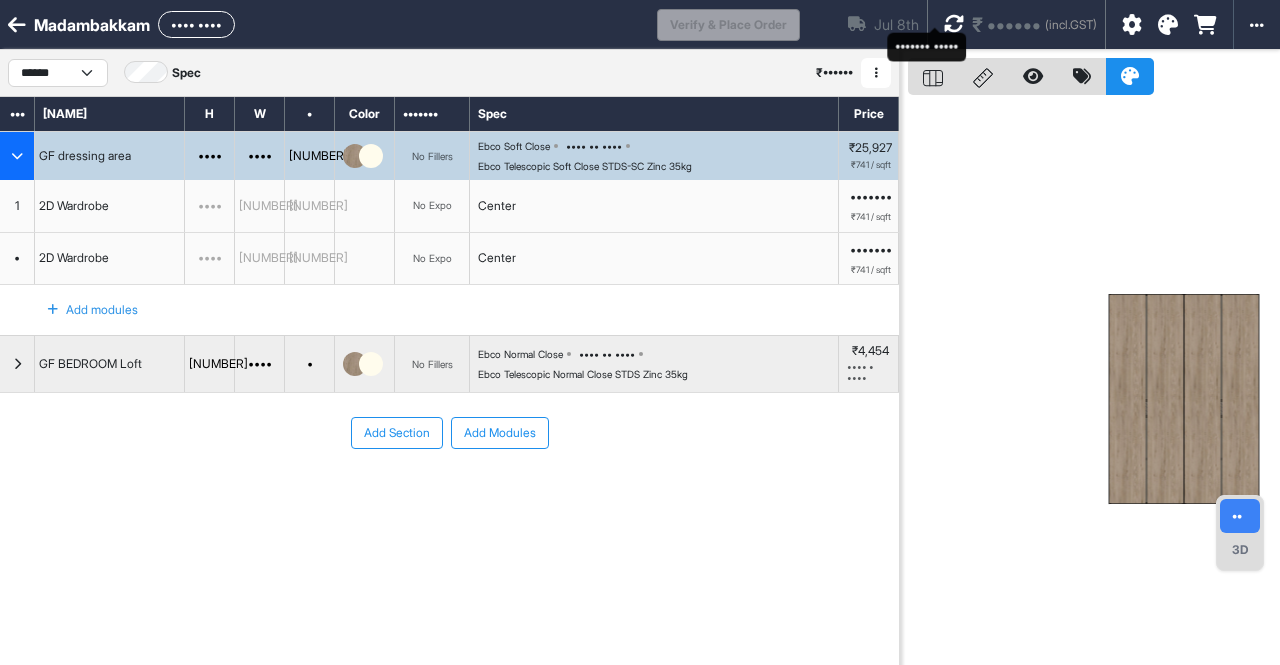 click at bounding box center (954, 24) 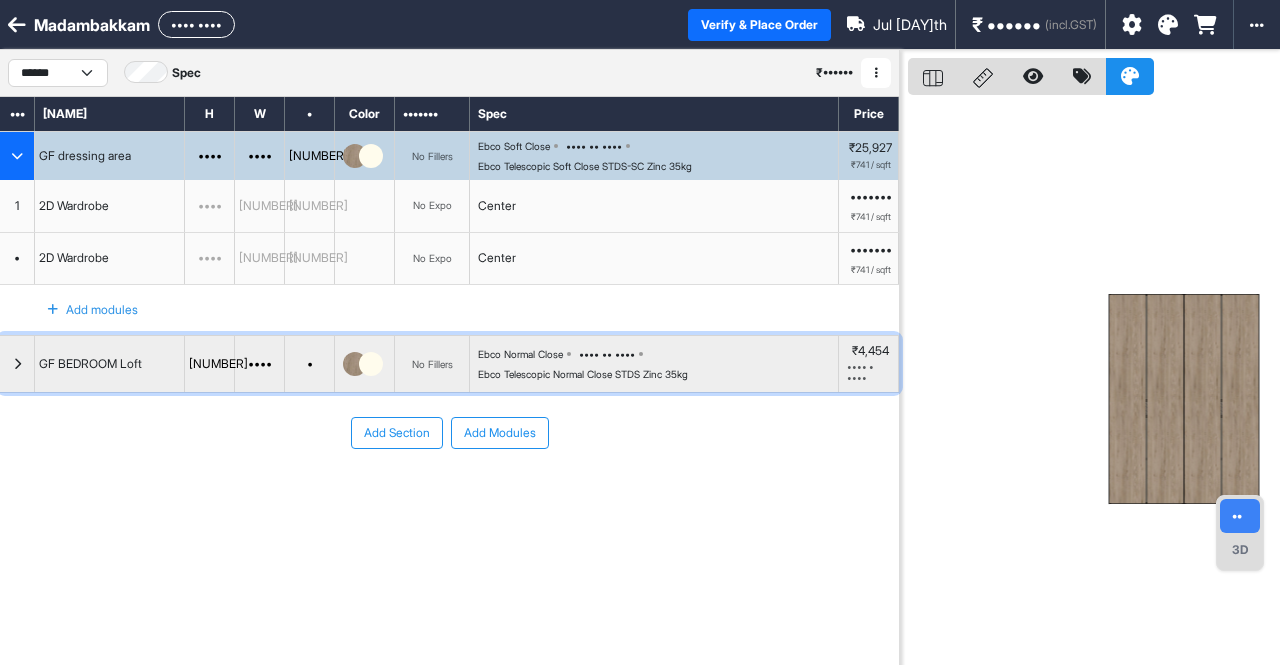 click at bounding box center (17, 364) 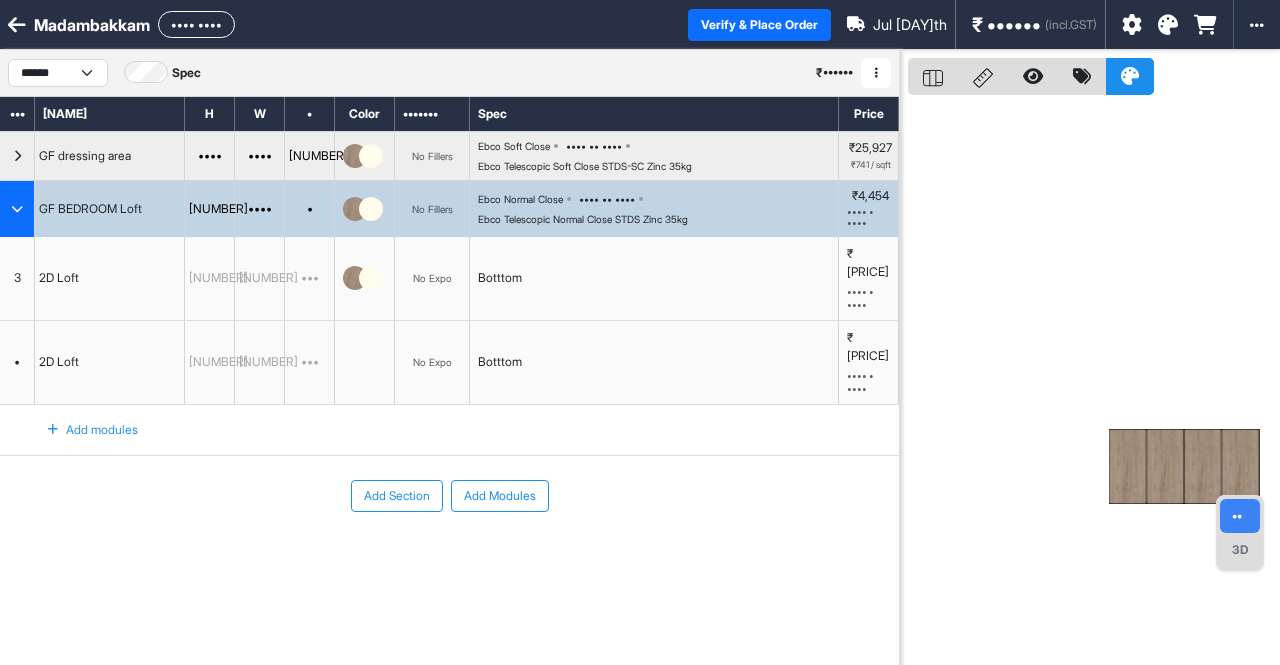 click at bounding box center [17, 209] 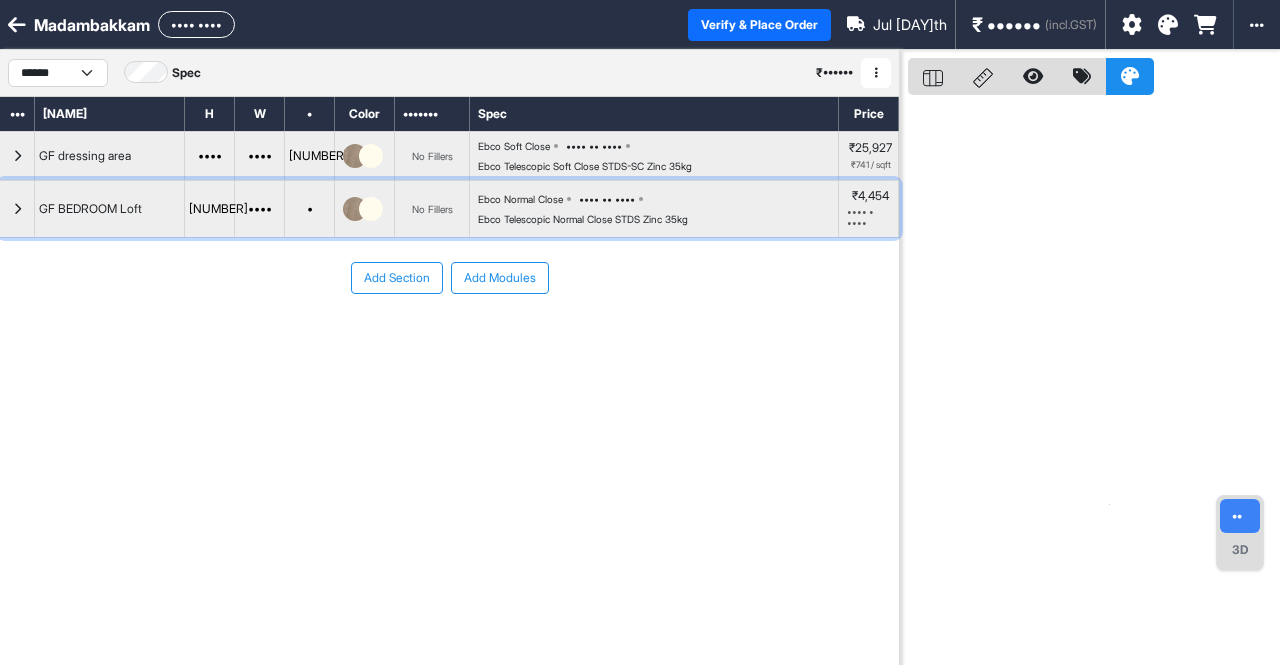 type 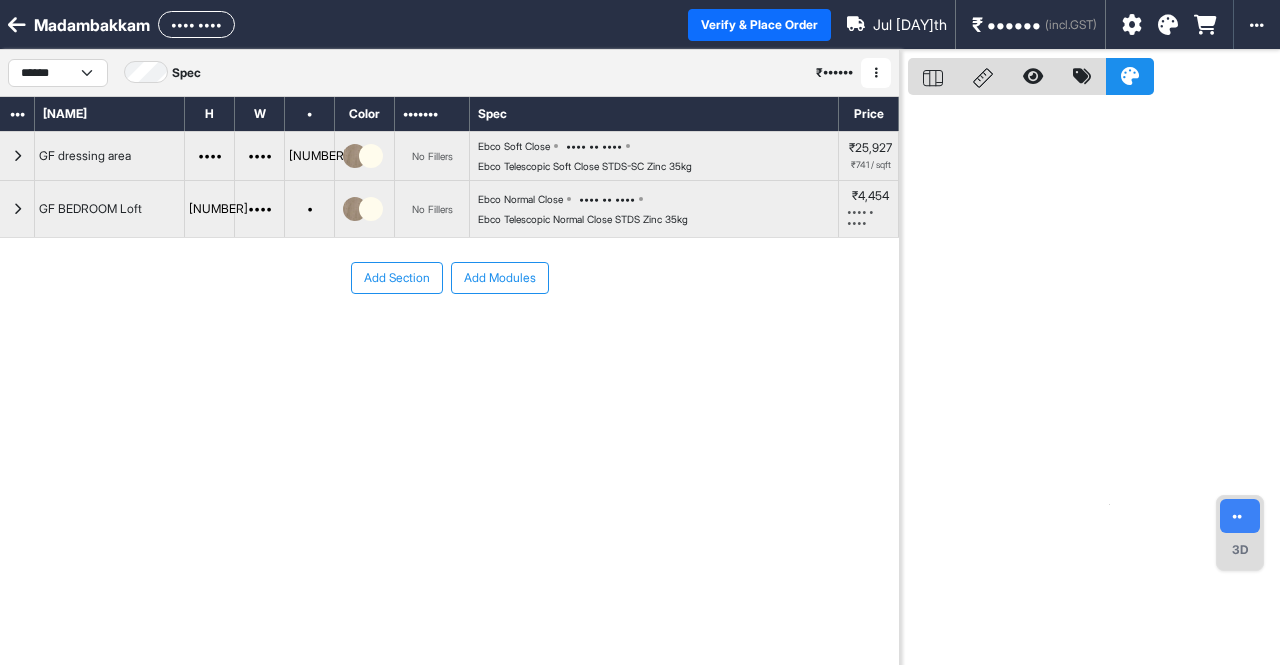 click on "Add Section" at bounding box center [397, 278] 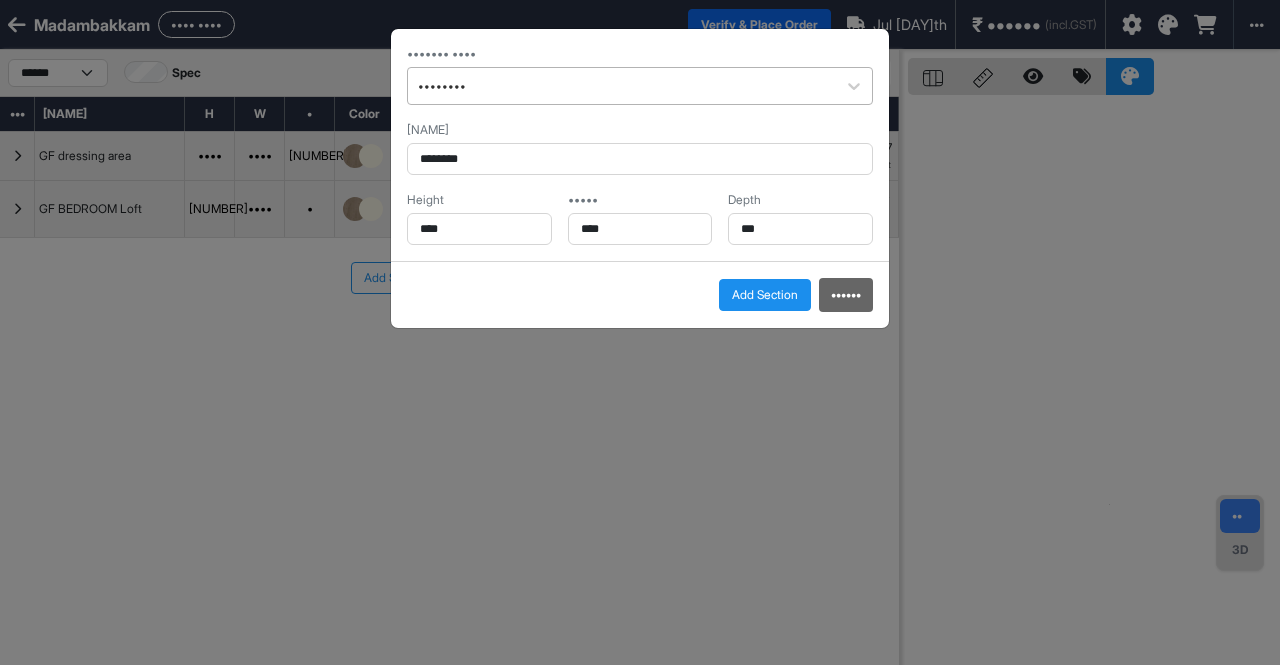 click at bounding box center (622, 86) 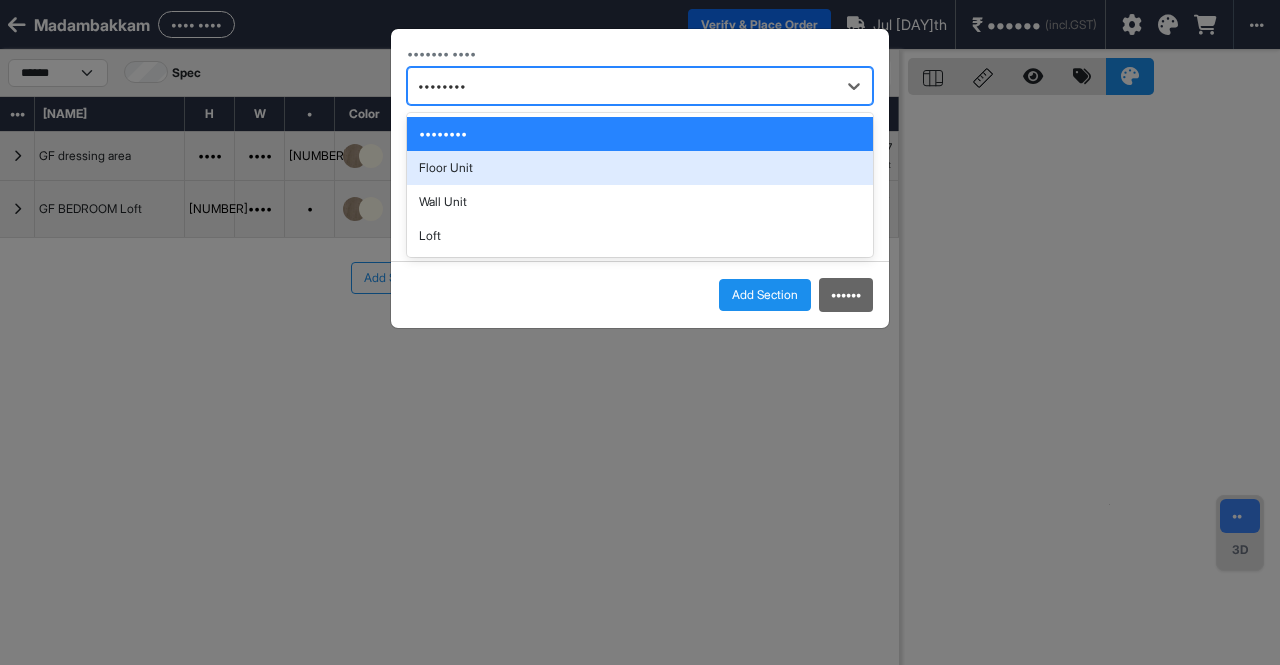 click on "Floor Unit" at bounding box center (640, 168) 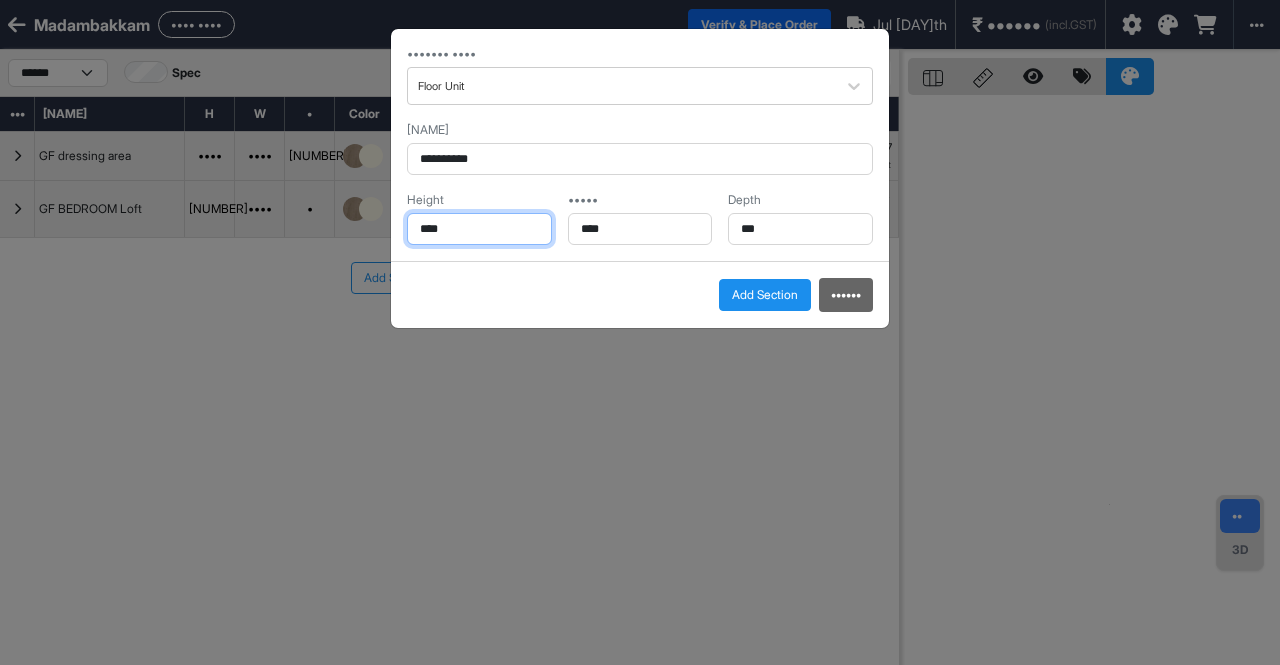 drag, startPoint x: 488, startPoint y: 229, endPoint x: 348, endPoint y: 239, distance: 140.35669 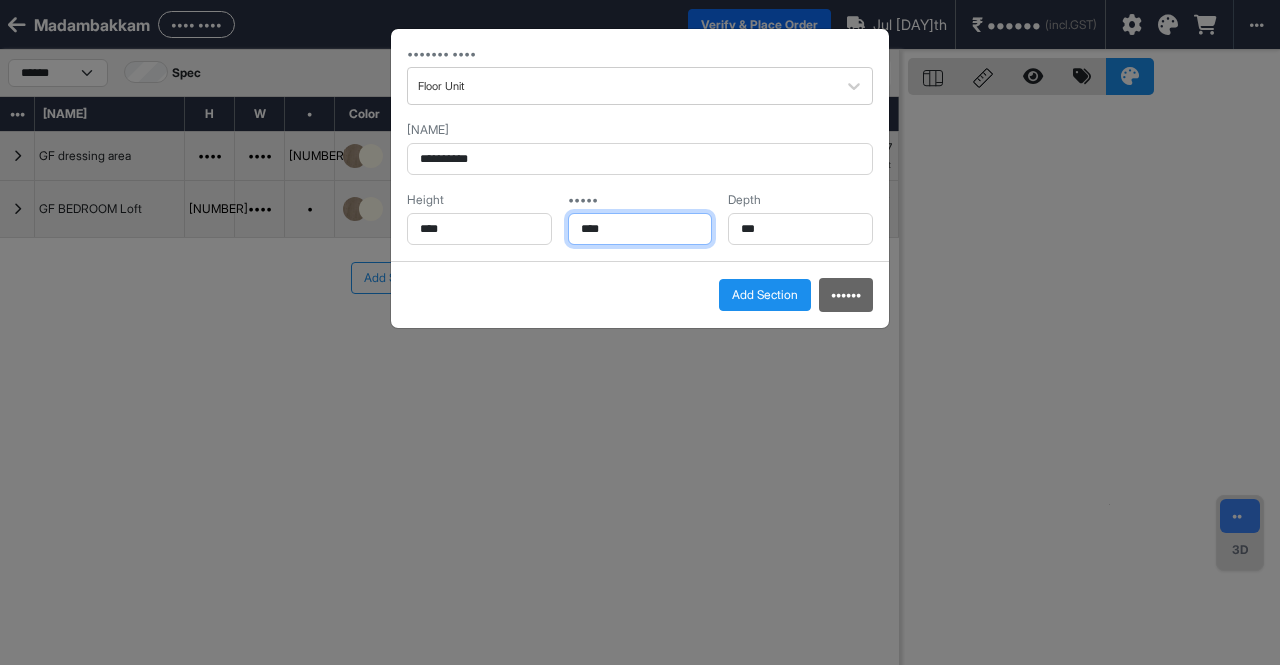 drag, startPoint x: 636, startPoint y: 230, endPoint x: 537, endPoint y: 241, distance: 99.60924 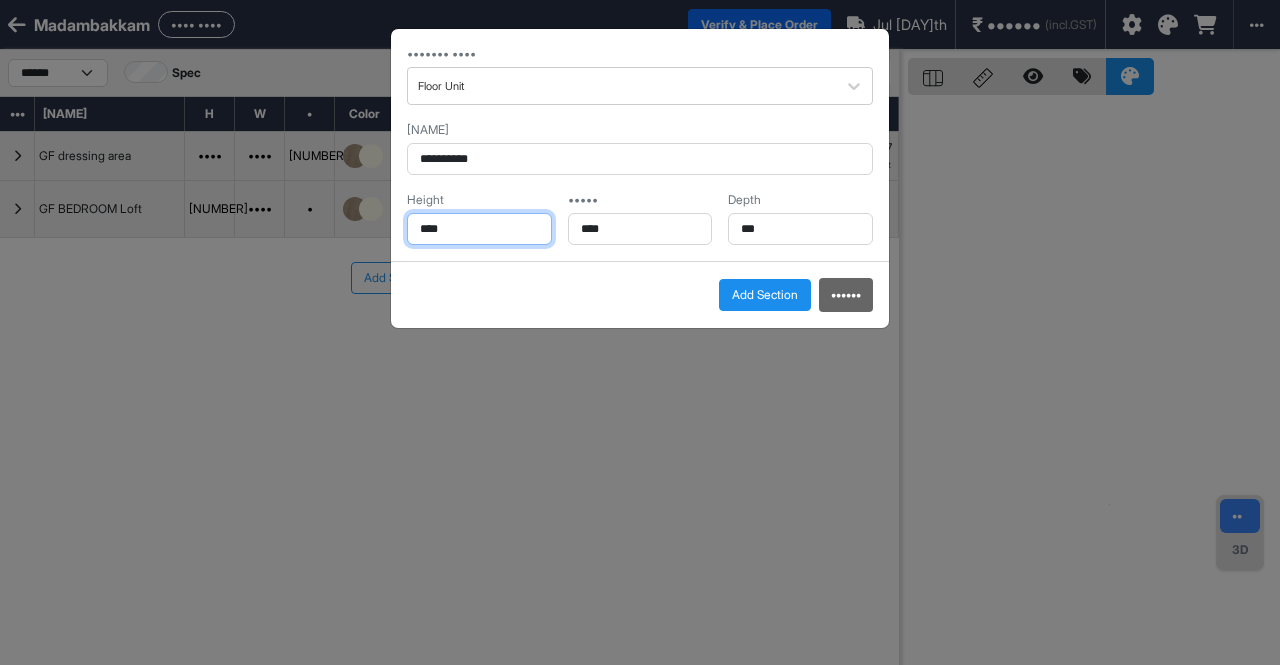 drag, startPoint x: 466, startPoint y: 231, endPoint x: 250, endPoint y: 224, distance: 216.1134 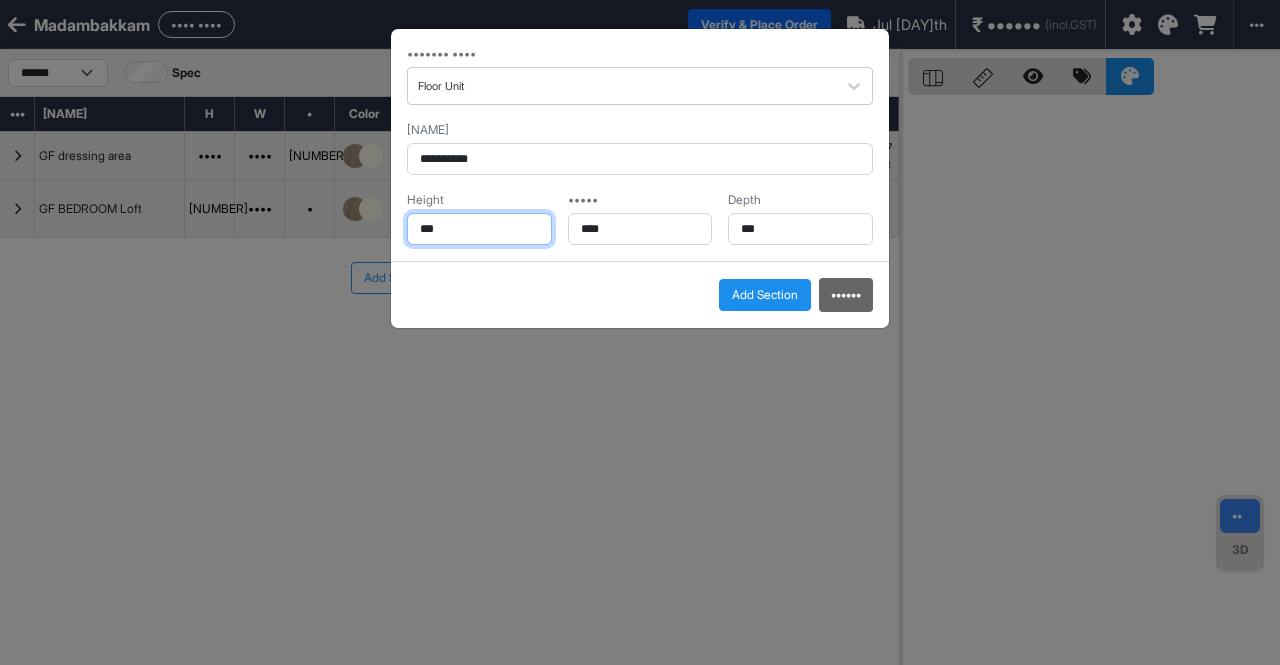 type on "***" 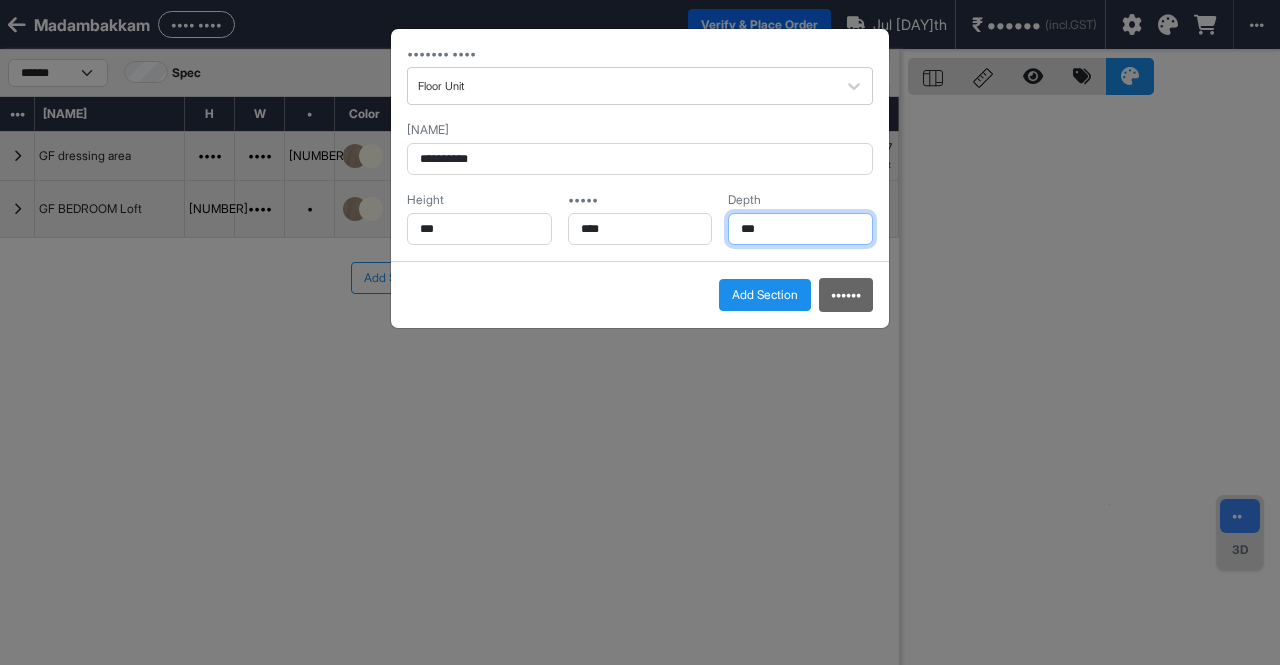 click on "***" at bounding box center (479, 229) 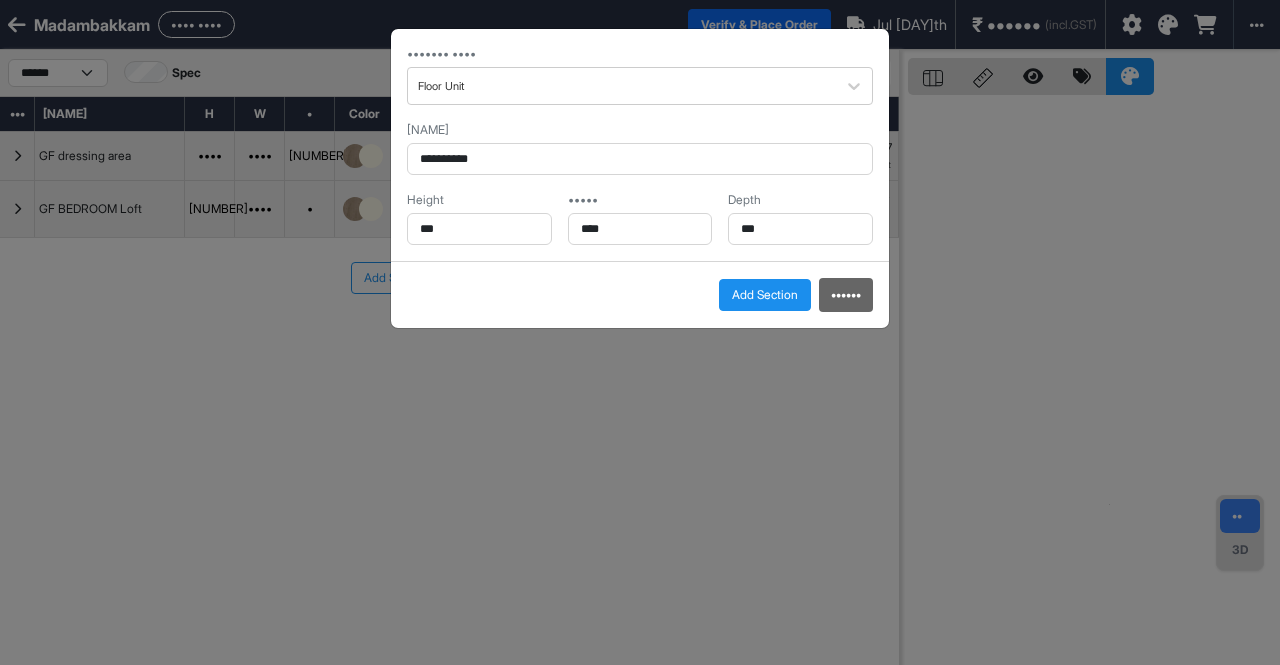 click on "Add Section" at bounding box center (765, 295) 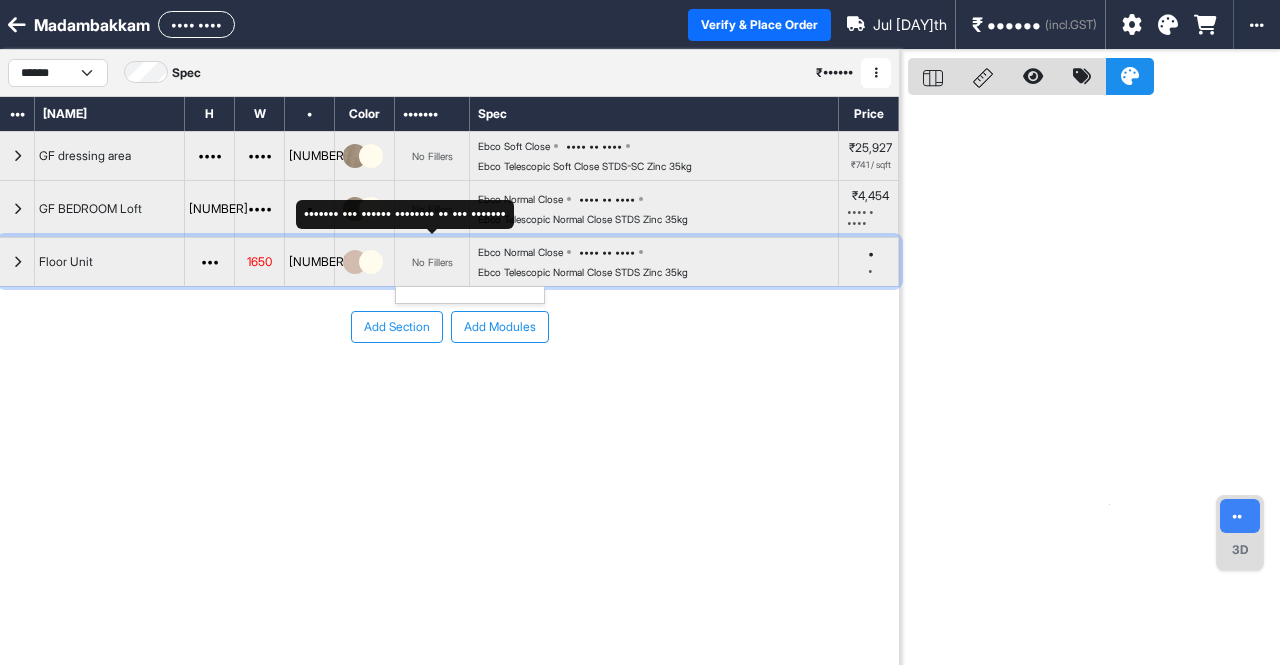 click on "No Fillers" at bounding box center (432, 262) 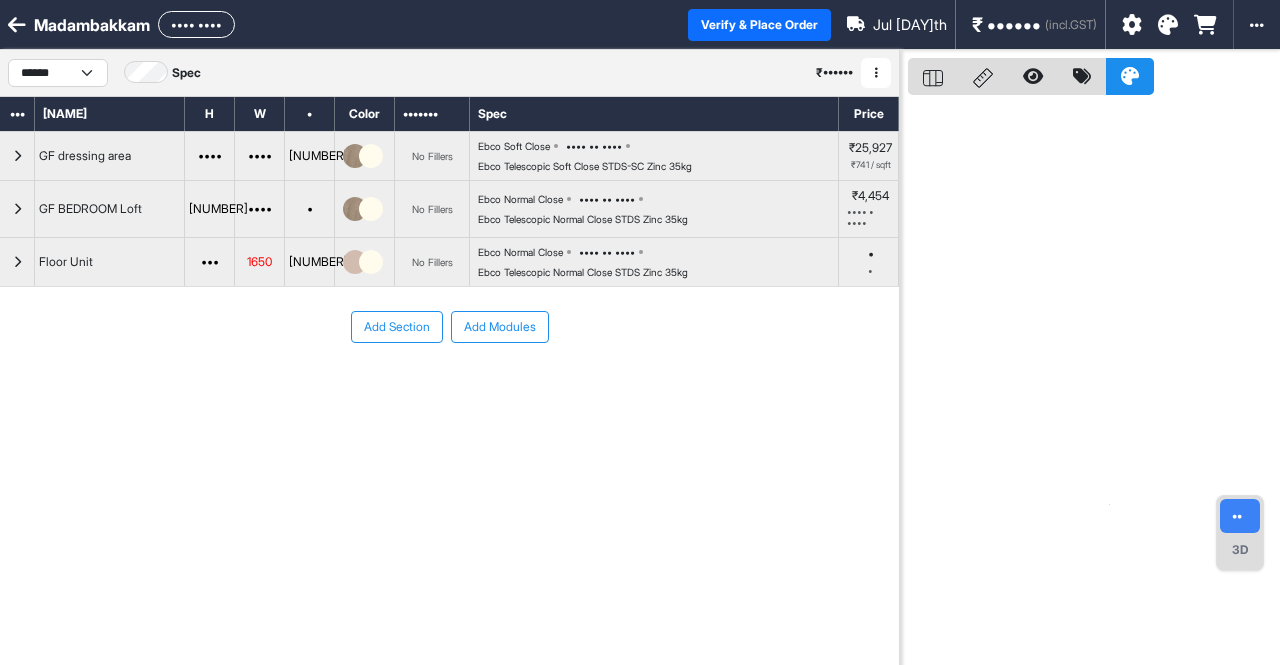 click on "••• ••••••• ••• •••••••" at bounding box center [449, 387] 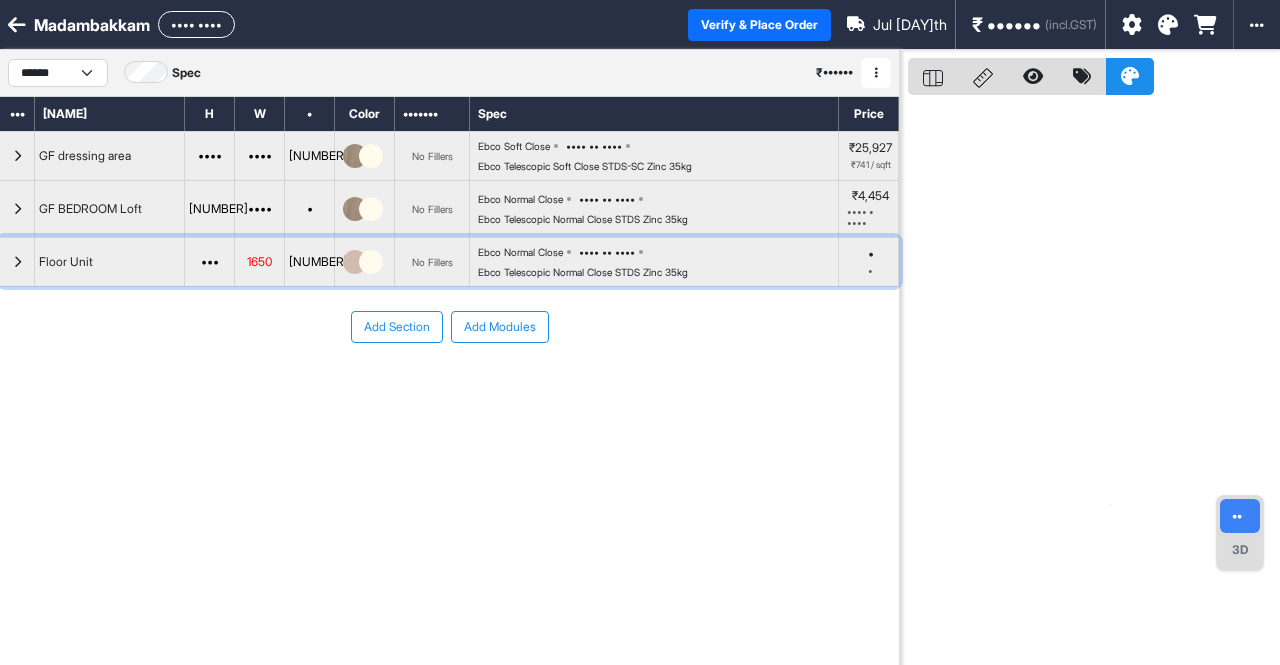 click at bounding box center (17, 156) 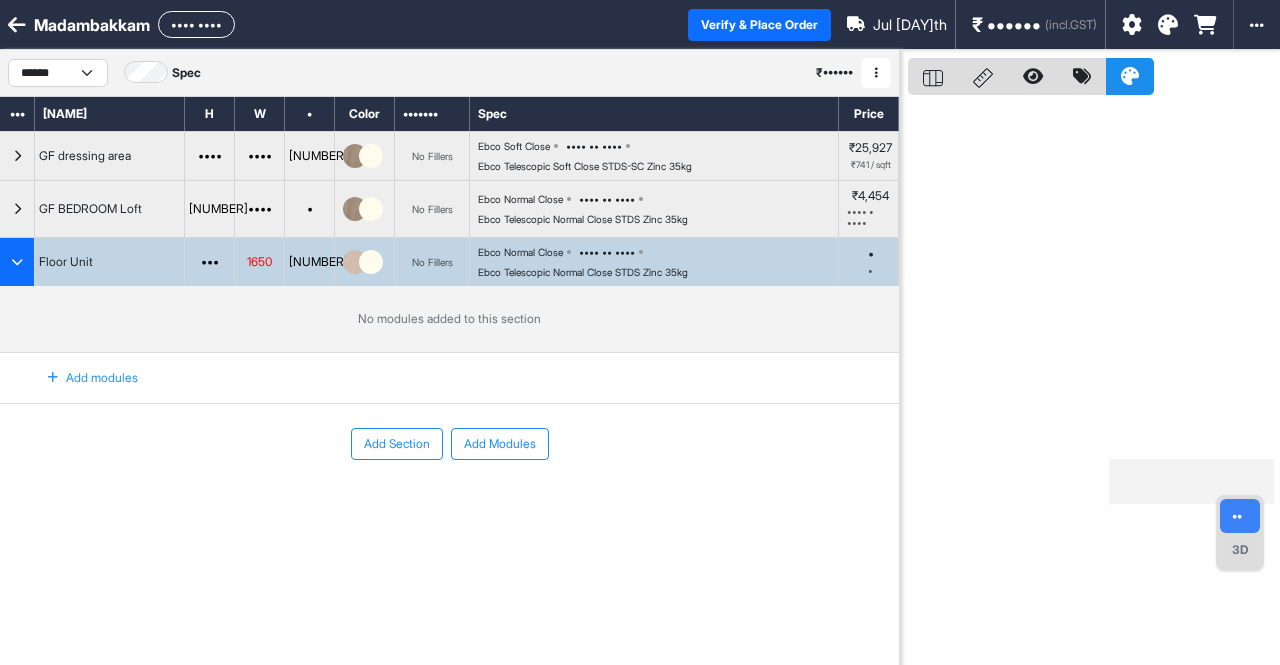 click on "Add modules" at bounding box center [81, 378] 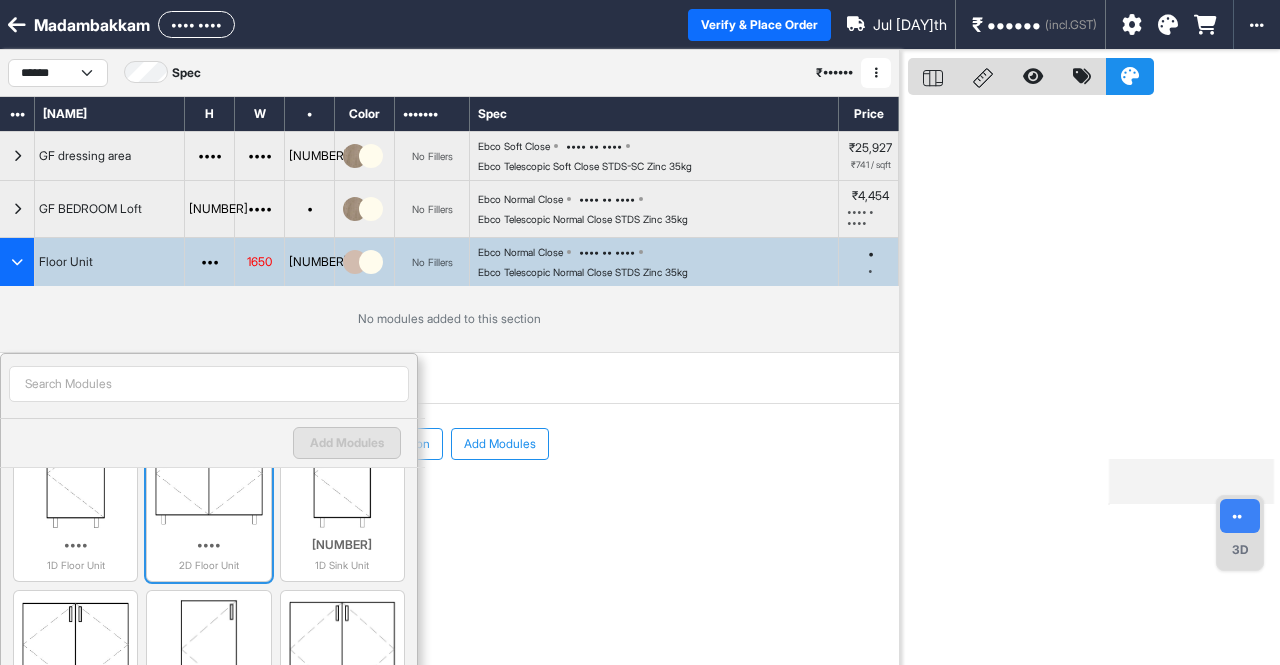 scroll, scrollTop: 100, scrollLeft: 0, axis: vertical 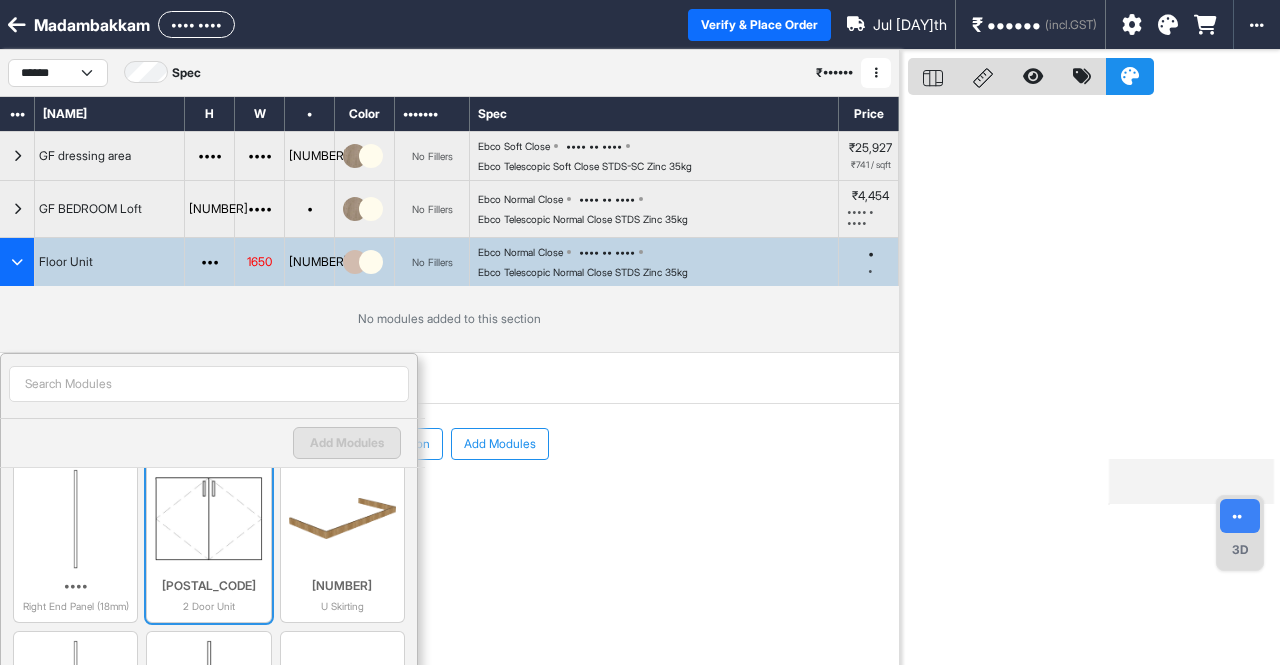 click at bounding box center (208, 519) 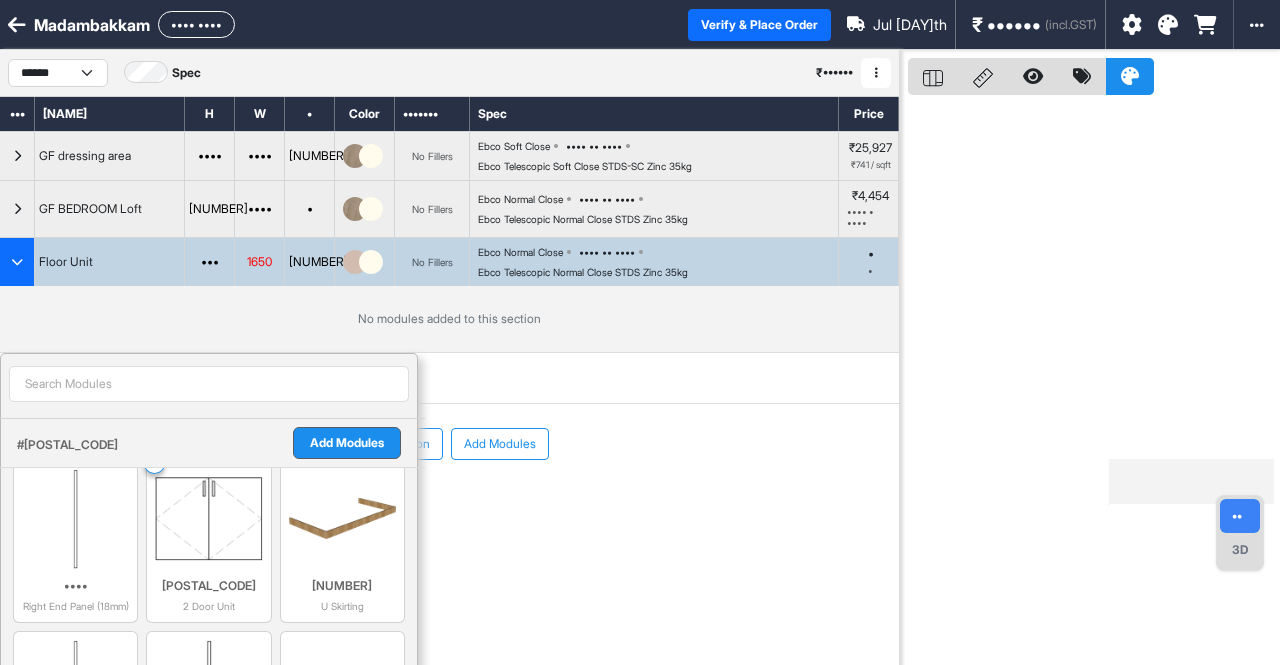 click on "Add Modules" at bounding box center [347, 443] 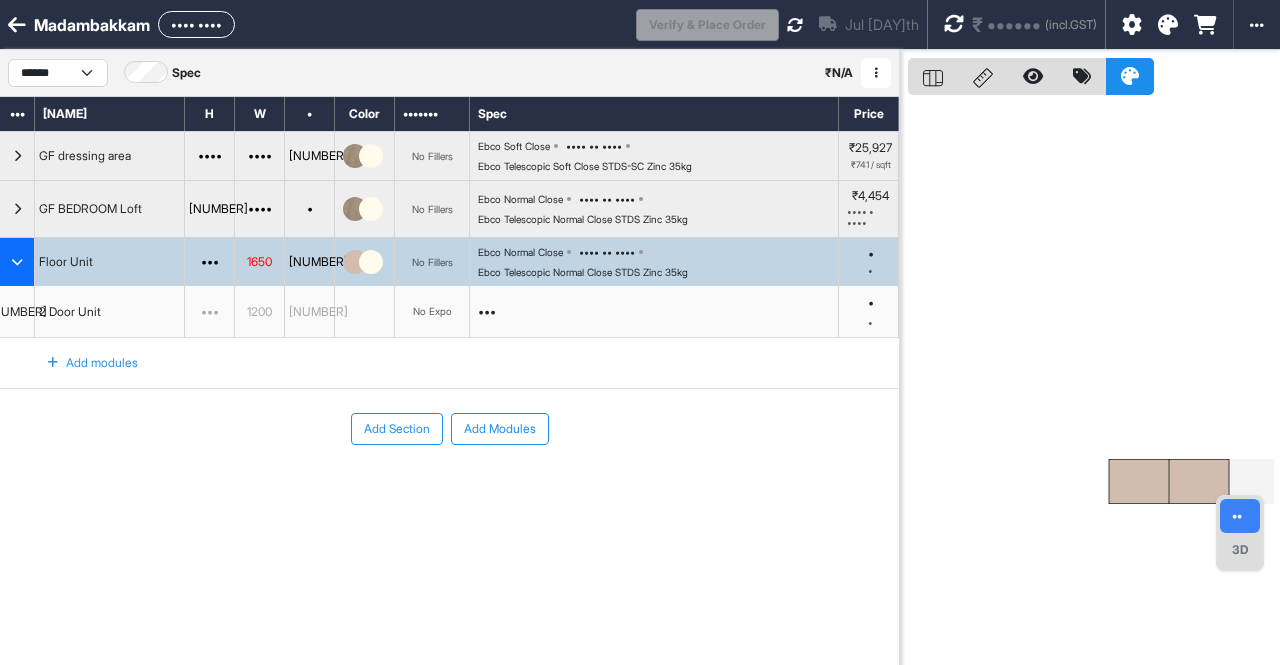 click on "Add modules" at bounding box center [81, 363] 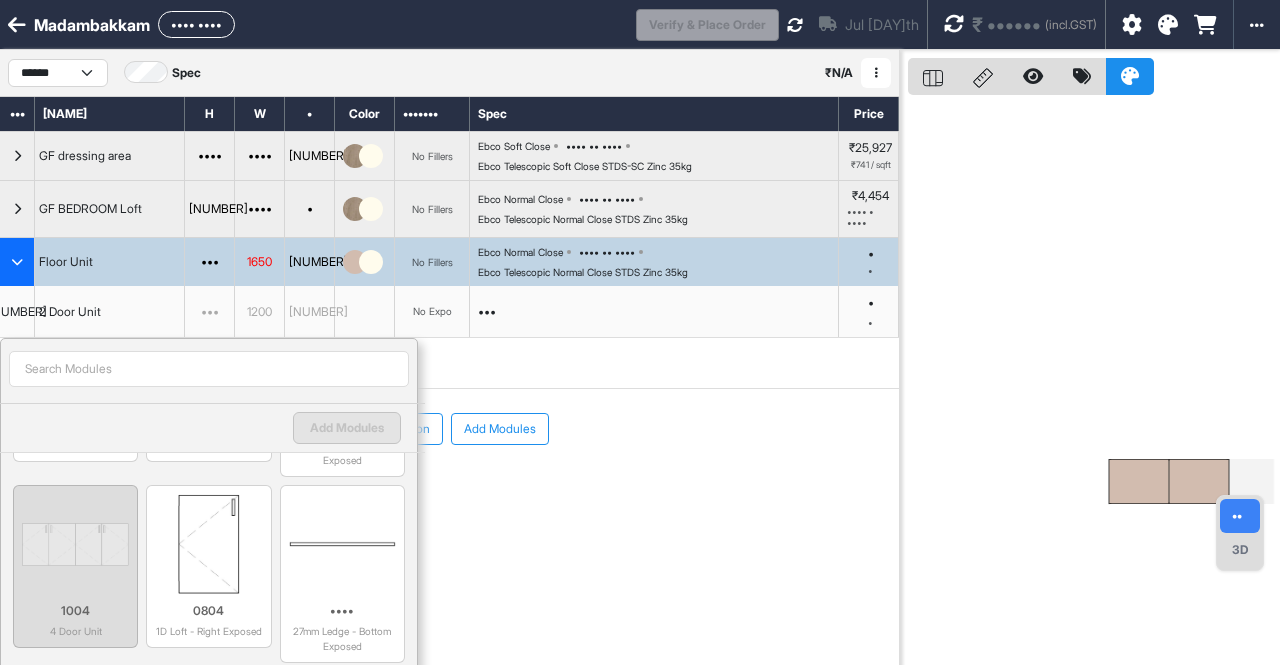 scroll, scrollTop: 2500, scrollLeft: 0, axis: vertical 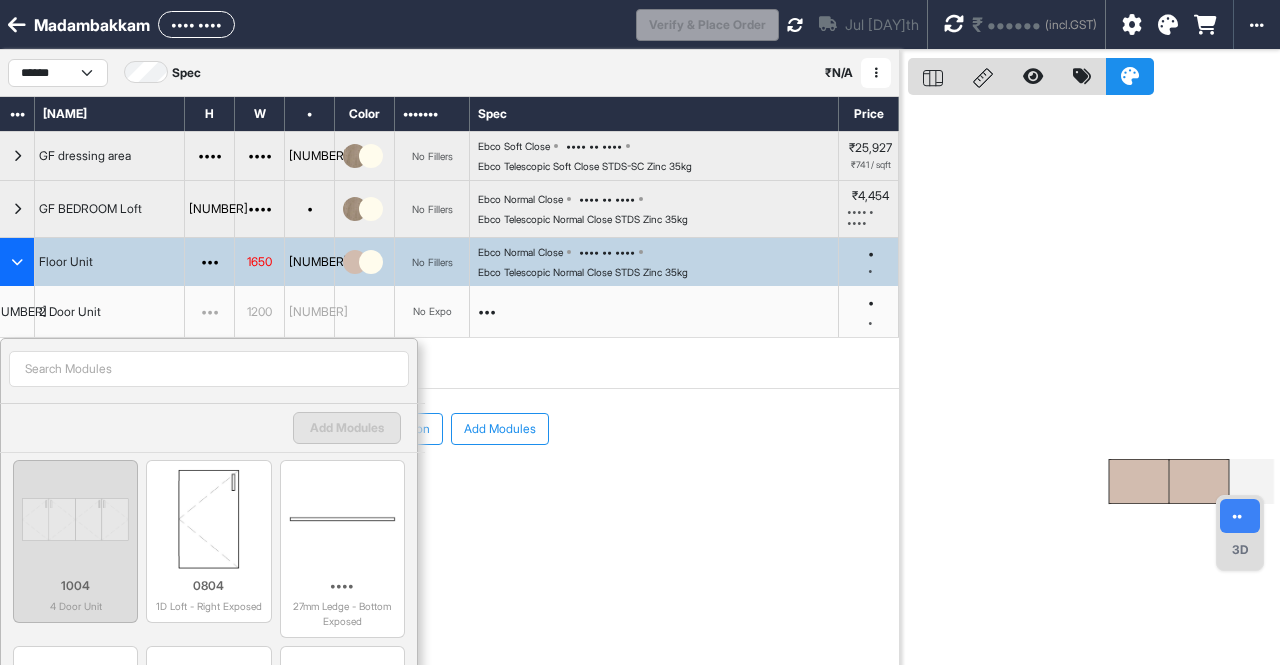 click on "[NUMBER]" at bounding box center [17, 312] 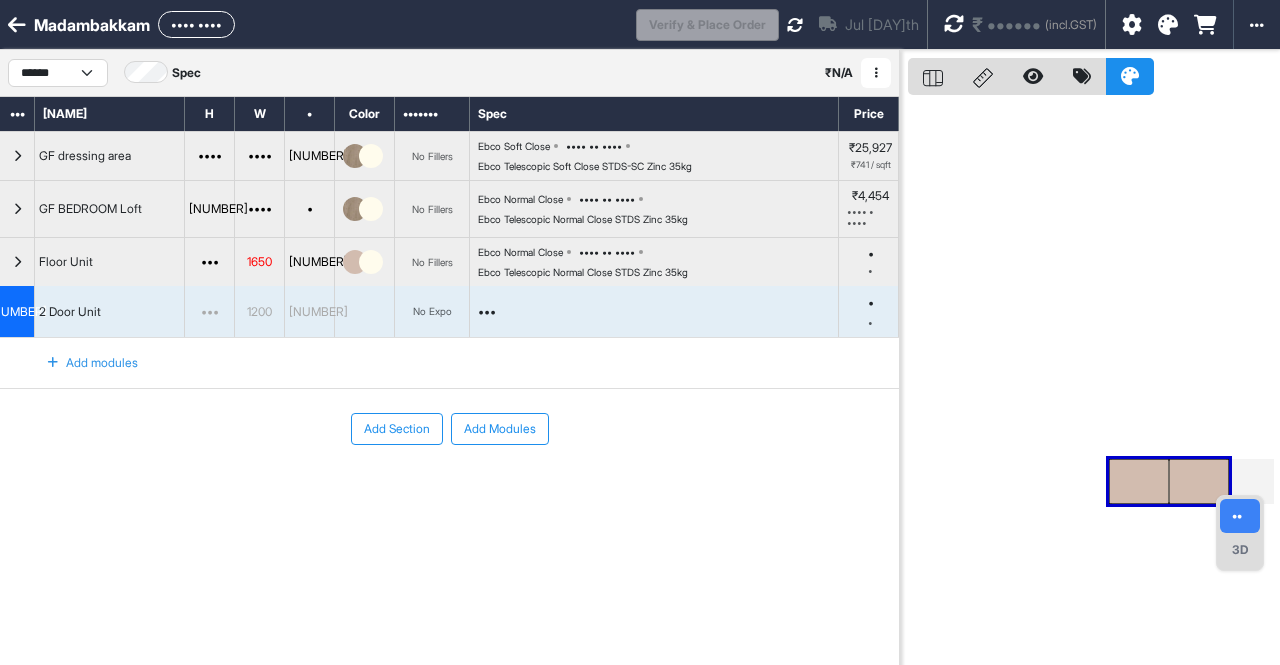 click on "[NUMBER]" at bounding box center [17, 312] 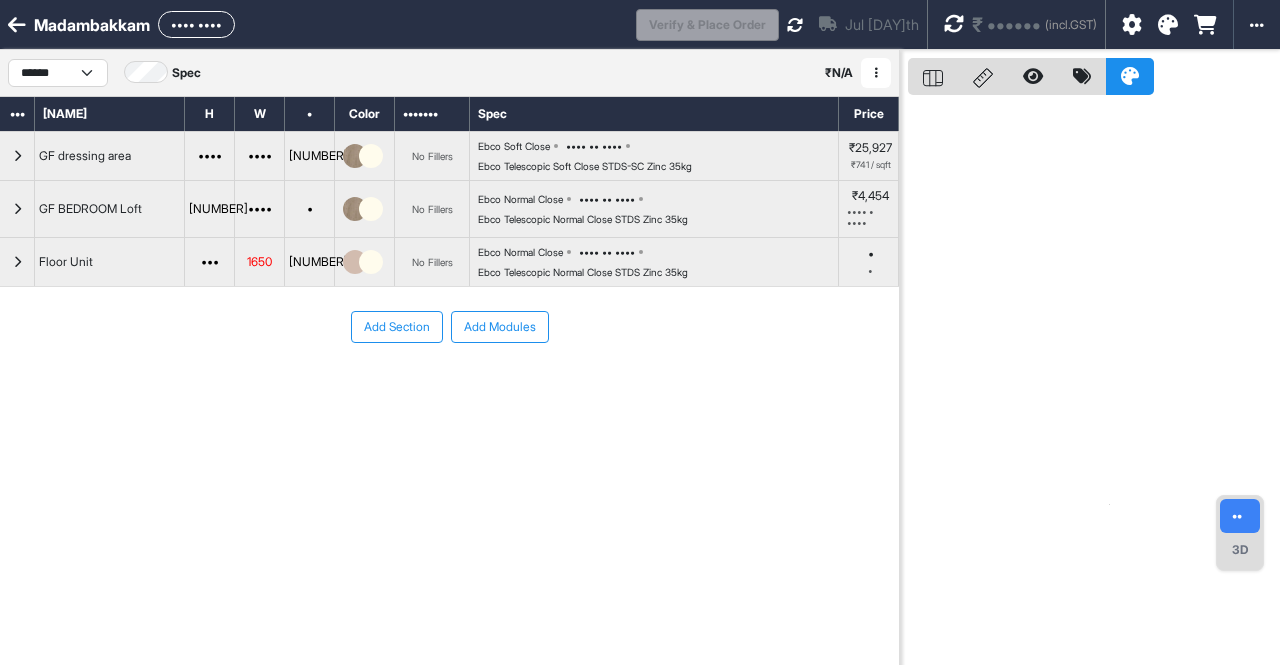 click at bounding box center [17, 156] 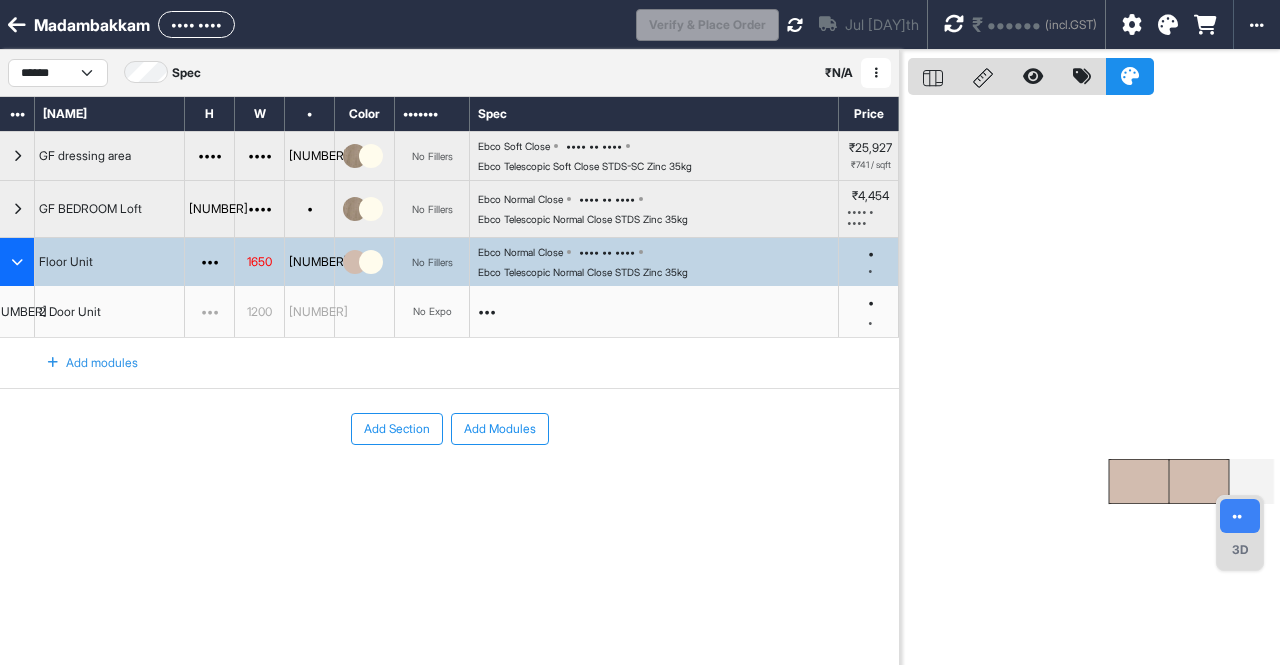 click on "[NUMBER]" at bounding box center [17, 312] 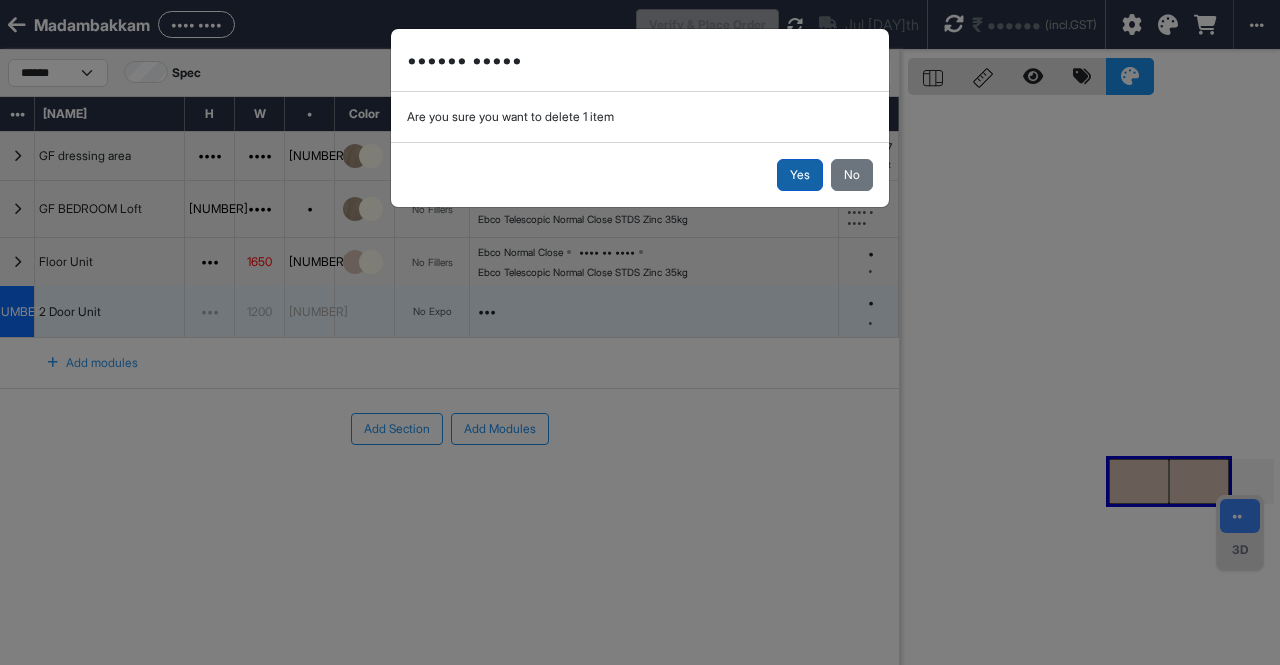 click on "Yes" at bounding box center (800, 175) 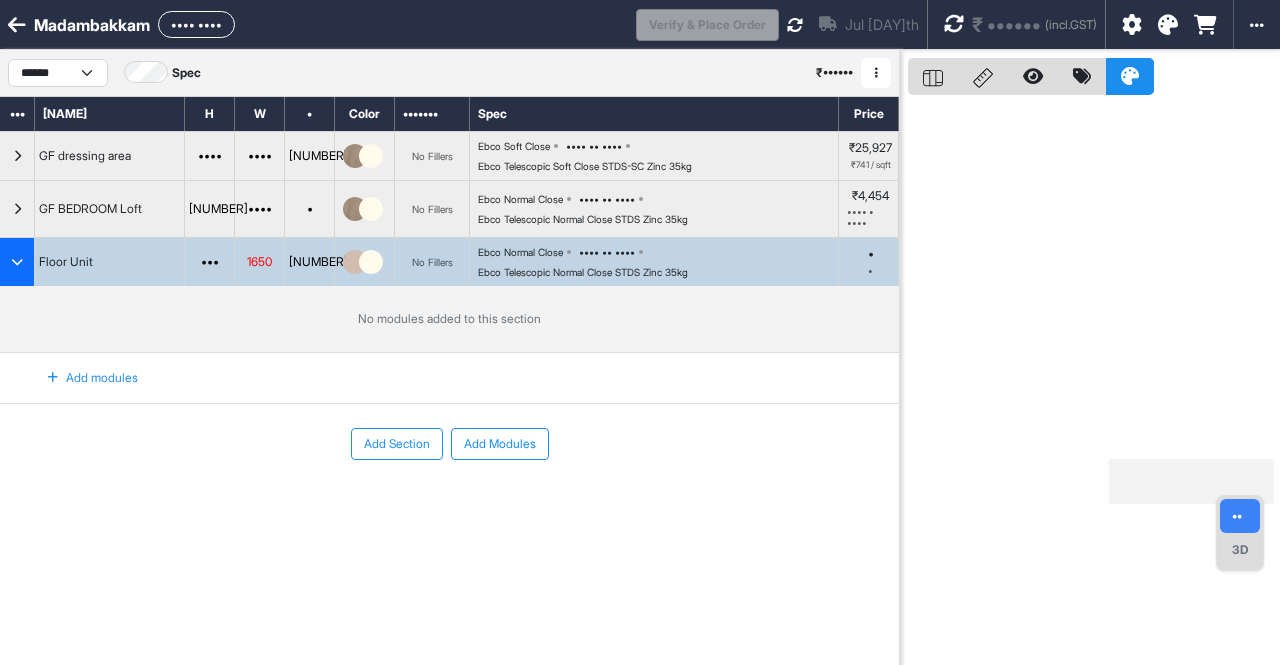 click on "Add modules" at bounding box center (81, 378) 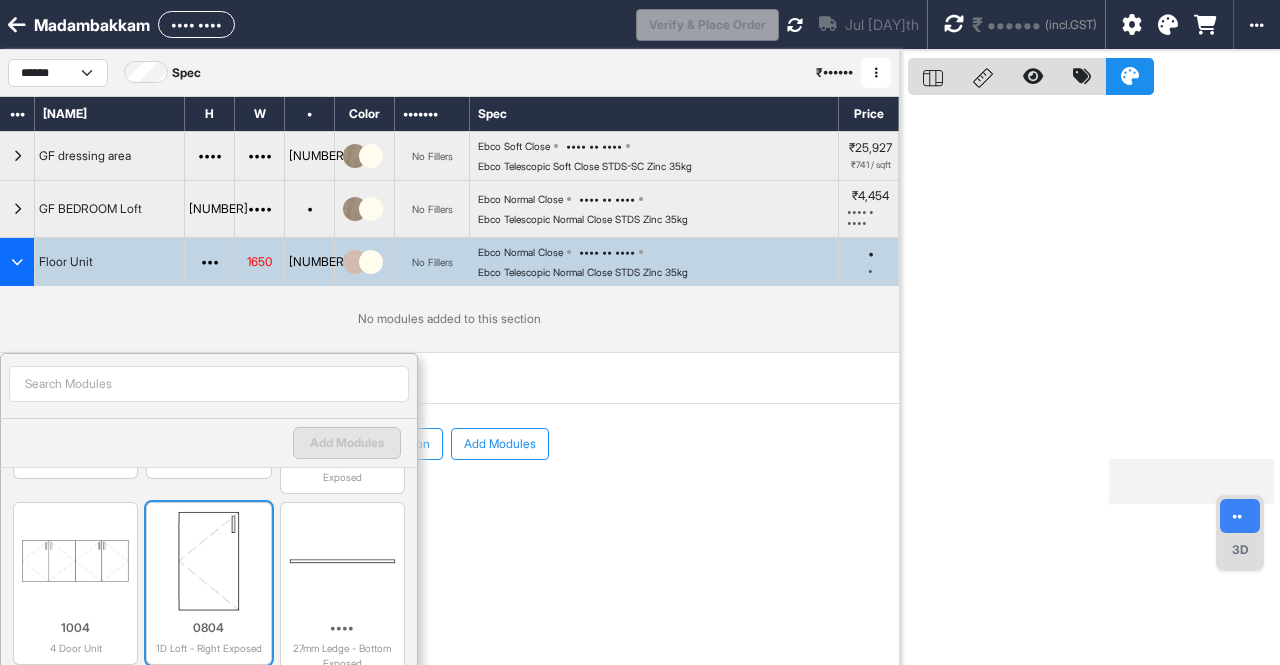 scroll, scrollTop: 2500, scrollLeft: 0, axis: vertical 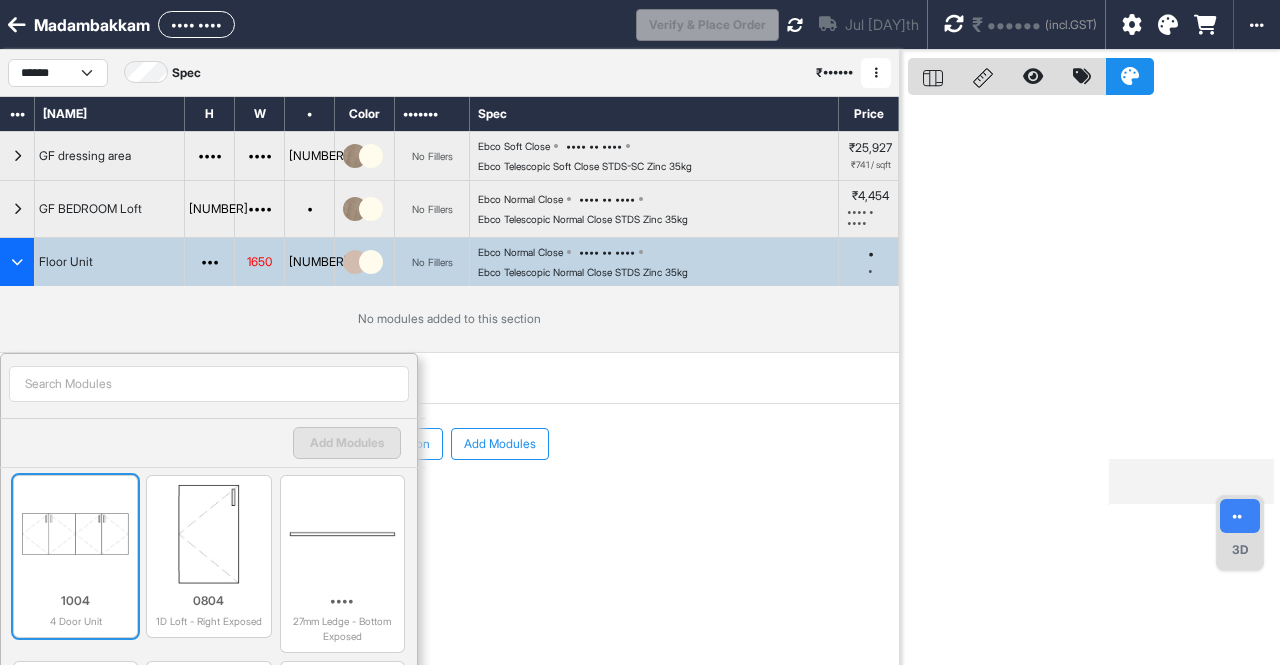 click at bounding box center [75, 534] 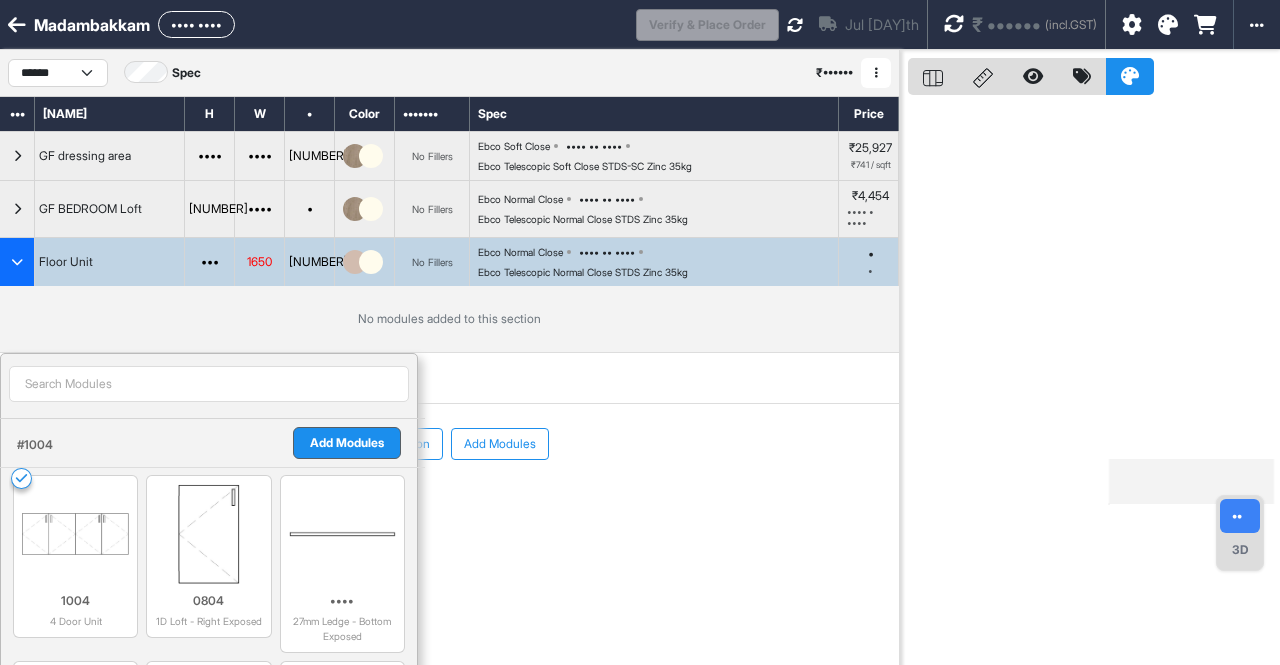 click on "Add Modules" at bounding box center (347, 443) 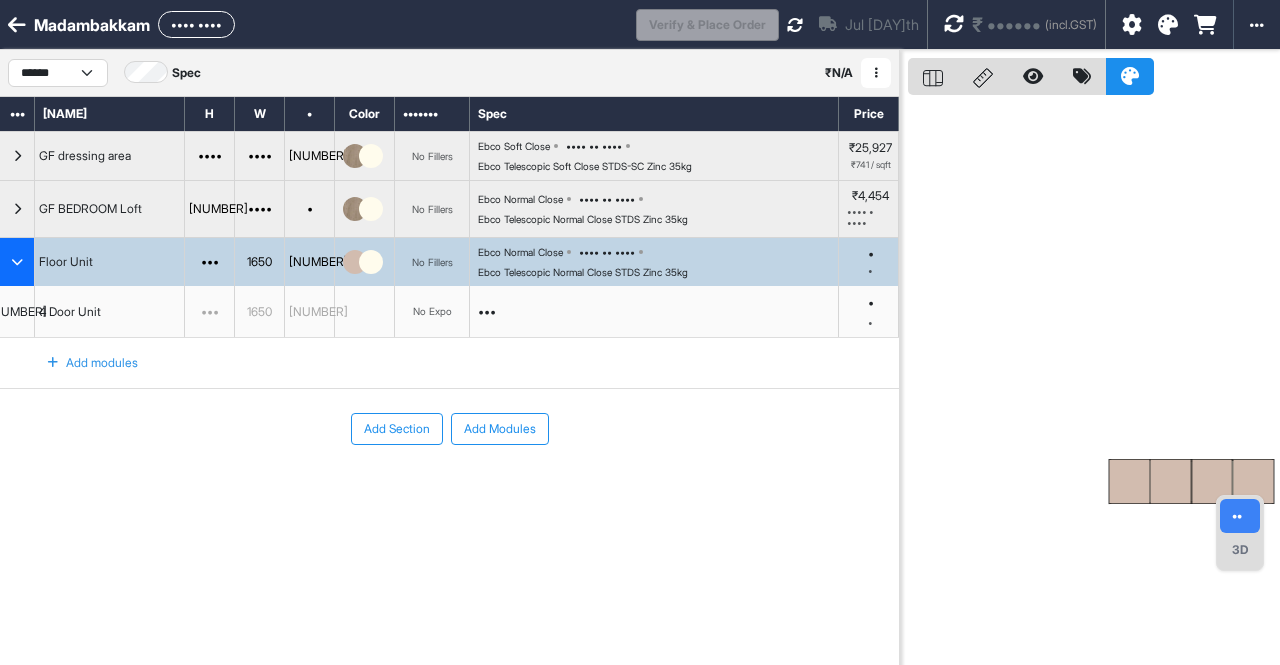 click at bounding box center (1129, 481) 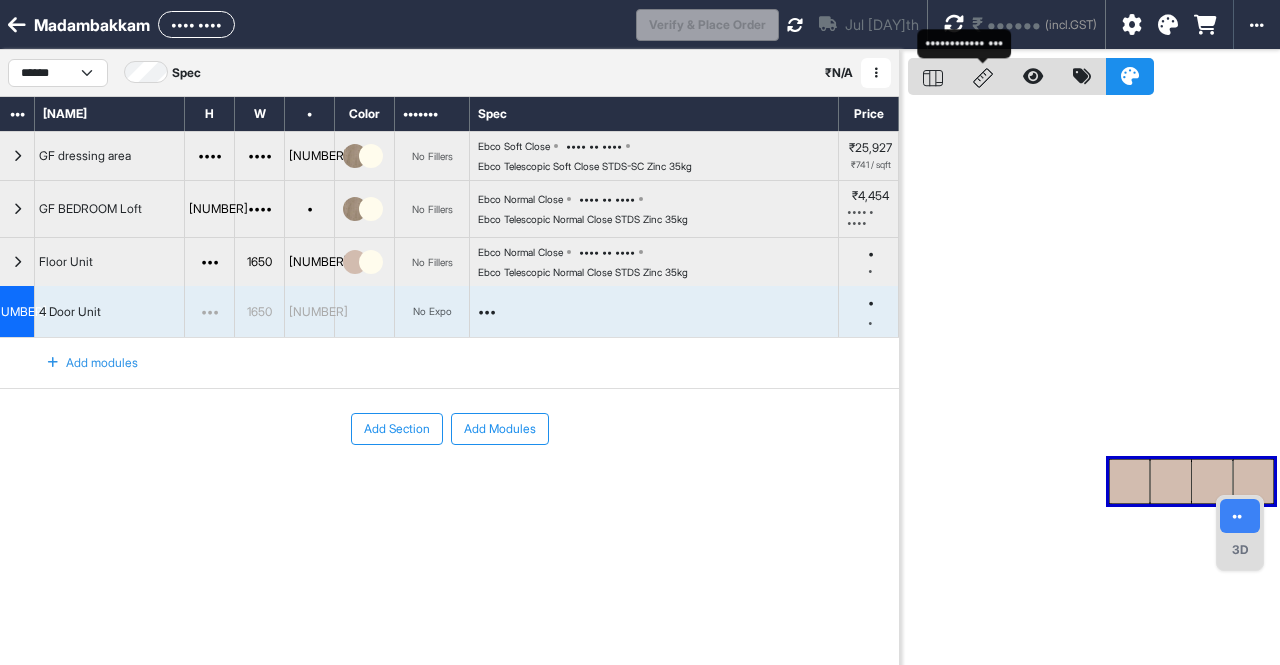 click at bounding box center (983, 78) 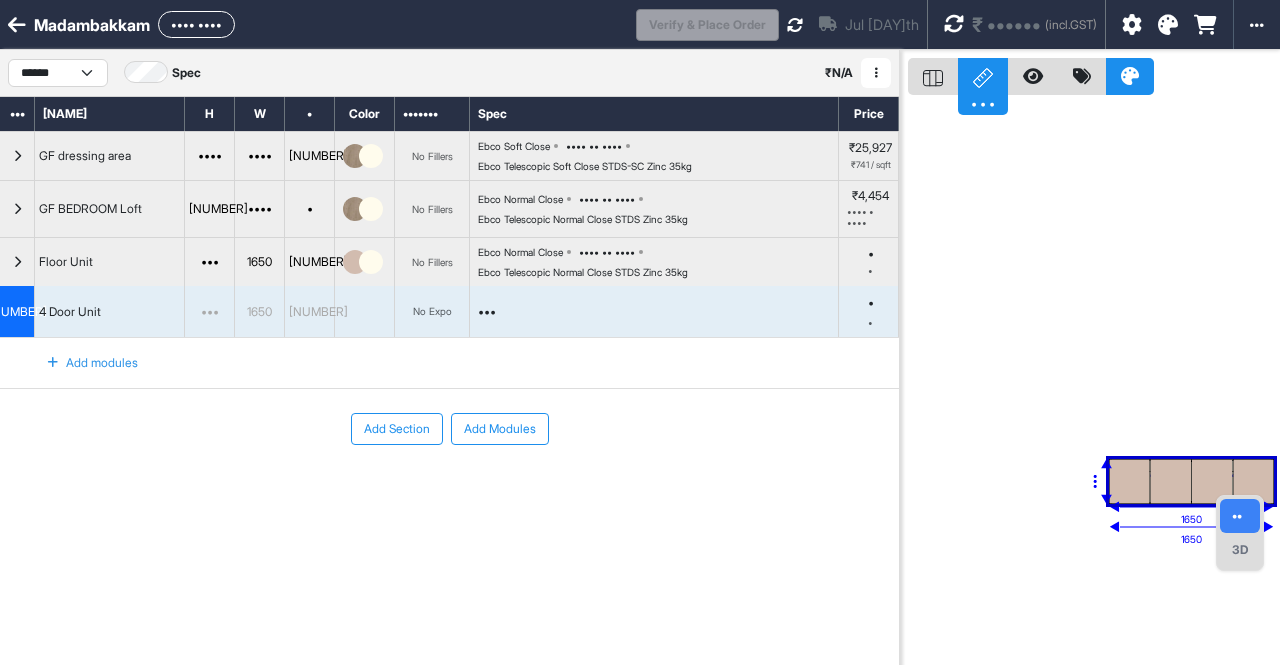 click at bounding box center (983, 78) 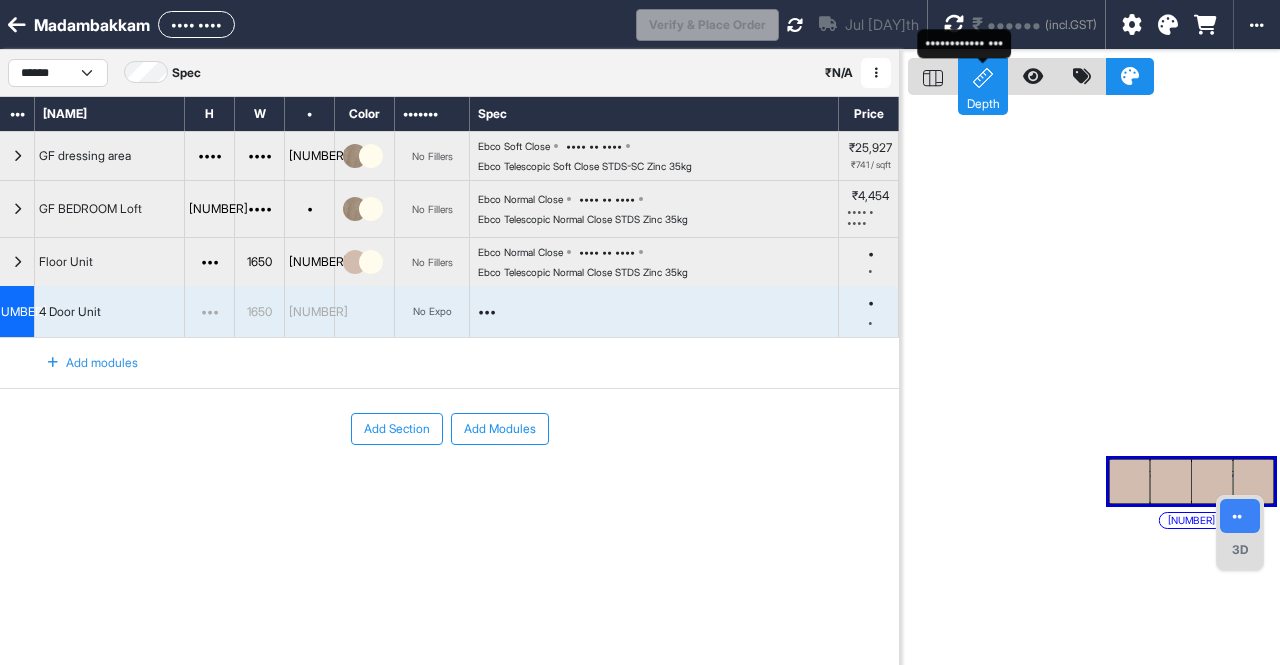 click at bounding box center (983, 78) 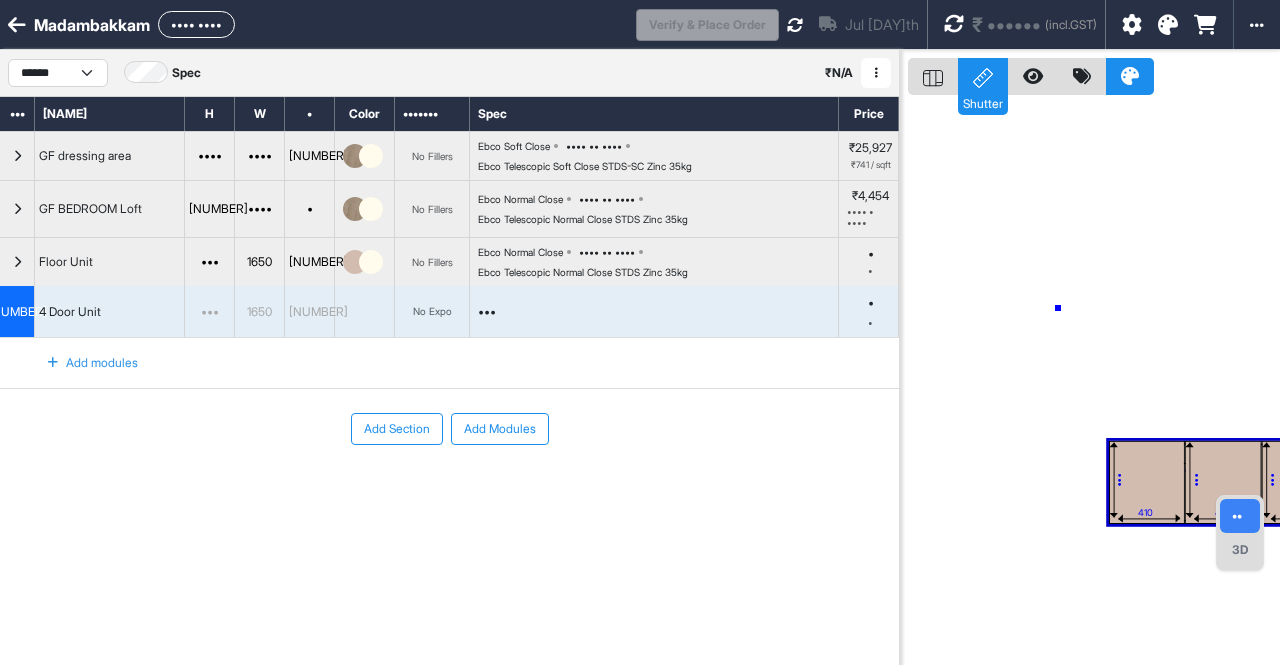 click on "eq eq [NUMBER] [NUMBER] [NUMBER] [NUMBER] [NUMBER] [NUMBER] [NUMBER] [NUMBER]" at bounding box center [1094, 382] 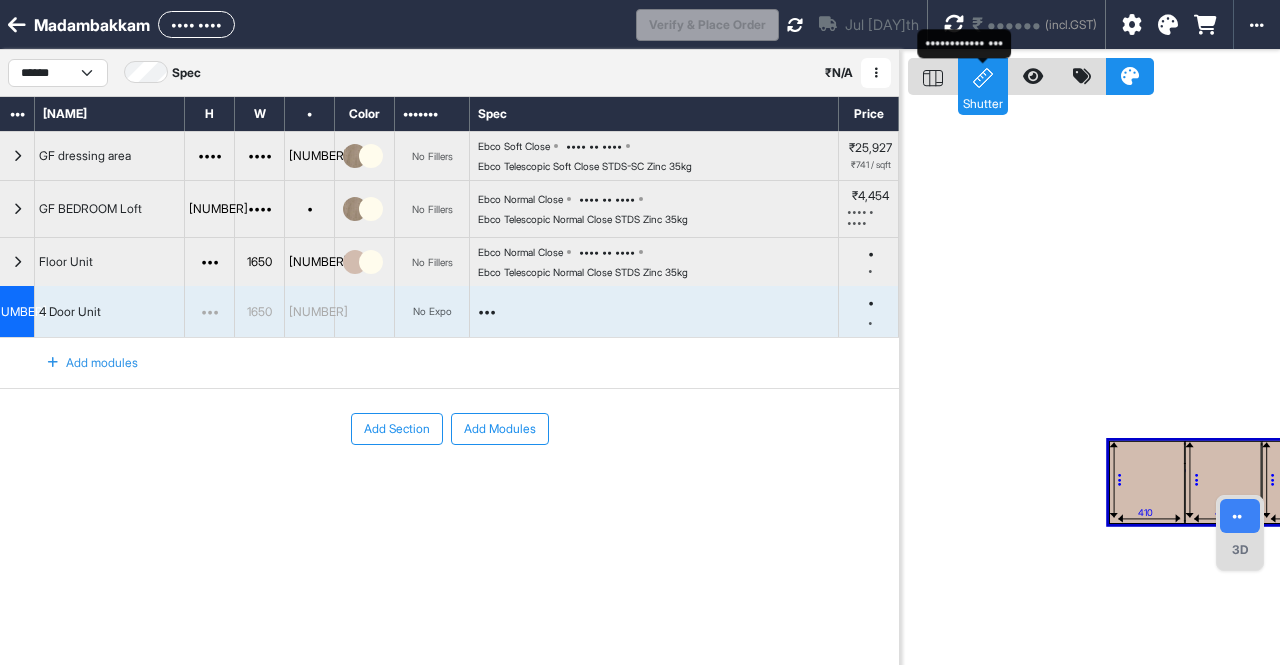 click on "Shutter" at bounding box center (983, 76) 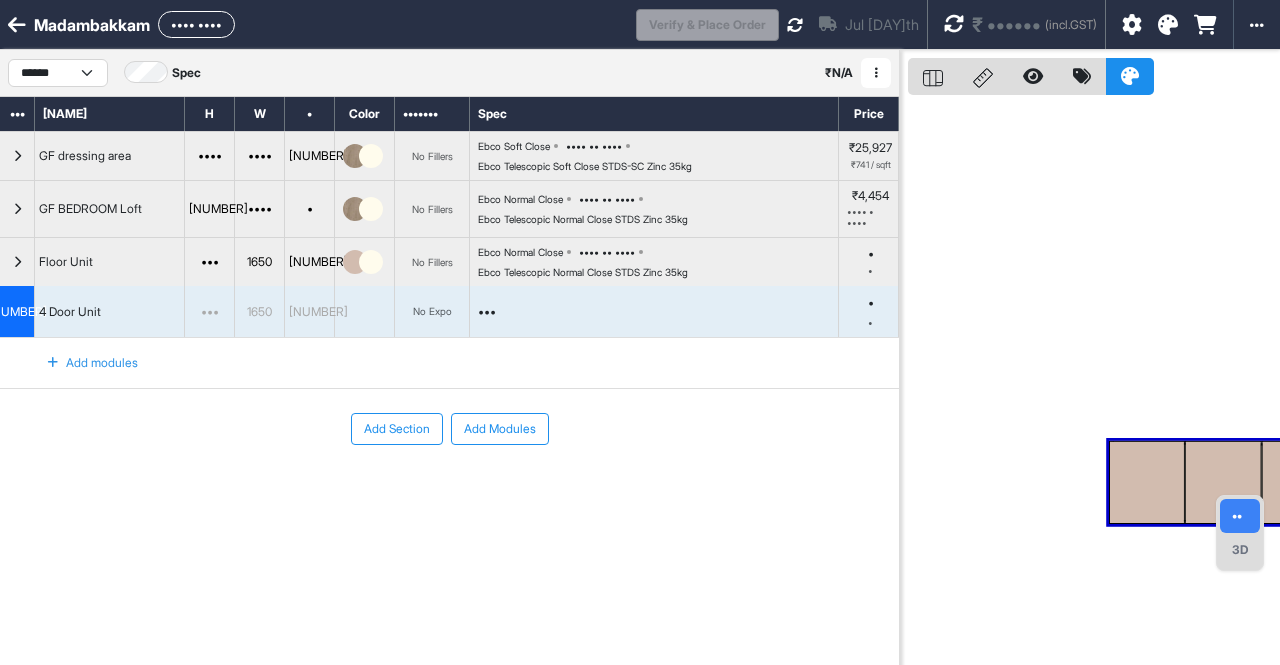 click on "No Expo" at bounding box center [432, 311] 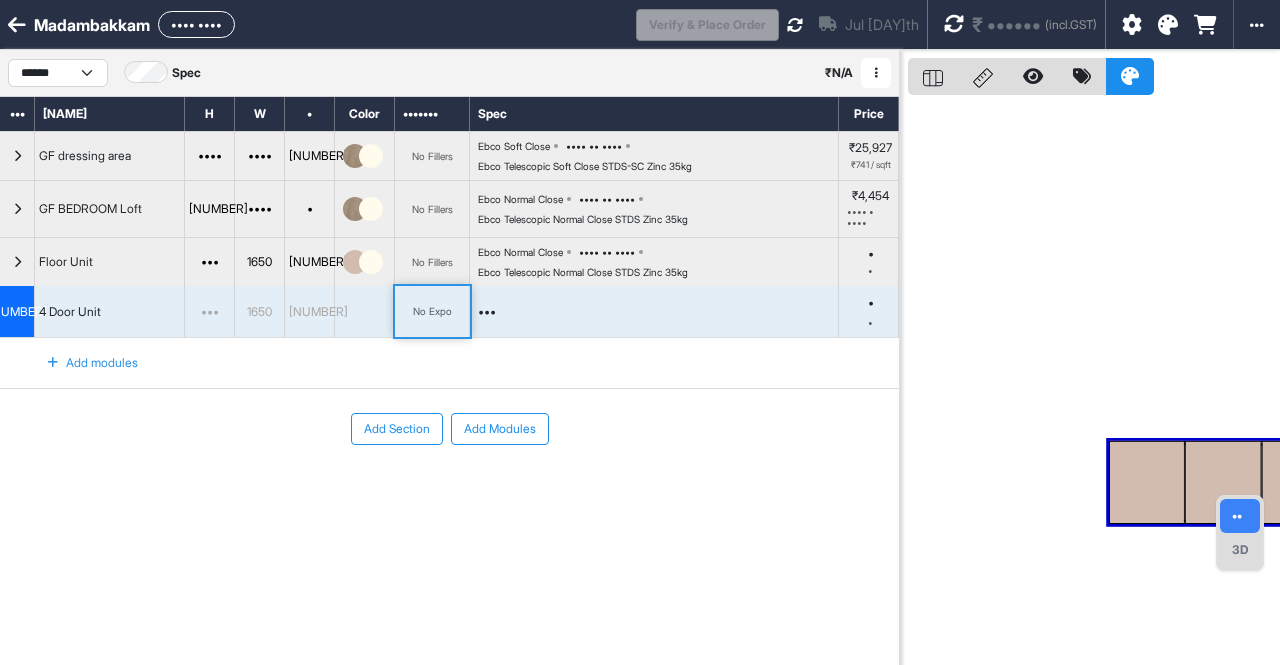 click on "No Expo" at bounding box center [432, 311] 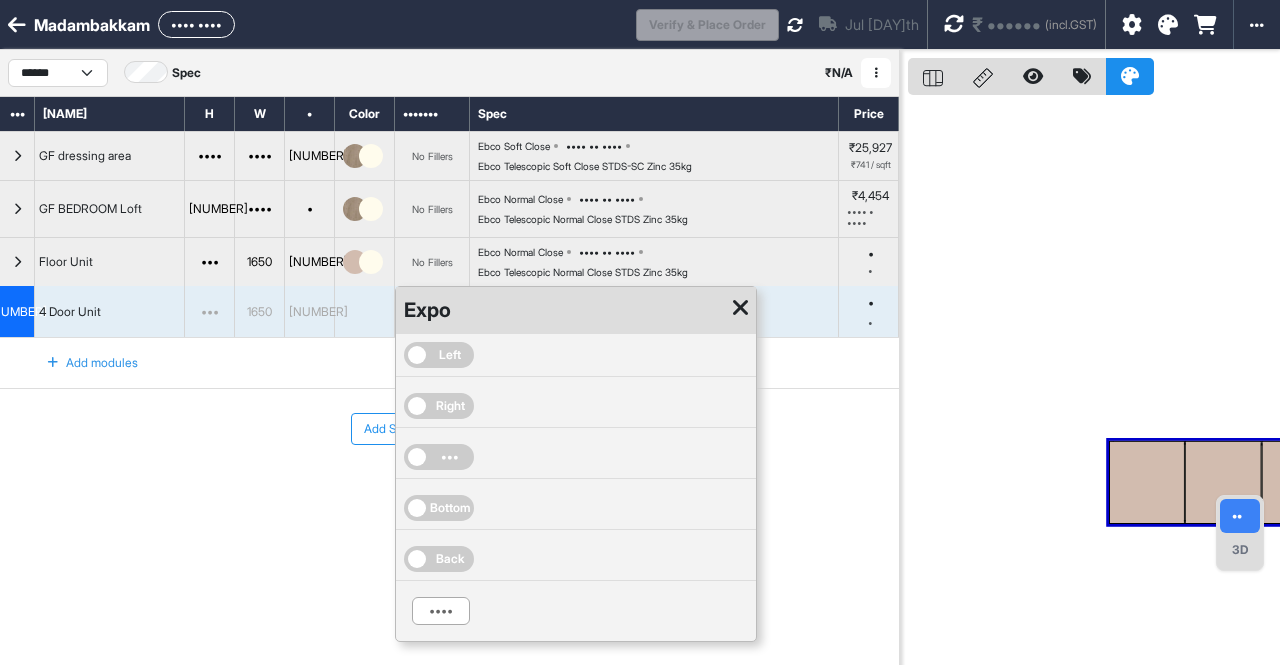 click on "Right" at bounding box center [450, 355] 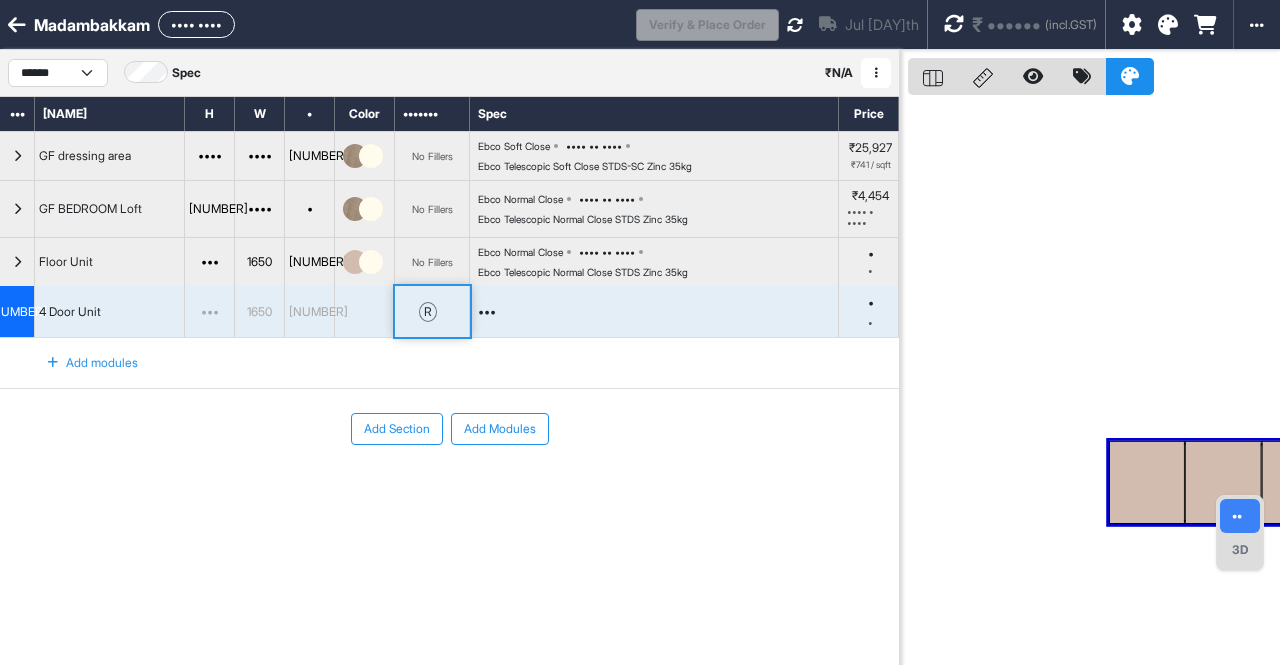 click on "•••" at bounding box center (654, 312) 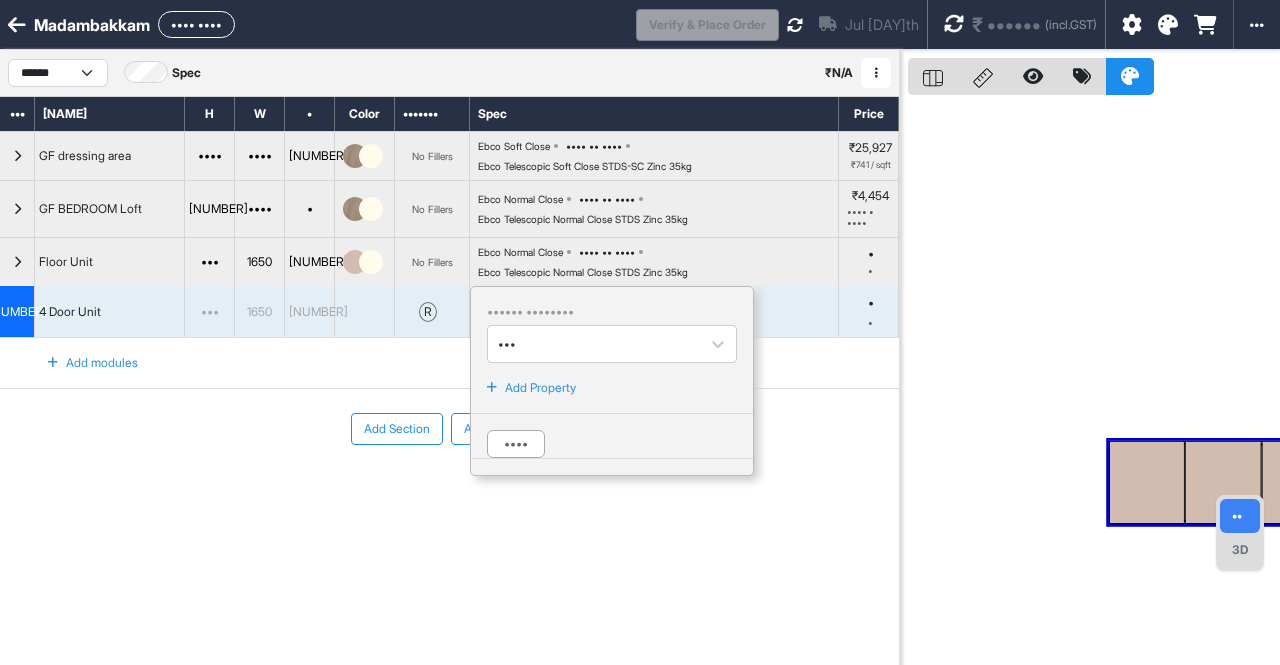 click on "Handle Position Top Add Property Done" at bounding box center [612, 381] 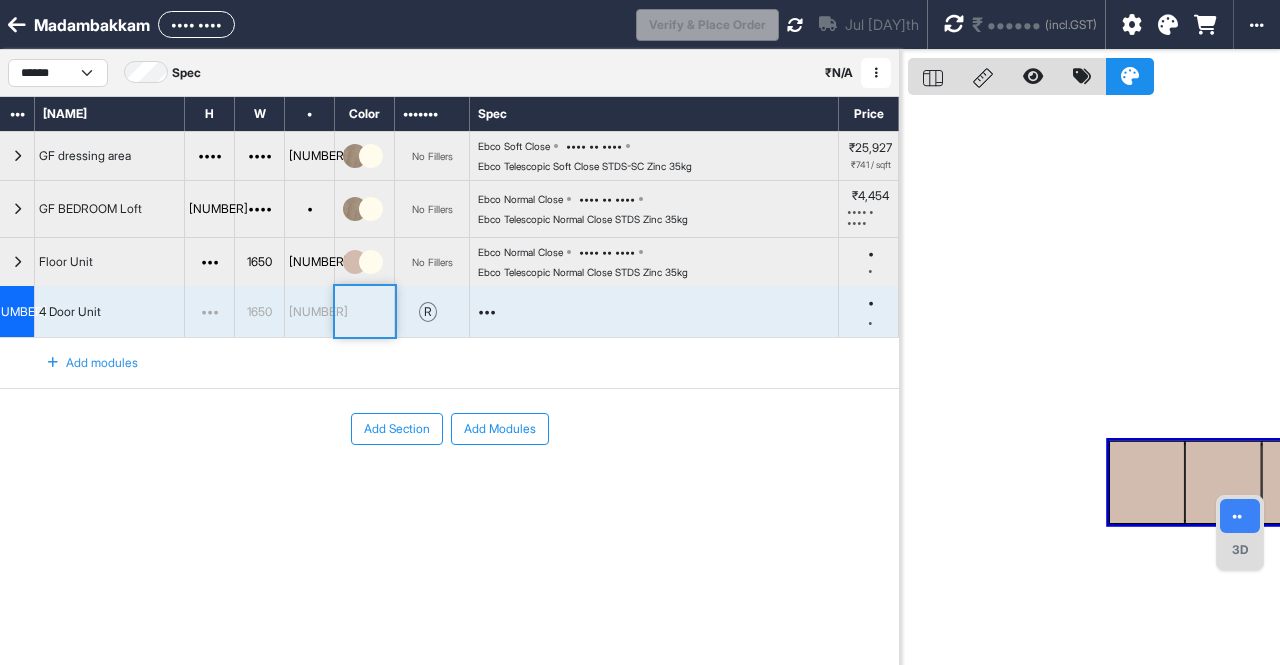 click at bounding box center [365, 312] 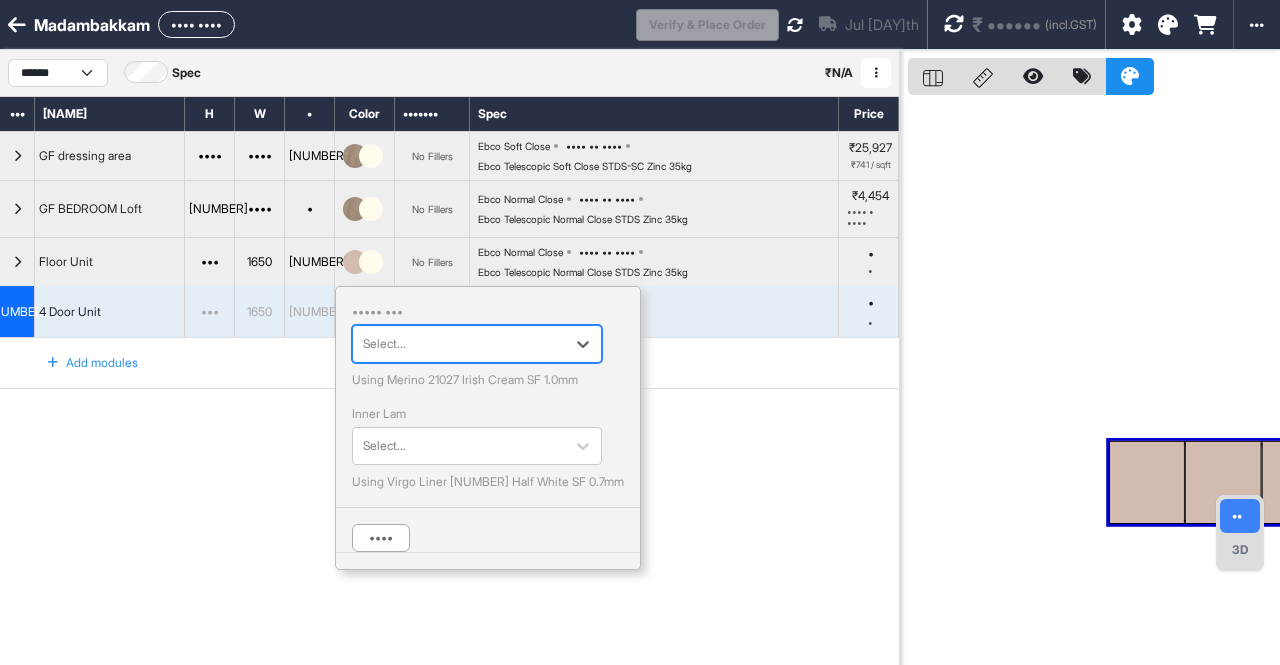 click at bounding box center (459, 344) 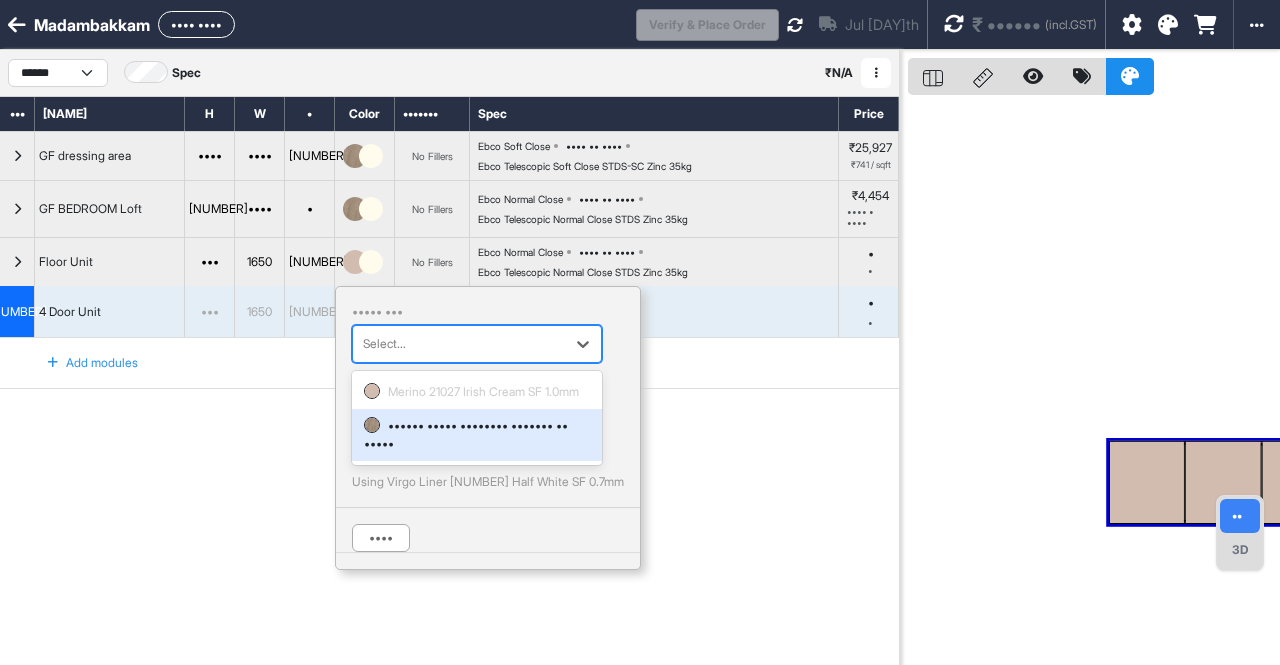click on "•••••• ••••• •••••••• ••••••• •• •••••" at bounding box center [477, 435] 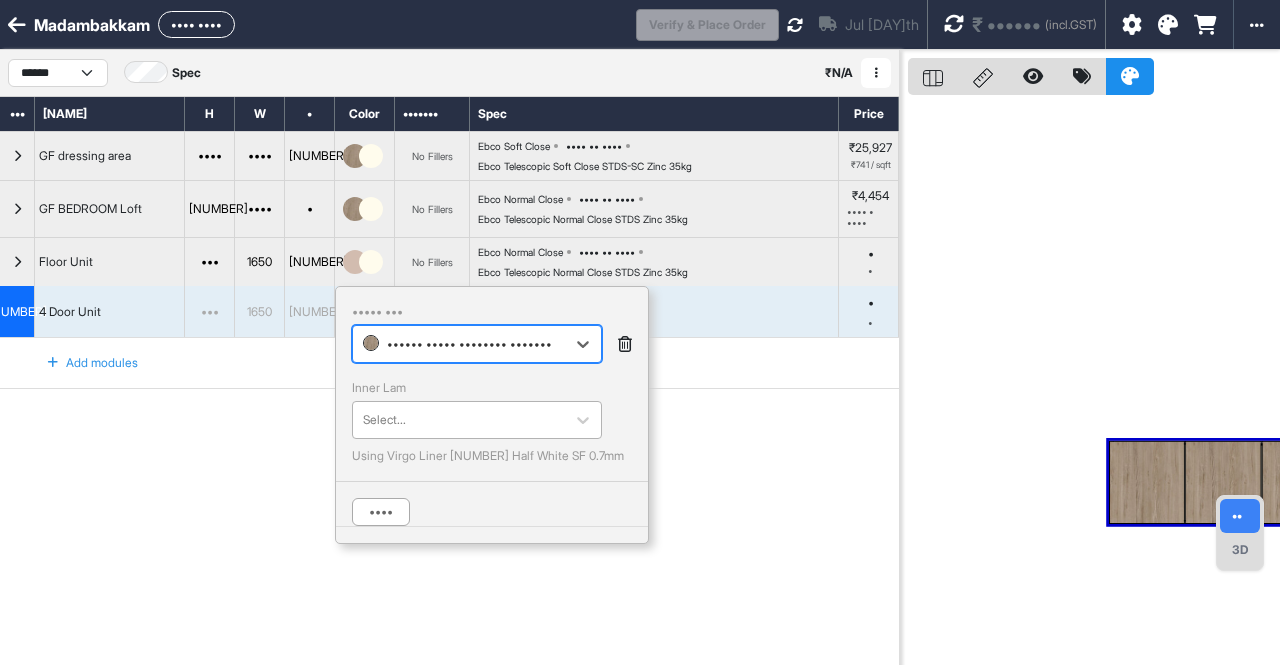 click at bounding box center (459, 420) 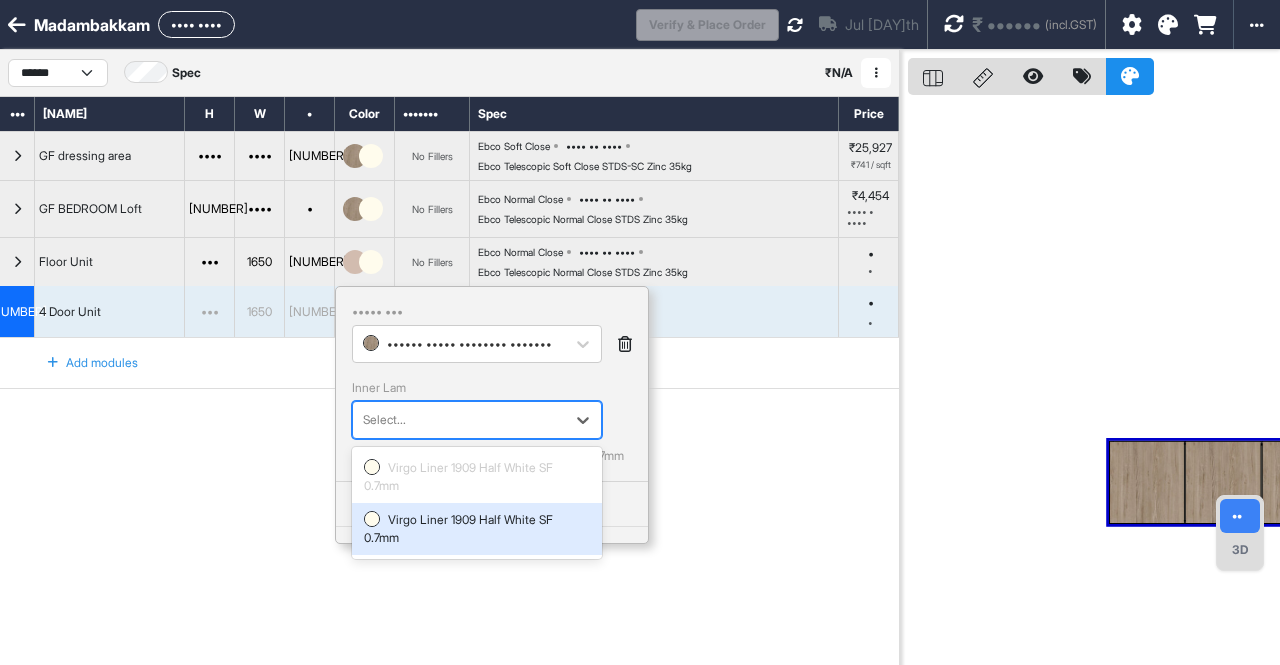 click on "Virgo Liner 1909 Half White SF 0.7mm" at bounding box center (477, 529) 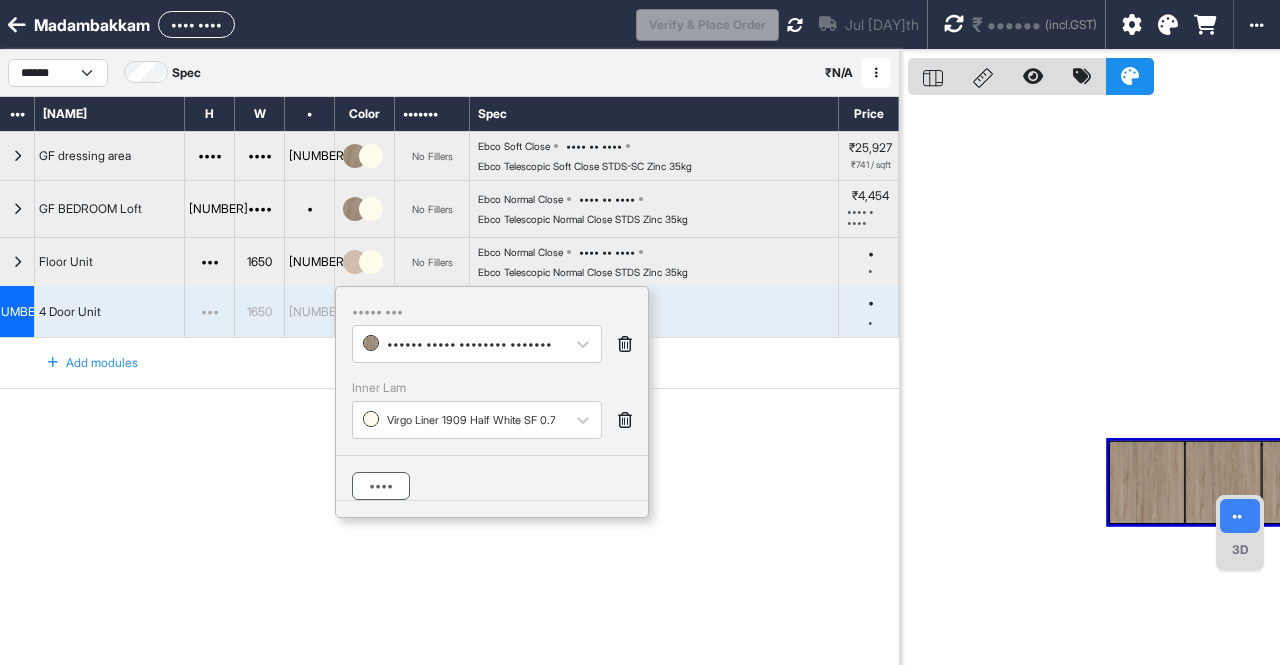 click on "••••" at bounding box center (381, 486) 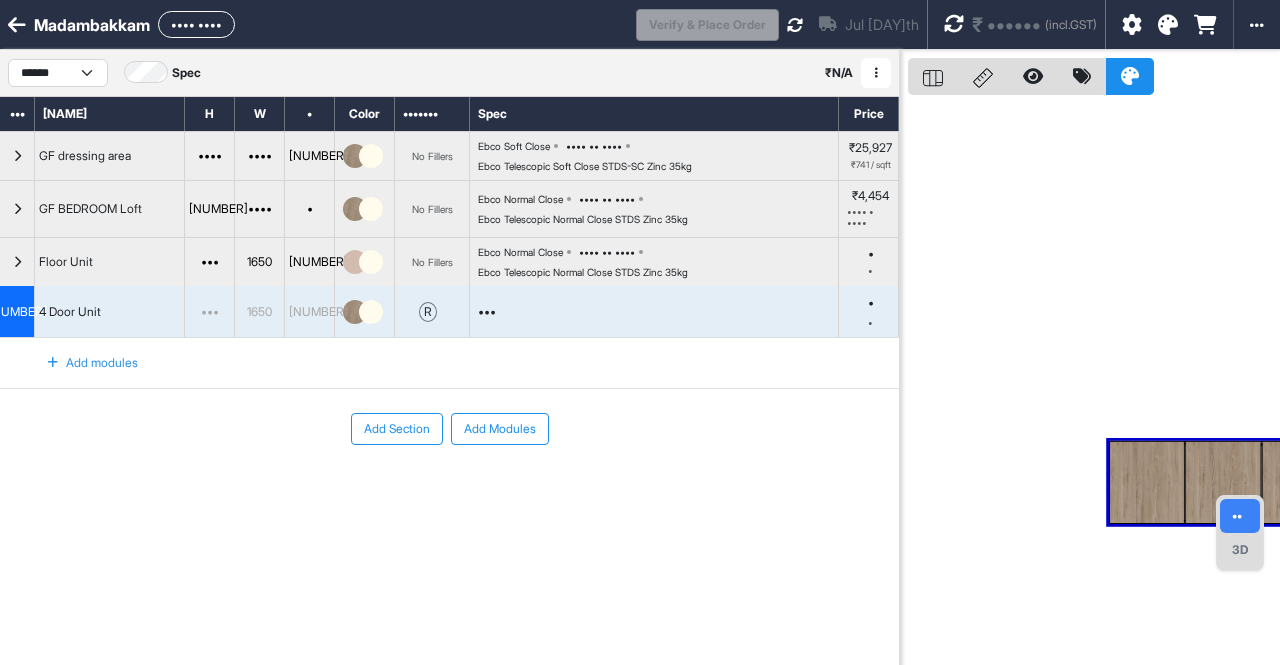 click on "••• ••••••• ••• •••••••" at bounding box center (449, 489) 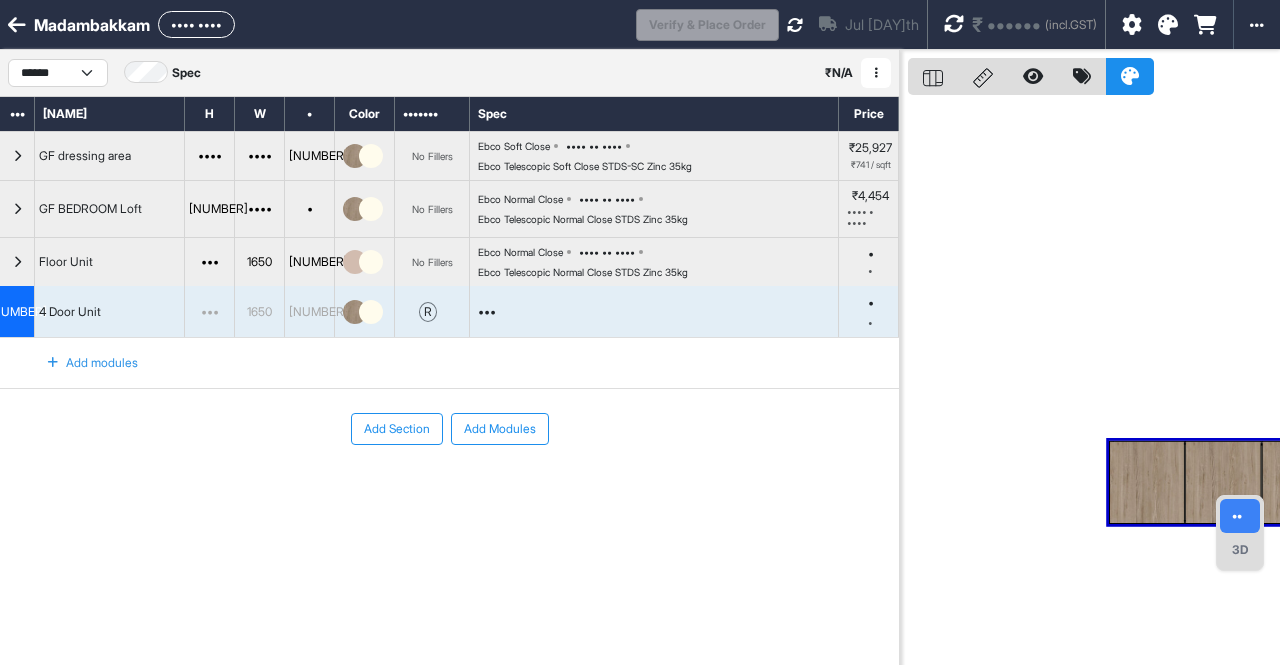 click at bounding box center (17, 156) 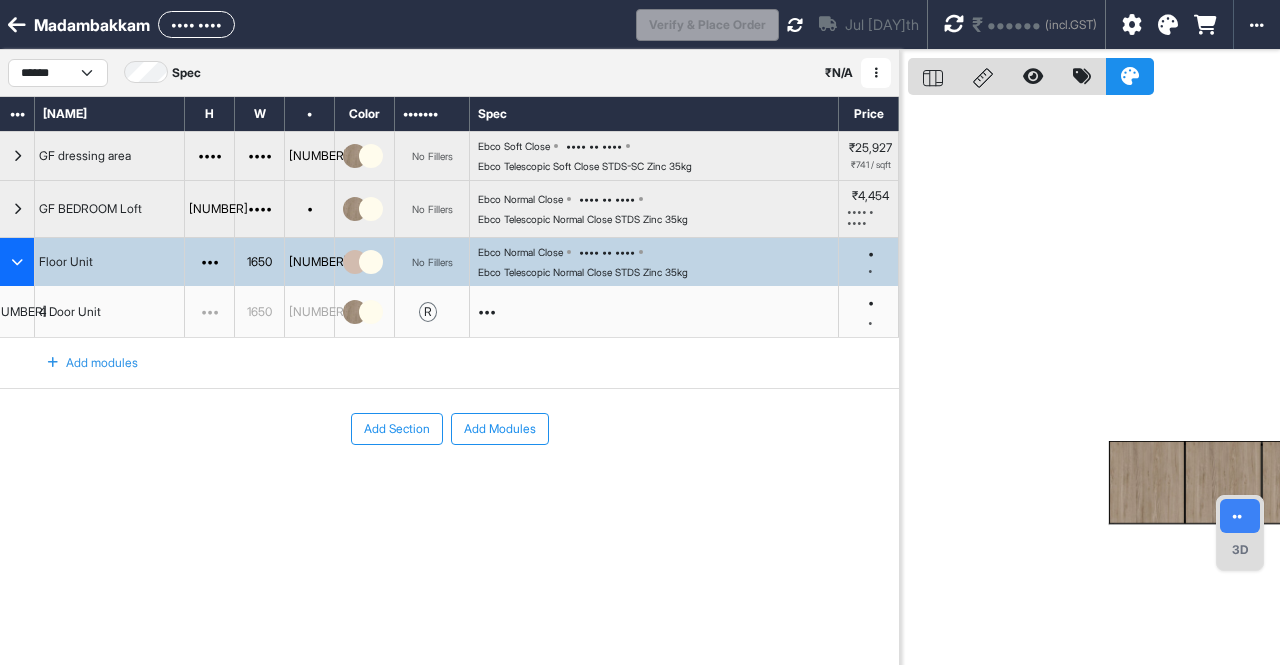 click at bounding box center (954, 24) 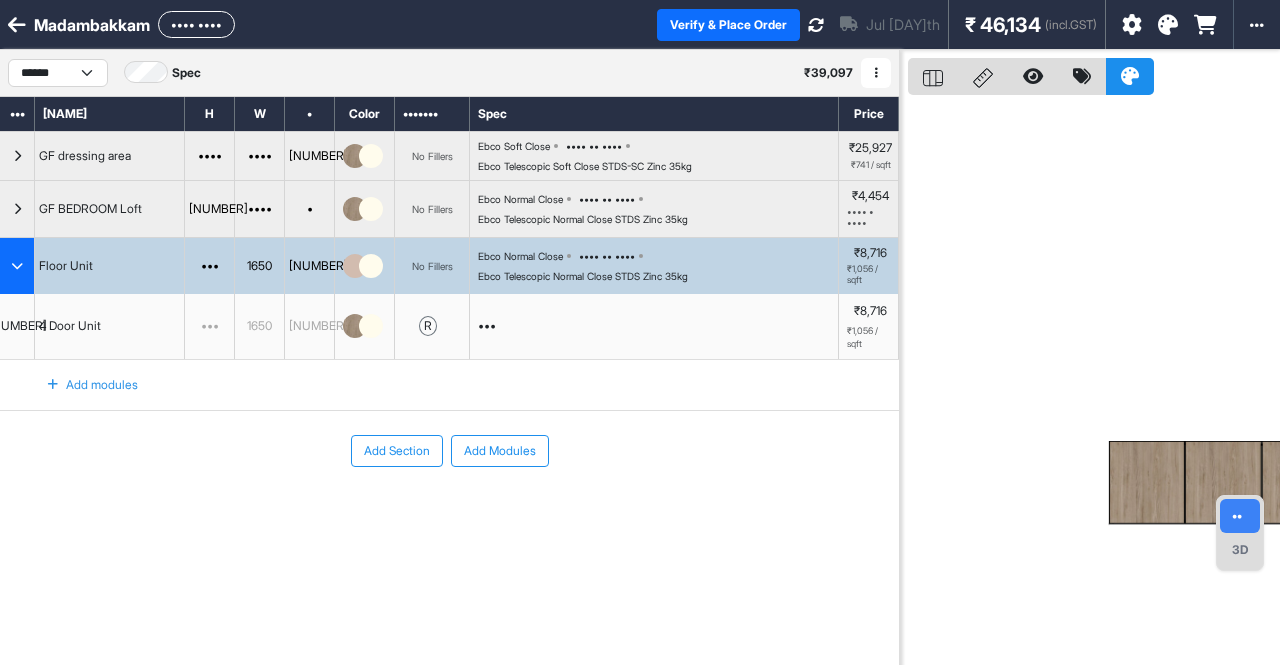 click on "•••" at bounding box center [654, 326] 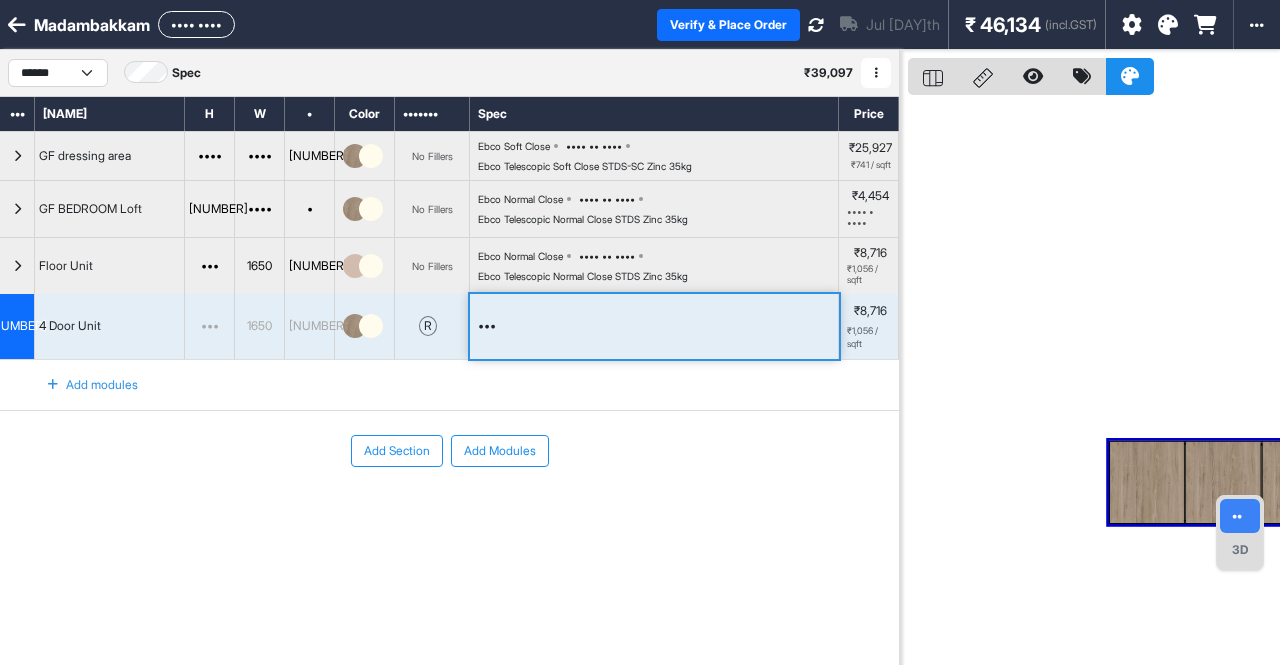 click on "•••" at bounding box center (654, 326) 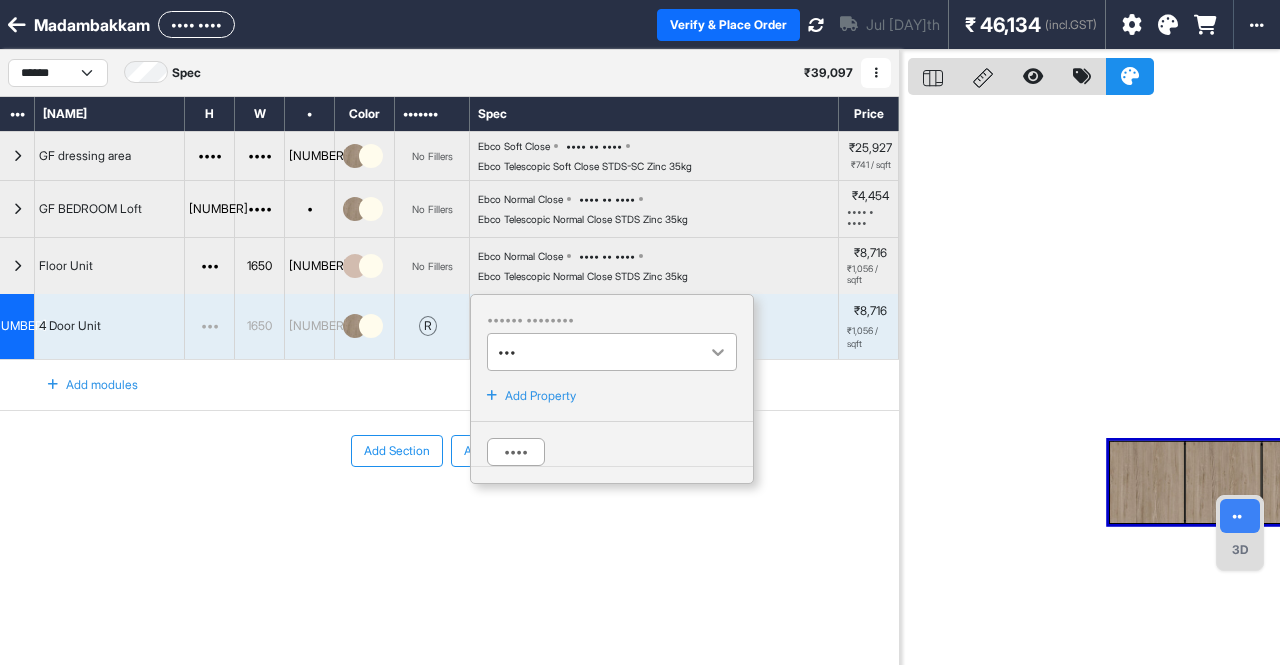 click at bounding box center (718, 352) 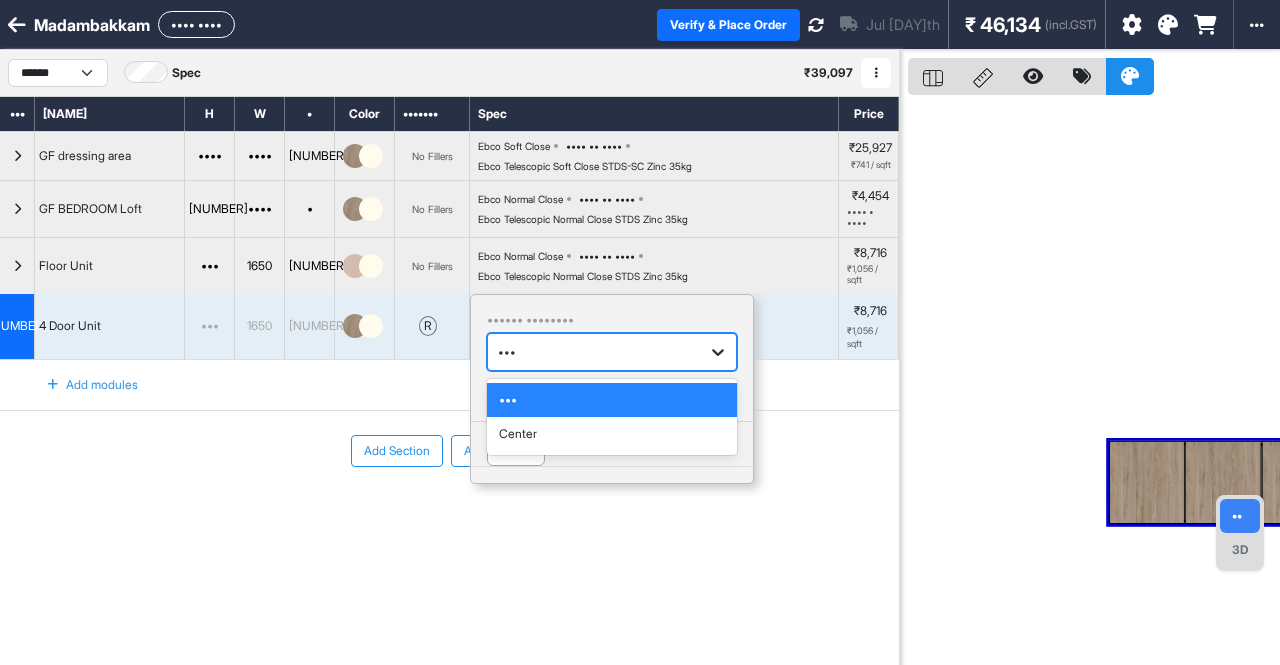 click at bounding box center (718, 352) 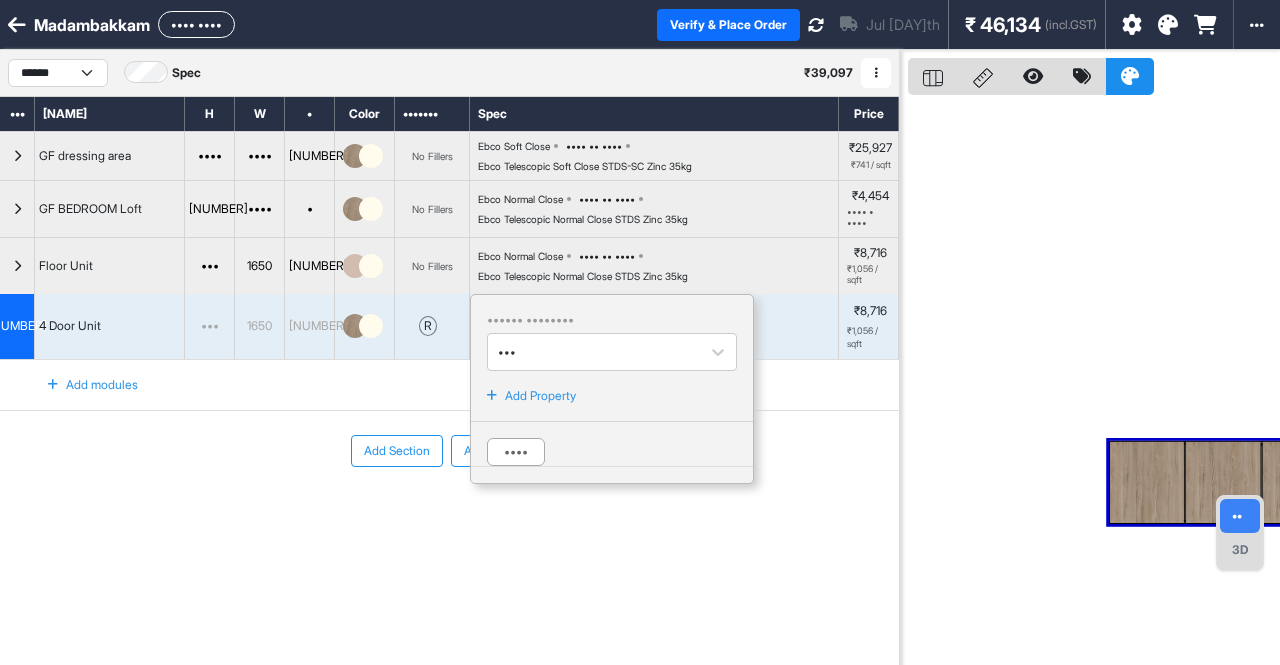 click on "Top Handle Position Top Add Property Done" at bounding box center [654, 326] 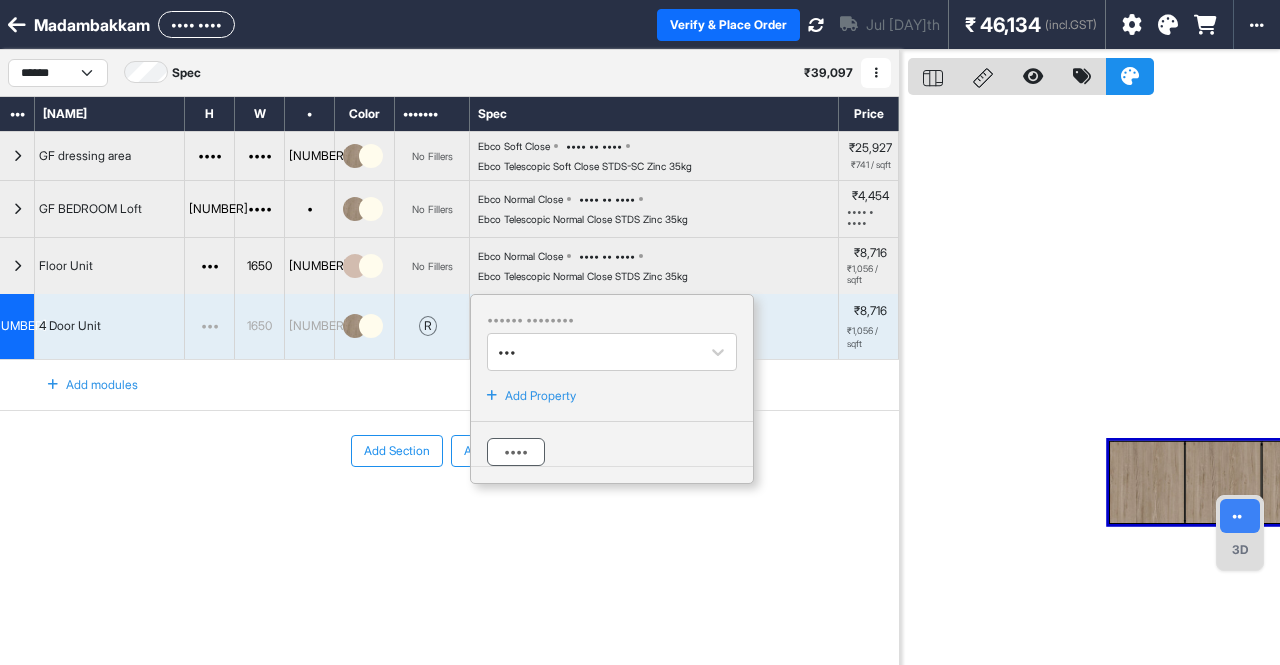 click on "••••" at bounding box center [516, 452] 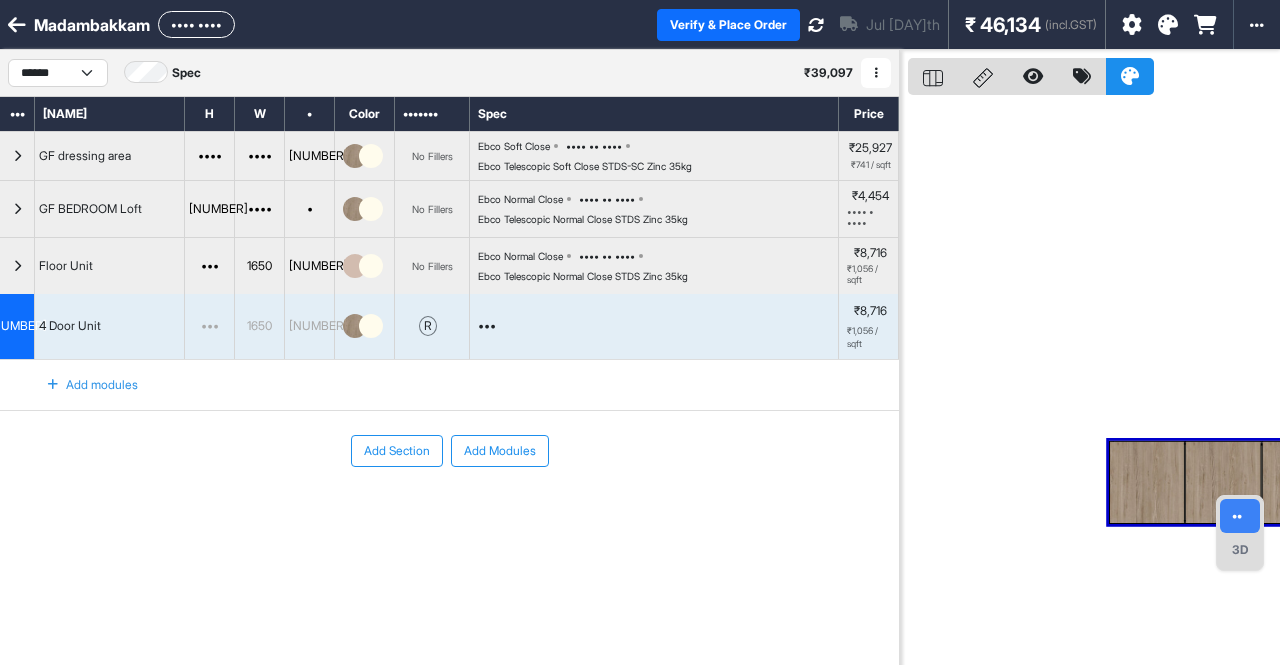 click at bounding box center [17, 156] 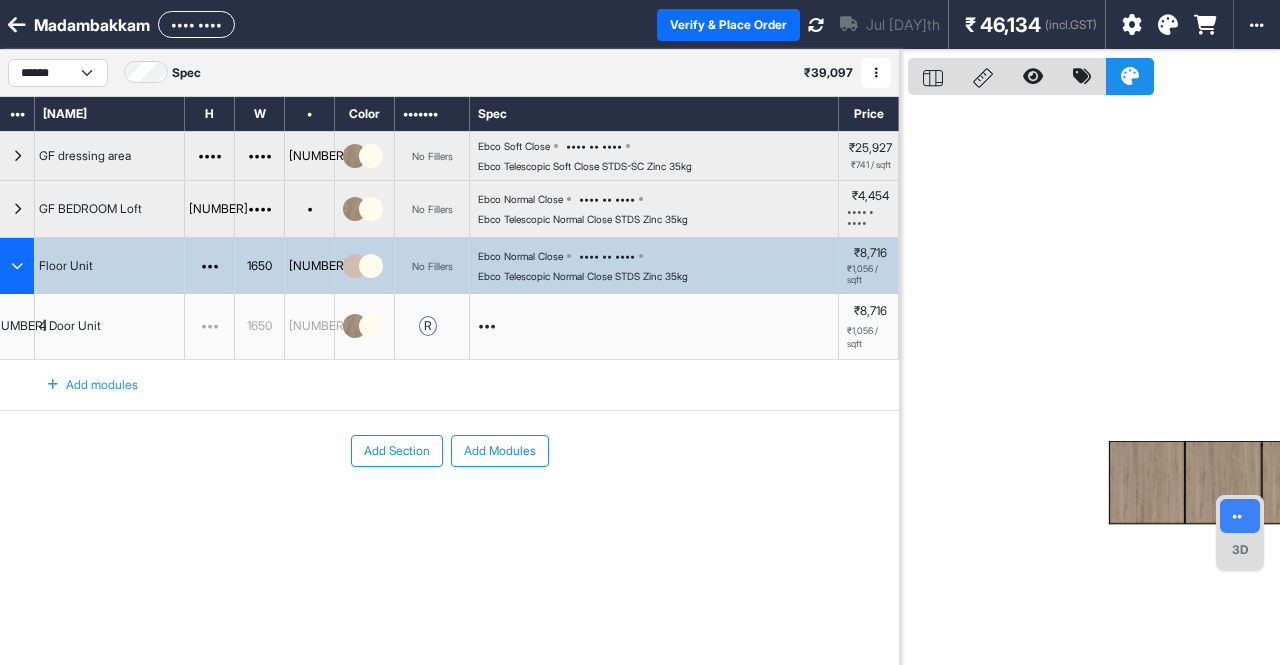 click on "Ebco Normal Close Boxs MR 16mm Ebco Telescopic Normal Close STDS Zinc 35kg" at bounding box center (658, 266) 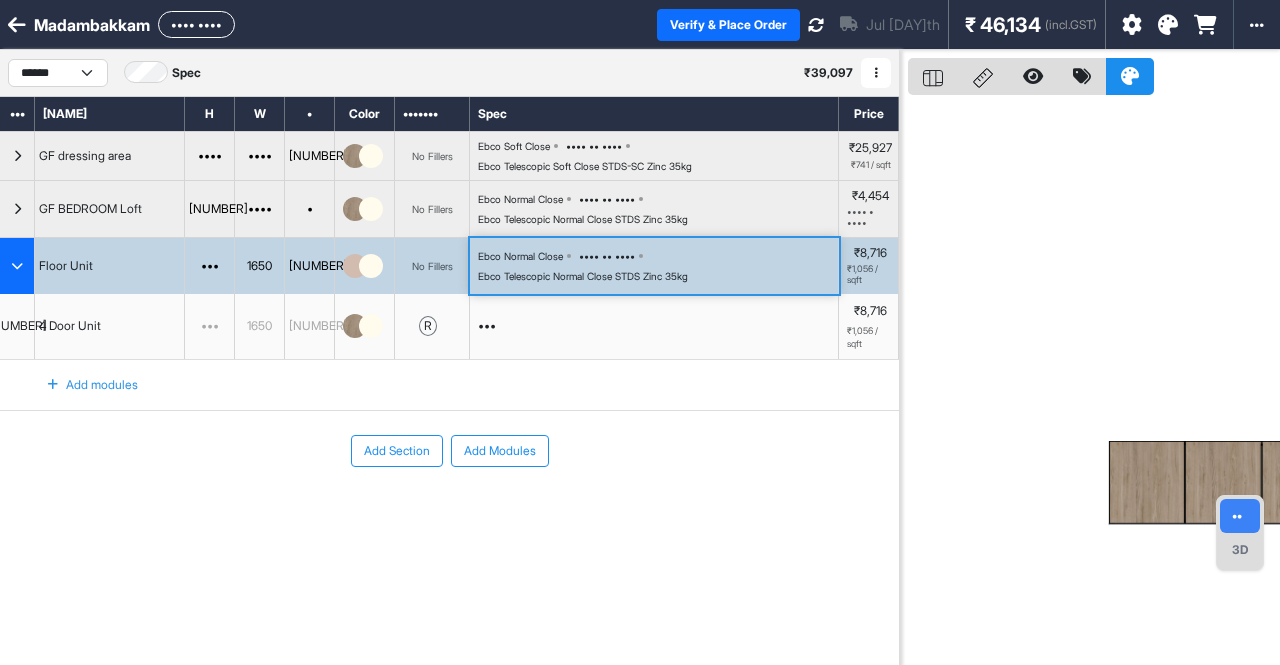click on "Ebco Normal Close Boxs MR 16mm Ebco Telescopic Normal Close STDS Zinc 35kg" at bounding box center [658, 266] 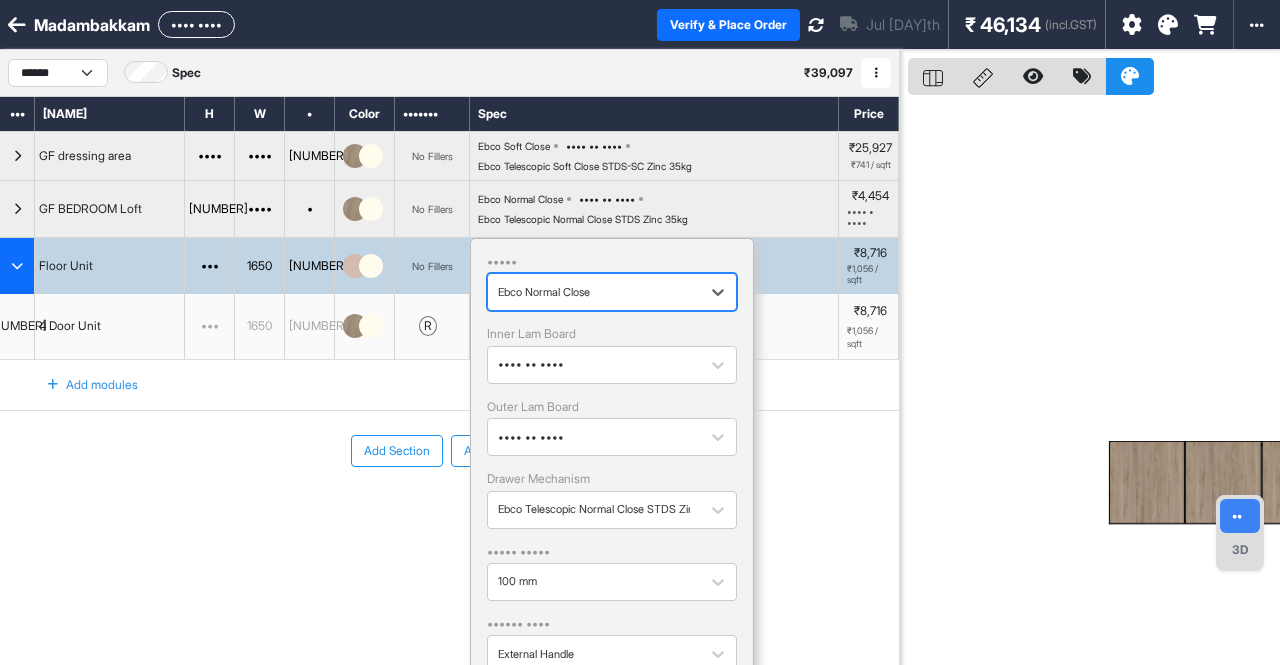 click on "••• ••••••• ••• •••••••" at bounding box center (449, 511) 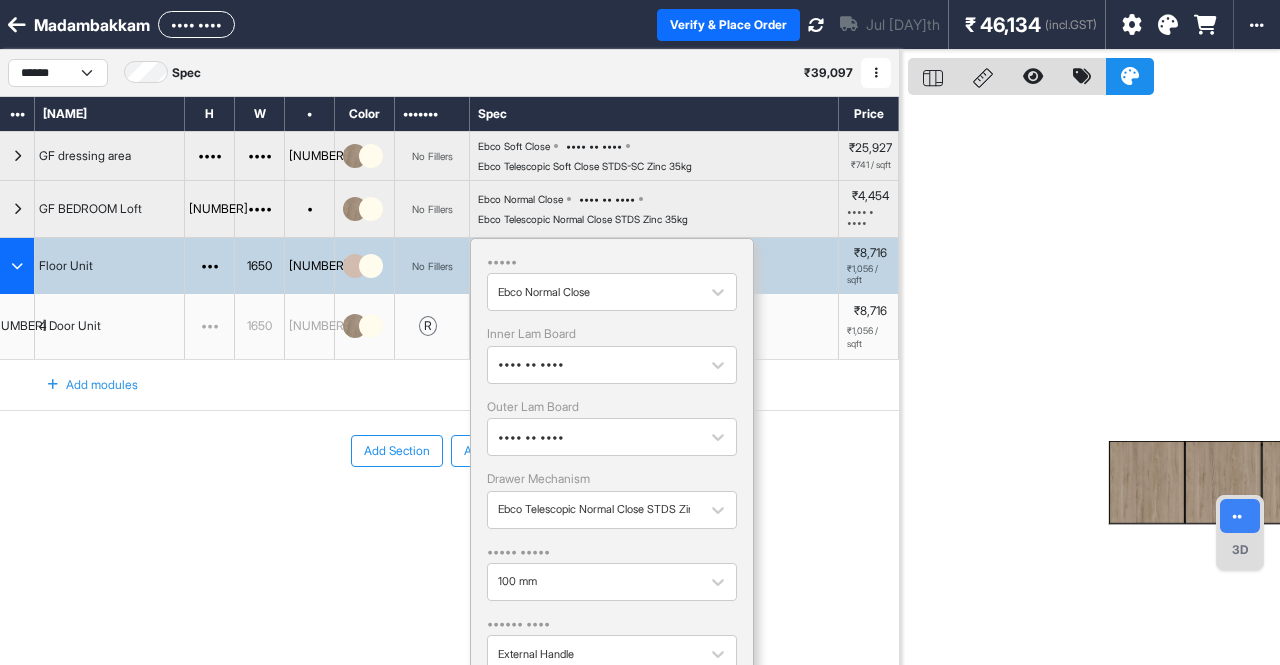 click on "••• ••••••• ••• •••••••" at bounding box center (449, 511) 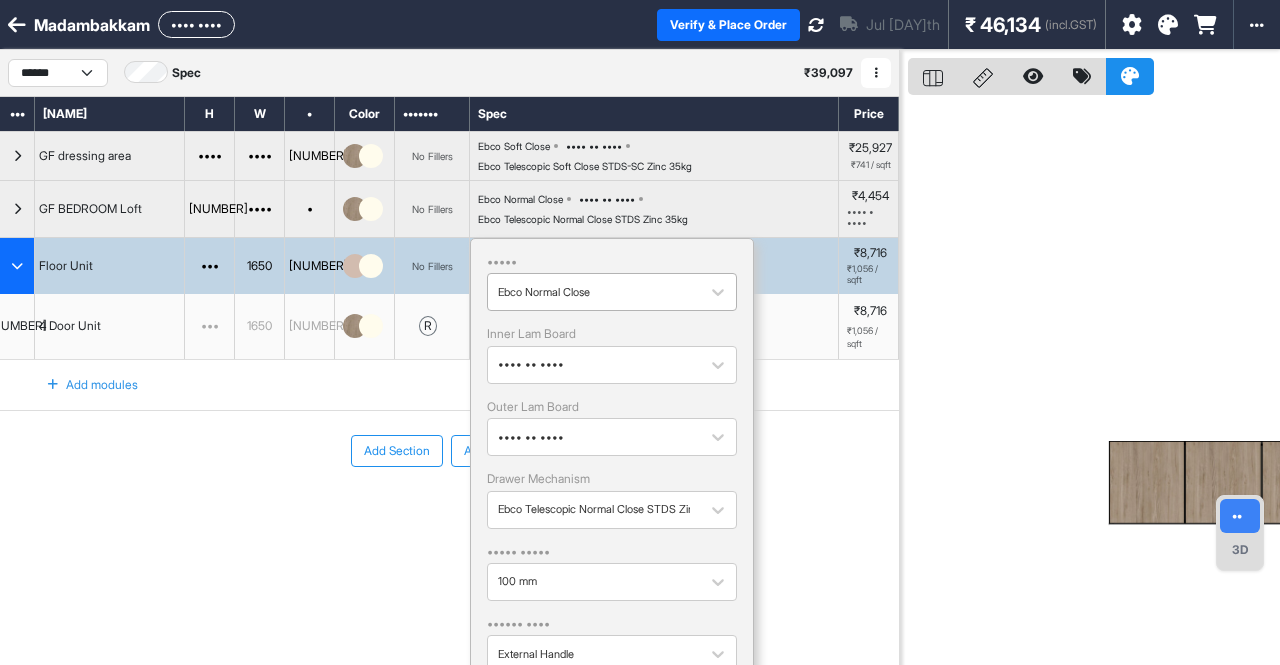 click on "Ebco Normal Close" at bounding box center [594, 292] 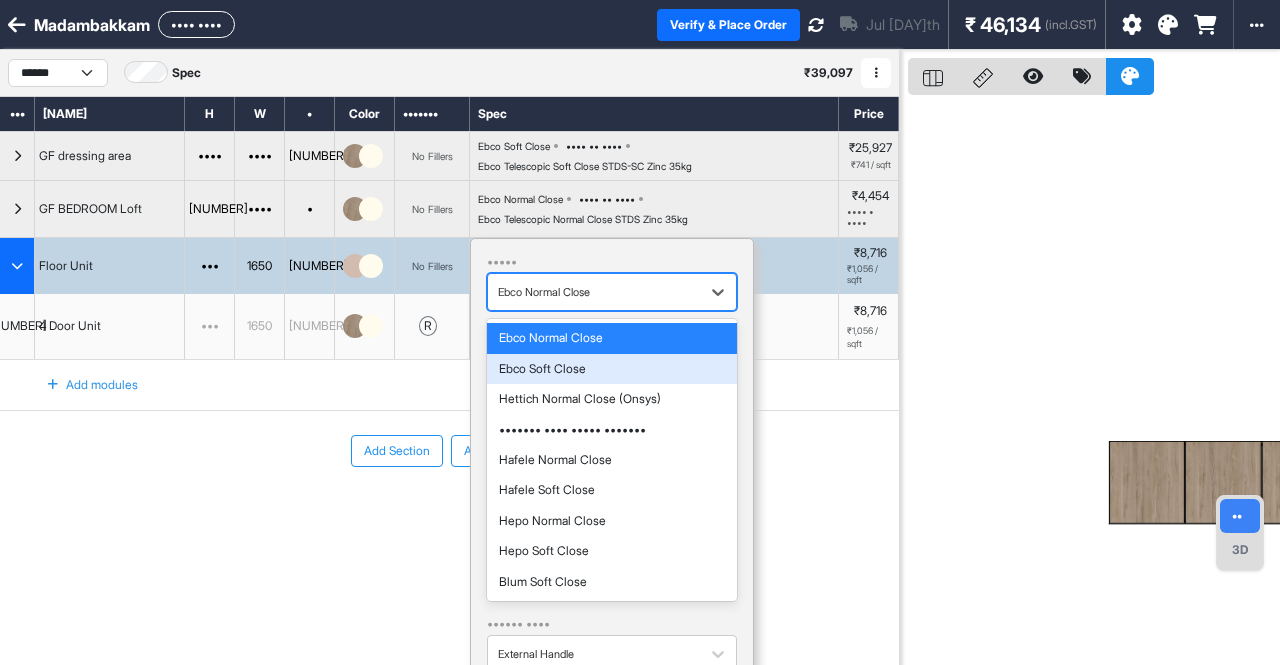 click on "Ebco Soft Close" at bounding box center (612, 369) 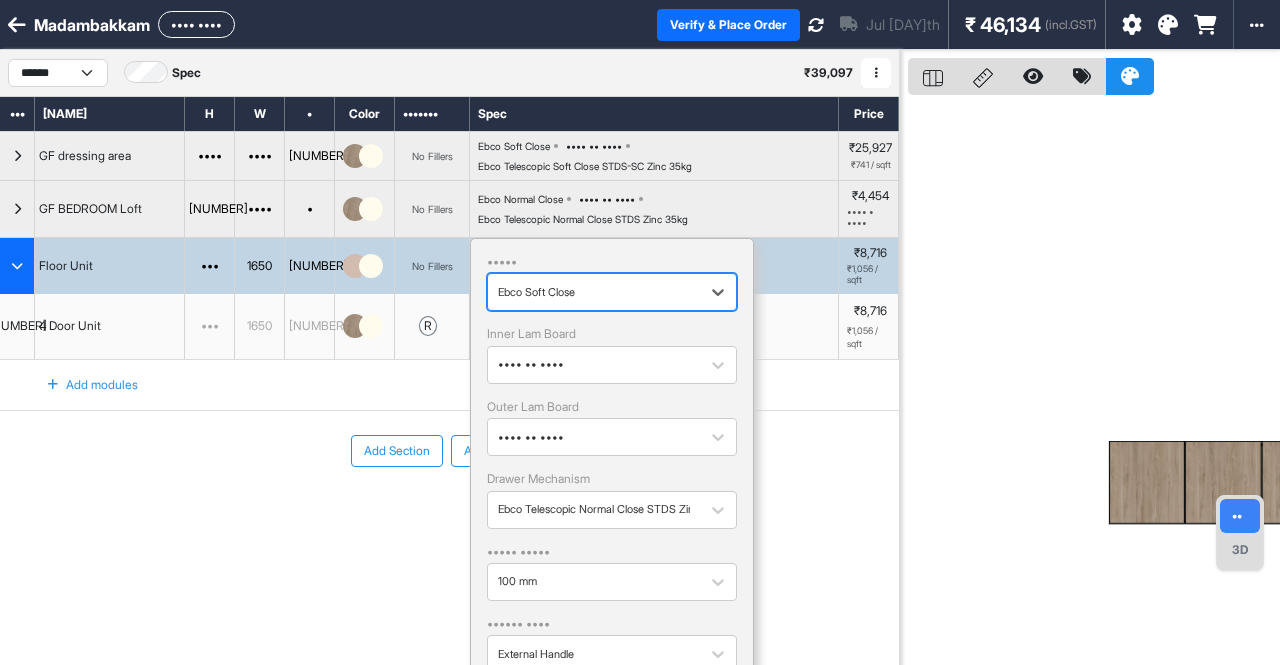 click on "•••• •••• ••••• •••• •• •••• •••• •••••••••• •••••• ••••• •••• •••• ••••" at bounding box center (658, 266) 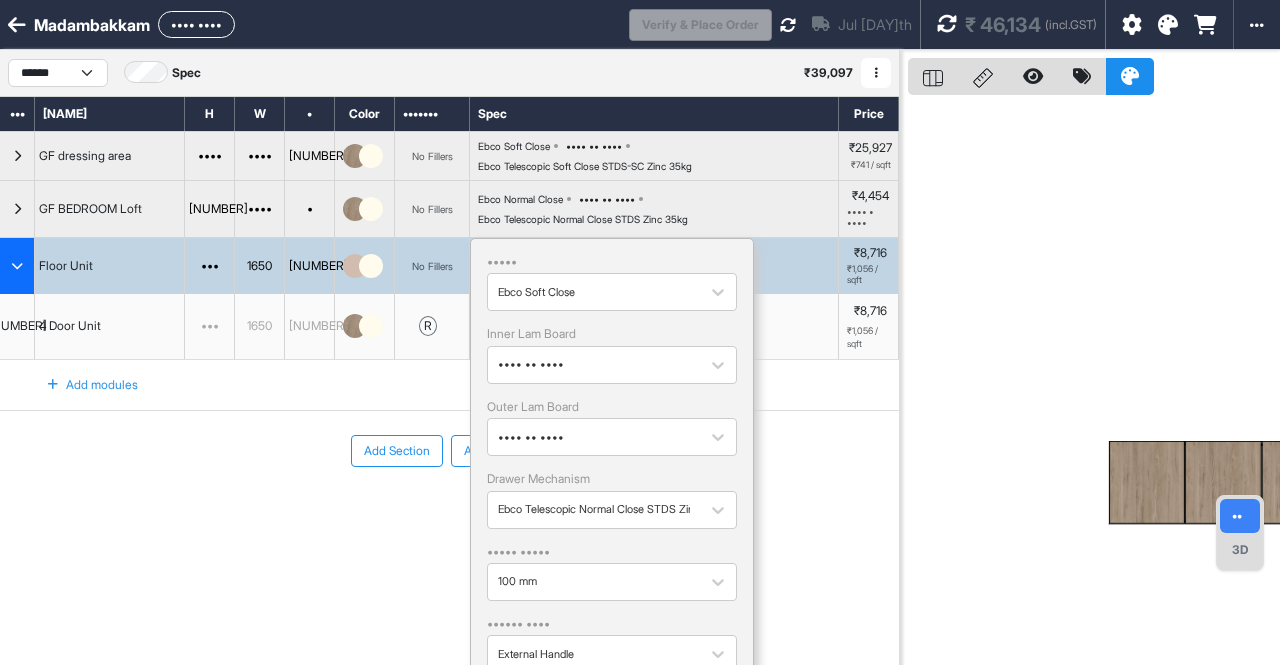 click at bounding box center [1094, 382] 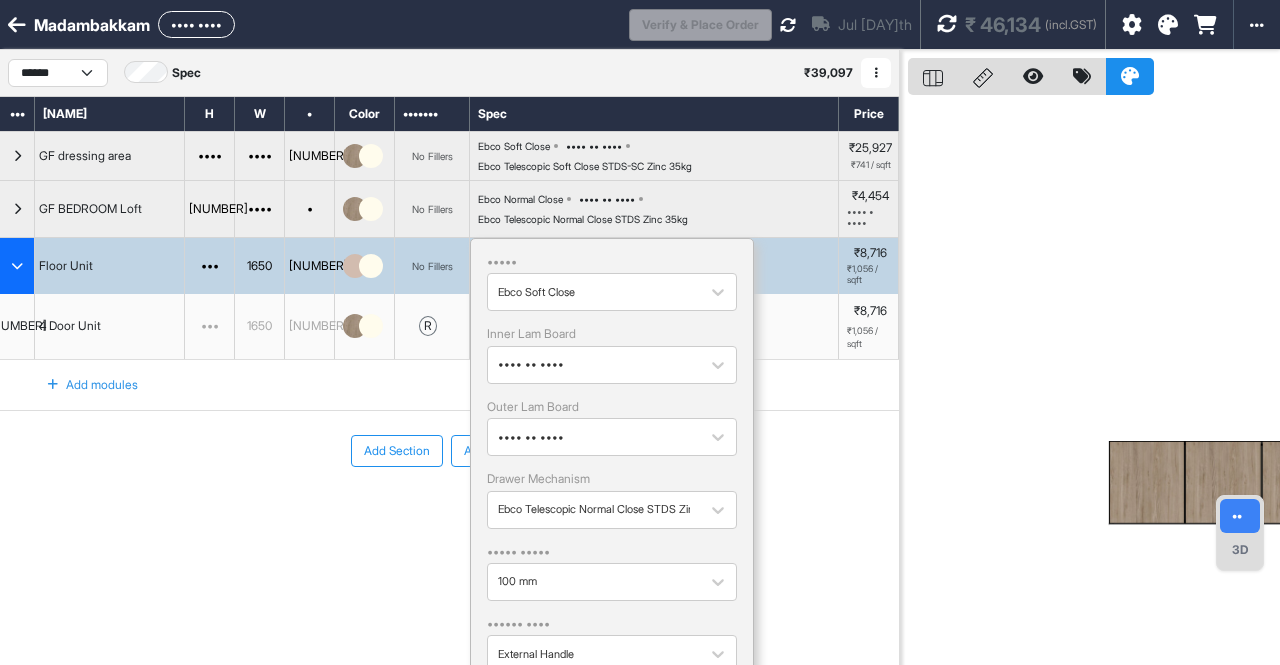 scroll, scrollTop: 76, scrollLeft: 0, axis: vertical 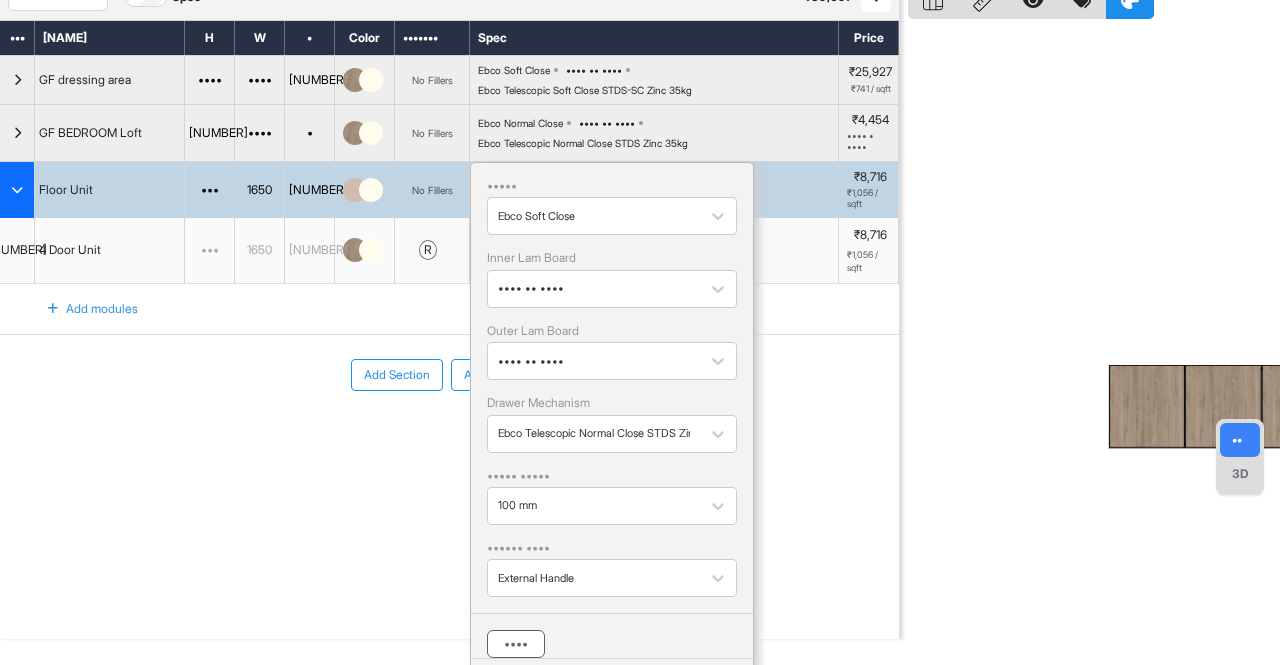 click on "••••" at bounding box center (516, 644) 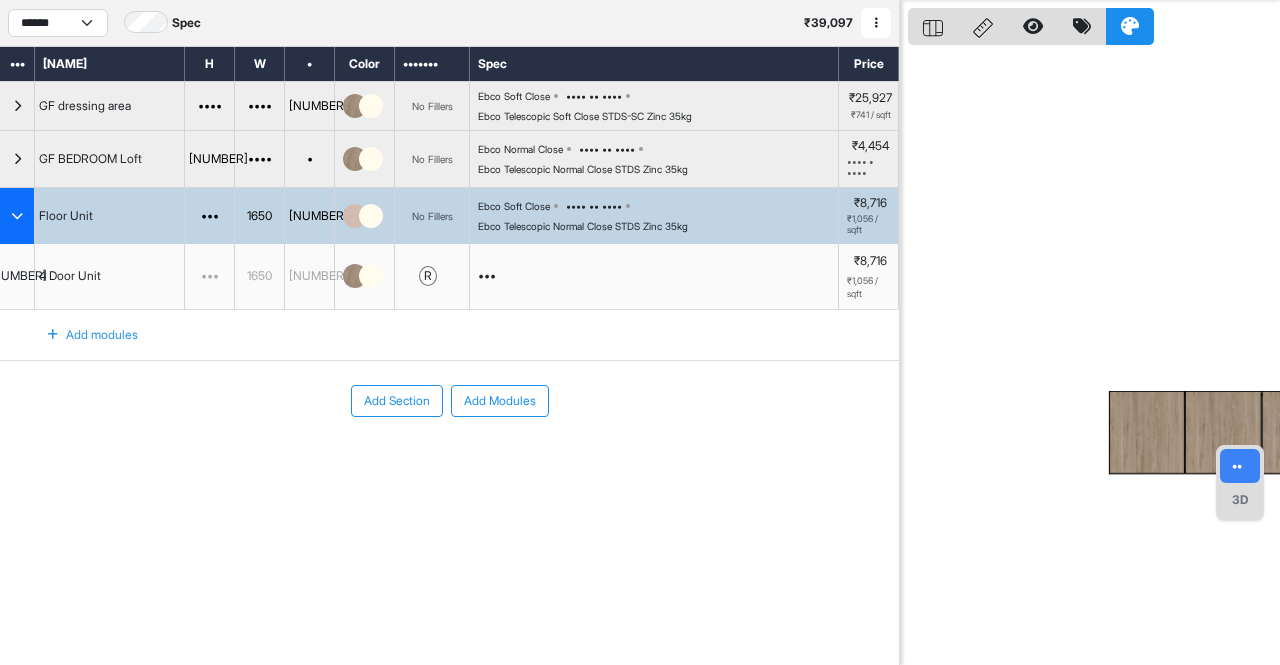 click on "••• ••••••• ••• •••••••" at bounding box center (449, 461) 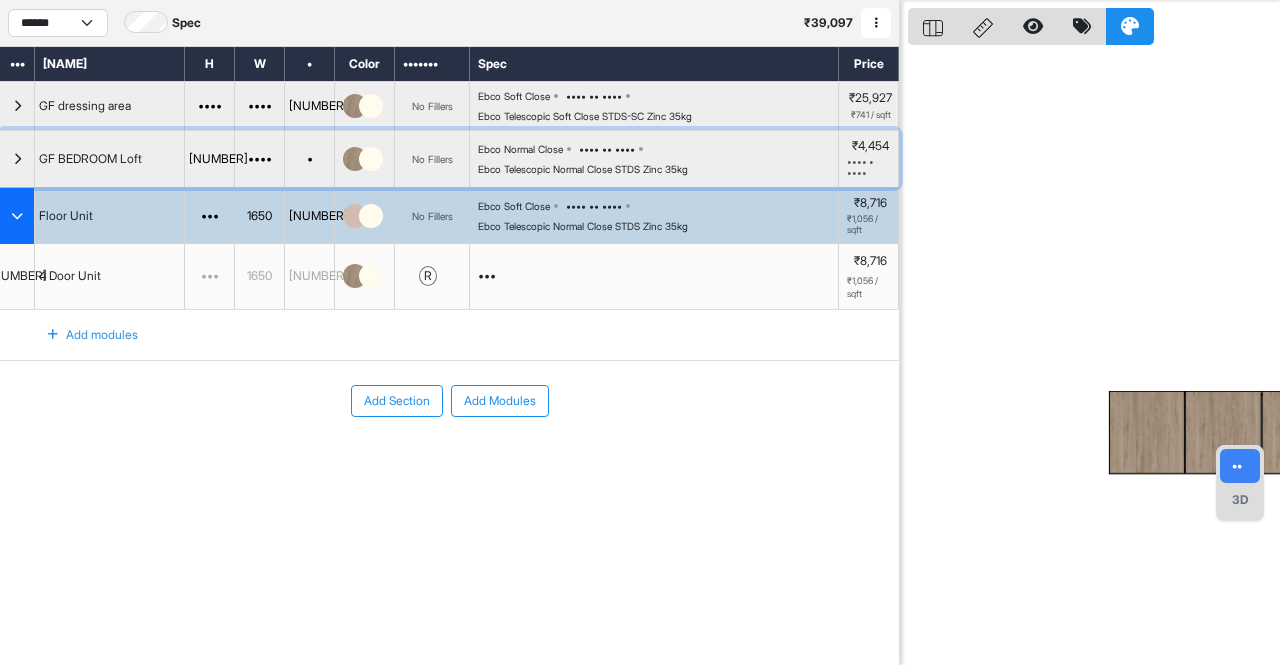 click on "Ebco Normal Close Boxs MR 16mm Ebco Telescopic Normal Close STDS Zinc 35kg" at bounding box center [658, 159] 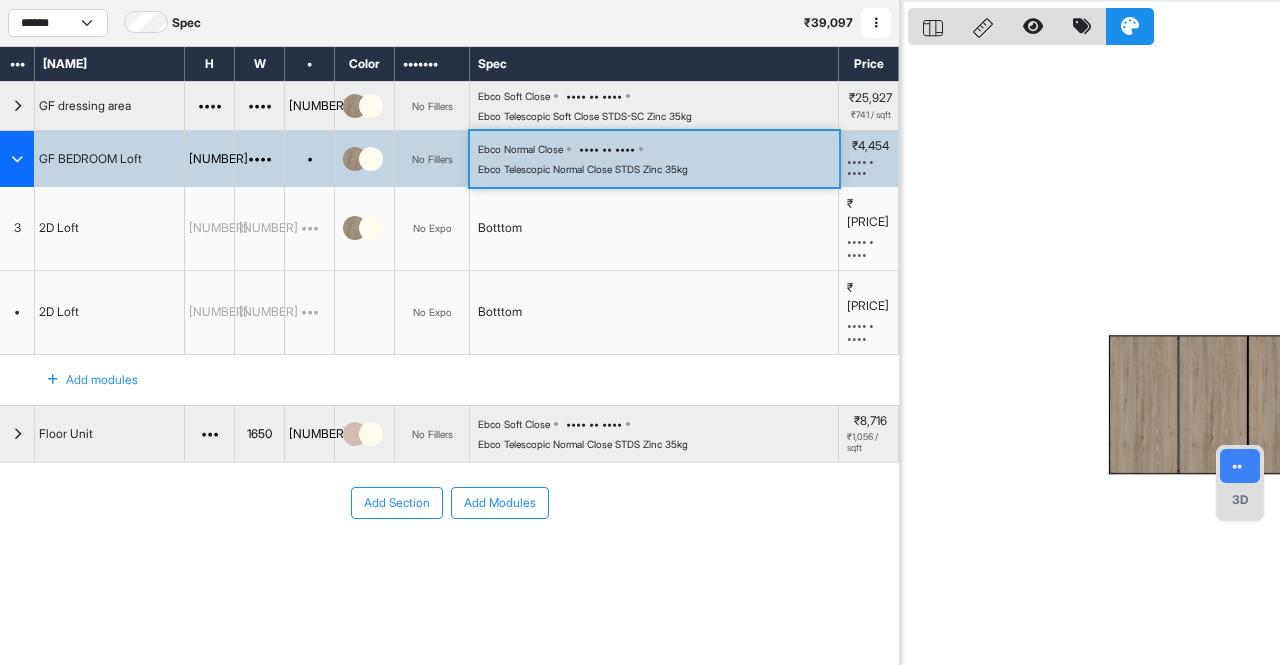 click on "Ebco Normal Close Boxs MR 16mm Ebco Telescopic Normal Close STDS Zinc 35kg" at bounding box center [658, 159] 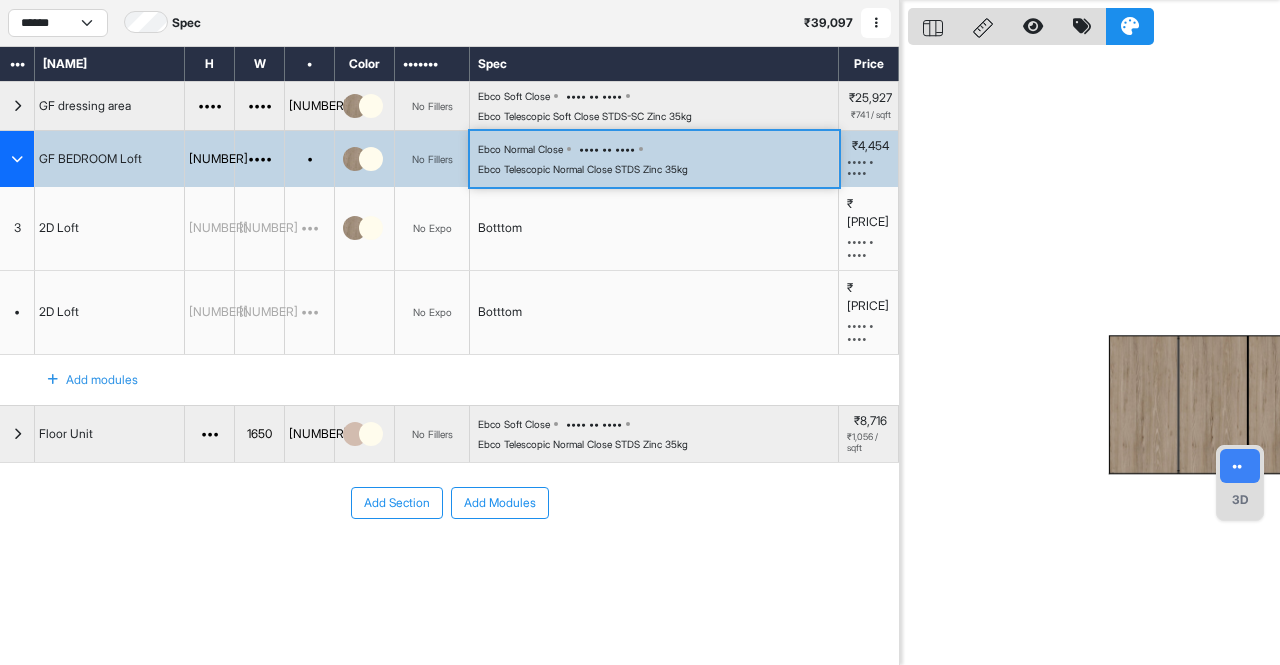click on "Ebco Normal Close Boxs MR 16mm Ebco Telescopic Normal Close STDS Zinc 35kg" at bounding box center [658, 159] 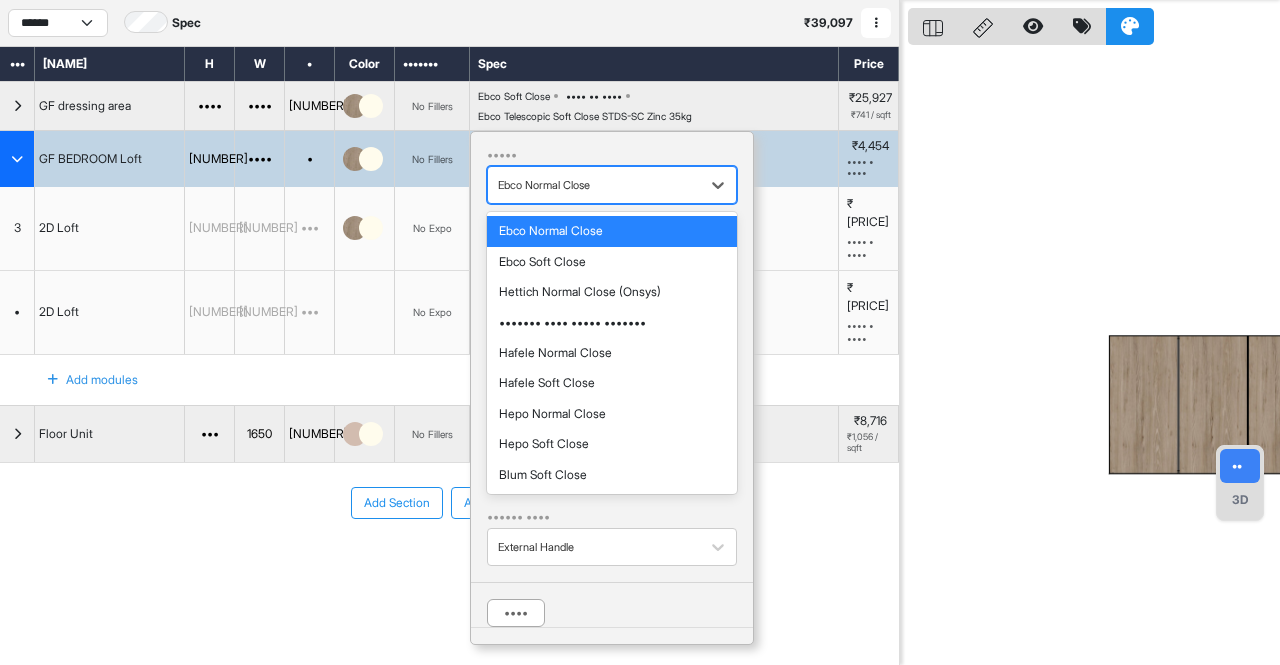click at bounding box center (594, 185) 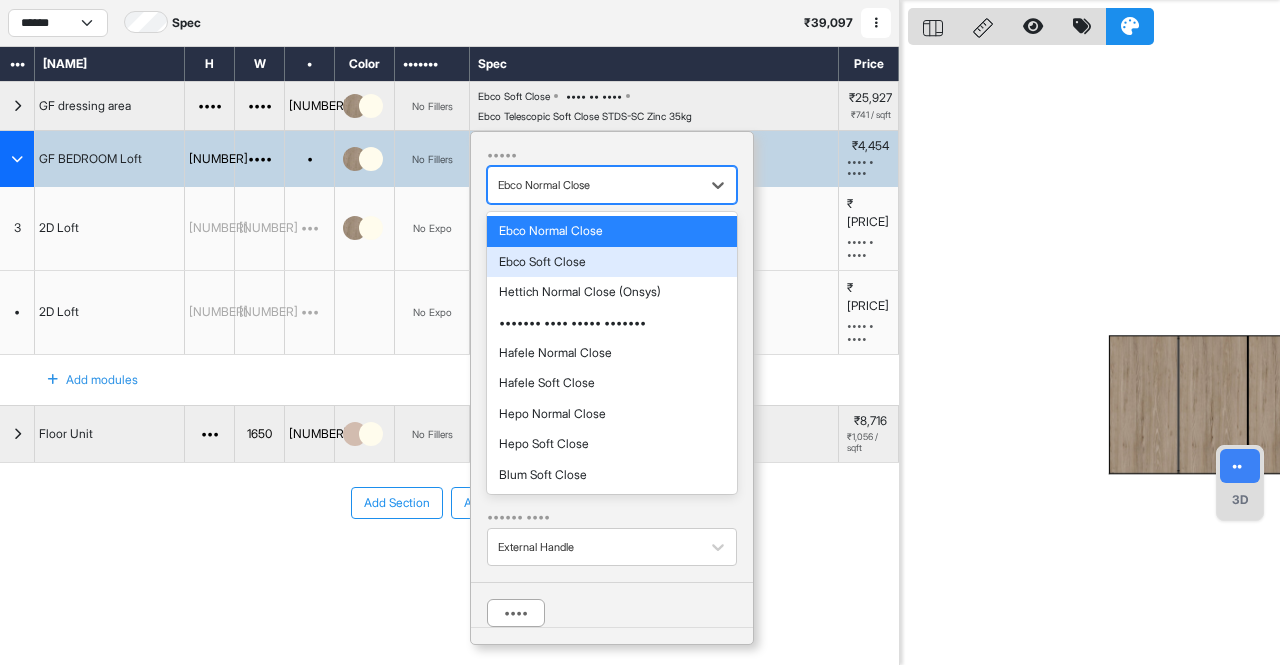 click on "Ebco Soft Close" at bounding box center [612, 262] 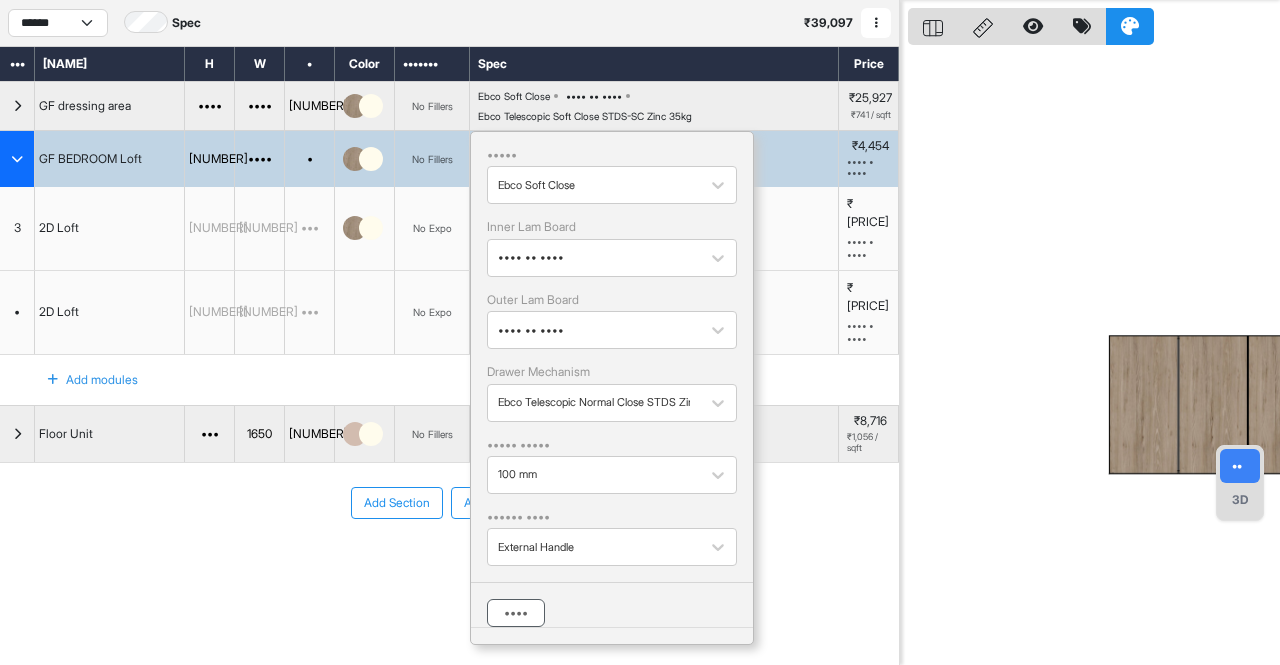 click on "••••" at bounding box center (516, 613) 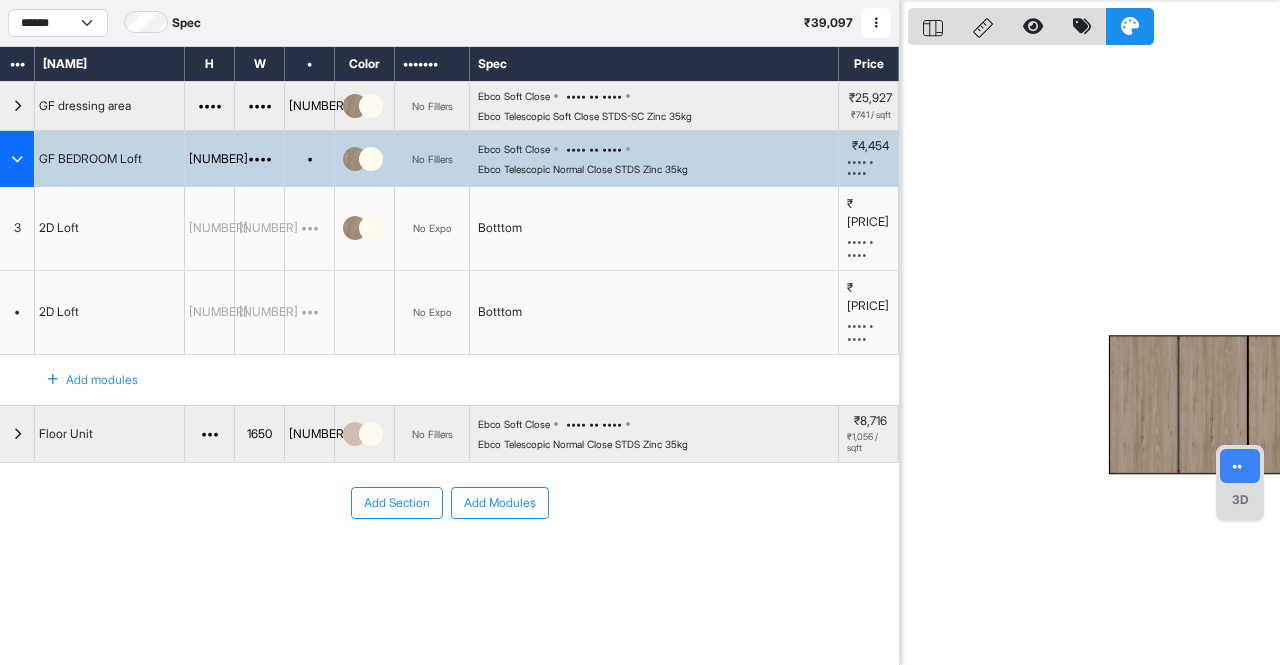 click on "••• ••••••• ••• •••••••" at bounding box center (449, 563) 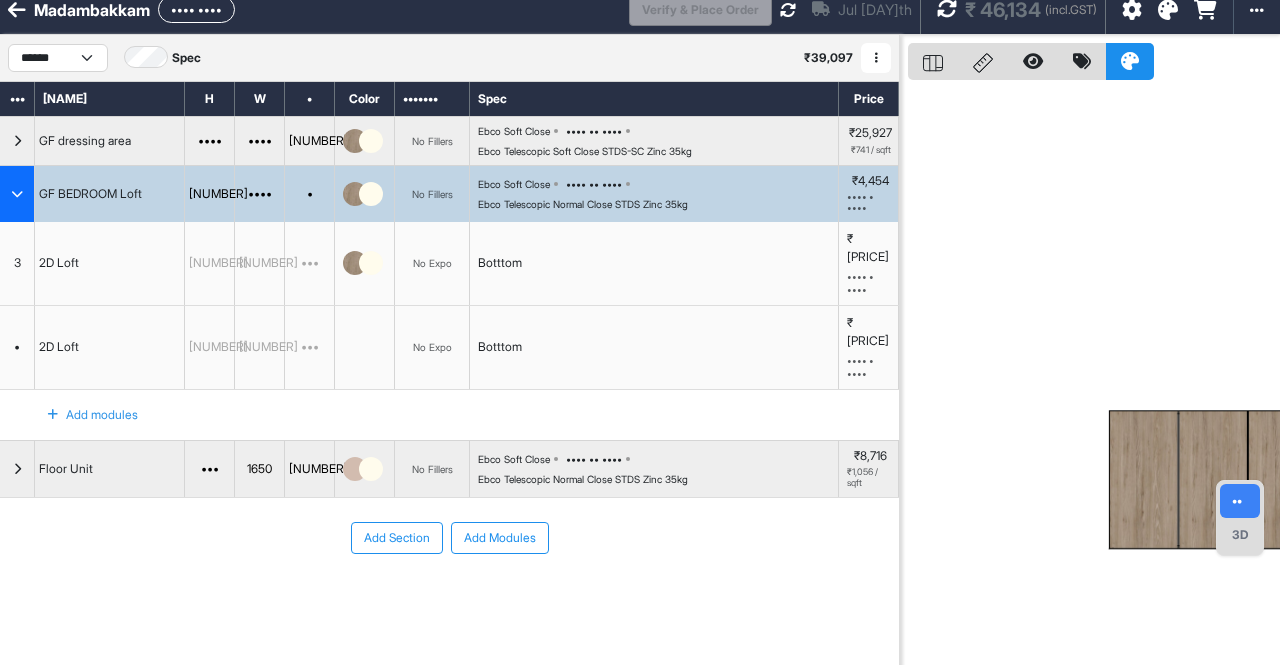 scroll, scrollTop: 0, scrollLeft: 0, axis: both 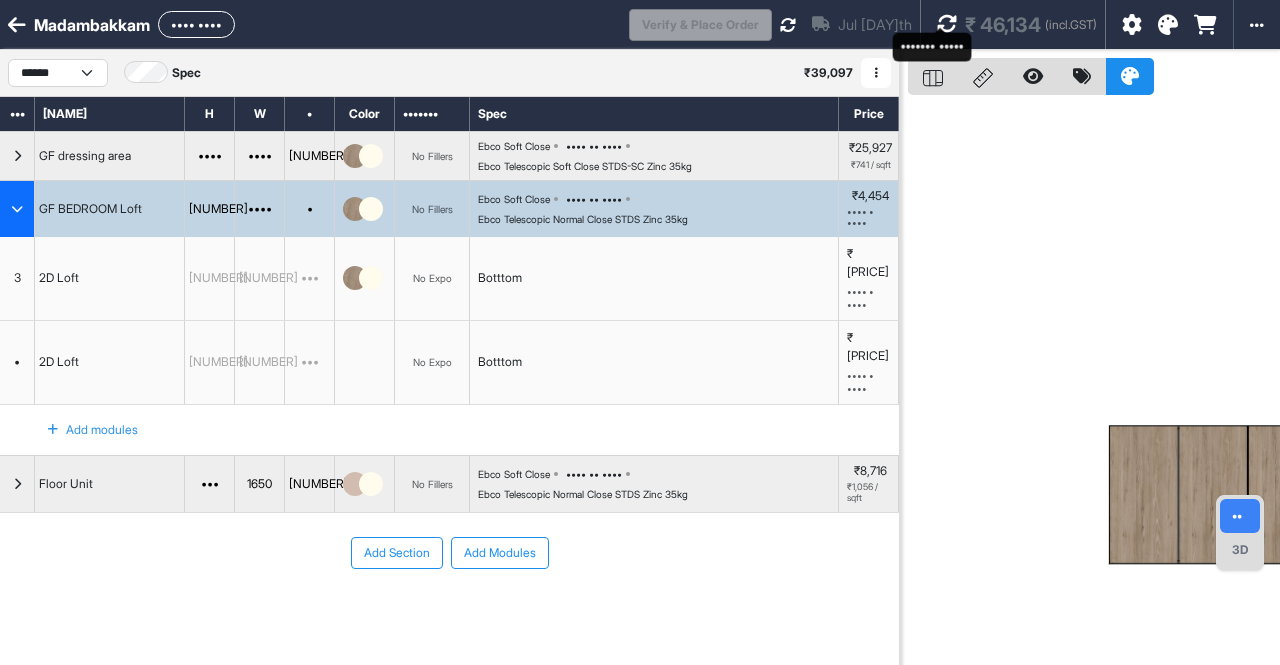 click at bounding box center (947, 24) 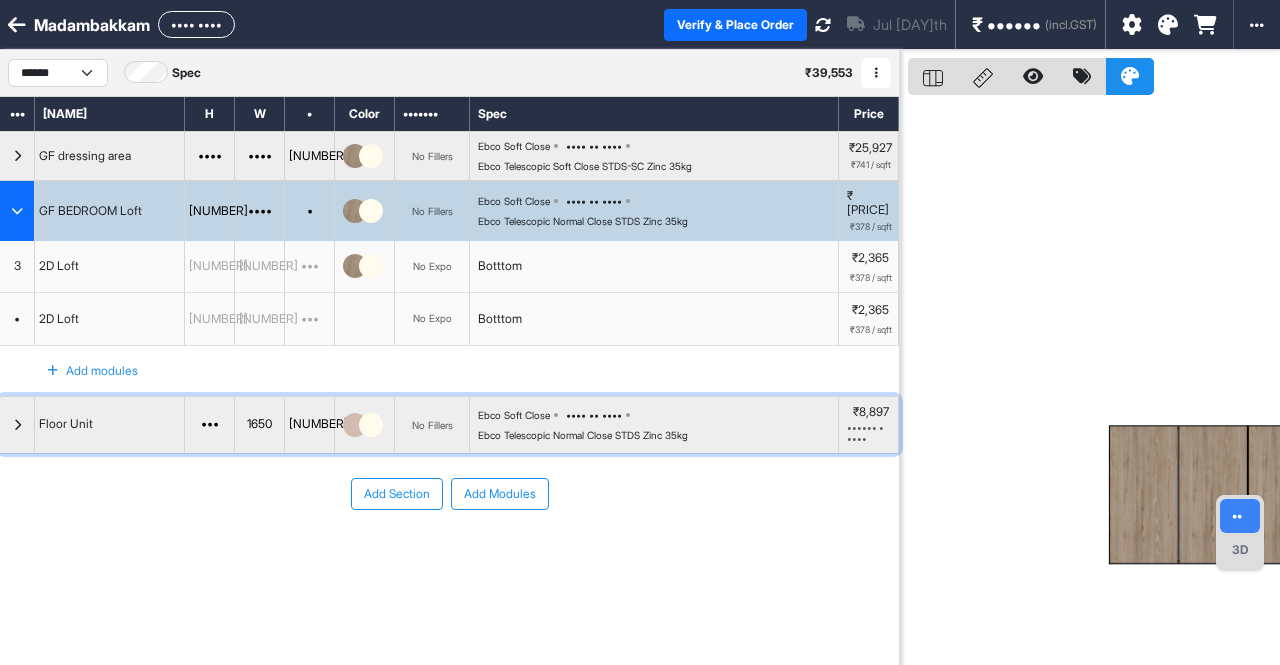 click at bounding box center (17, 156) 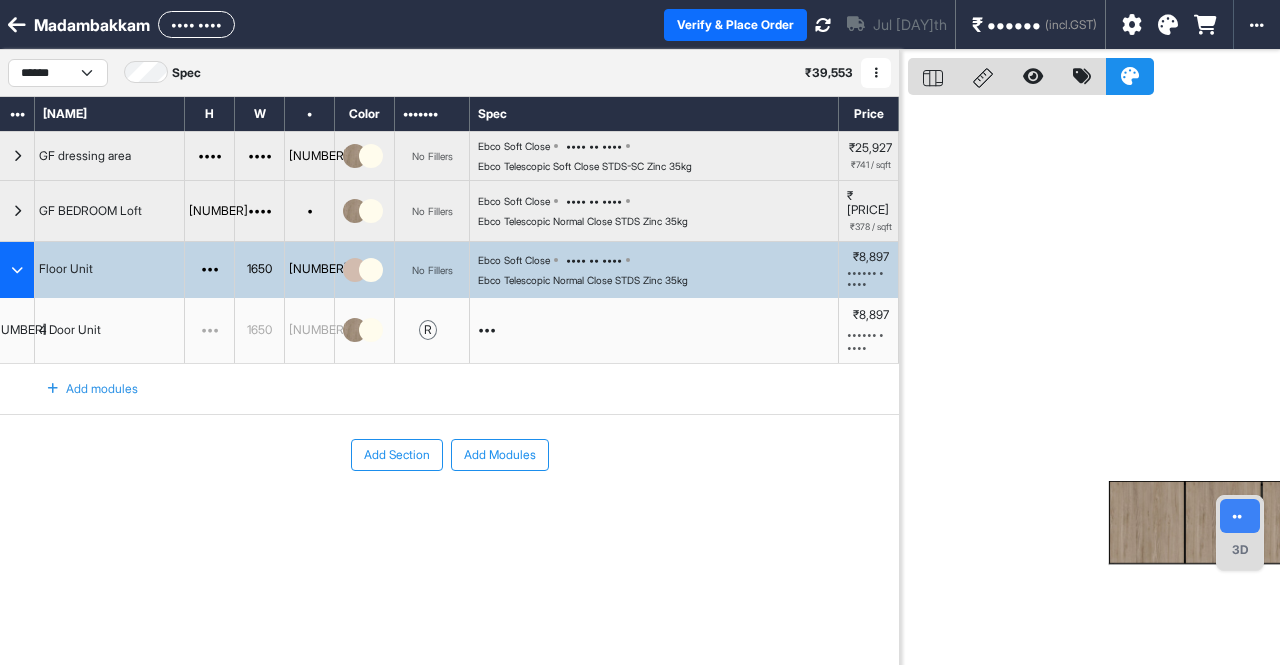 click at bounding box center (17, 270) 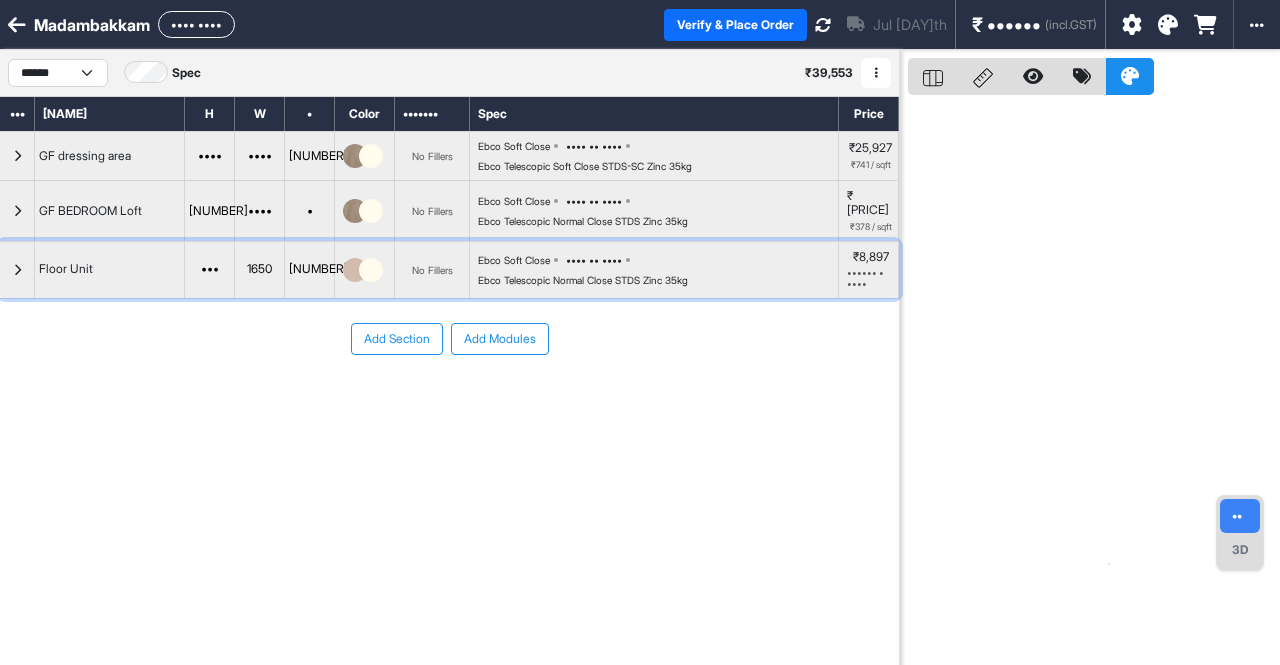 click at bounding box center [17, 156] 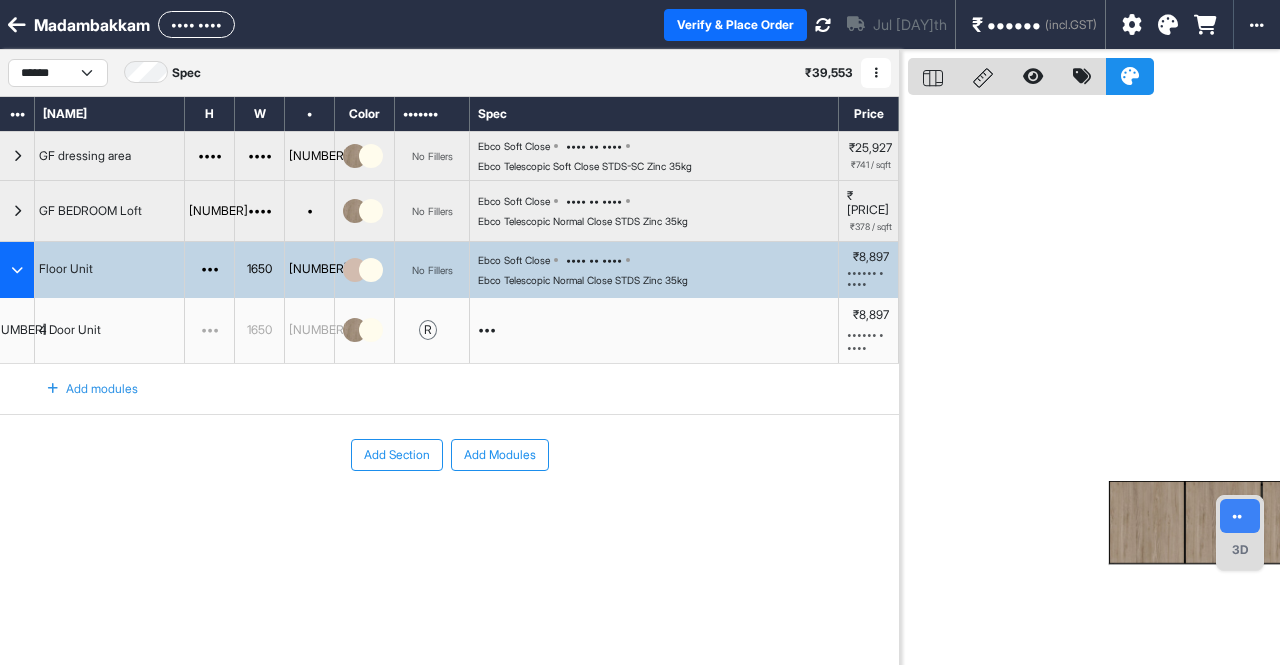 click at bounding box center (17, 270) 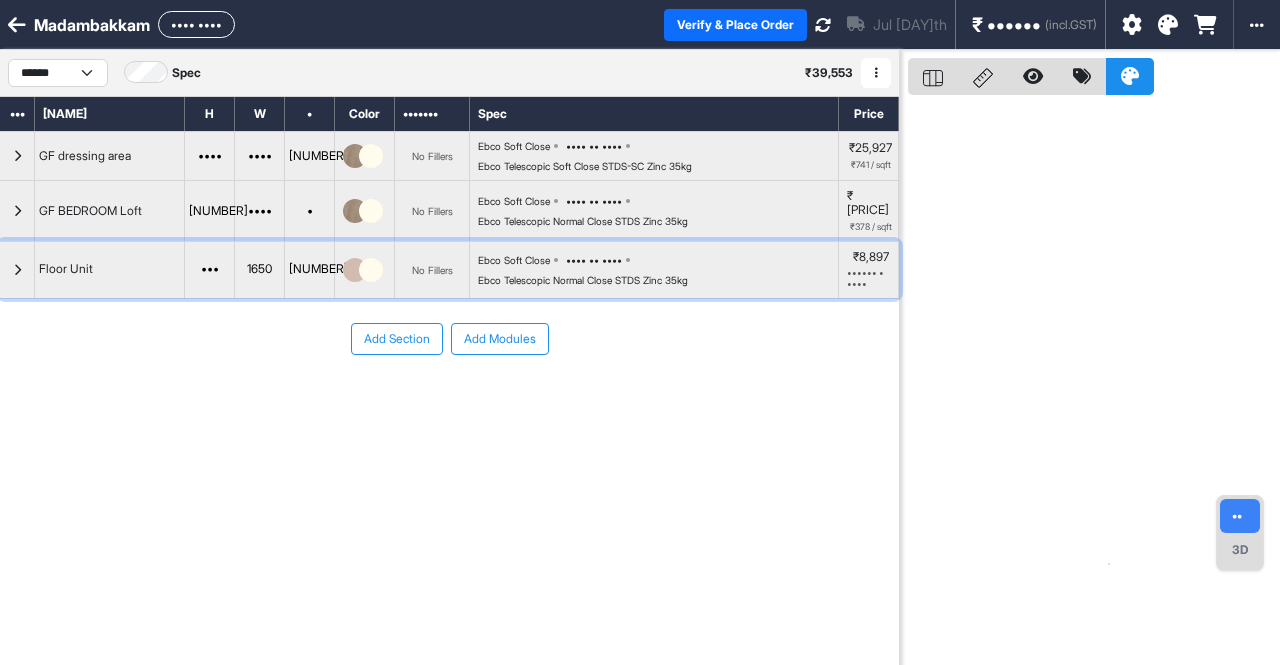 click on "Floor Unit" at bounding box center (110, 270) 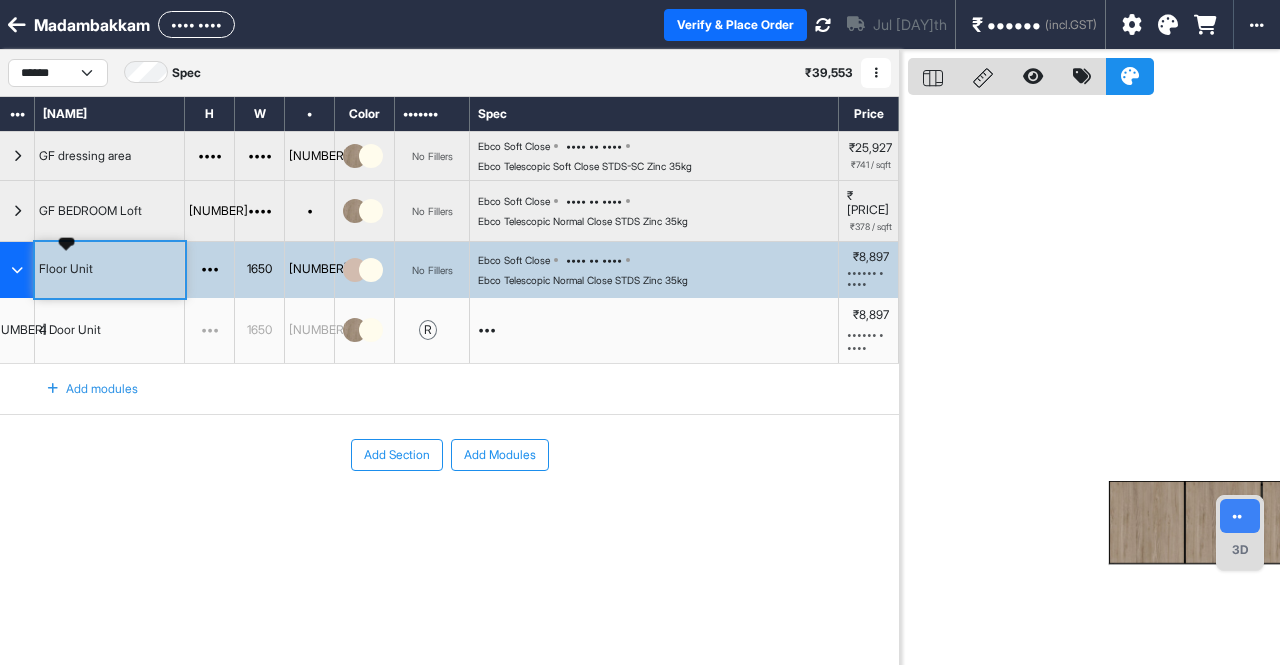 click on "Floor Unit" at bounding box center (66, 269) 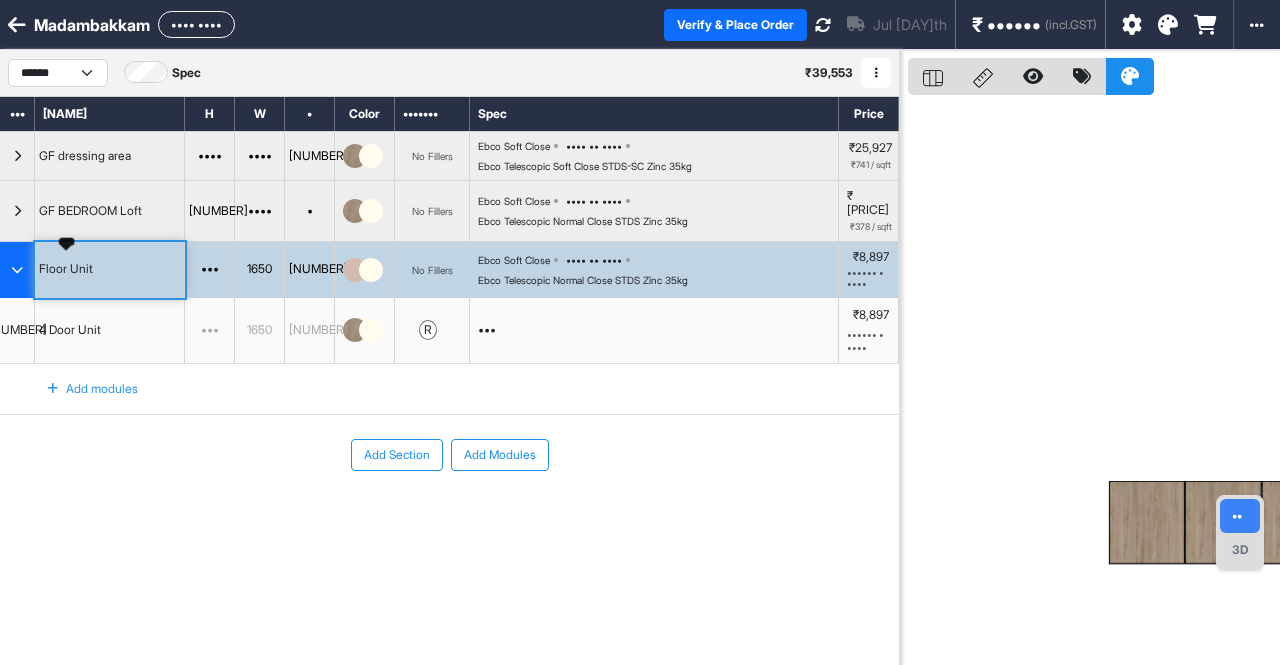 click on "Floor Unit" at bounding box center [66, 269] 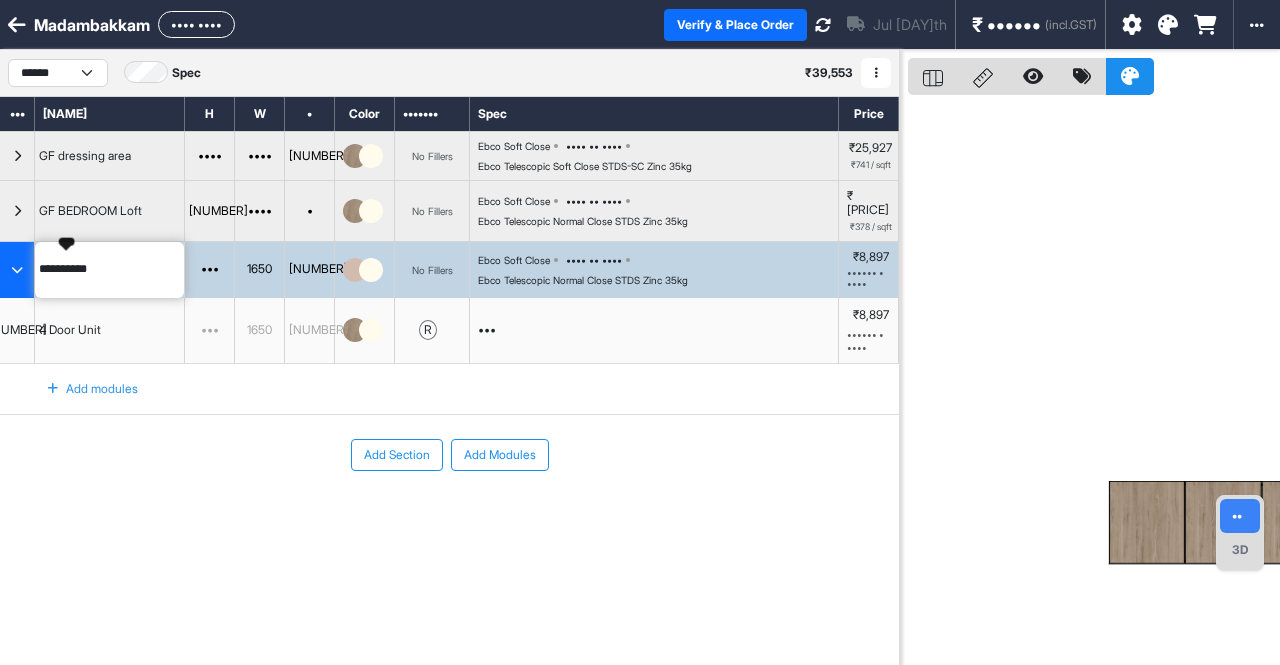 drag, startPoint x: 40, startPoint y: 257, endPoint x: 70, endPoint y: 257, distance: 30 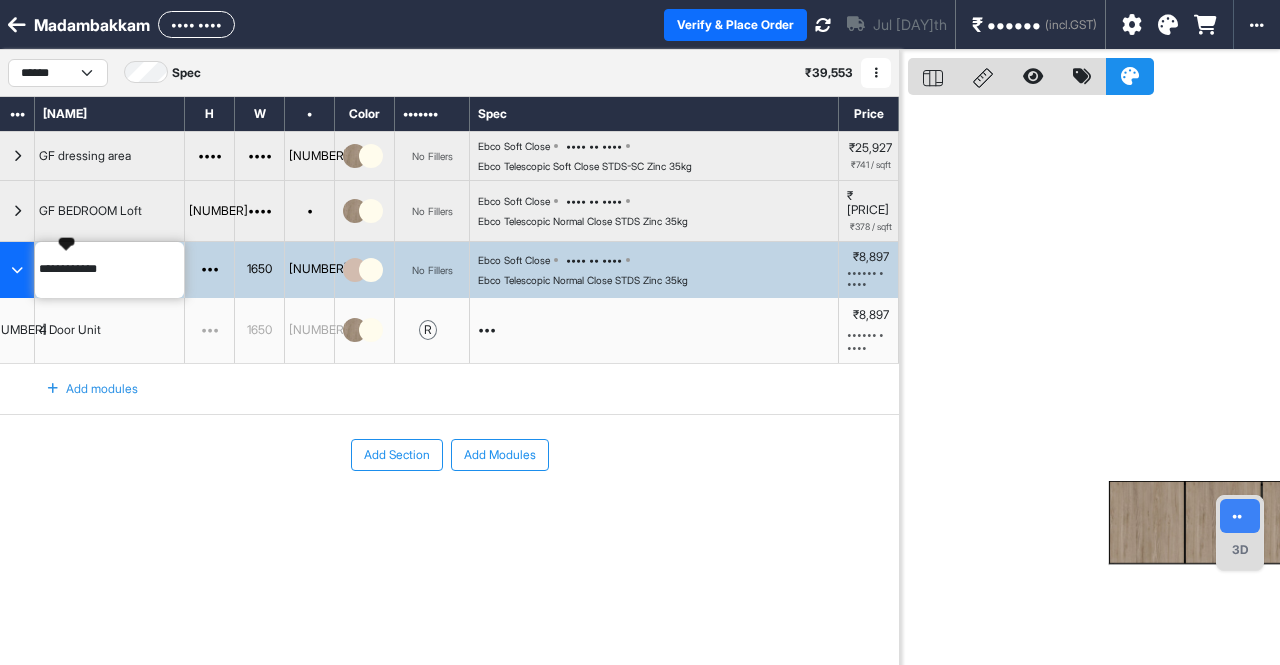 click on "•••••••••••• ••• •••• ••• •• ••••••• •••• •••• ••••• •••• •• •••• •••• •••••••••• •••••• ••••• •••• •••• •••• •••••• •••••• • ••••" at bounding box center [449, 155] 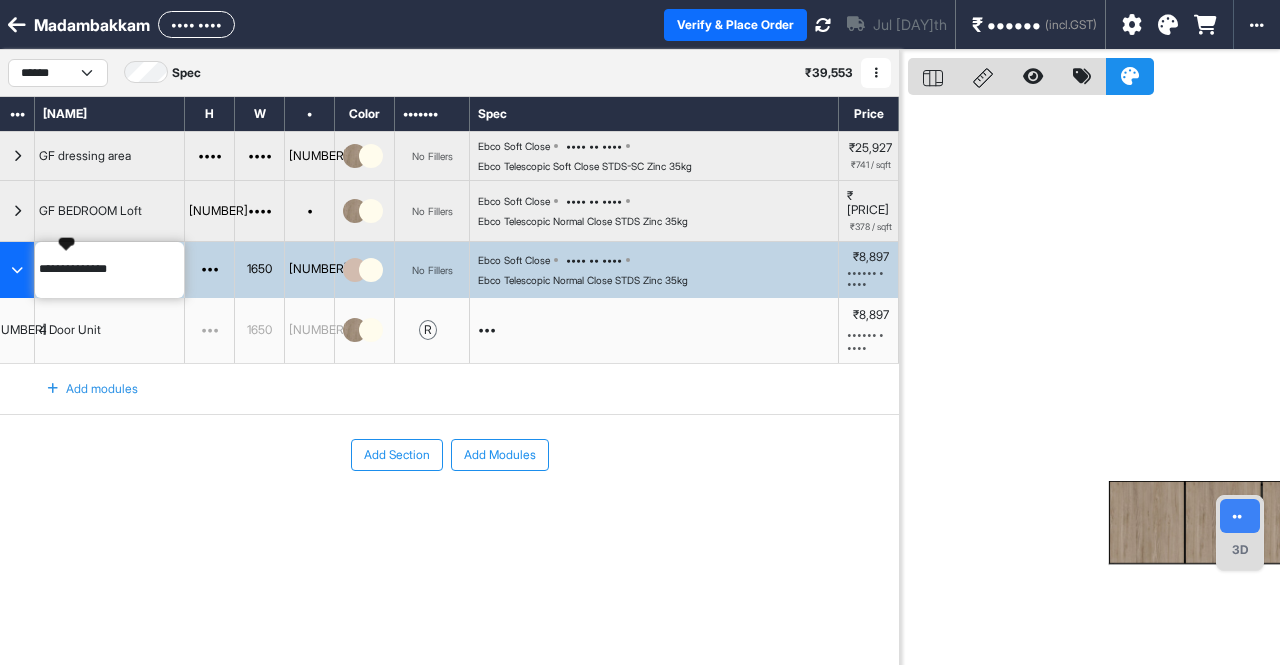 click on "**********" at bounding box center (449, 155) 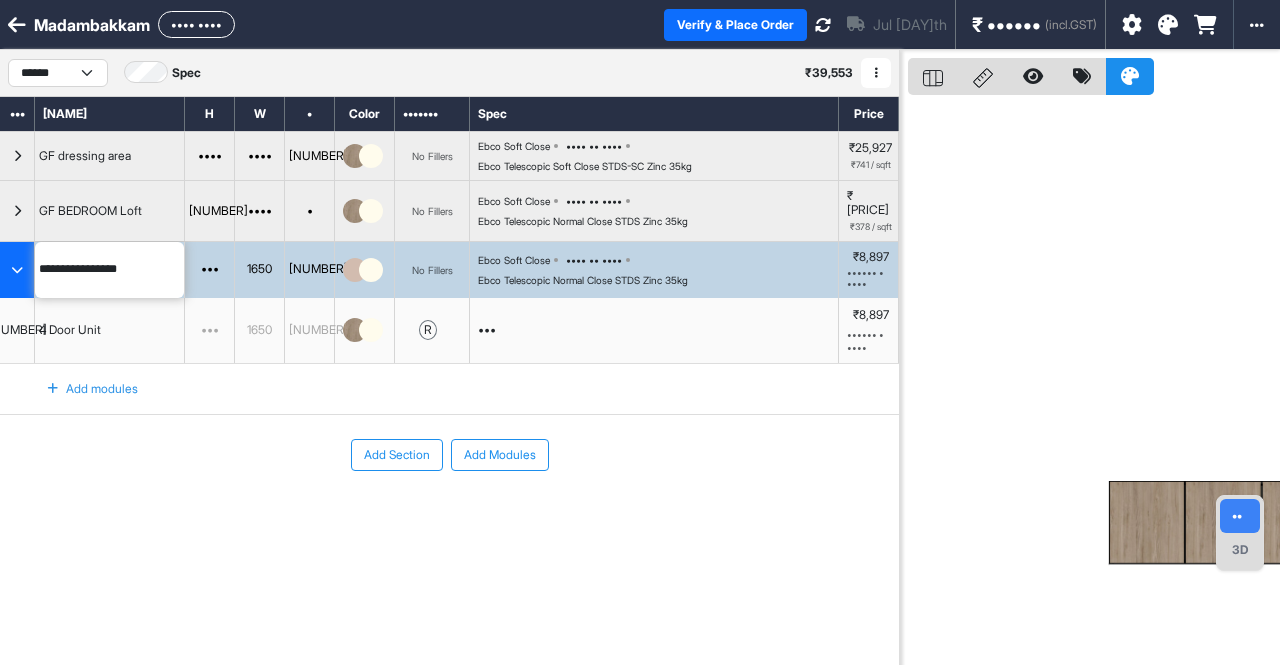 type on "**********" 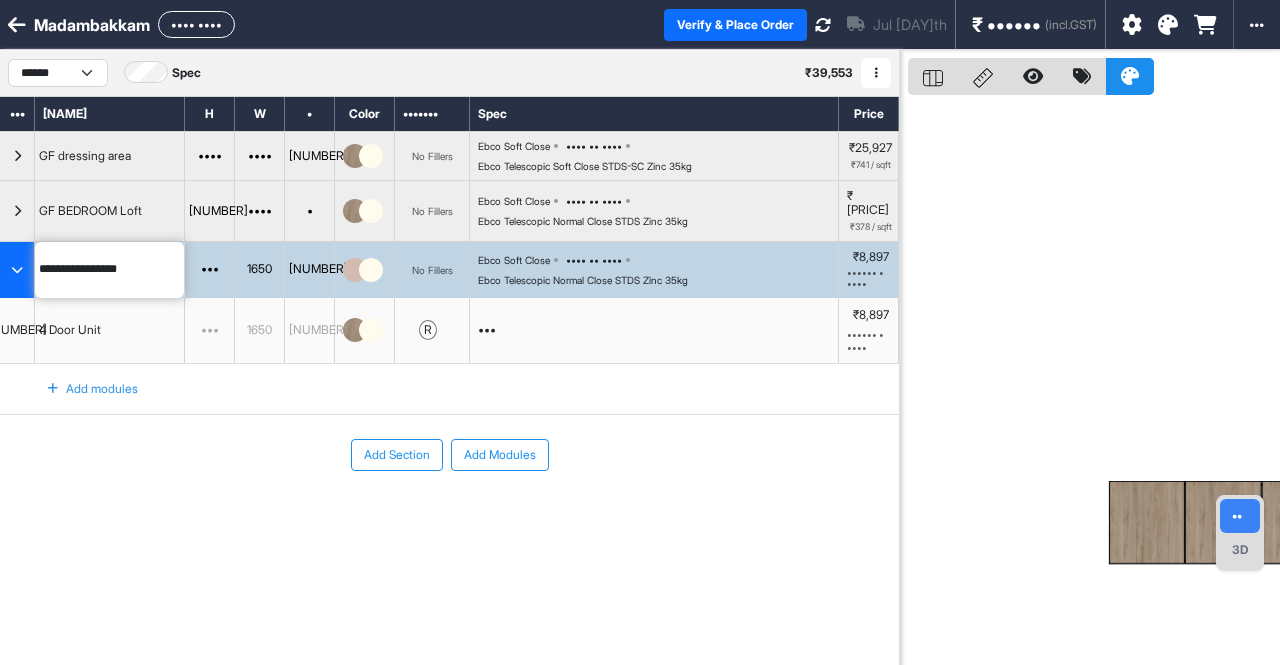 click at bounding box center (17, 270) 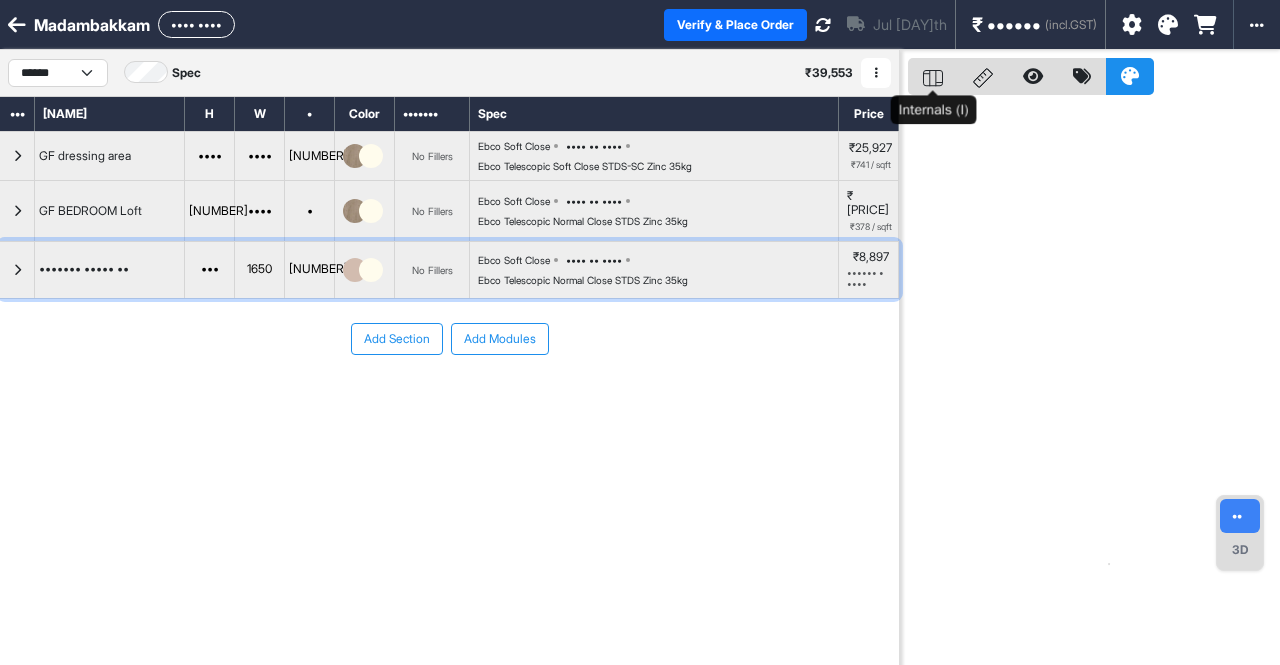 type 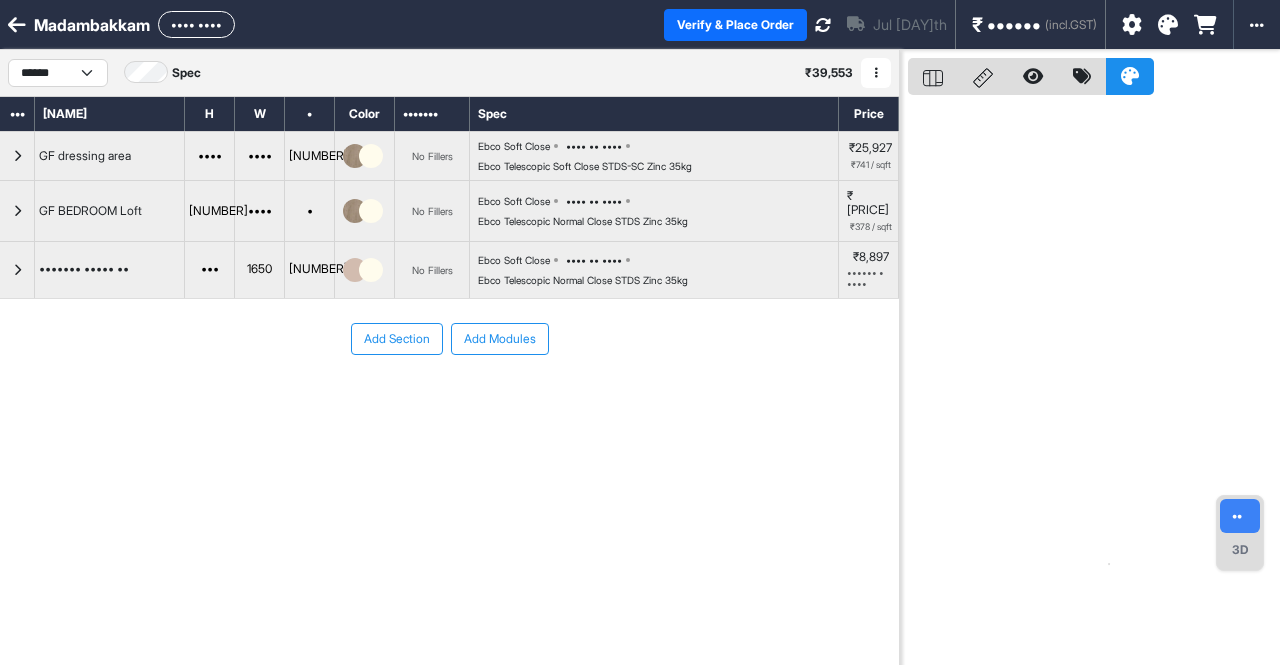 click on "Add Modules" at bounding box center (500, 339) 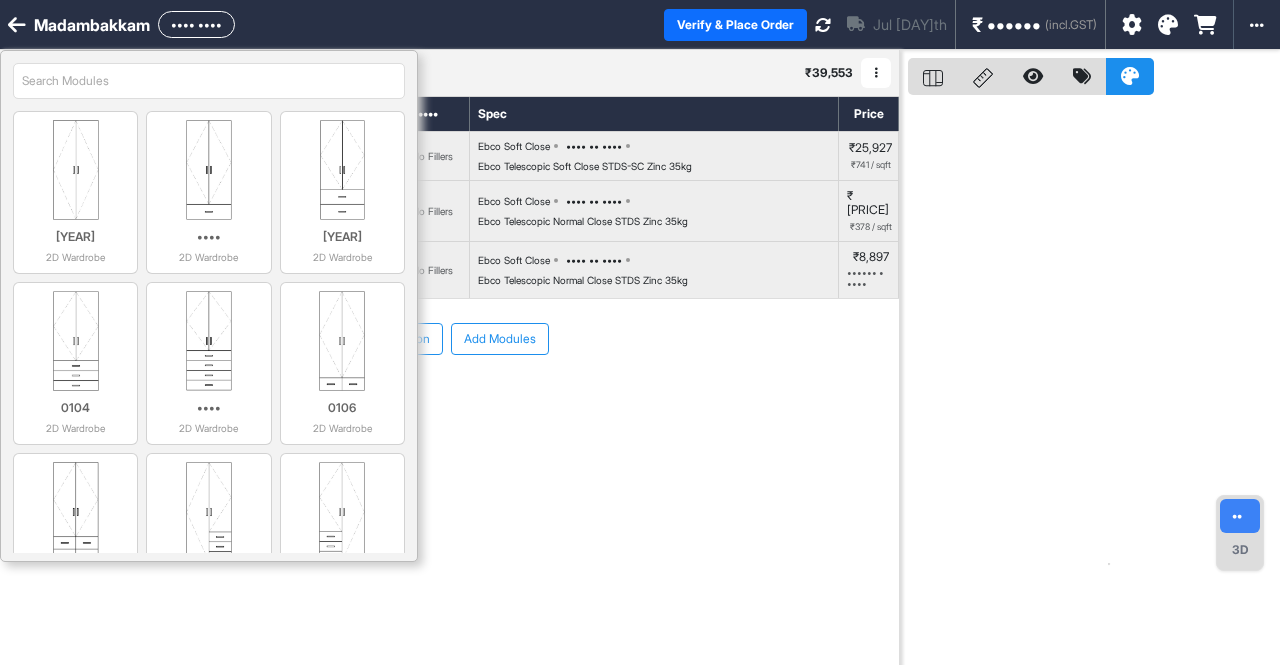 click at bounding box center (209, 81) 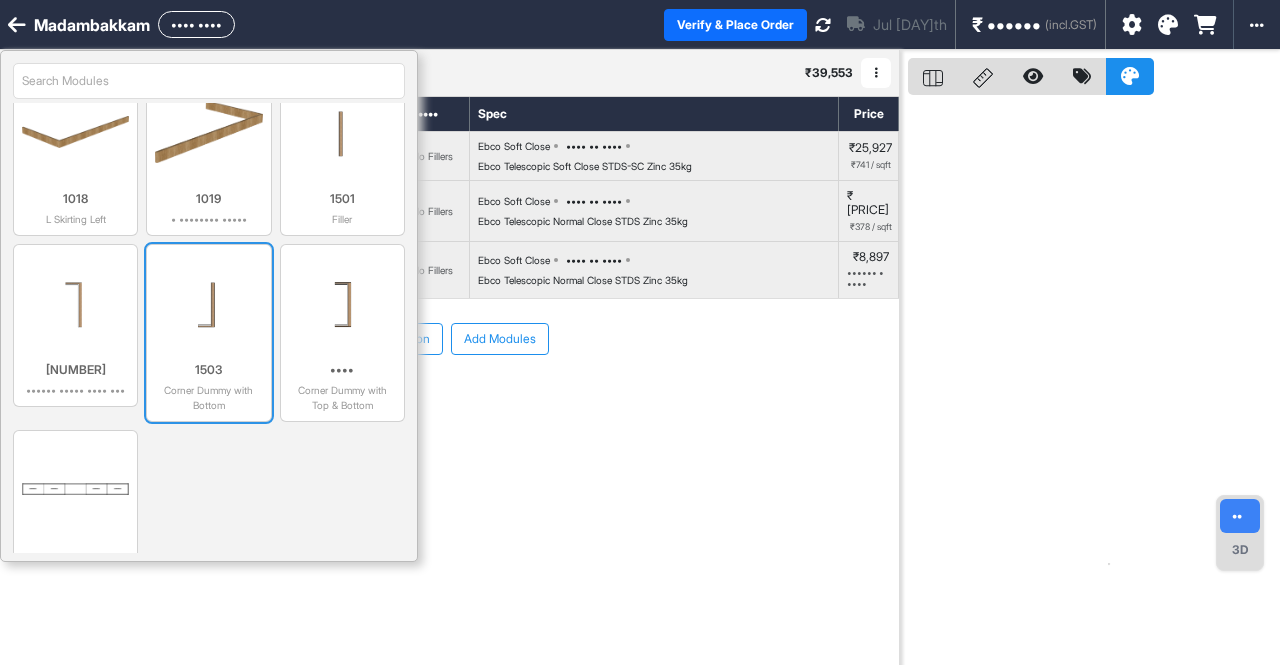 scroll, scrollTop: 6974, scrollLeft: 0, axis: vertical 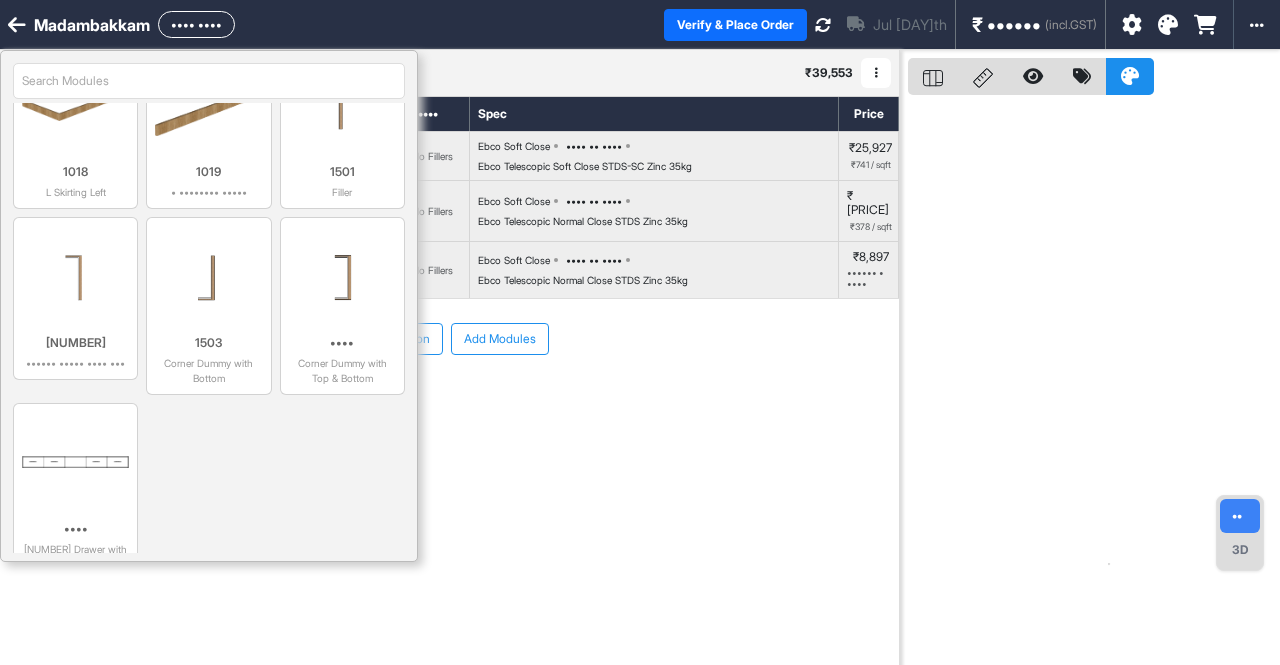 click on "••• ••••••• ••• •••••••" at bounding box center [449, 399] 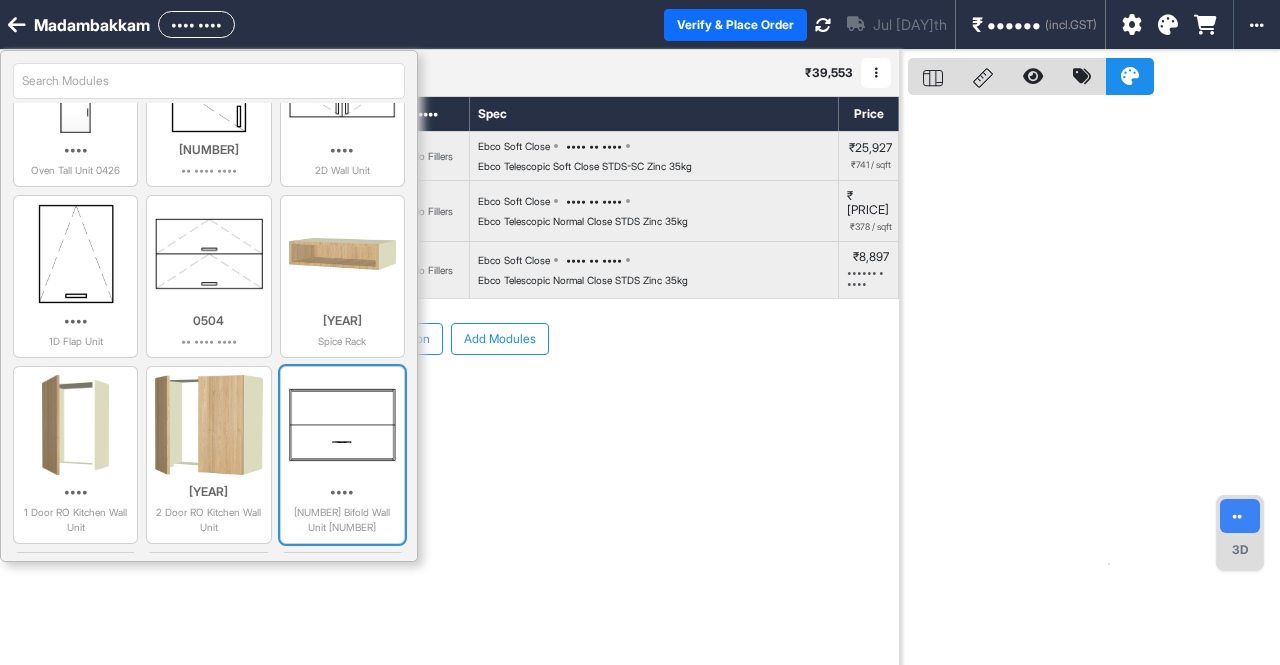 scroll, scrollTop: 3174, scrollLeft: 0, axis: vertical 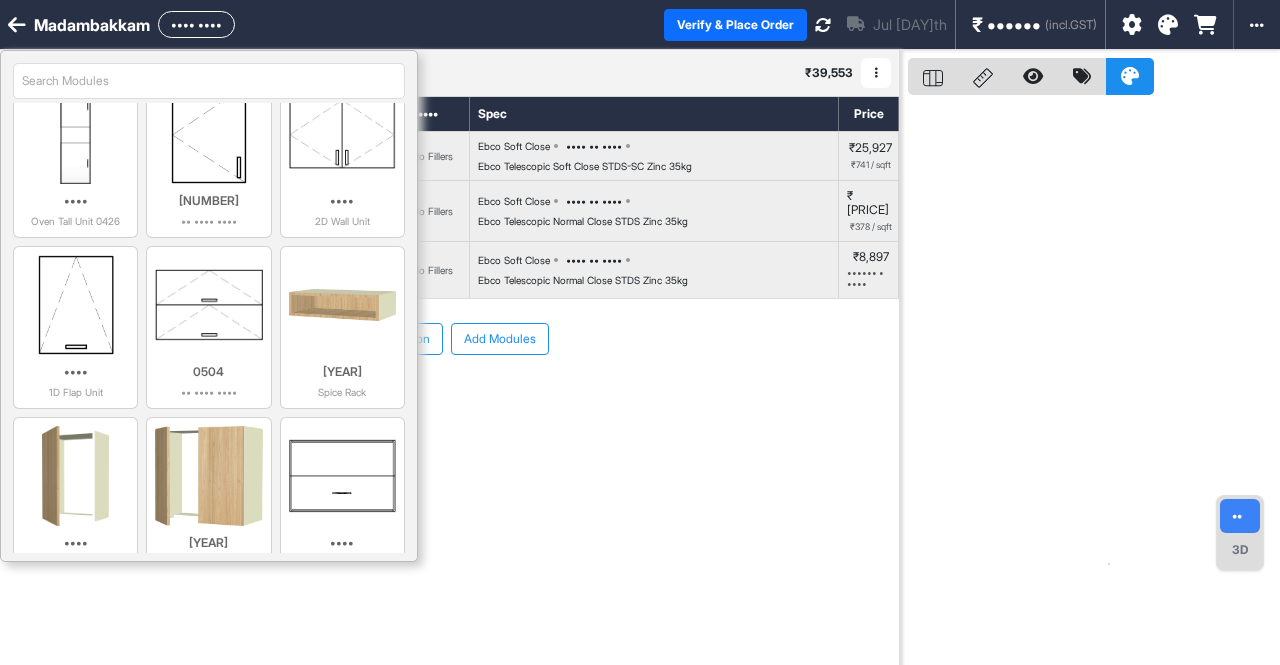 click on "••• ••••••• ••• •••••••" at bounding box center (449, 399) 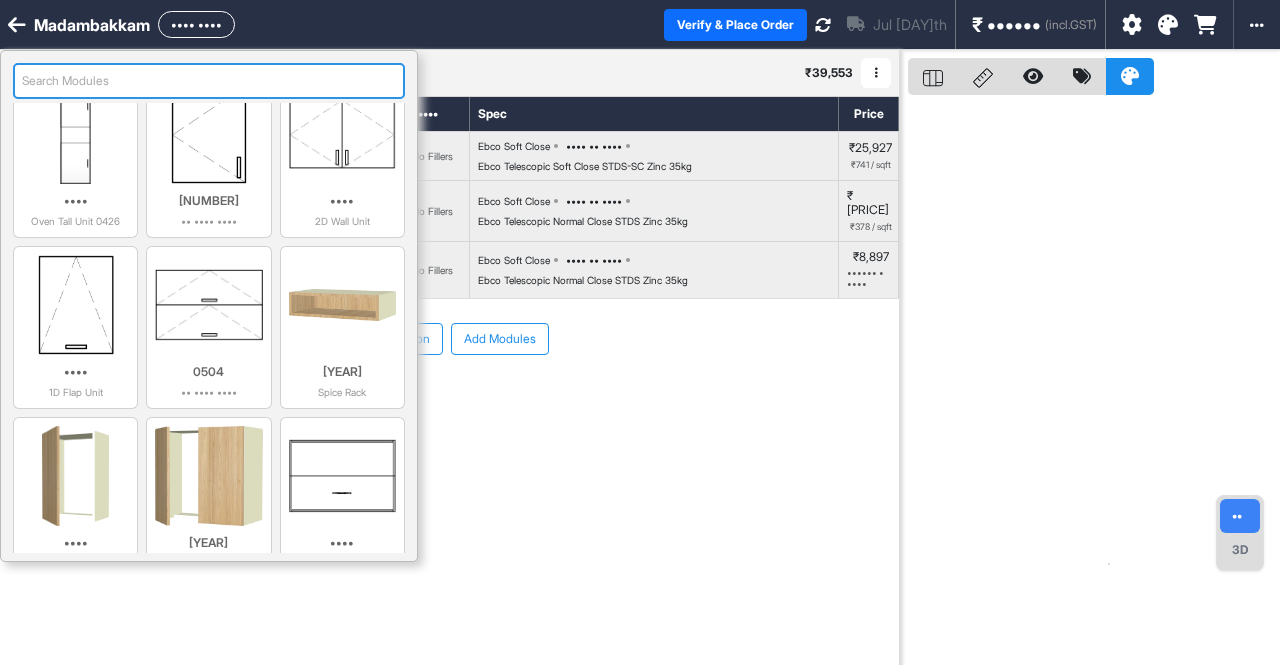 drag, startPoint x: 168, startPoint y: 75, endPoint x: 1, endPoint y: 73, distance: 167.01198 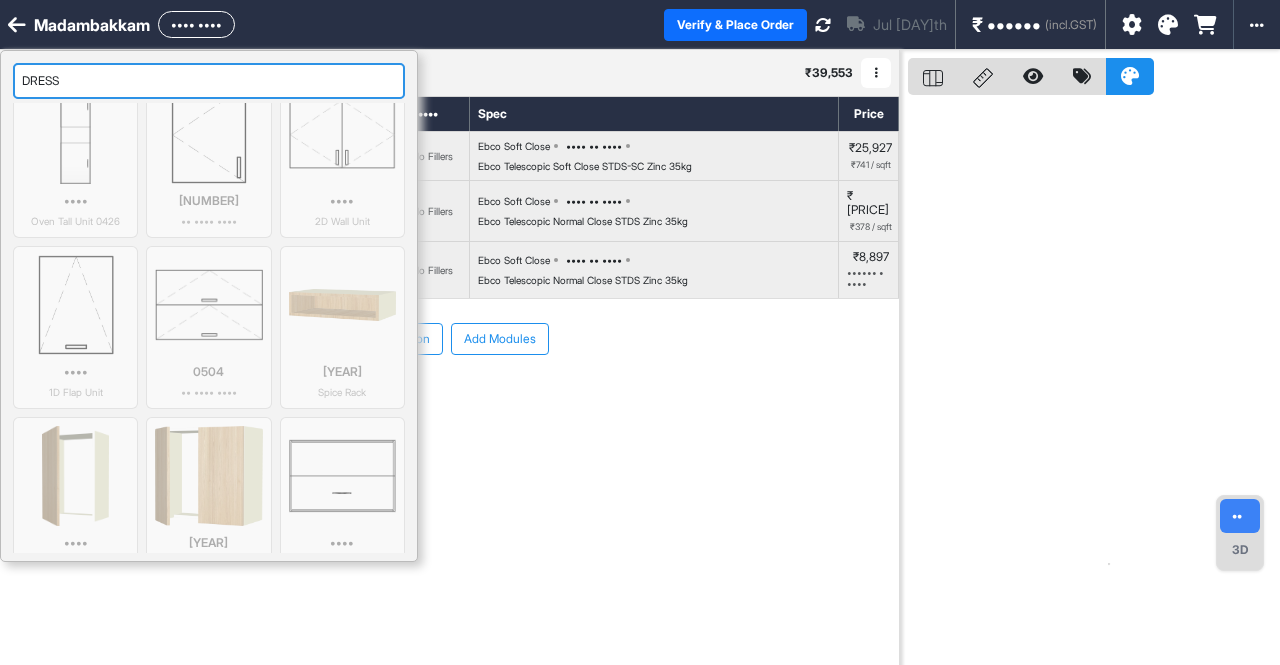 scroll, scrollTop: 0, scrollLeft: 0, axis: both 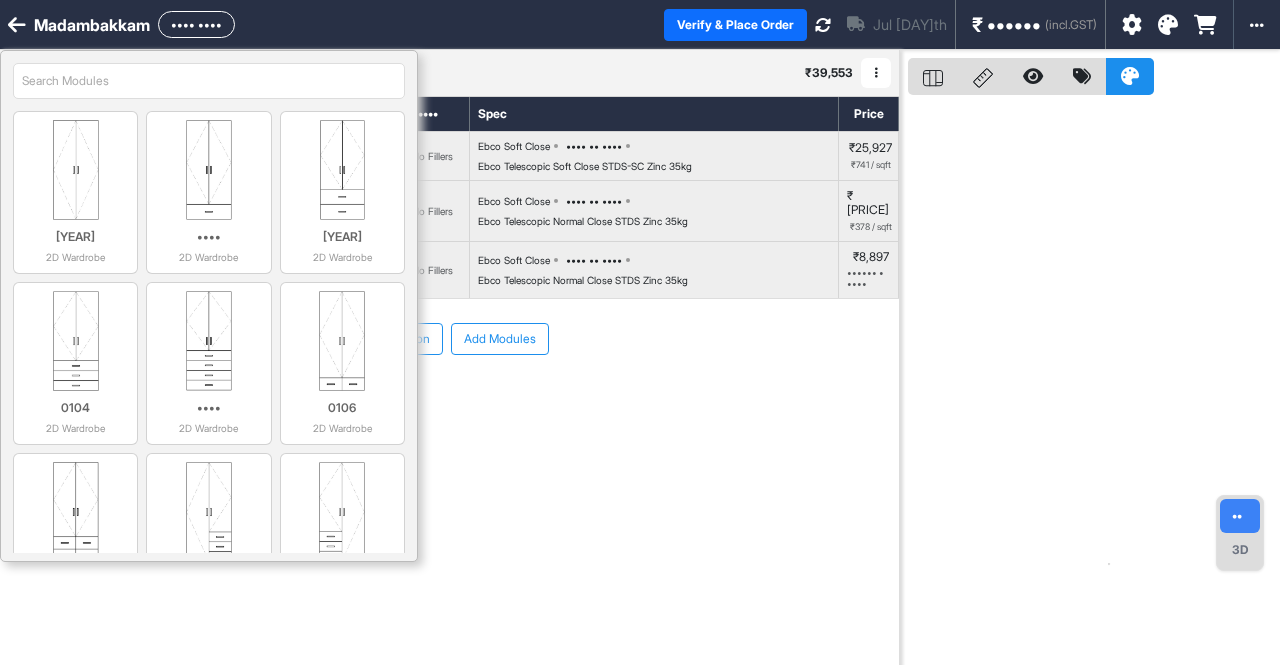 click on "••• ••••••• ••• •••••••" at bounding box center [449, 399] 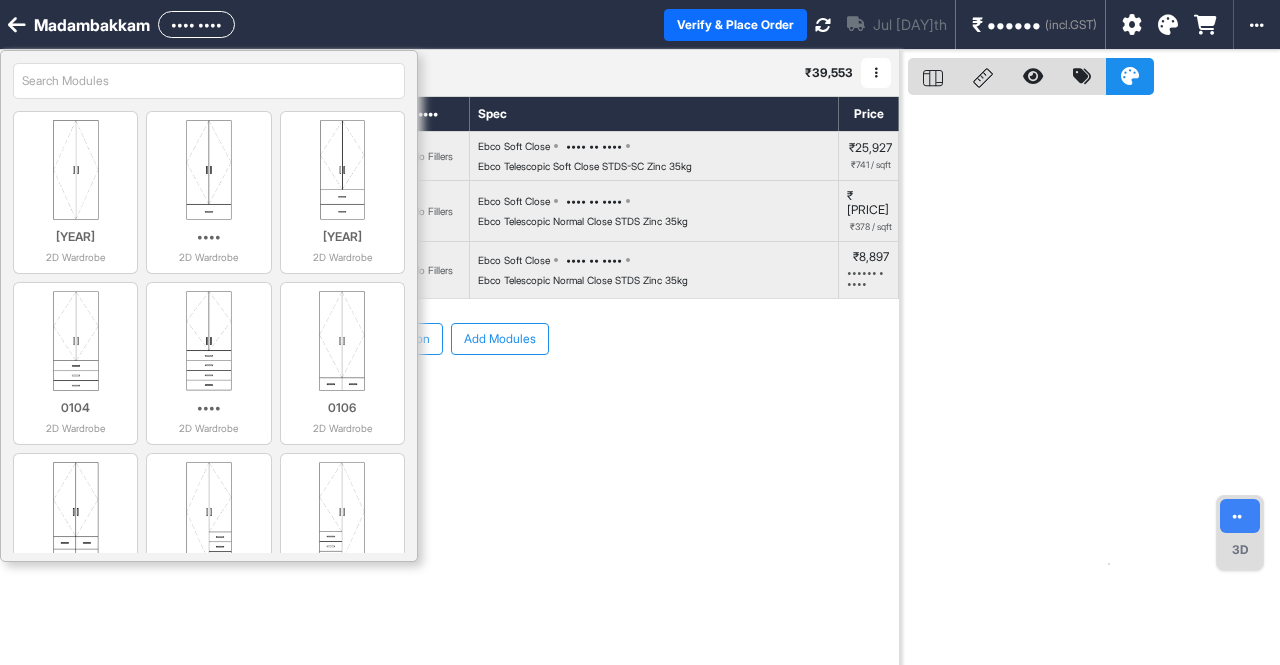 click at bounding box center [17, 25] 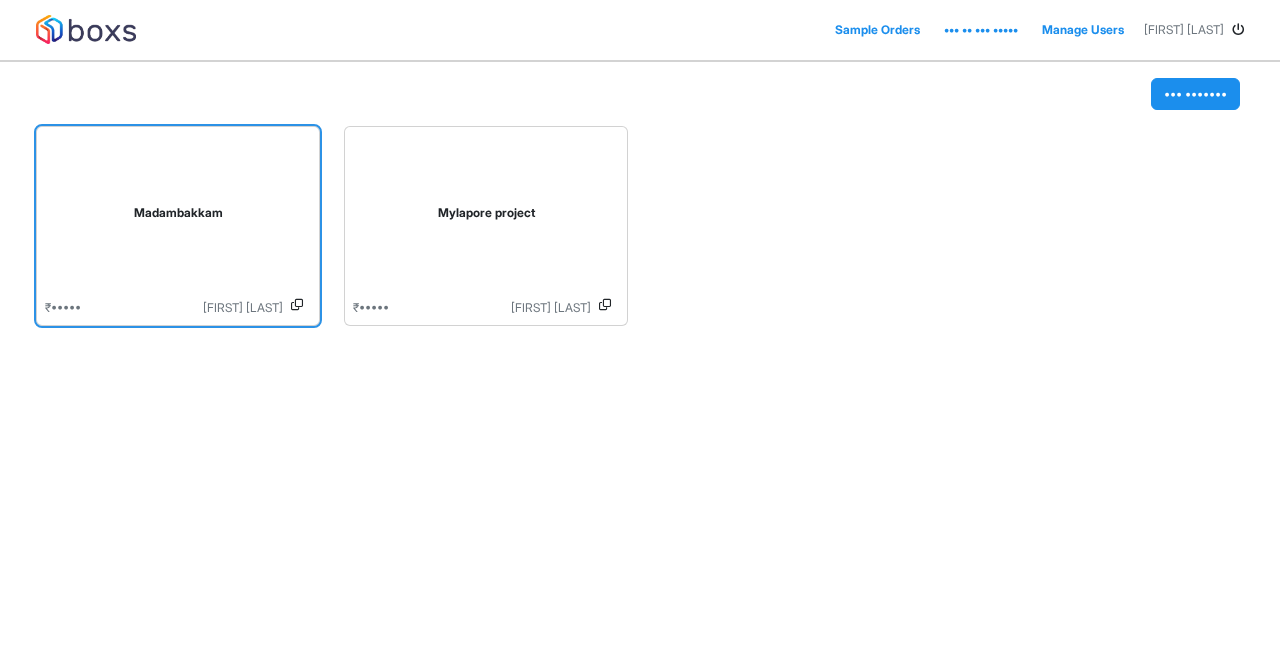 click on "Madambakkam" at bounding box center (178, 217) 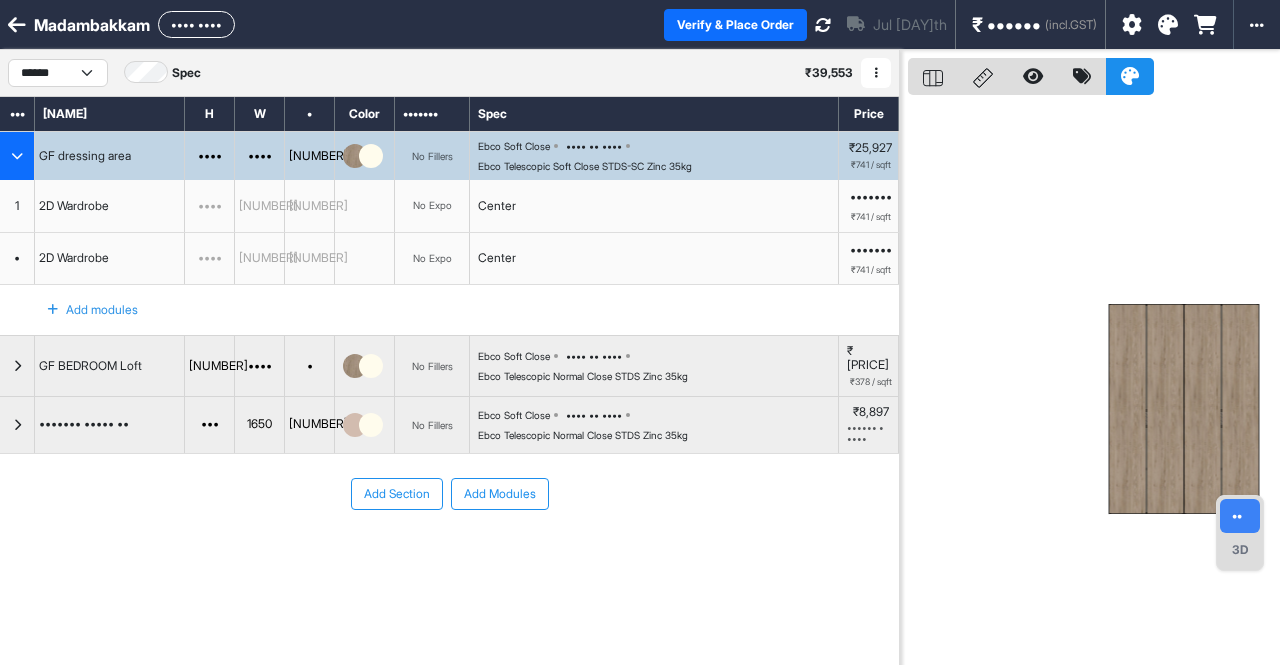 click on "••• ••••••• ••• •••••••" at bounding box center [449, 494] 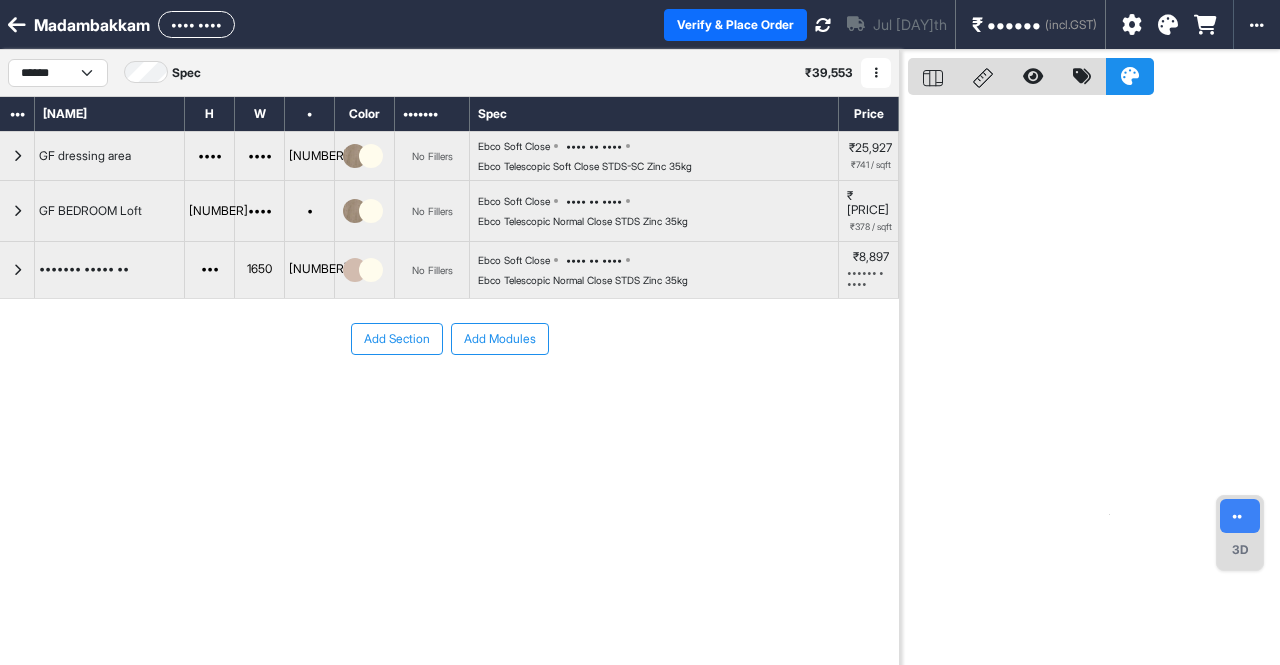 click on "Add Section" at bounding box center [397, 339] 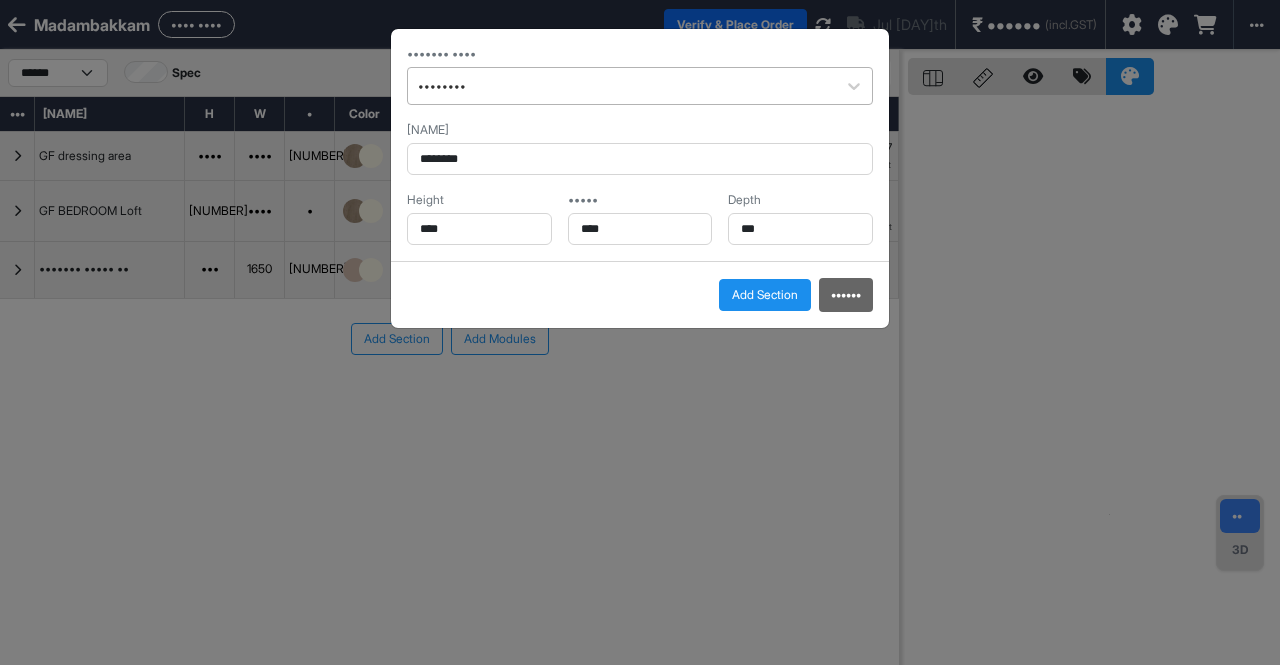 click on "••••••••" at bounding box center (622, 86) 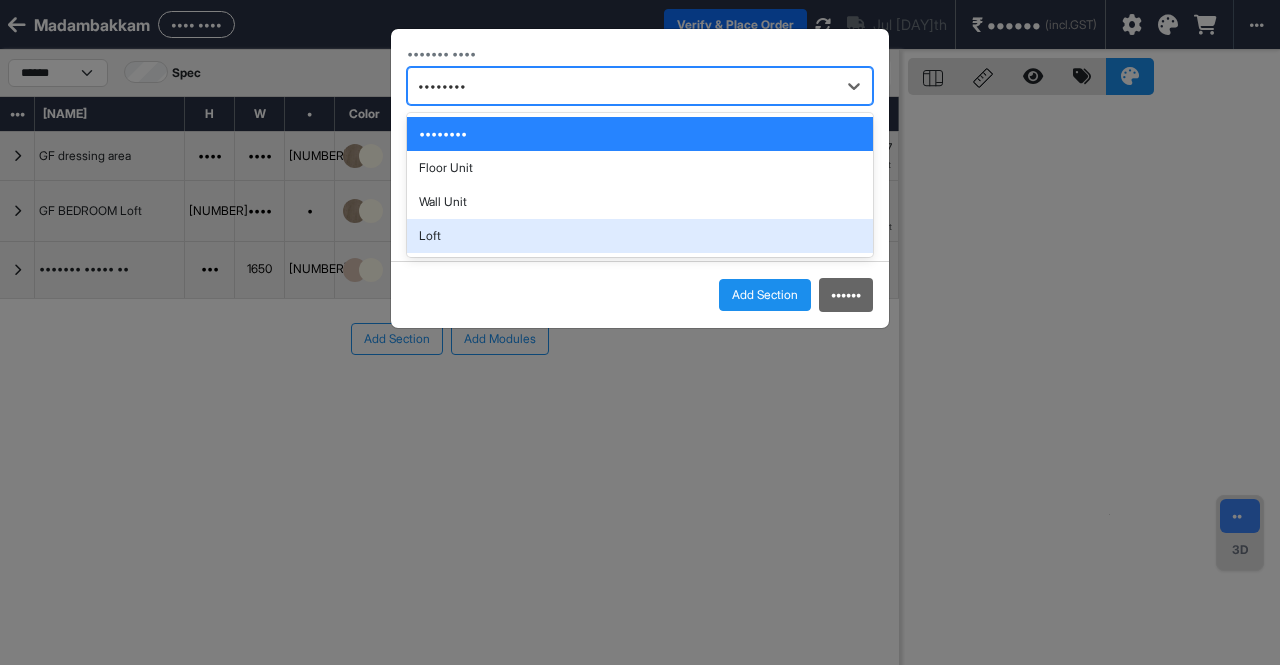 click on "Loft" at bounding box center (640, 236) 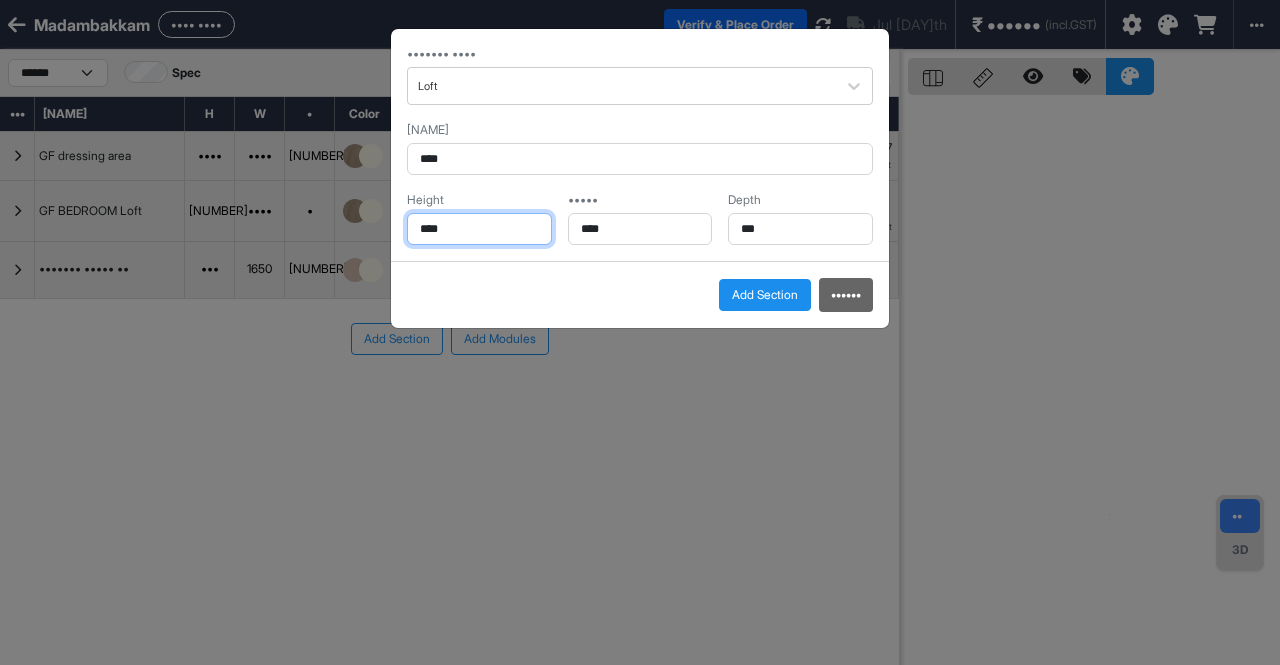 click on "••••" at bounding box center [479, 229] 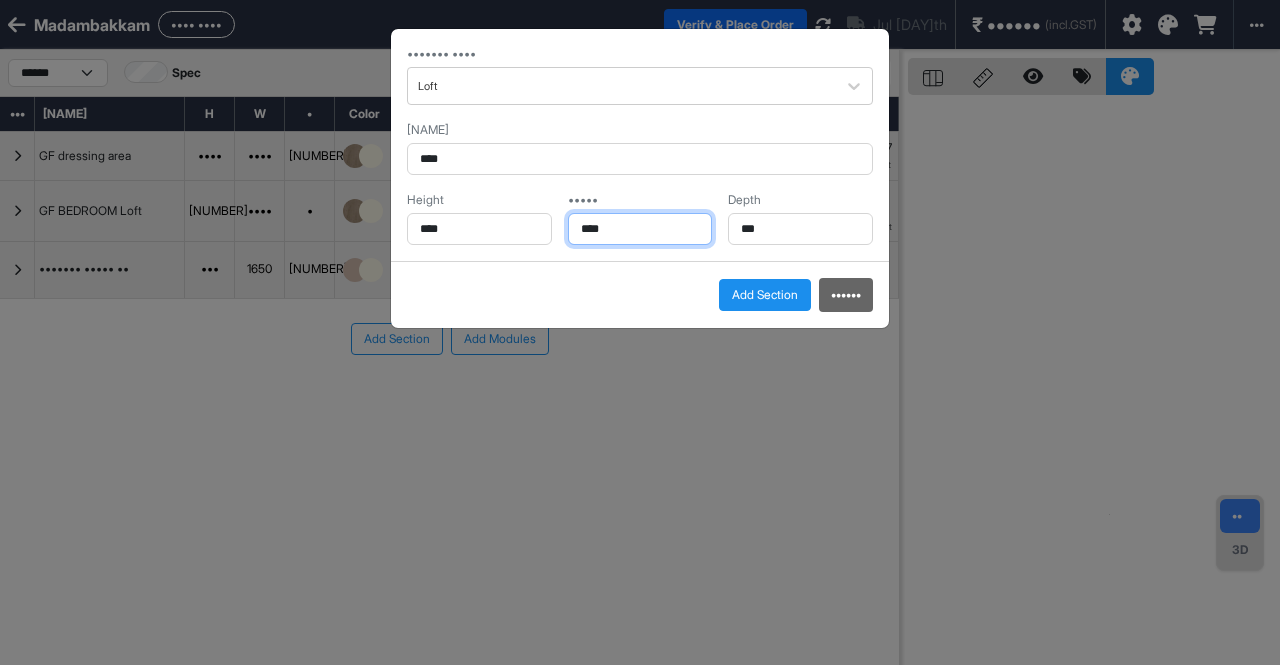 drag, startPoint x: 663, startPoint y: 230, endPoint x: 518, endPoint y: 231, distance: 145.00345 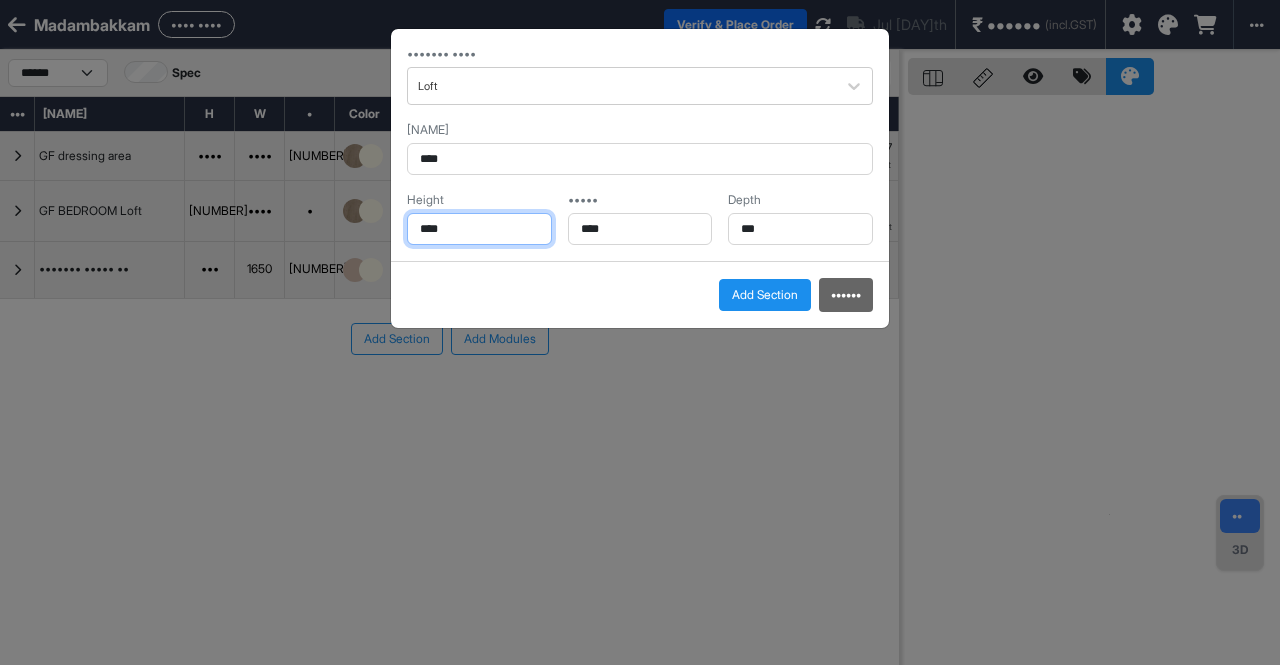 drag, startPoint x: 491, startPoint y: 219, endPoint x: 428, endPoint y: 230, distance: 63.953106 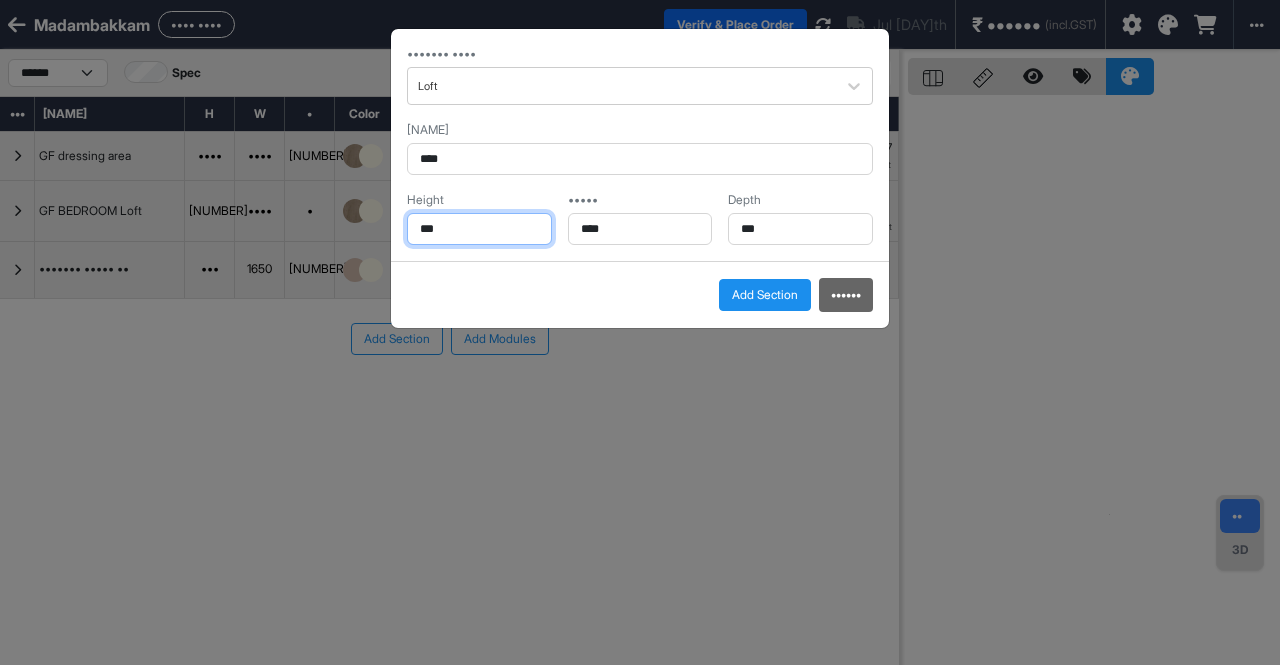 type on "***" 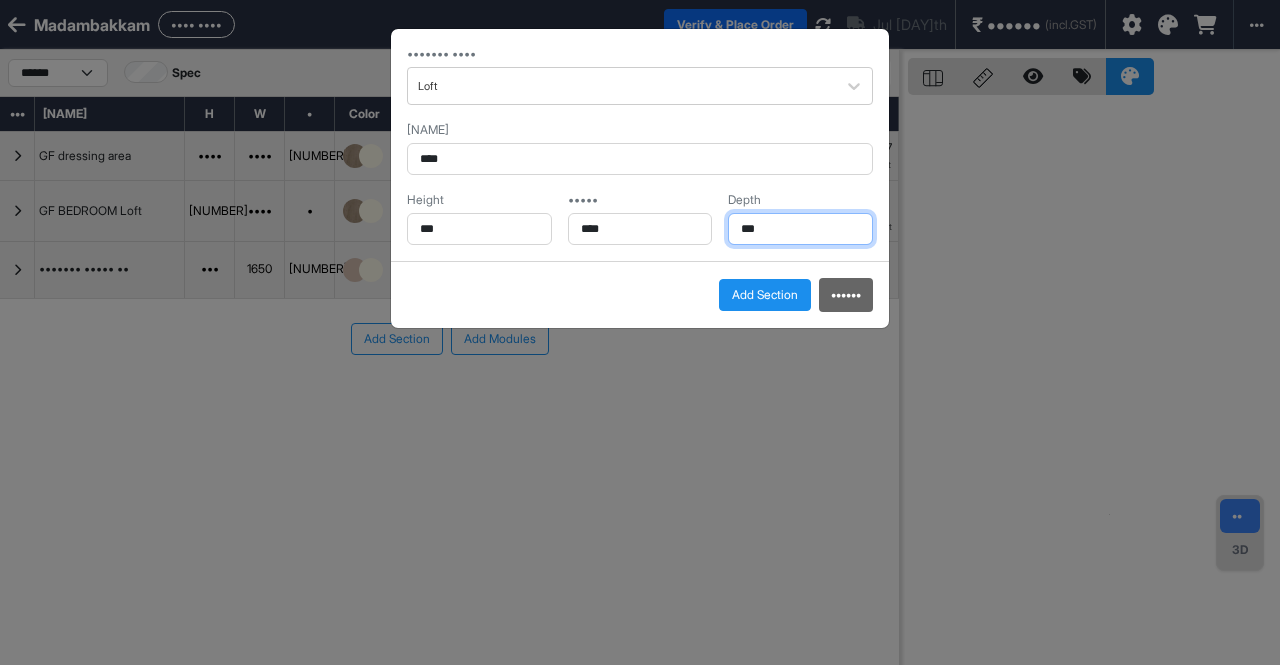drag, startPoint x: 764, startPoint y: 230, endPoint x: 653, endPoint y: 248, distance: 112.44999 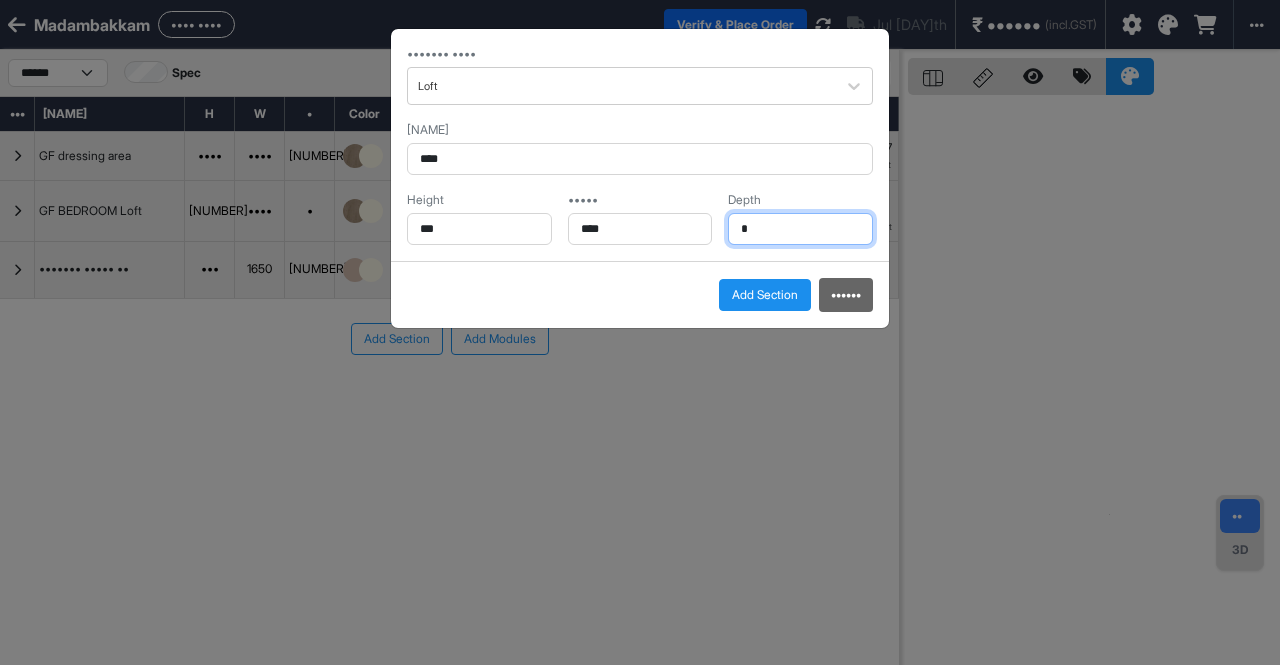 type on "*" 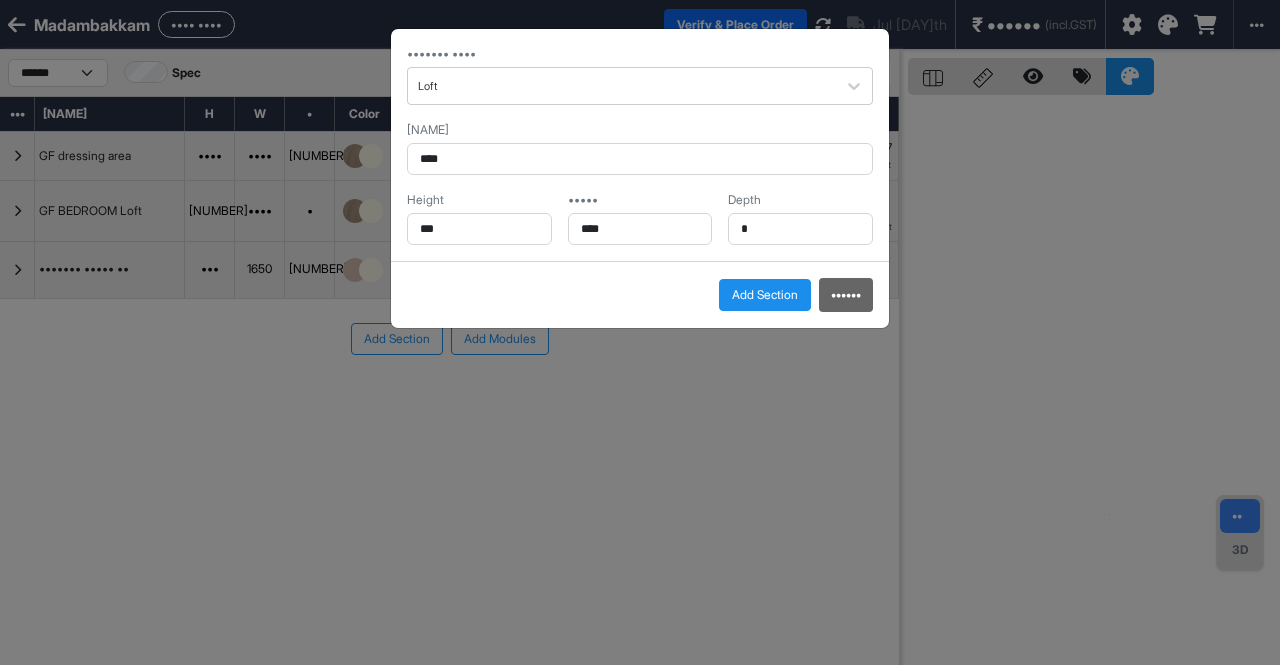 click on "Add Section" at bounding box center [765, 295] 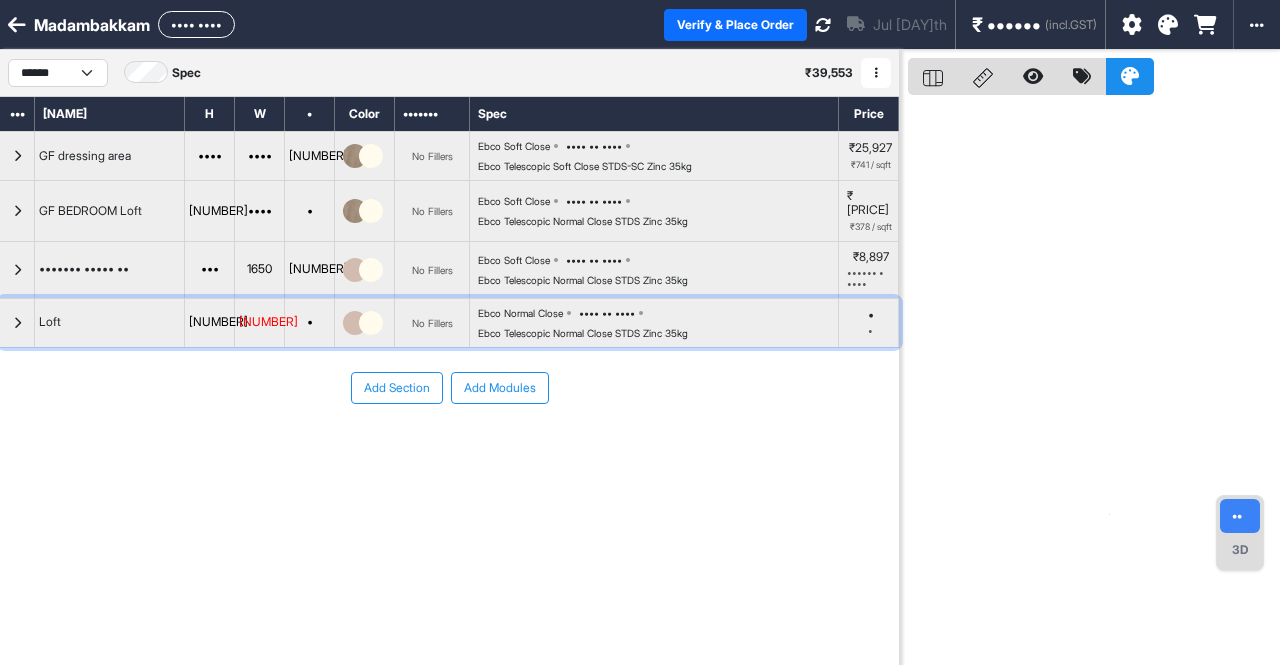 click at bounding box center [17, 156] 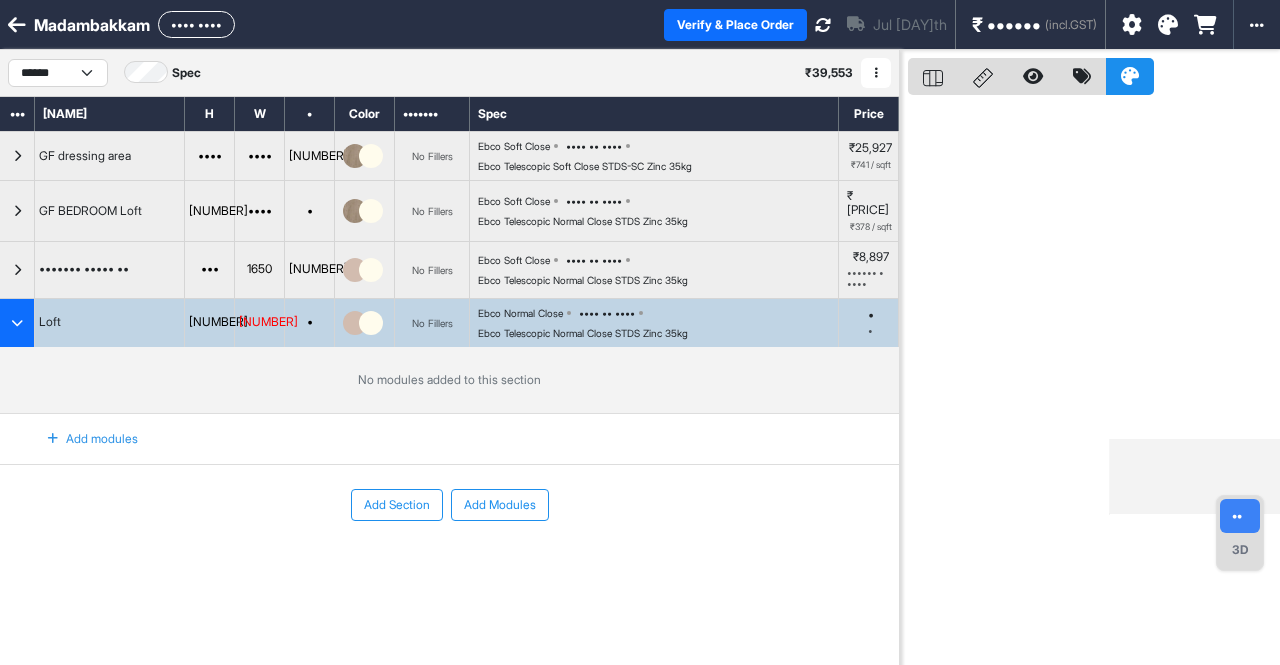 click on "Add modules" at bounding box center [81, 439] 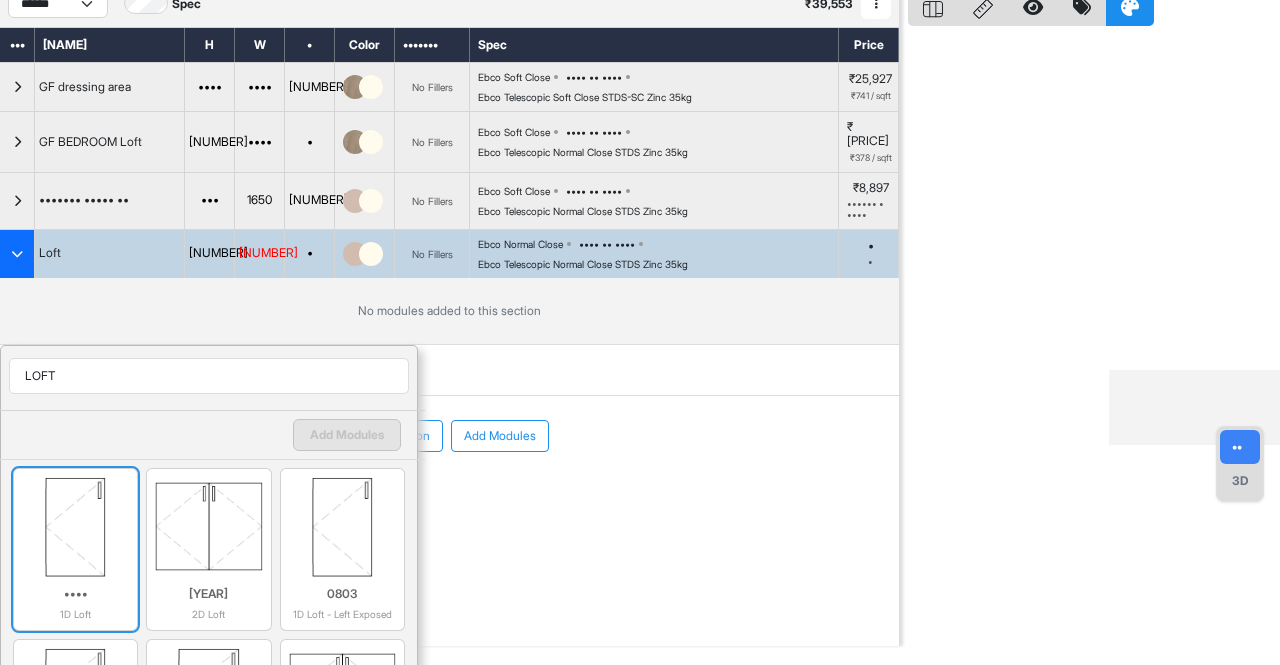 scroll, scrollTop: 100, scrollLeft: 0, axis: vertical 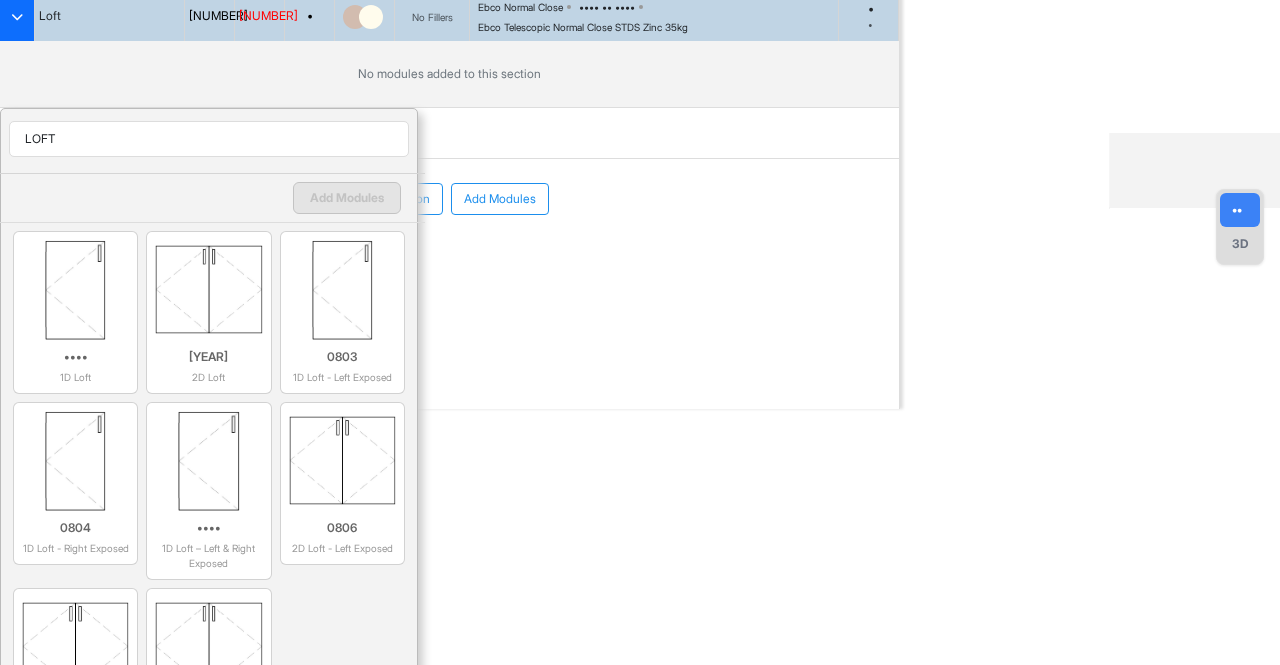 click on "LOFT" at bounding box center (209, 139) 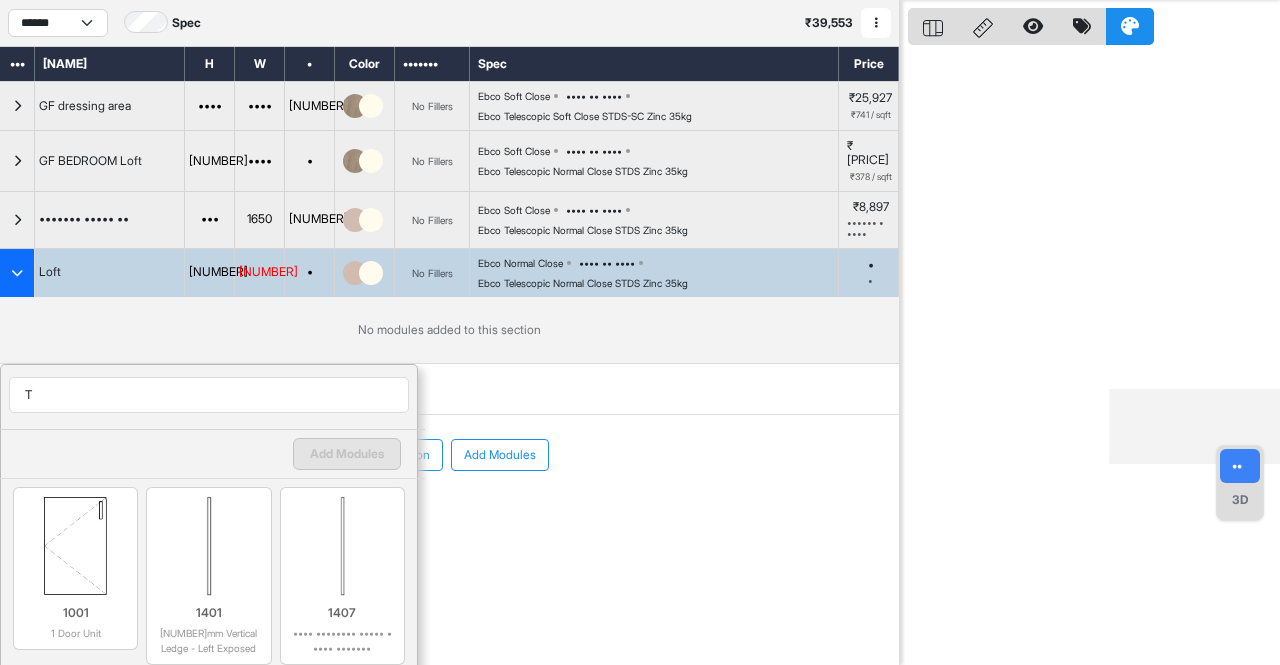 scroll, scrollTop: 306, scrollLeft: 0, axis: vertical 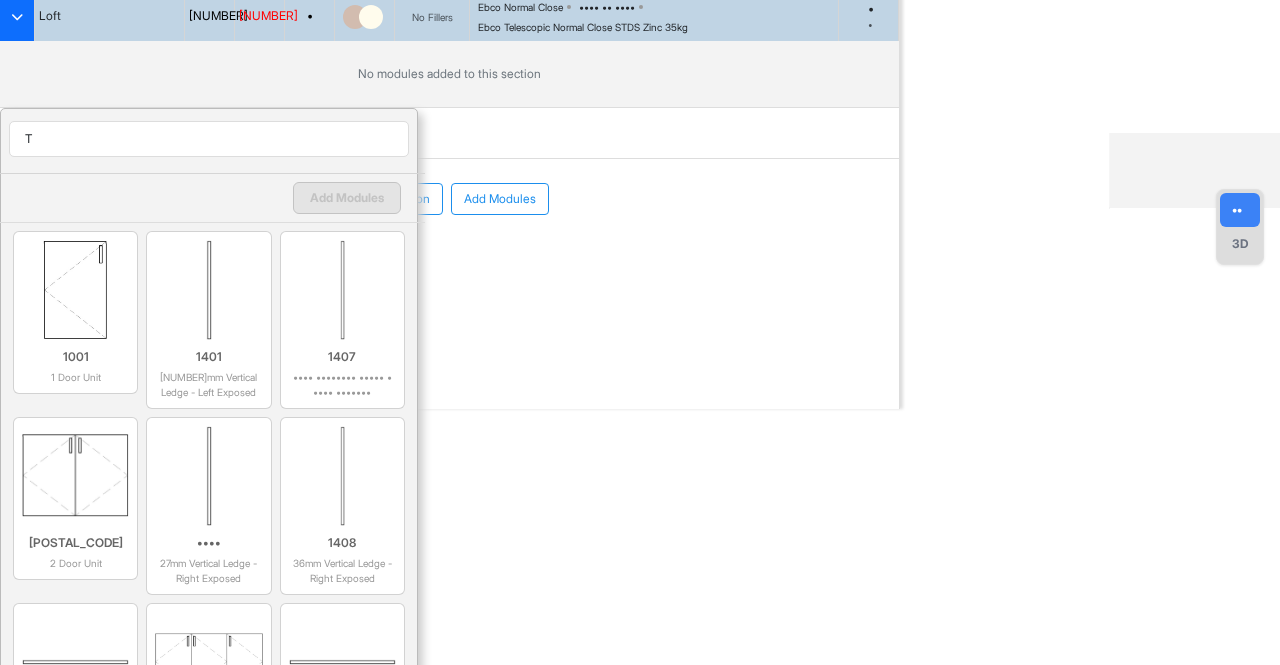 click on "T" at bounding box center [209, 139] 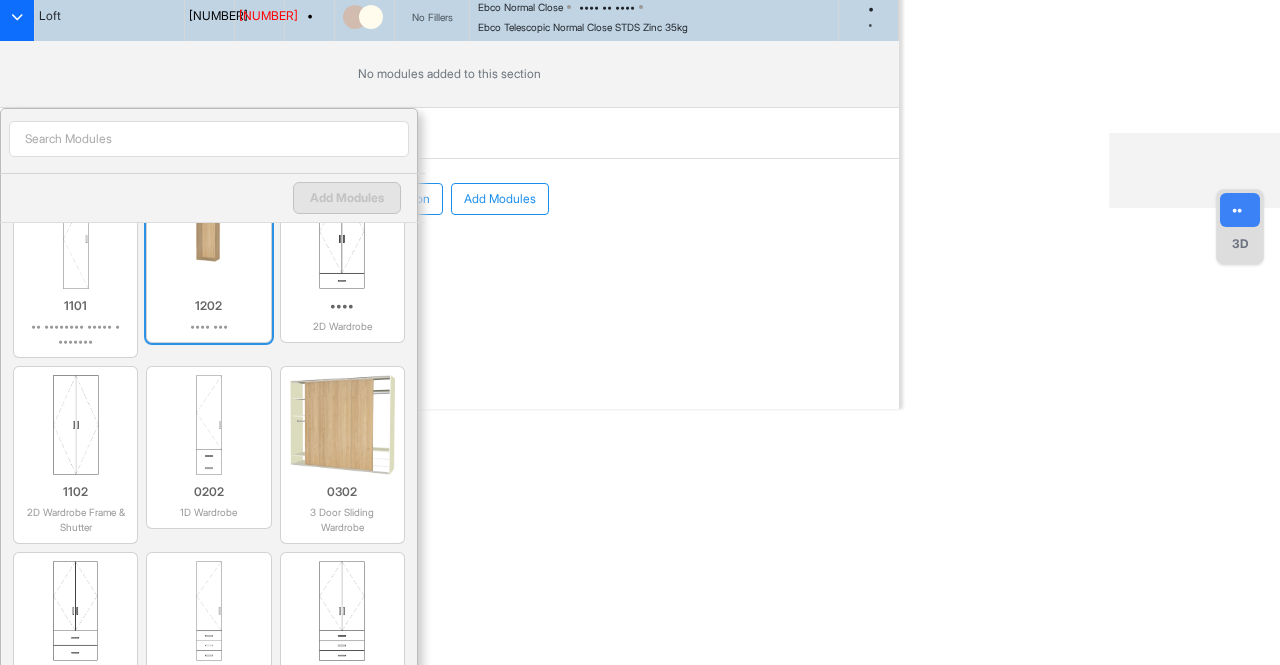 scroll, scrollTop: 4500, scrollLeft: 0, axis: vertical 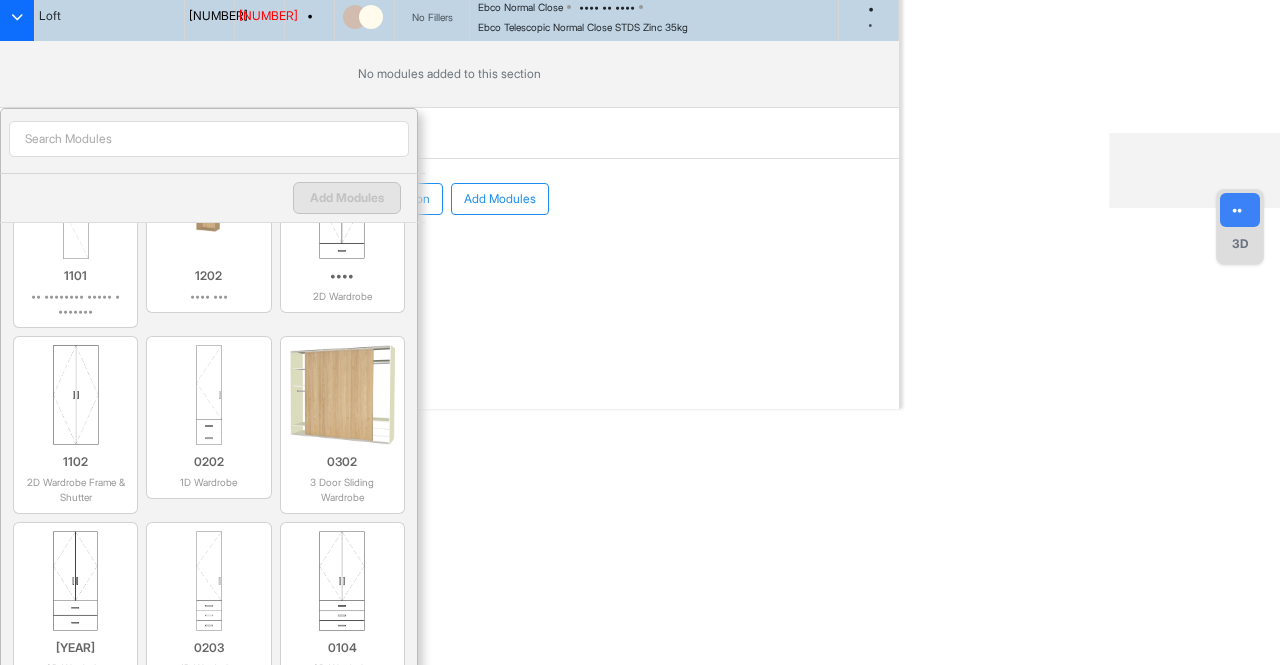 click at bounding box center [209, 139] 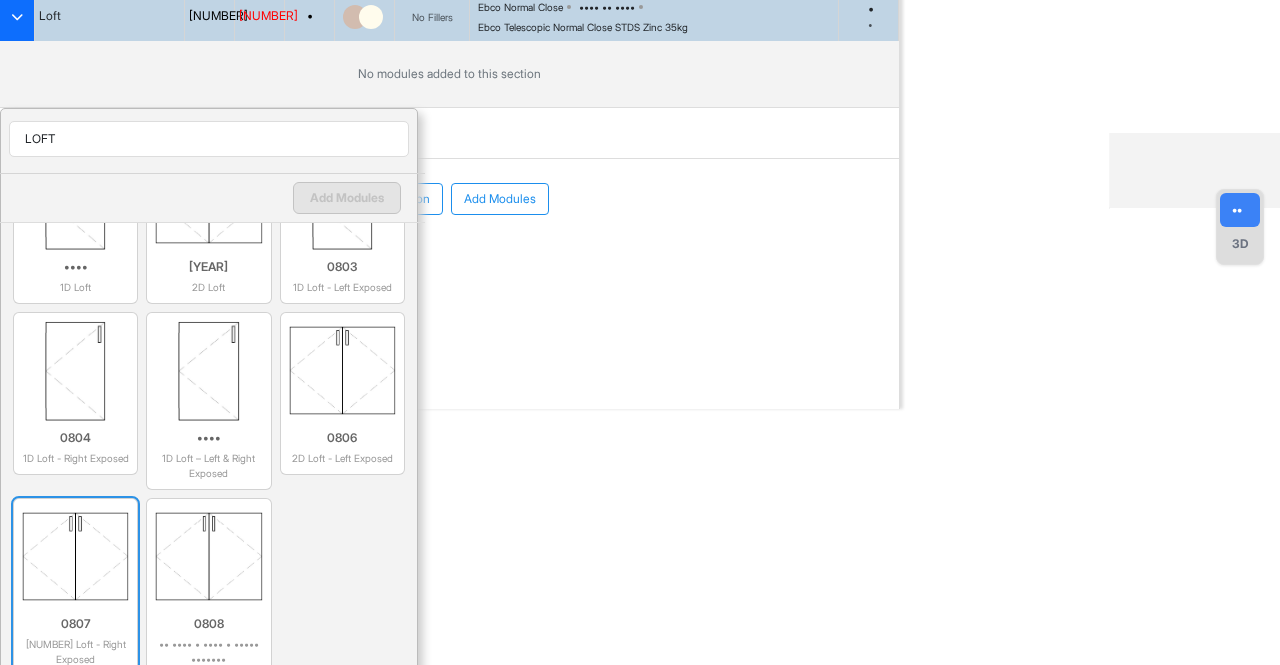 scroll, scrollTop: 0, scrollLeft: 0, axis: both 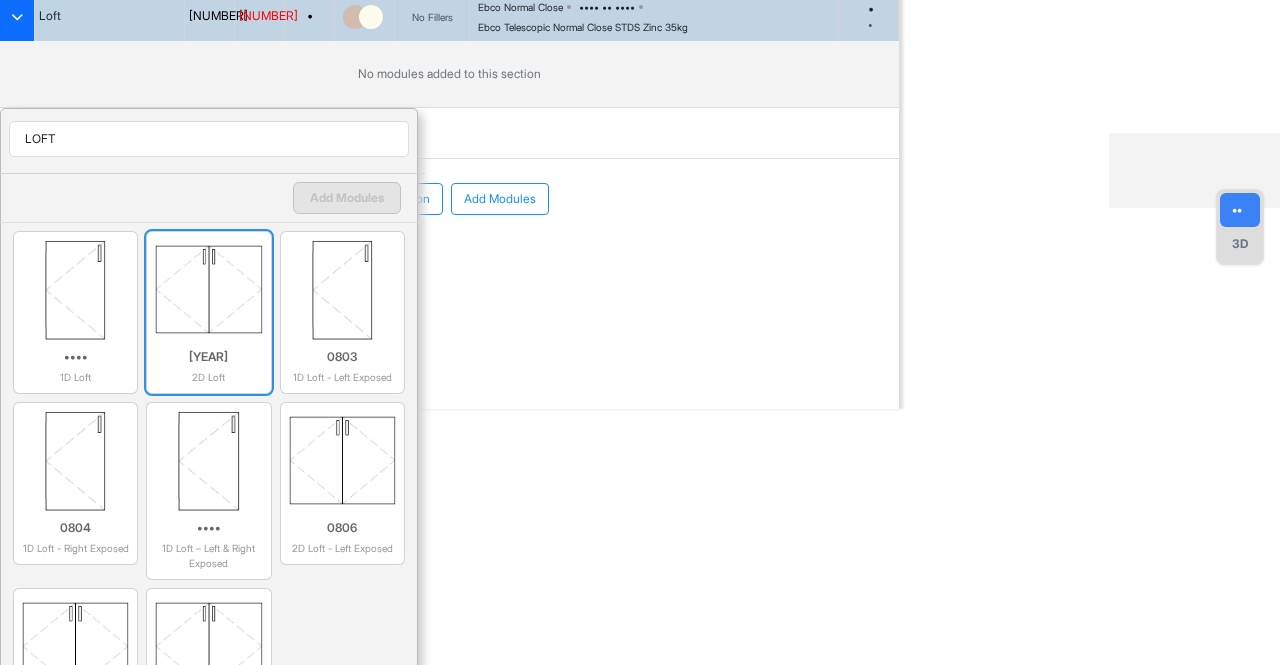 type on "LOFT" 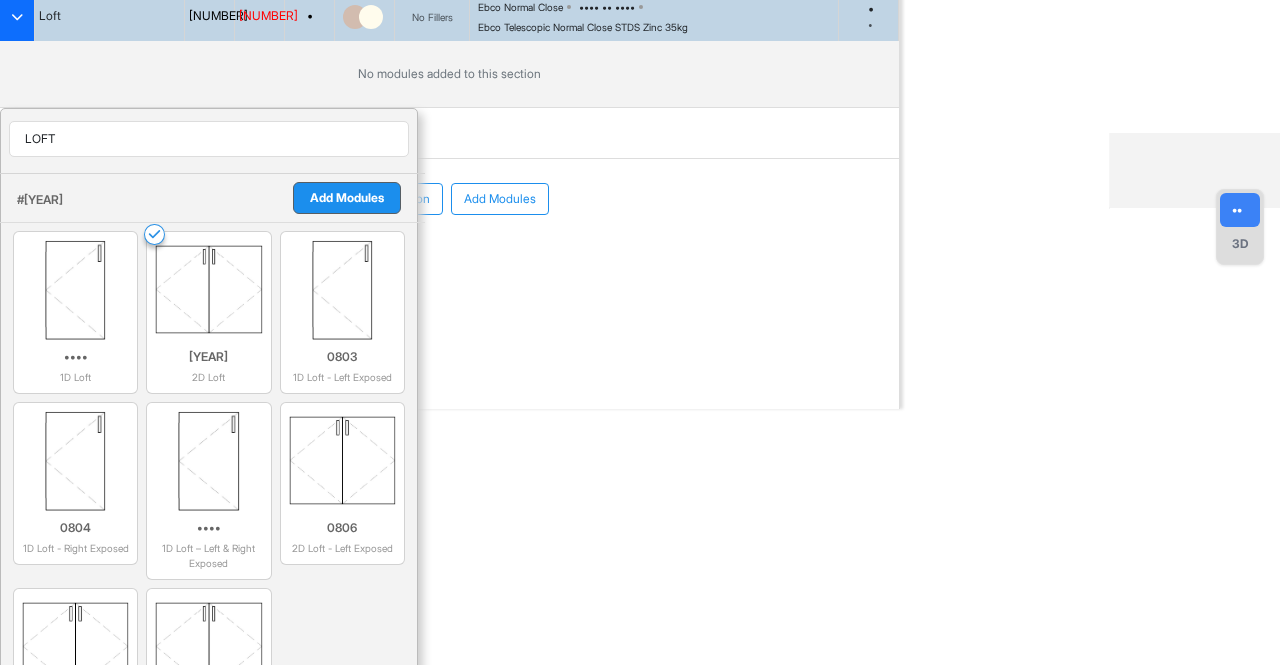 click on "Add Modules" at bounding box center (347, 198) 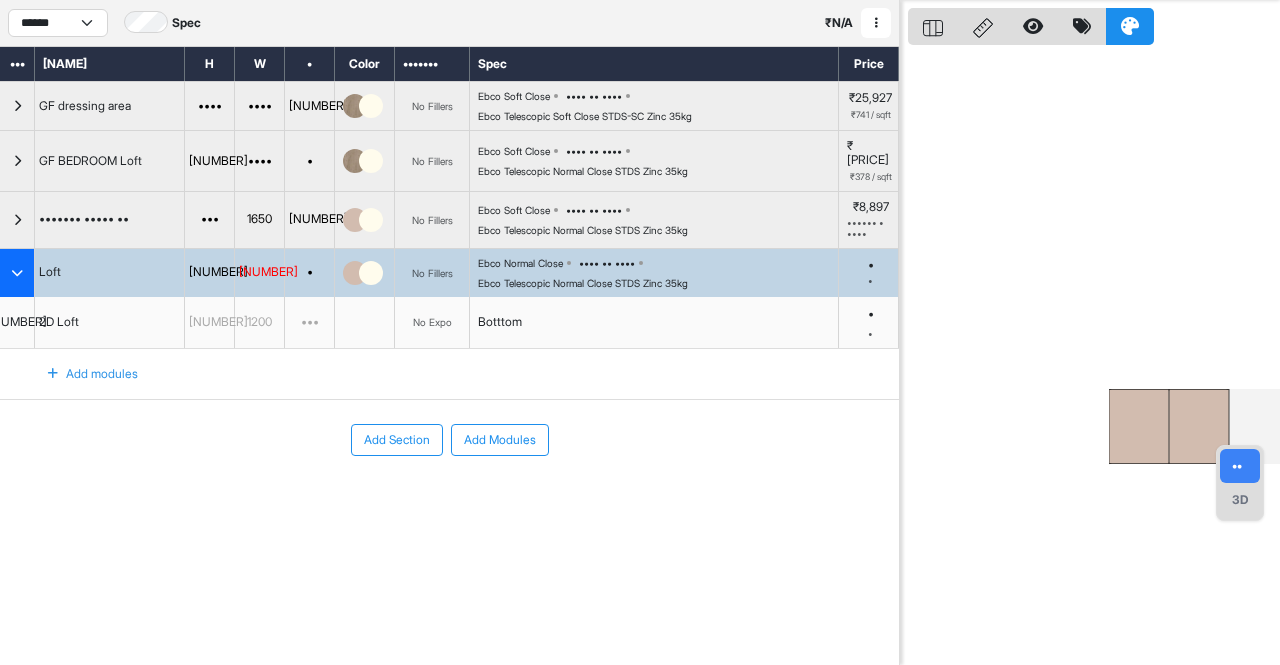 click on "Add modules" at bounding box center [81, 374] 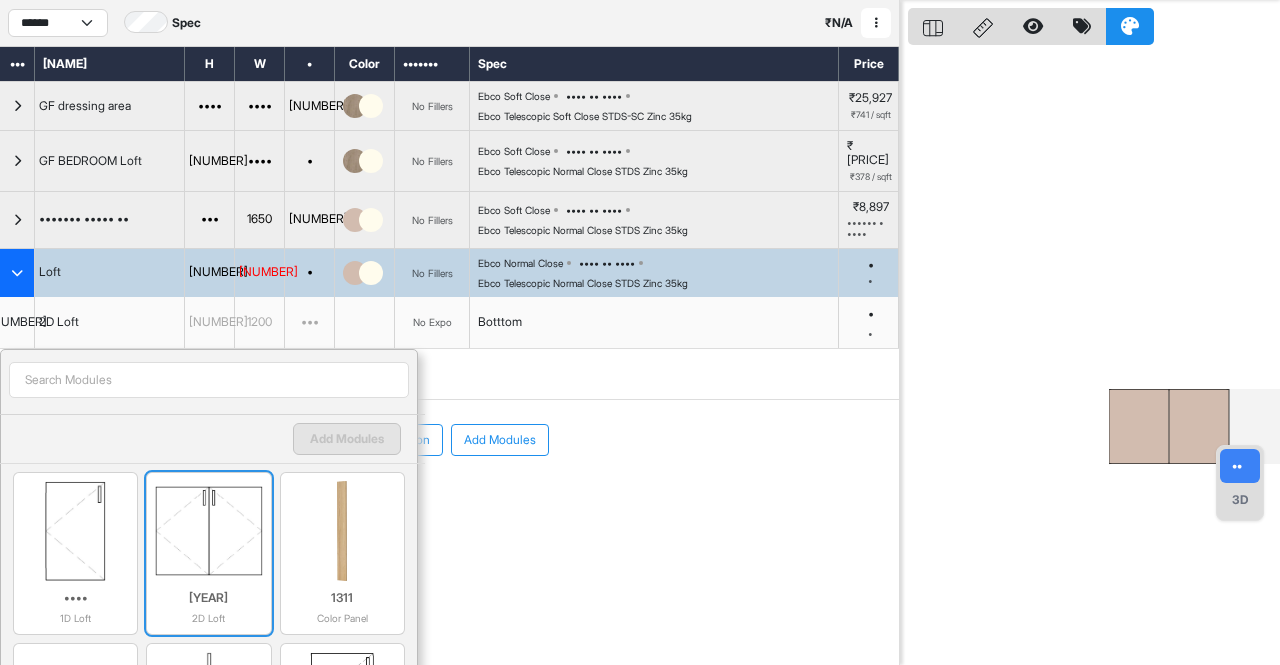 click at bounding box center (208, 531) 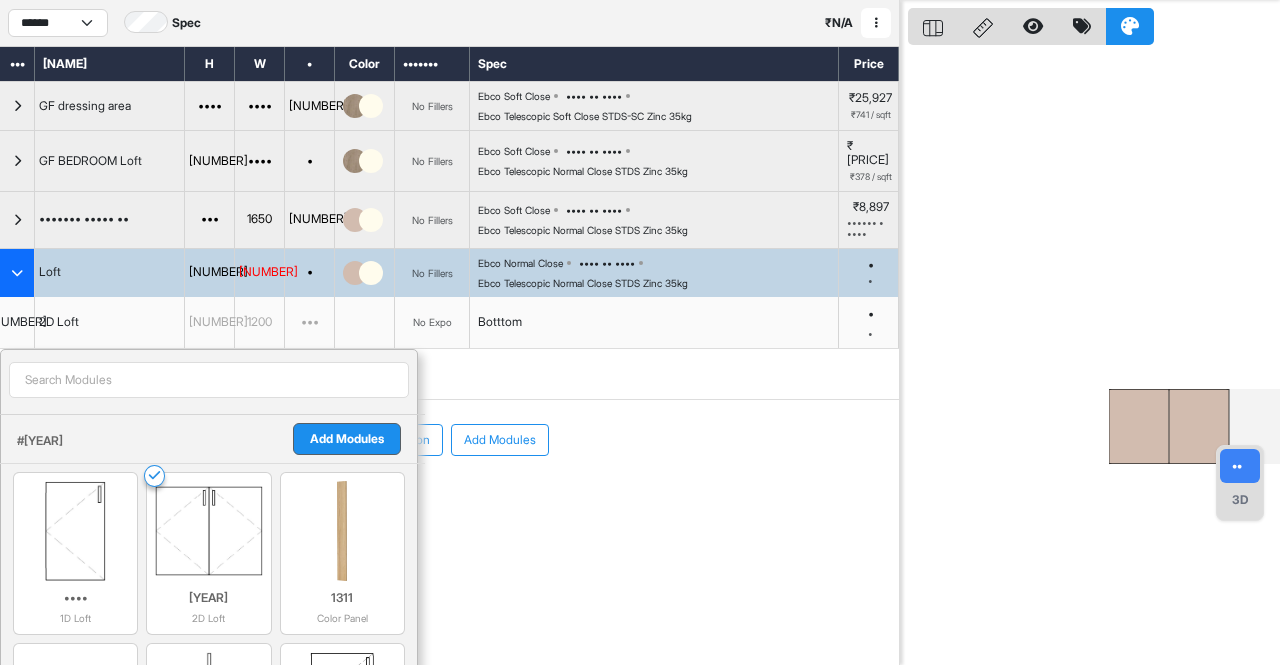 click on "Add Modules" at bounding box center [347, 439] 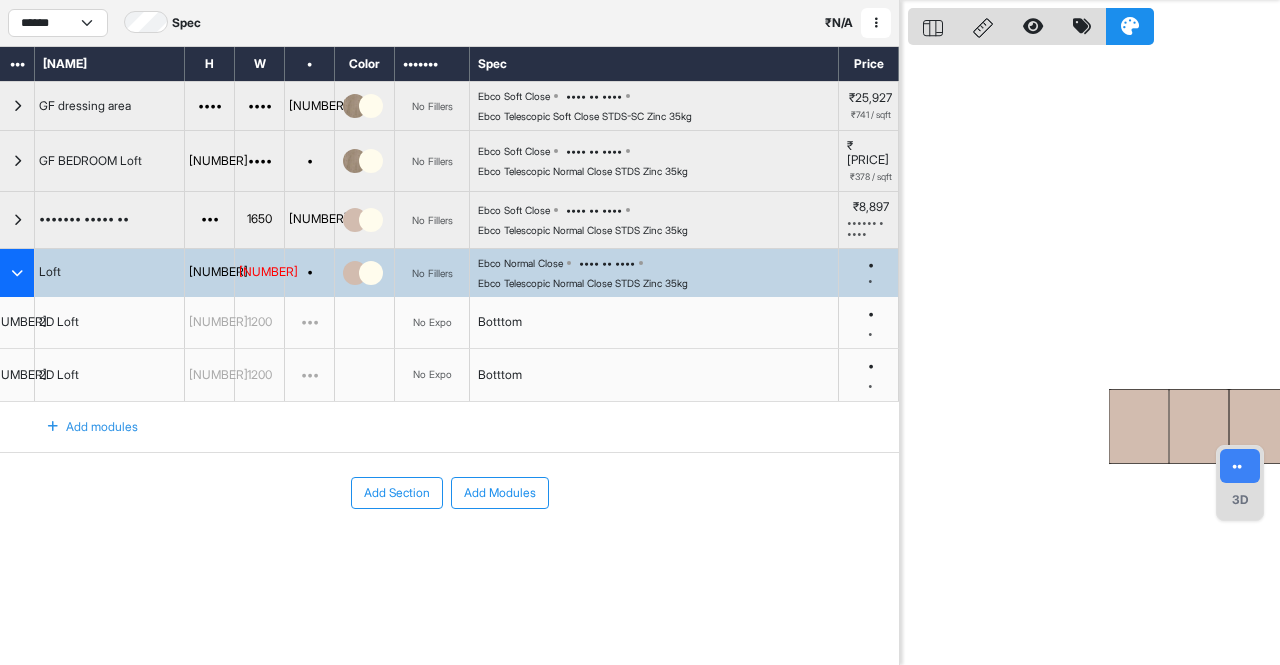 click on "Add modules" at bounding box center (81, 427) 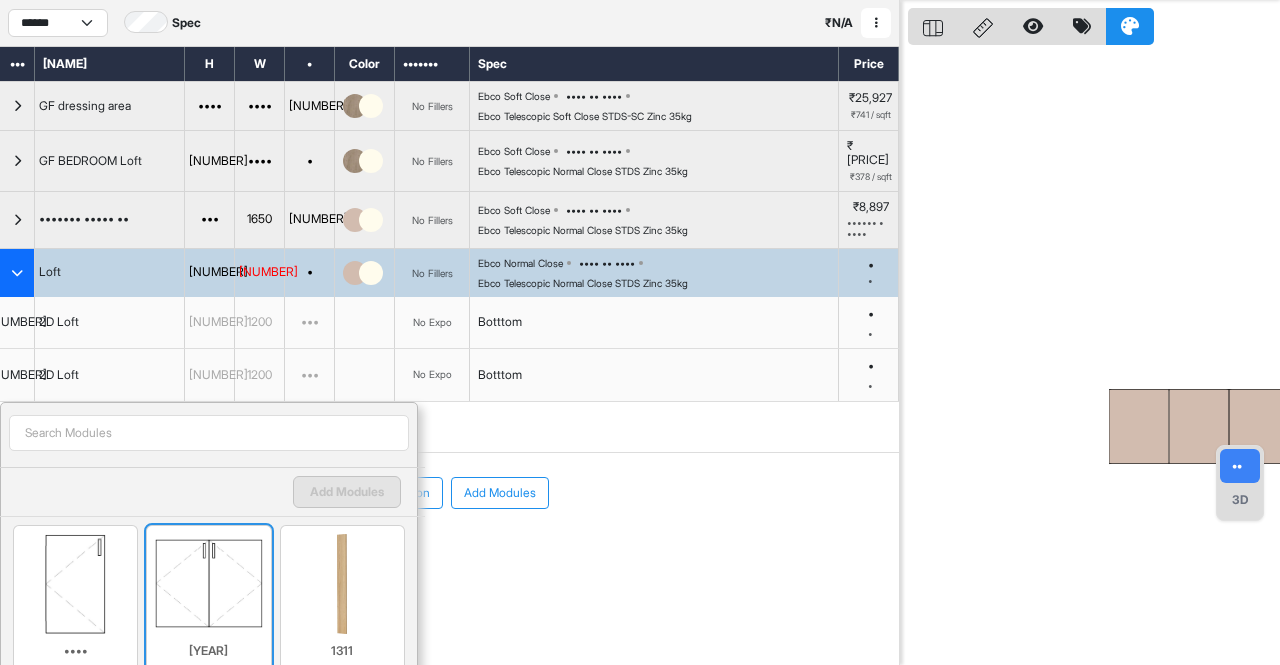 click at bounding box center (208, 584) 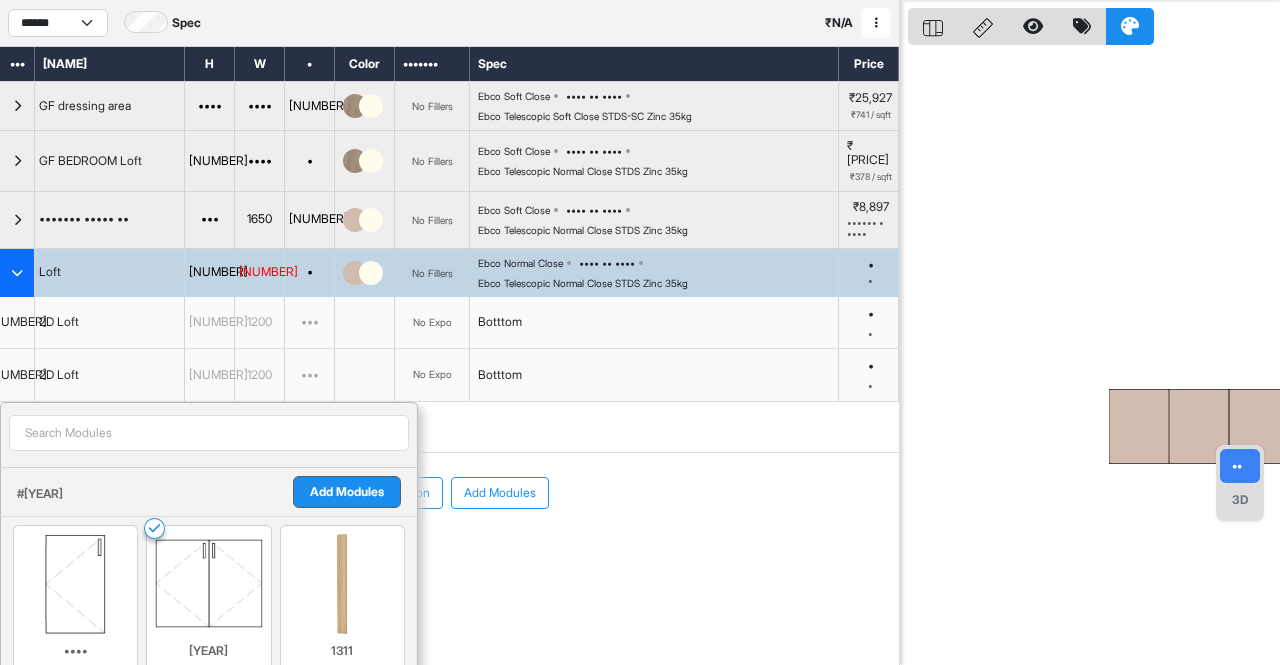 click on "Add Modules" at bounding box center (347, 492) 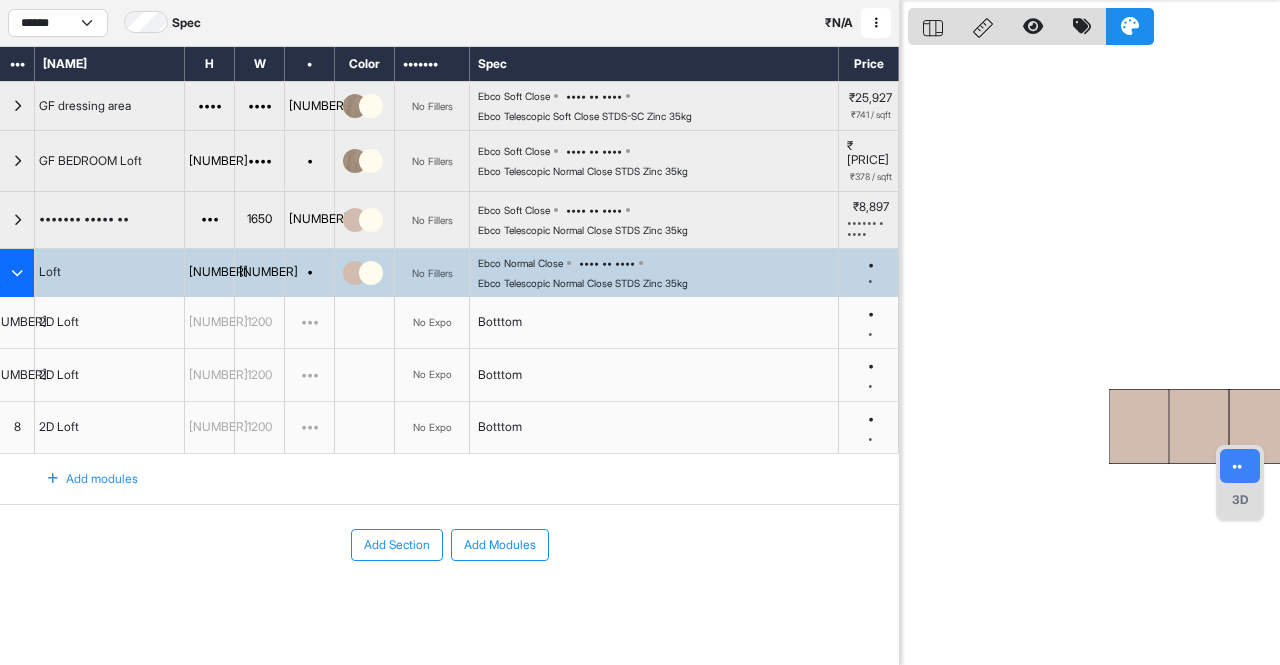 click on "Add modules" at bounding box center (81, 479) 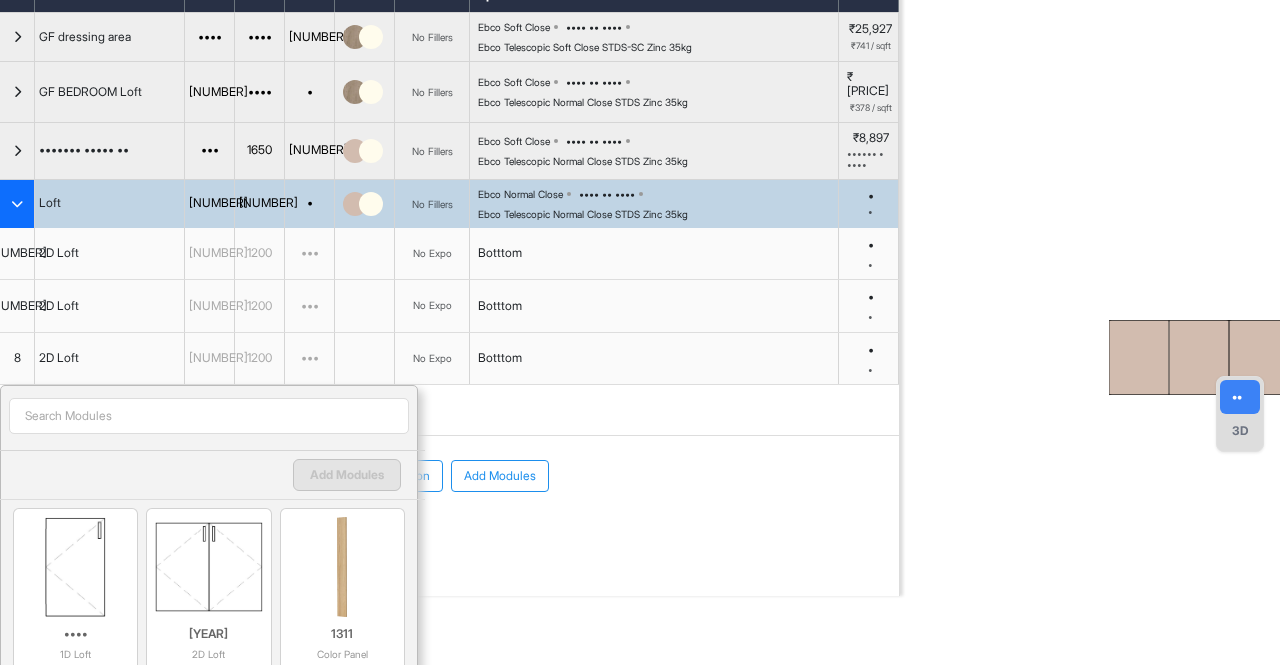 scroll, scrollTop: 150, scrollLeft: 0, axis: vertical 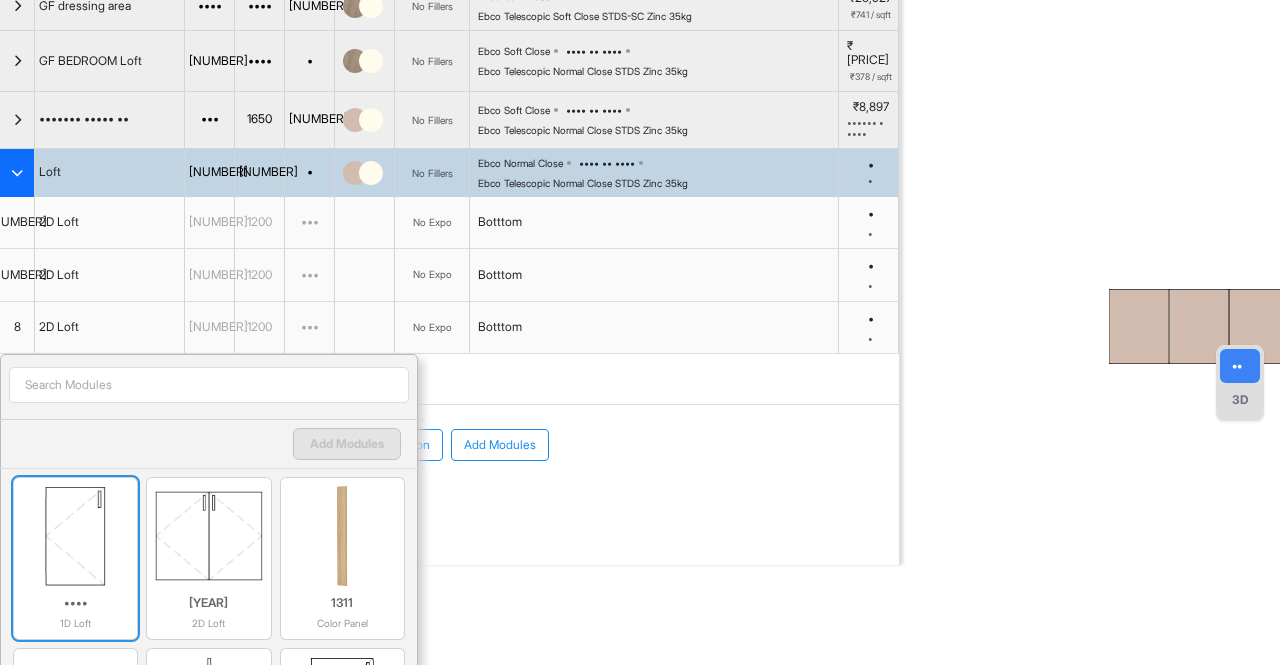 click at bounding box center [75, 536] 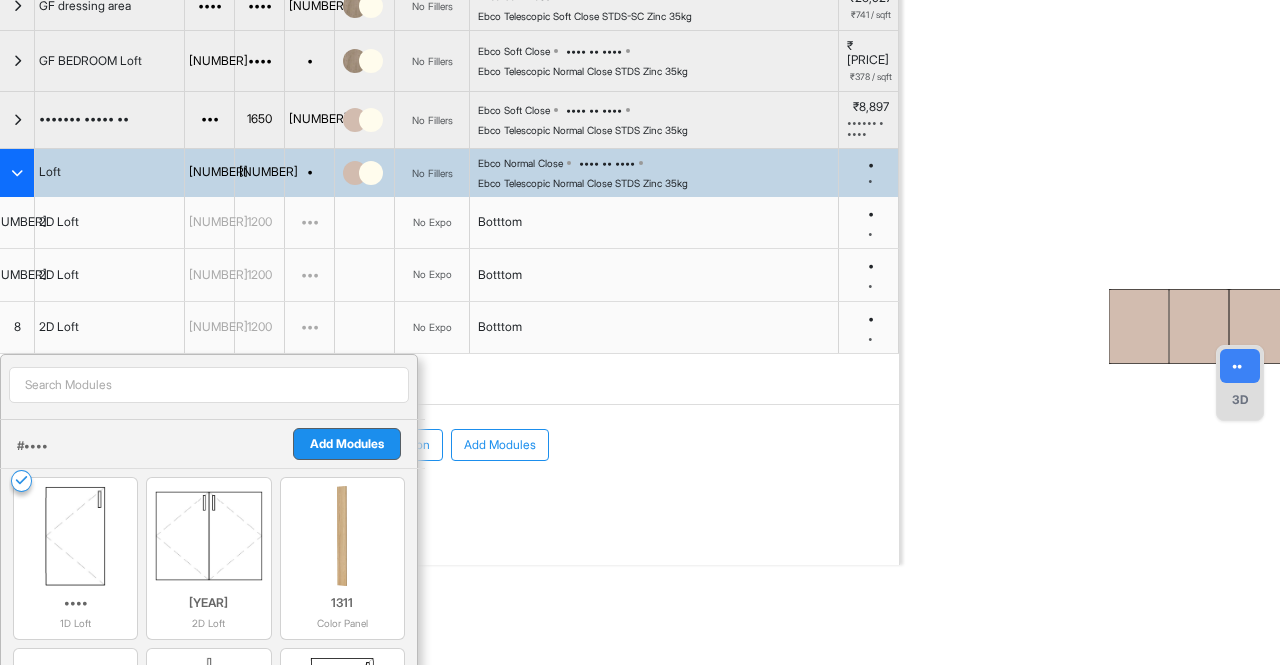 click on "Add Modules" at bounding box center (347, 444) 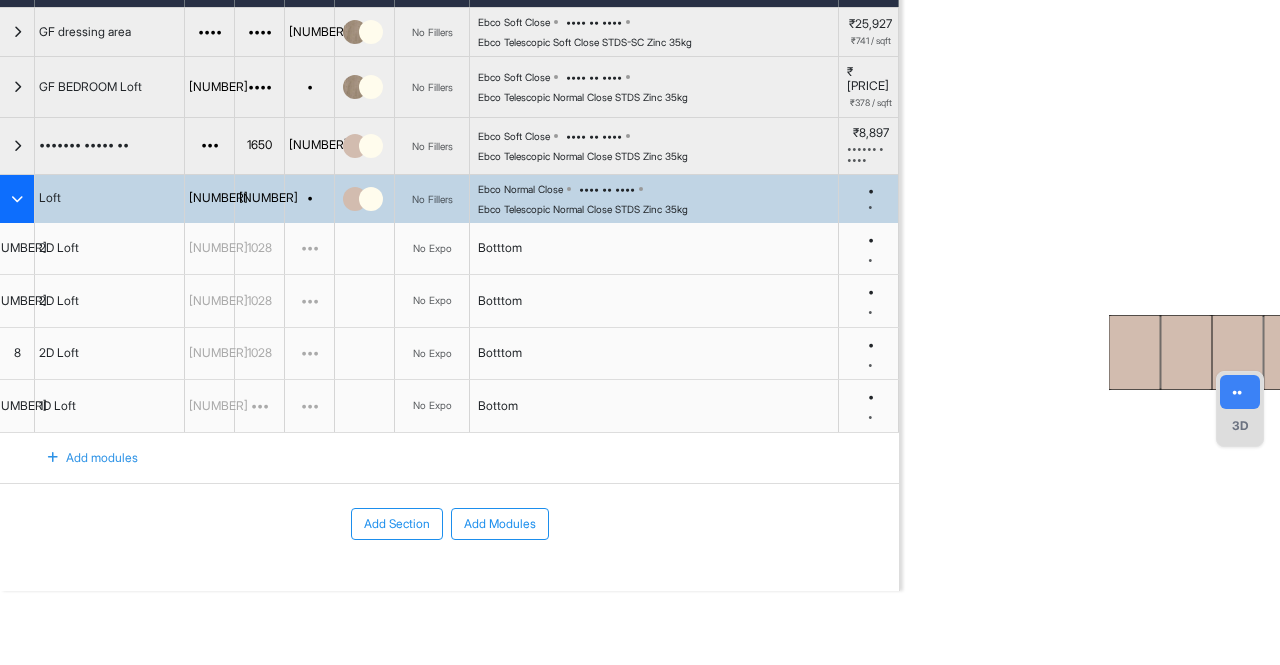 scroll, scrollTop: 127, scrollLeft: 0, axis: vertical 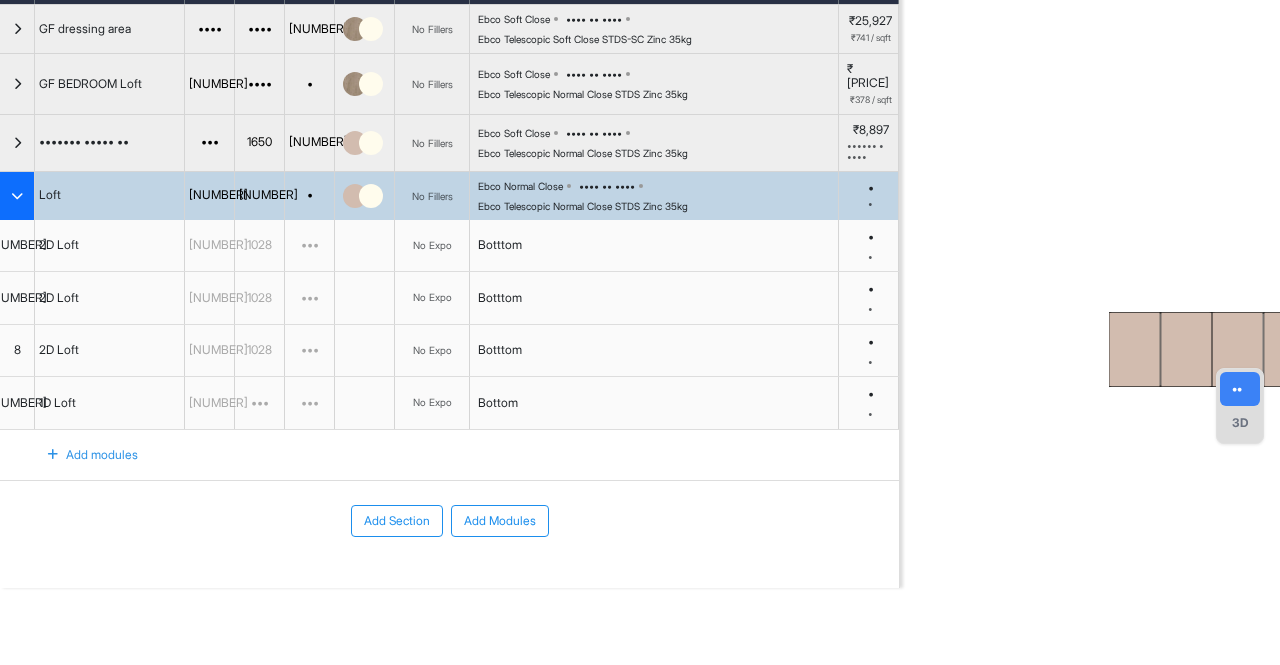 click at bounding box center [17, 196] 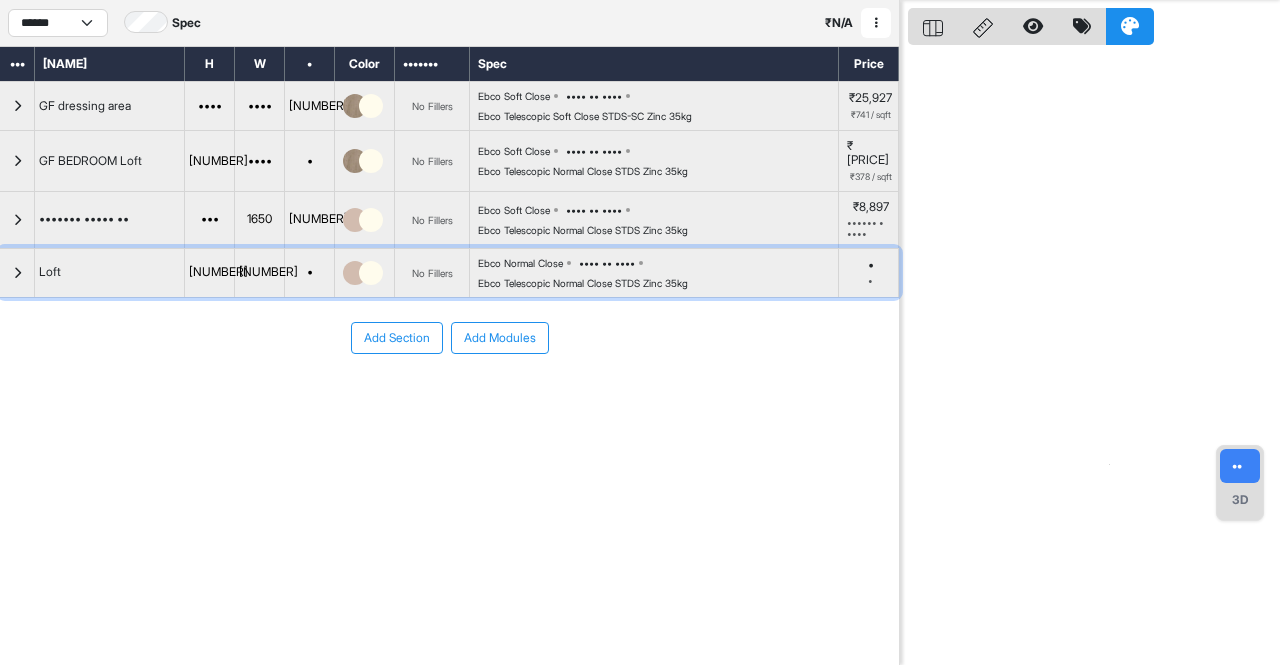 scroll, scrollTop: 50, scrollLeft: 0, axis: vertical 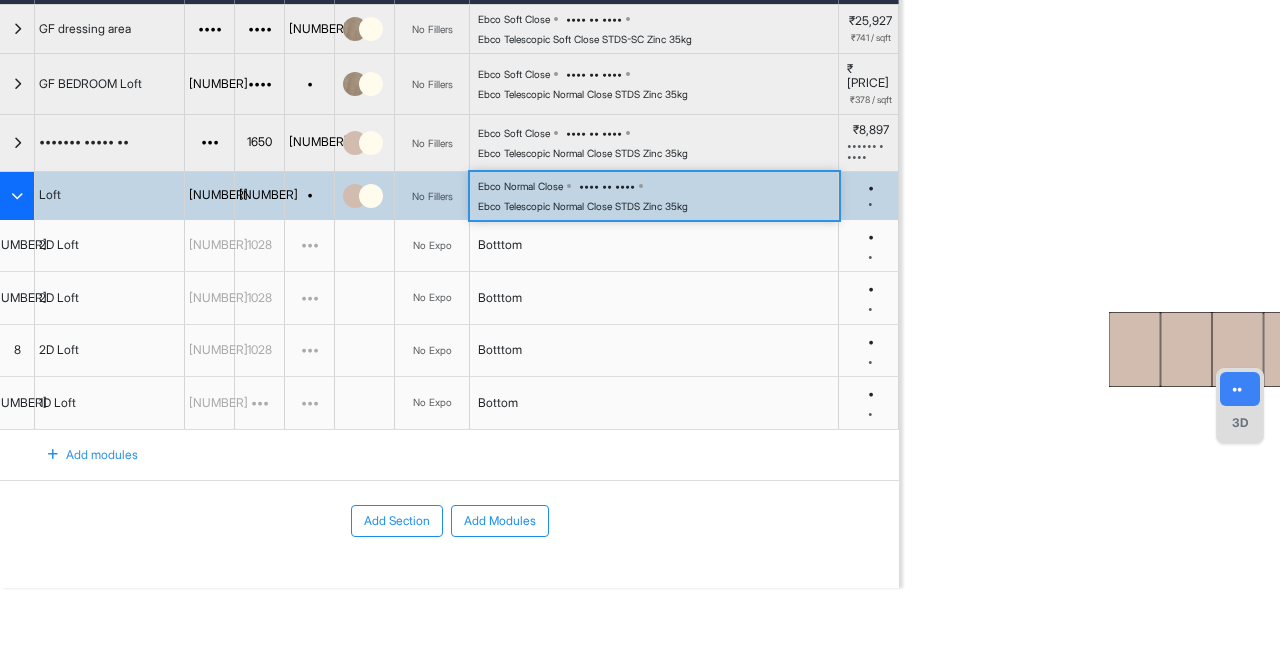 click on "Botttom" at bounding box center (654, 246) 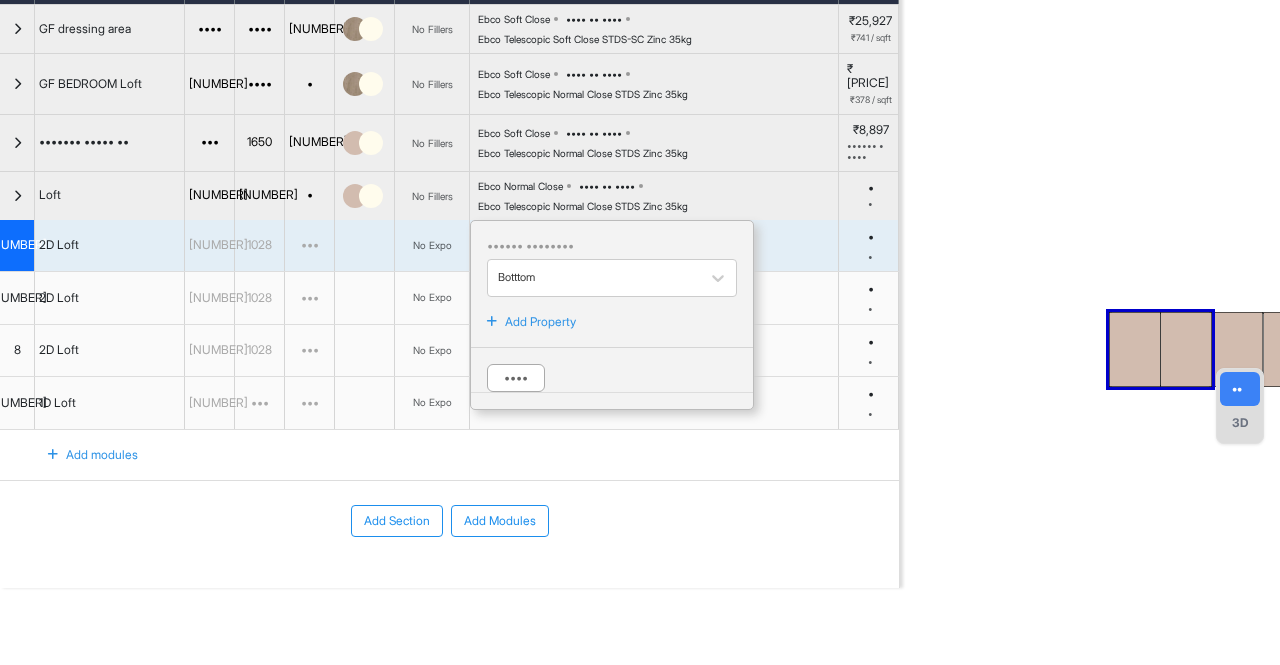 click at bounding box center [17, 29] 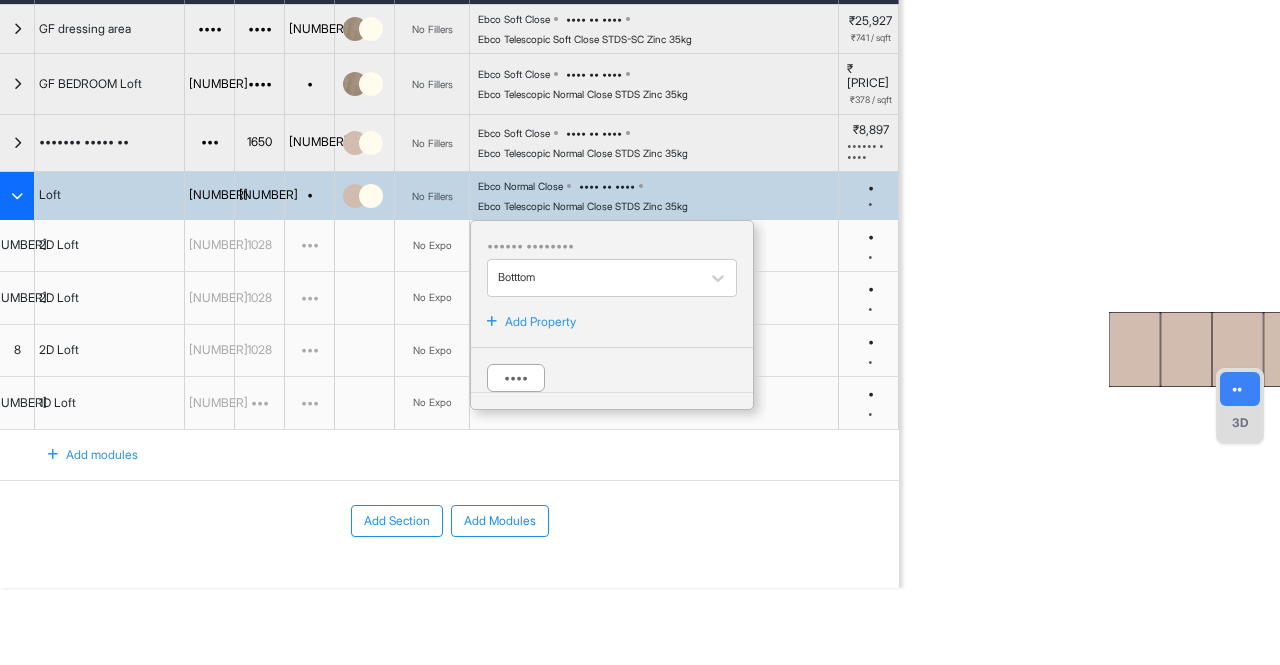 click at bounding box center [17, 196] 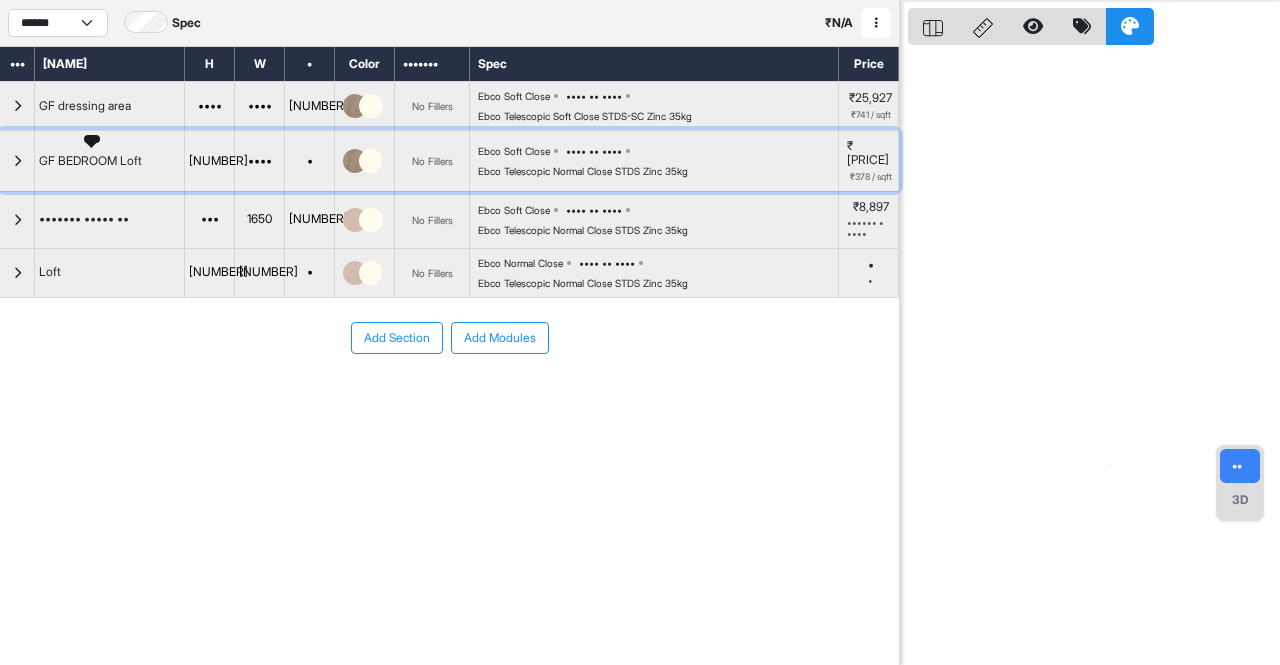 click on "GF BEDROOM Loft" at bounding box center (90, 161) 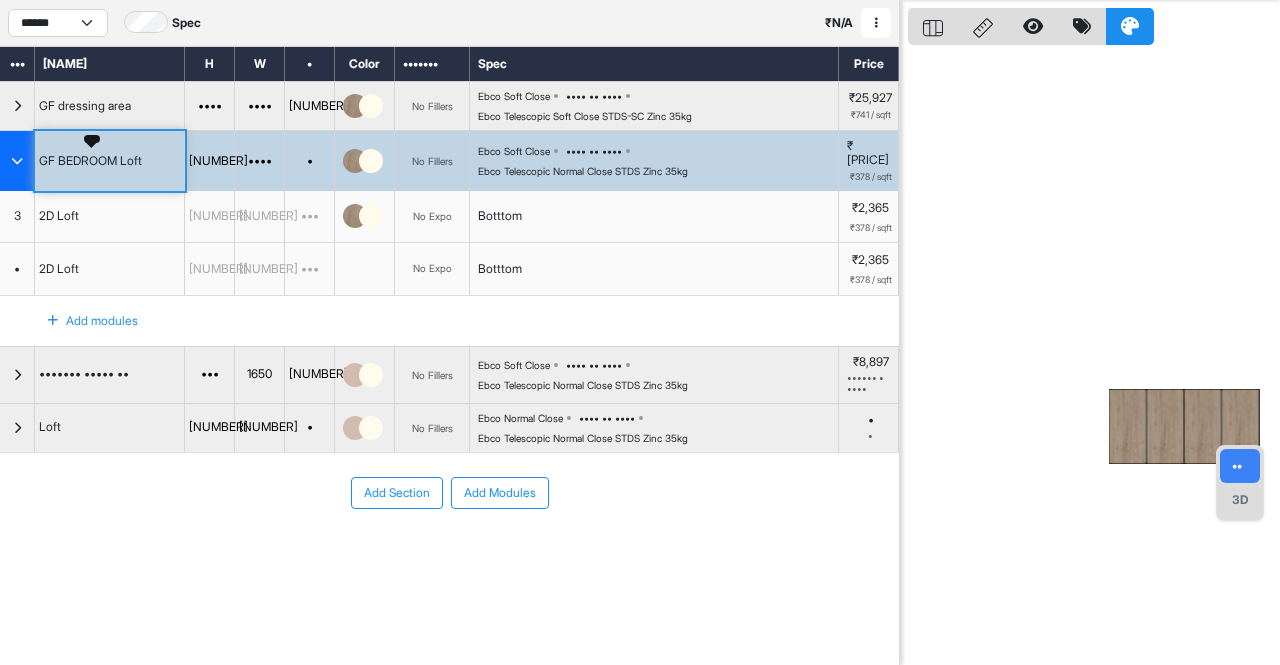 click on "GF BEDROOM Loft" at bounding box center [90, 161] 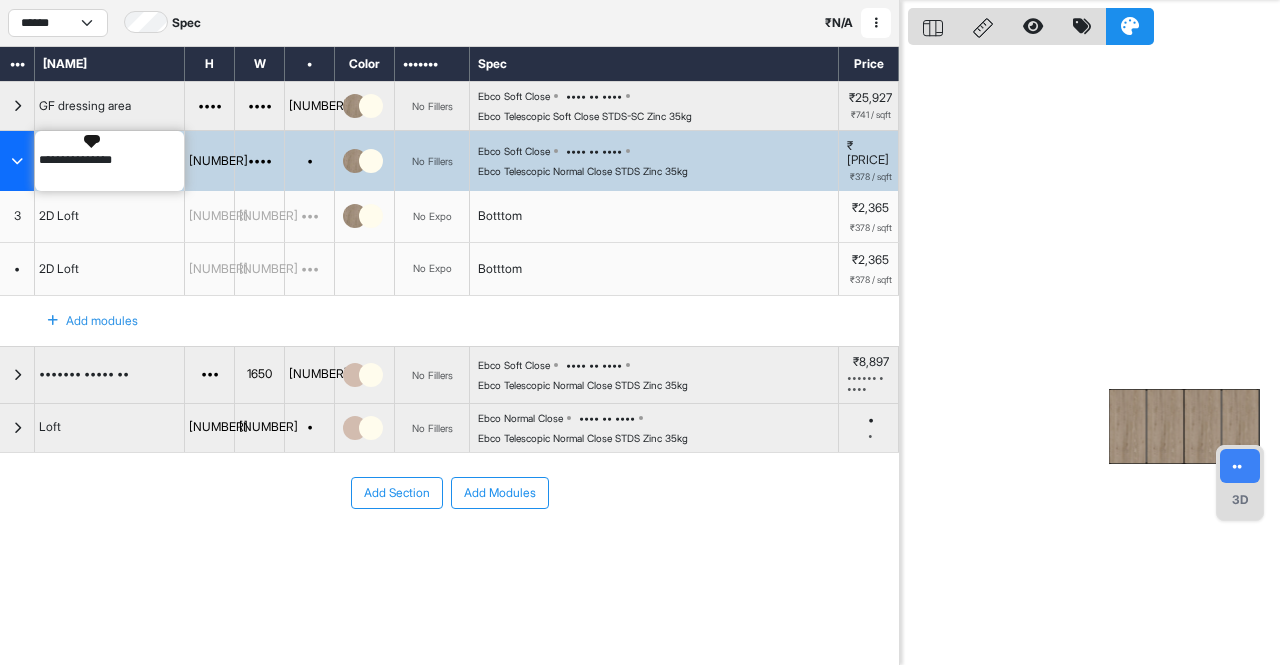 drag, startPoint x: 118, startPoint y: 151, endPoint x: 56, endPoint y: 163, distance: 63.15061 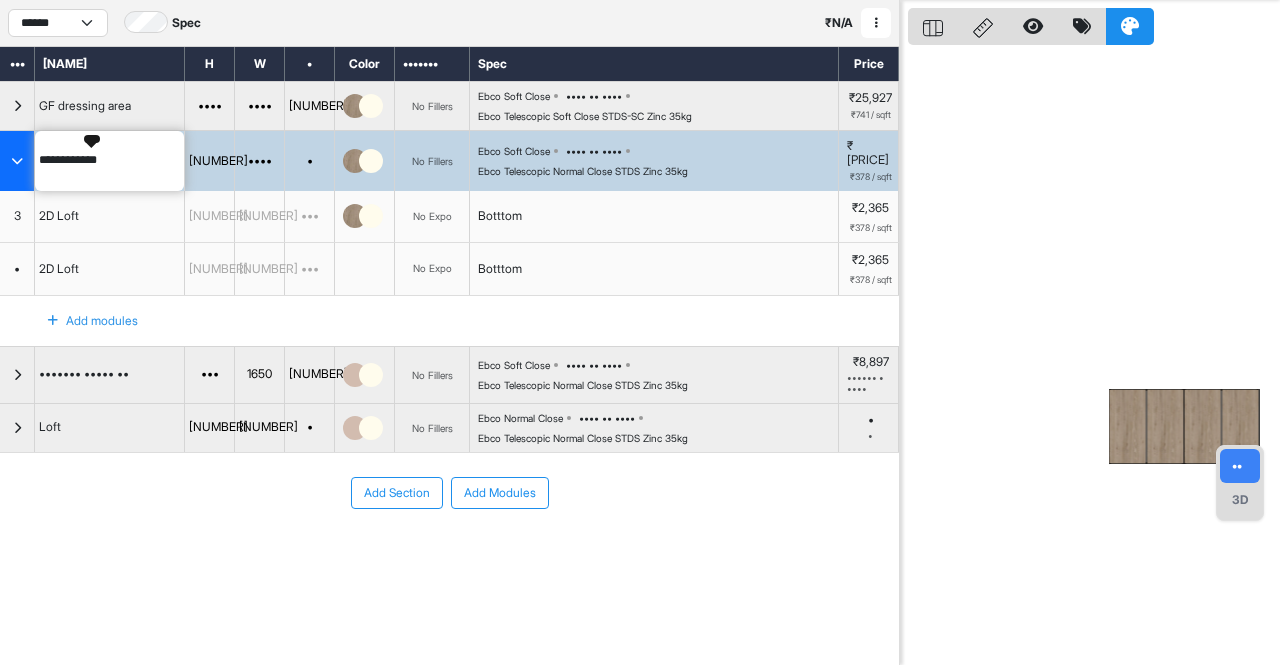 click on "**********" at bounding box center [109, 161] 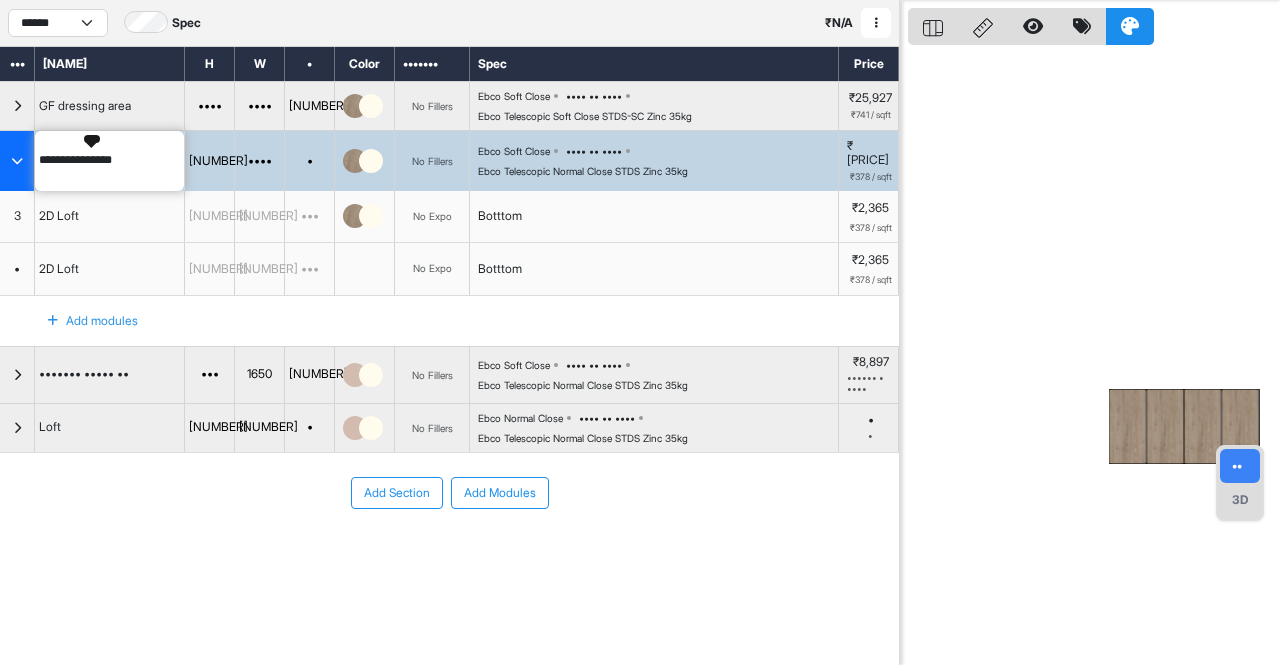 type on "**********" 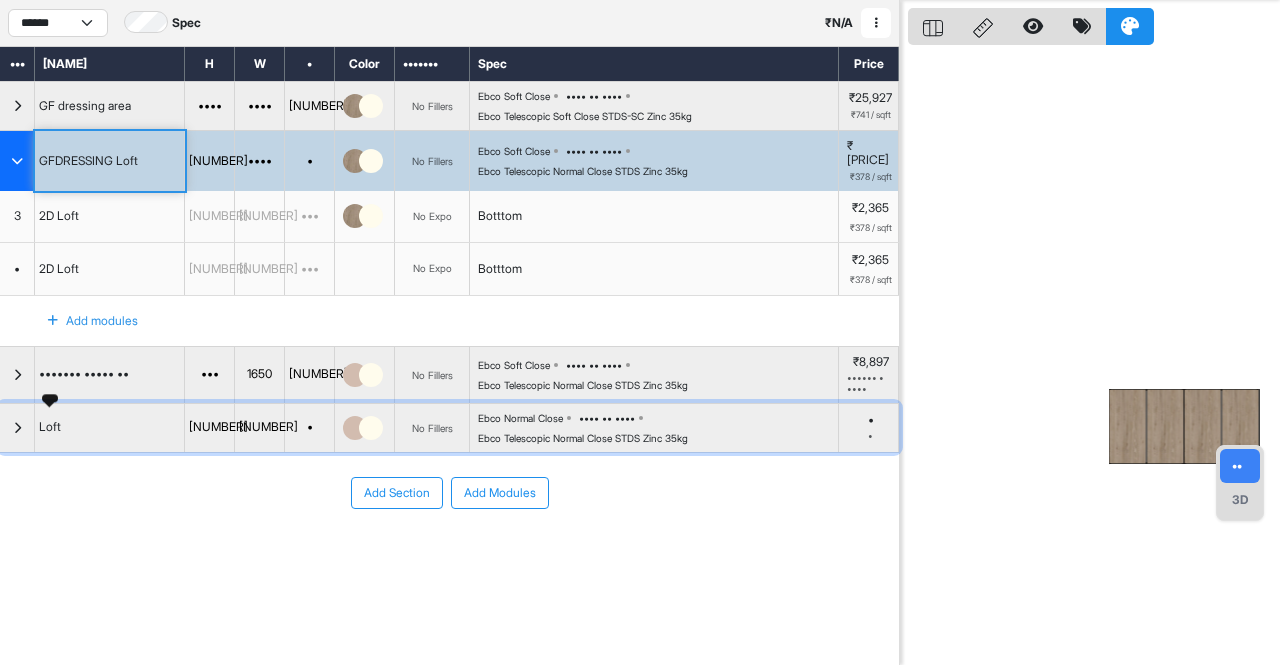 click on "Loft" at bounding box center [50, 427] 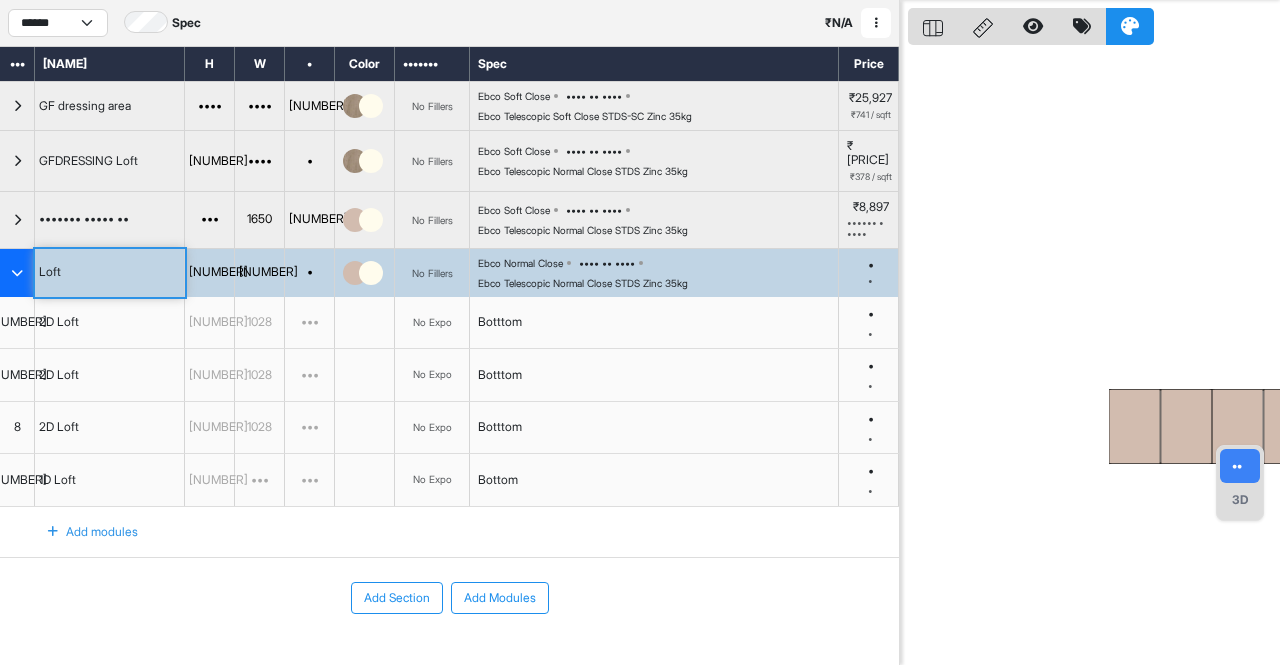 click at bounding box center (17, 273) 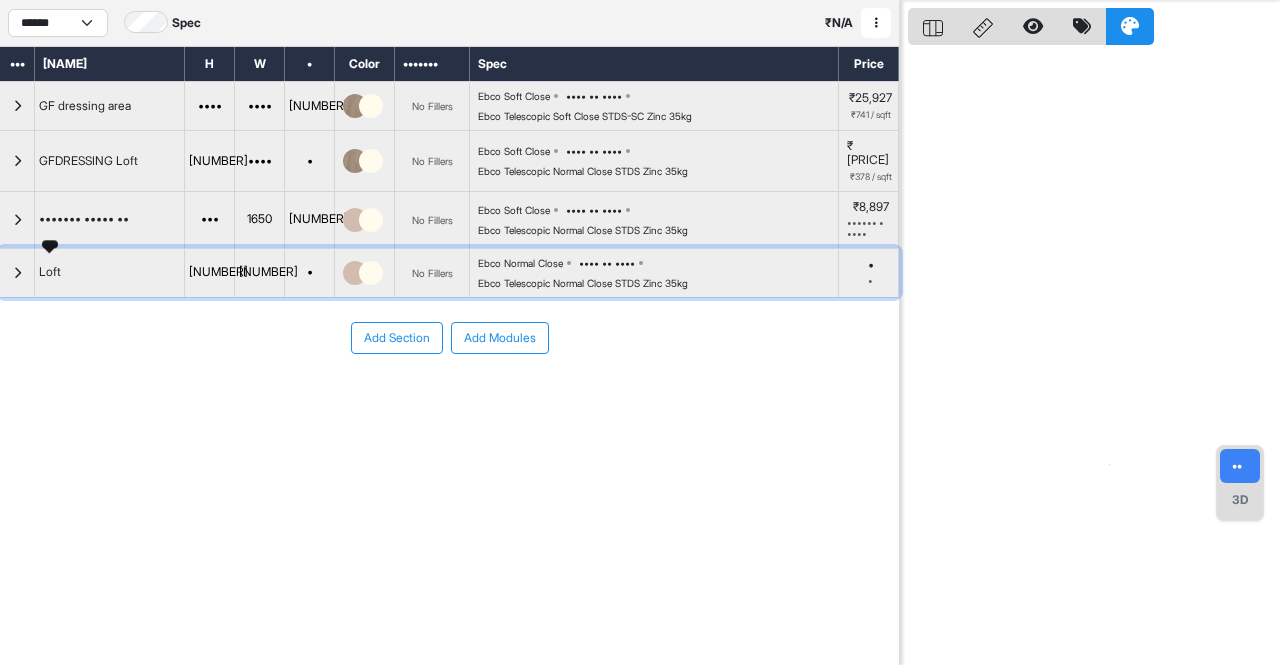 click on "Loft" at bounding box center (50, 272) 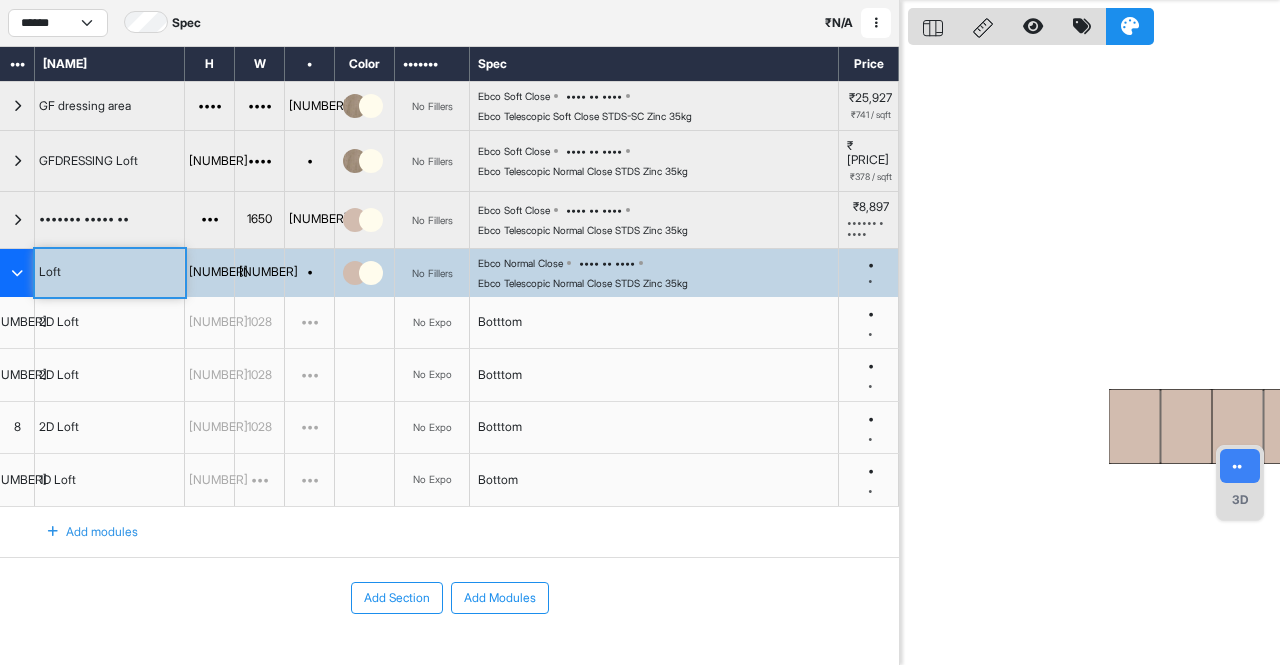 click on "Loft" at bounding box center (110, 273) 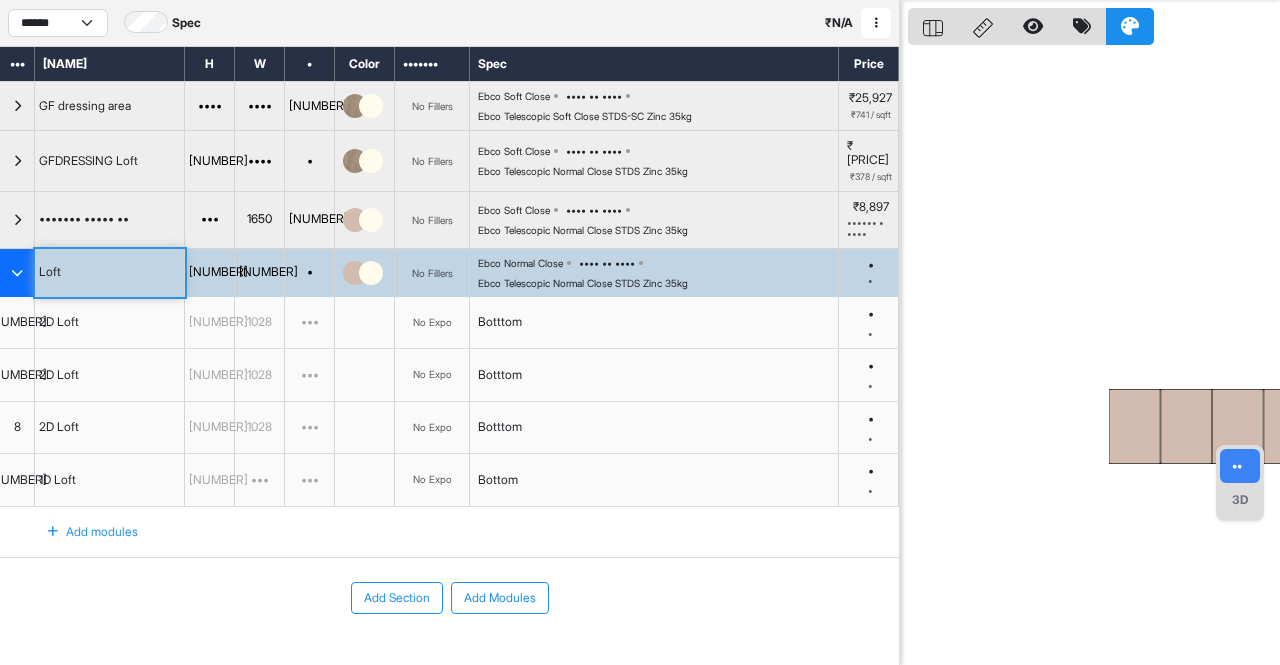 click on "Loft" at bounding box center (110, 273) 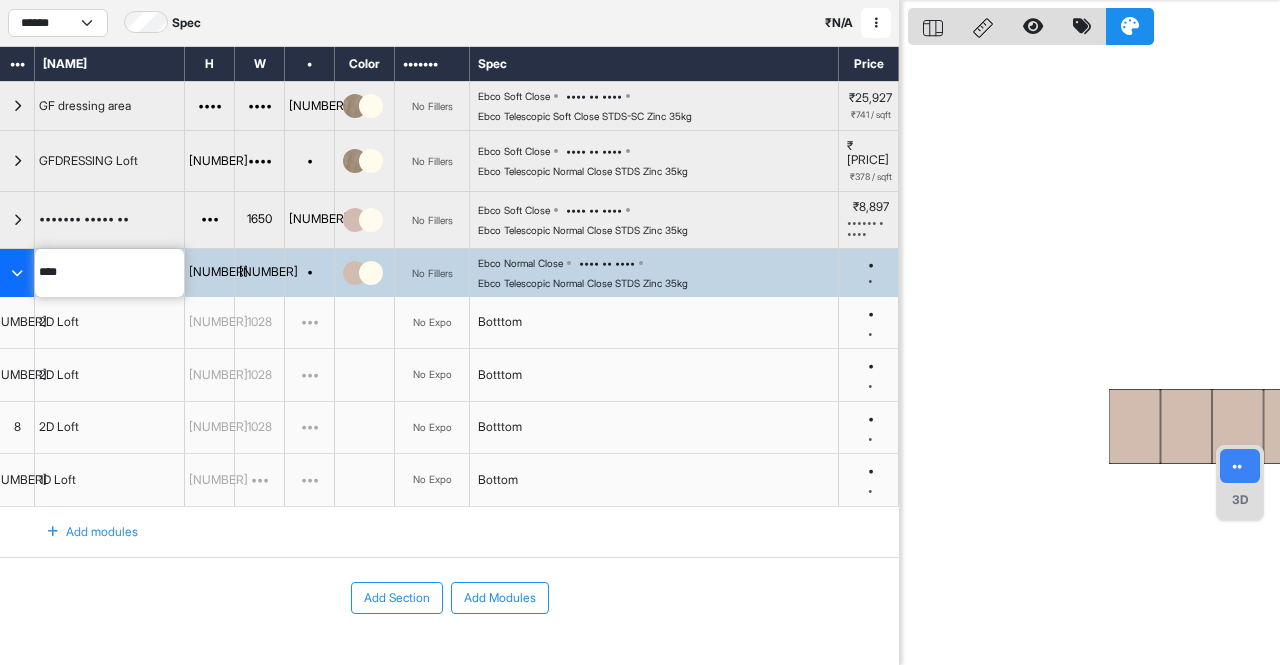 drag, startPoint x: 81, startPoint y: 259, endPoint x: 25, endPoint y: 257, distance: 56.0357 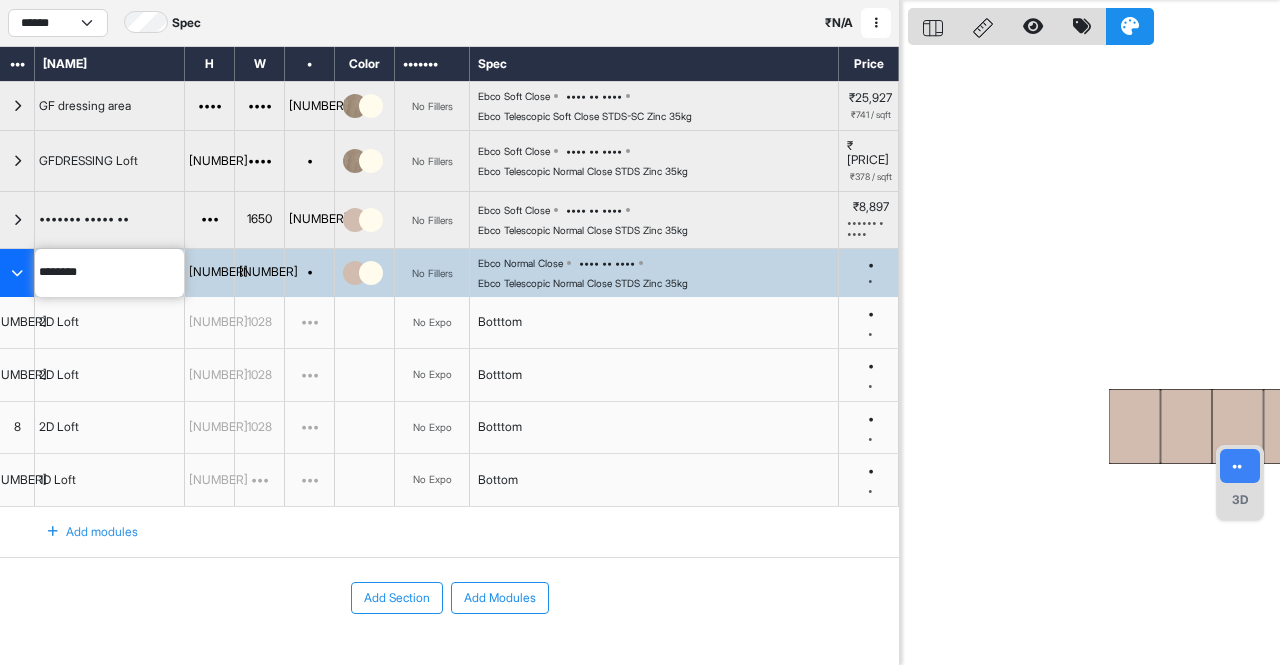 click on "••••••• ••• •••• • •• ••••••• •••• •••••• ••••• •••• •• •••• •••• •••••••••• •••••• ••••• •••• •••• •••• • •" at bounding box center (449, 105) 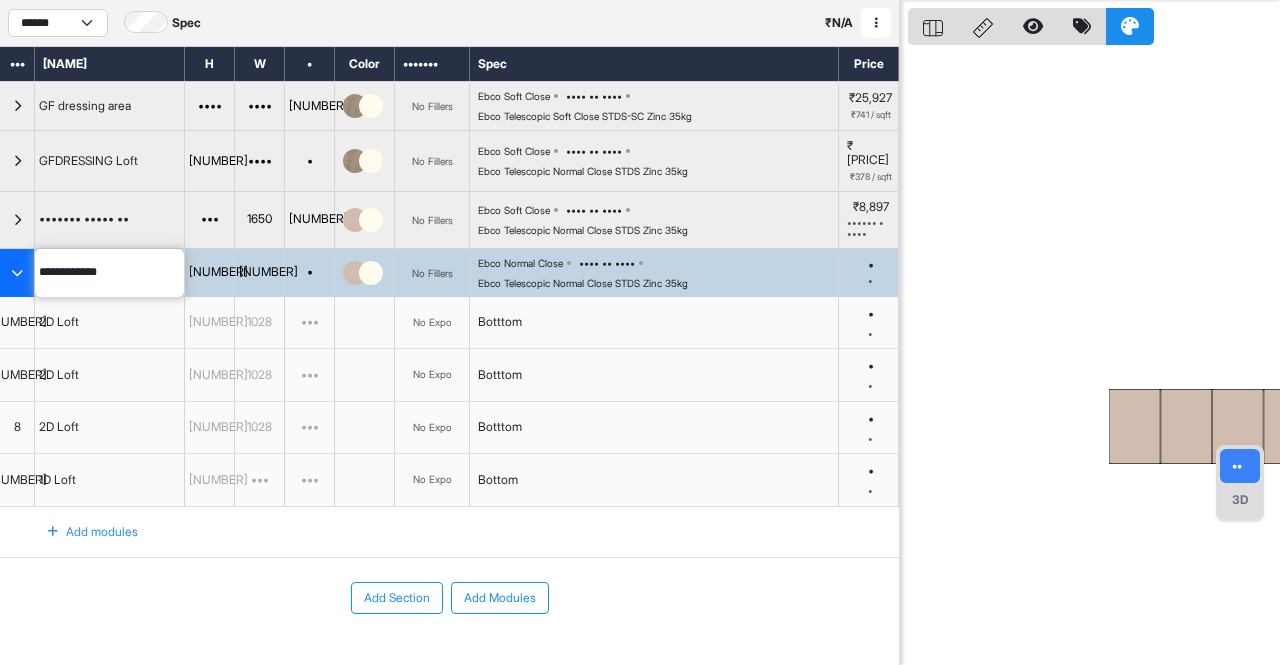 type on "**********" 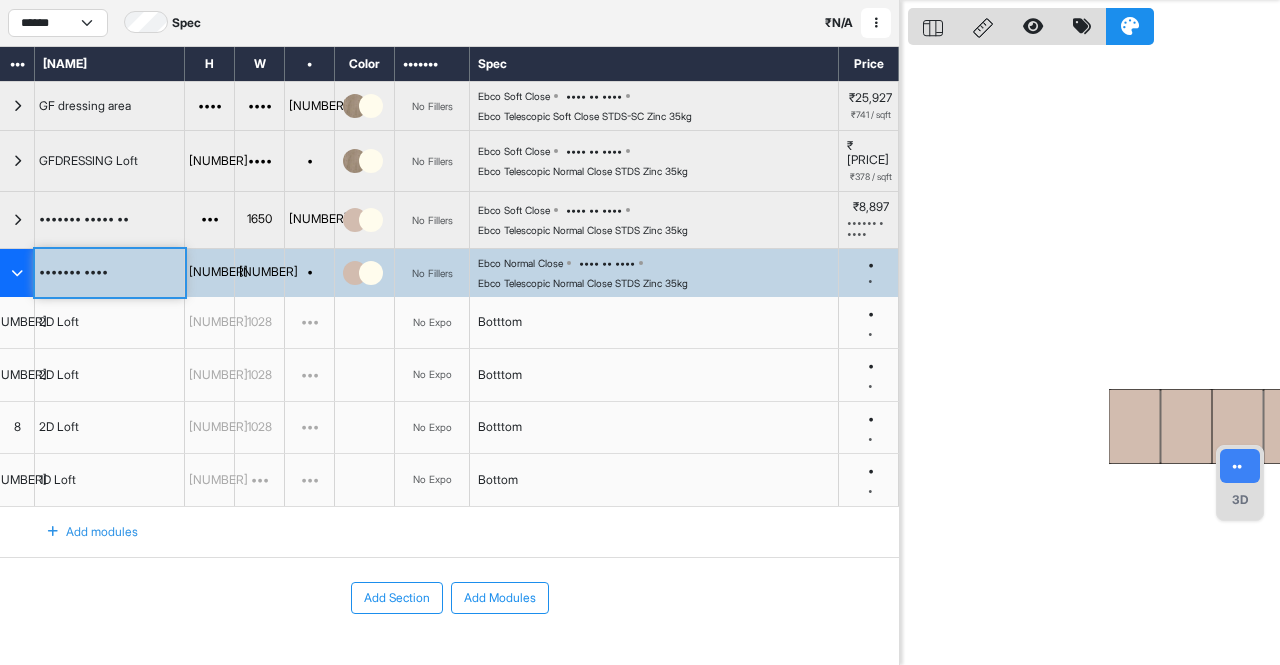 click at bounding box center (17, 273) 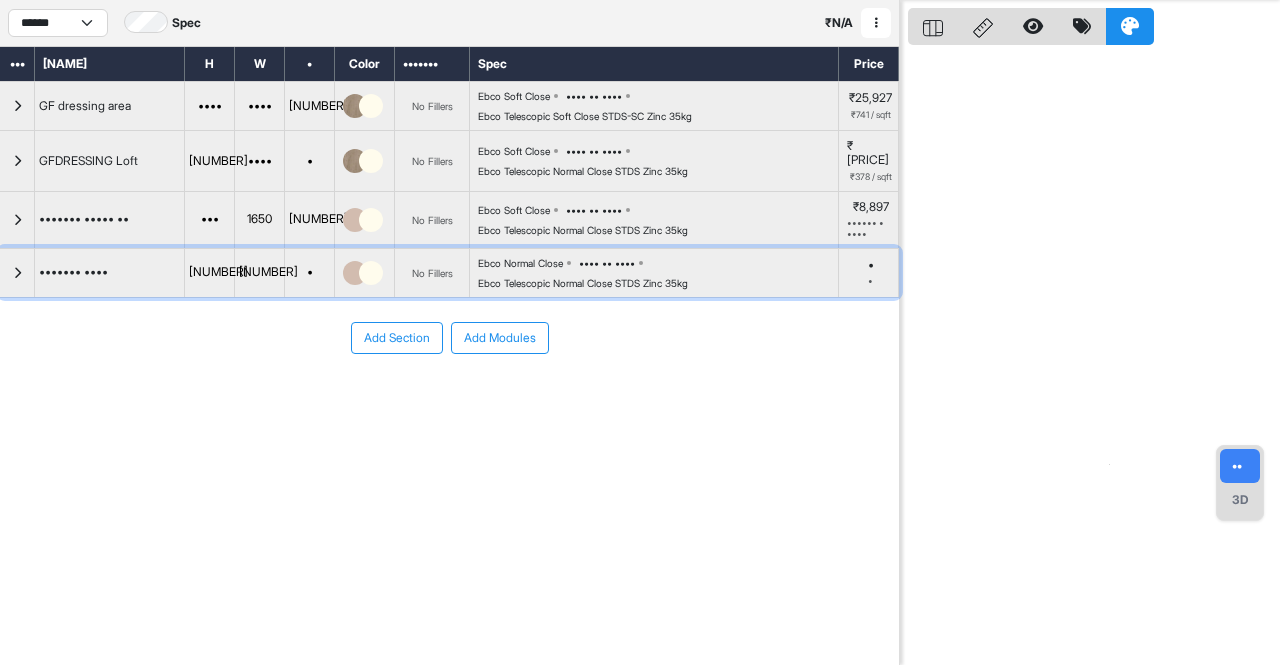 click on "Ebco Normal Close" at bounding box center (520, 263) 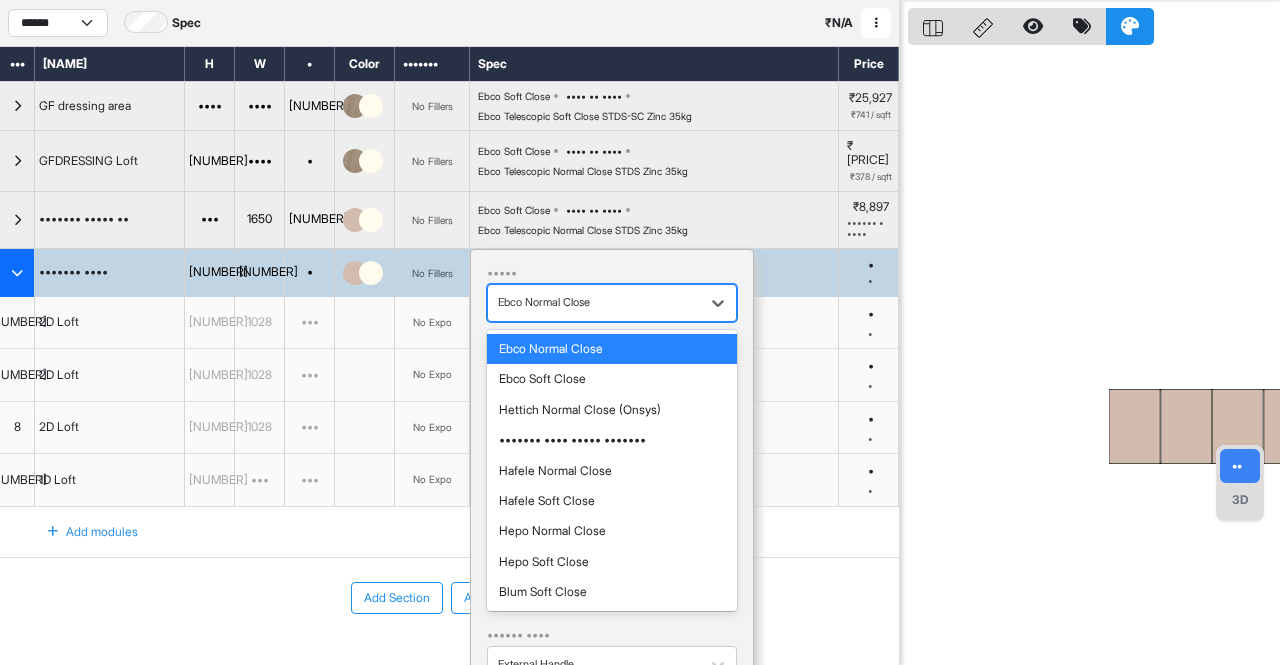 click at bounding box center [594, 303] 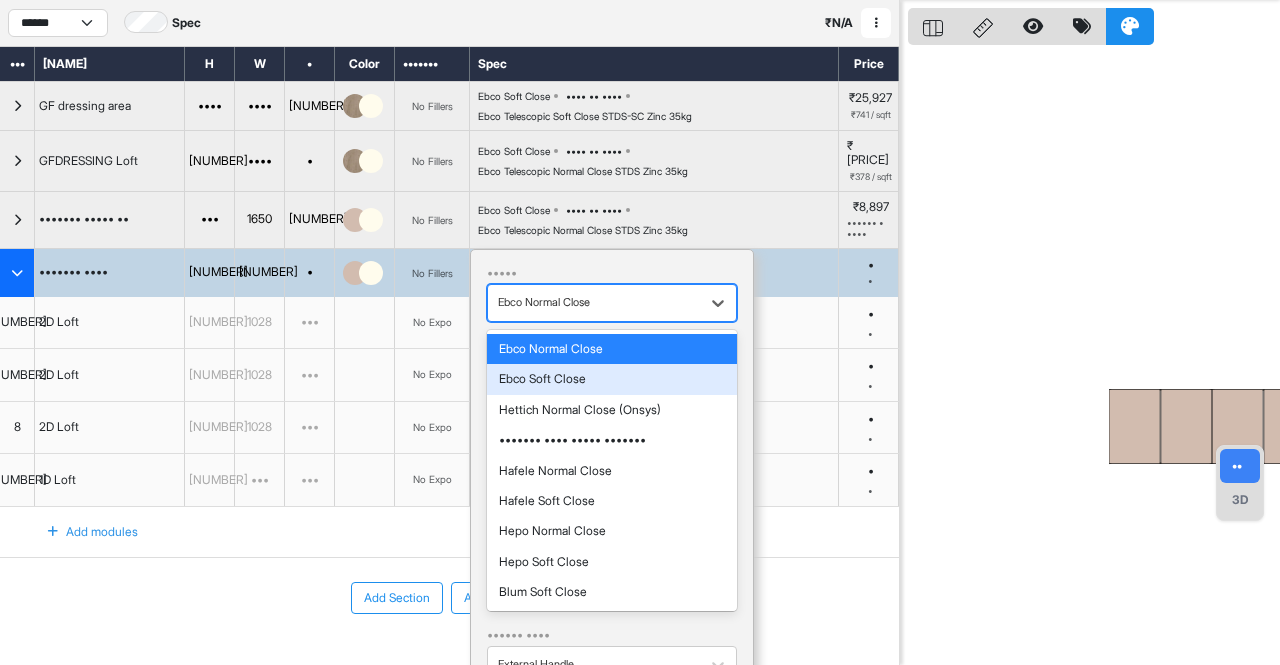 click on "Ebco Soft Close" at bounding box center [612, 379] 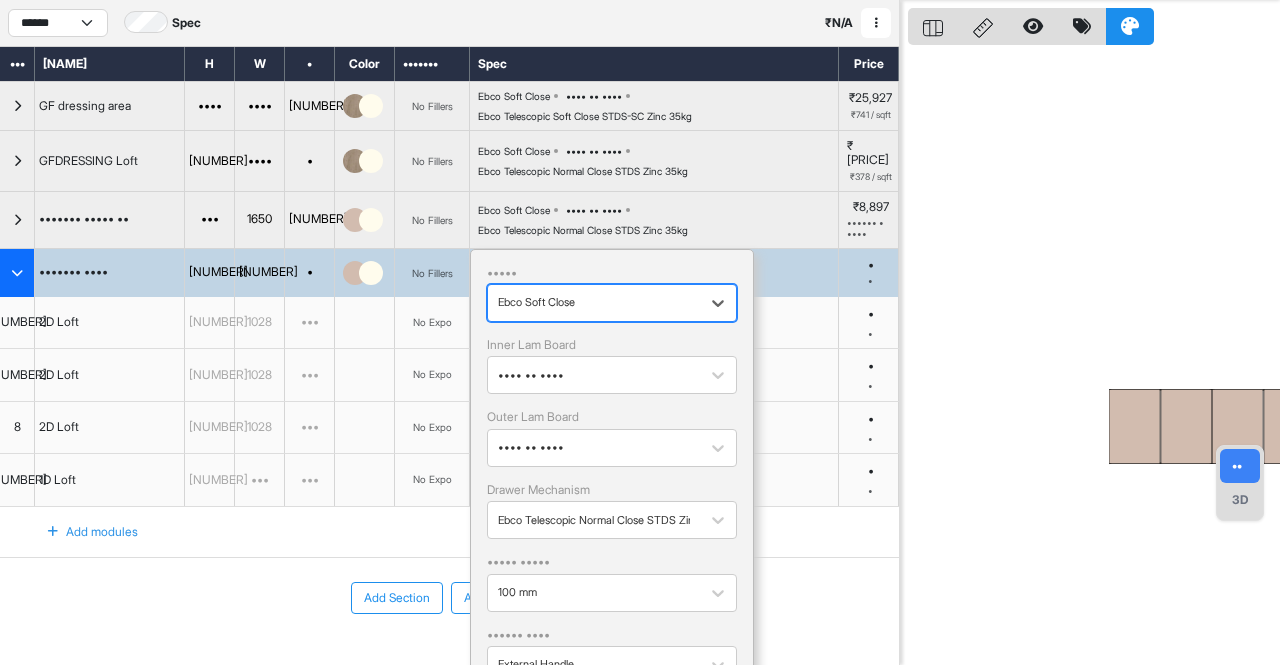 scroll, scrollTop: 132, scrollLeft: 0, axis: vertical 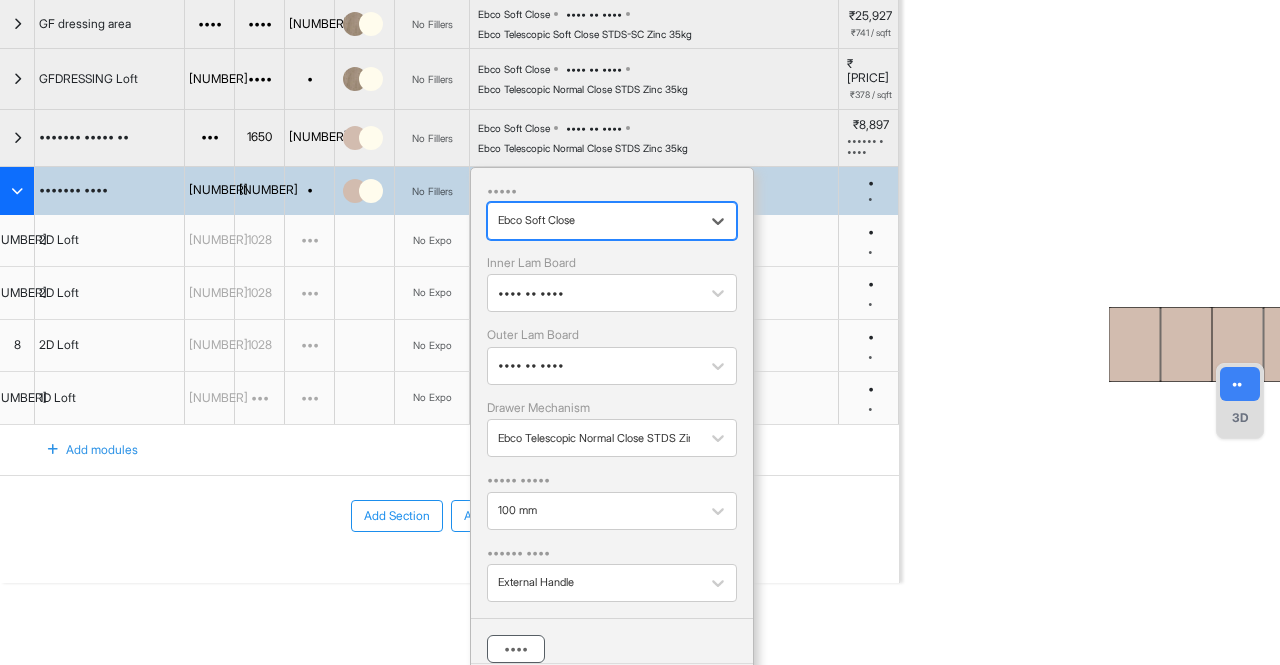 click on "••••" at bounding box center (516, 649) 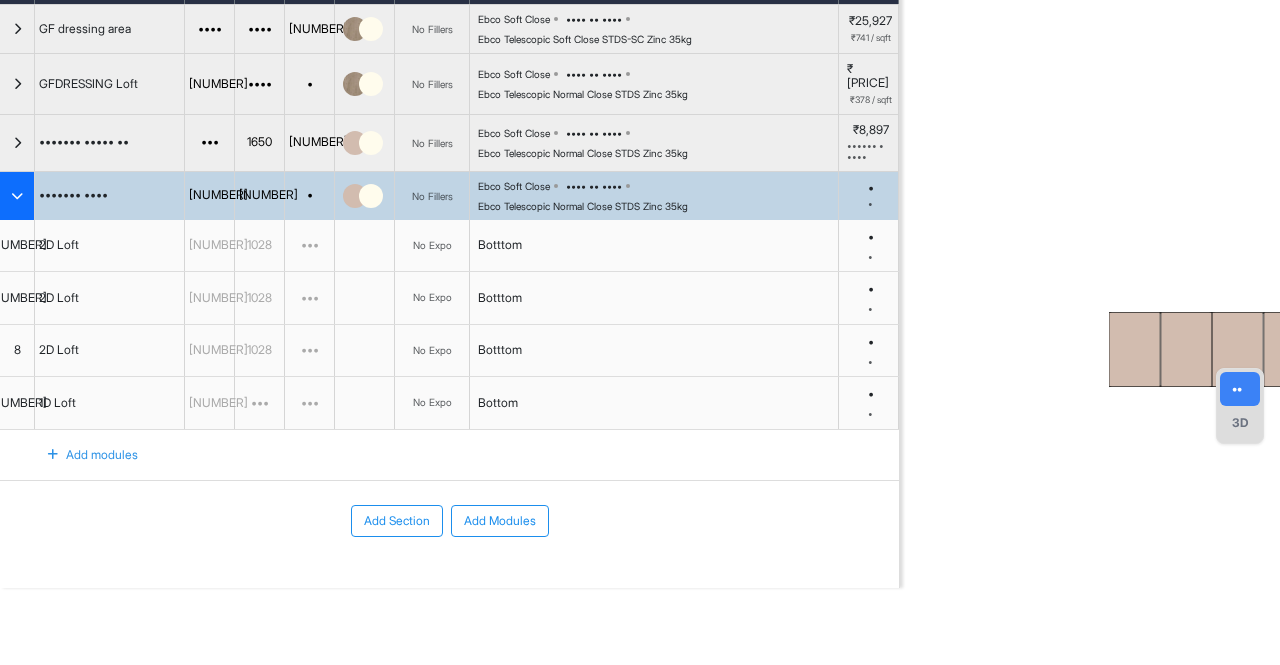 click at bounding box center (17, 196) 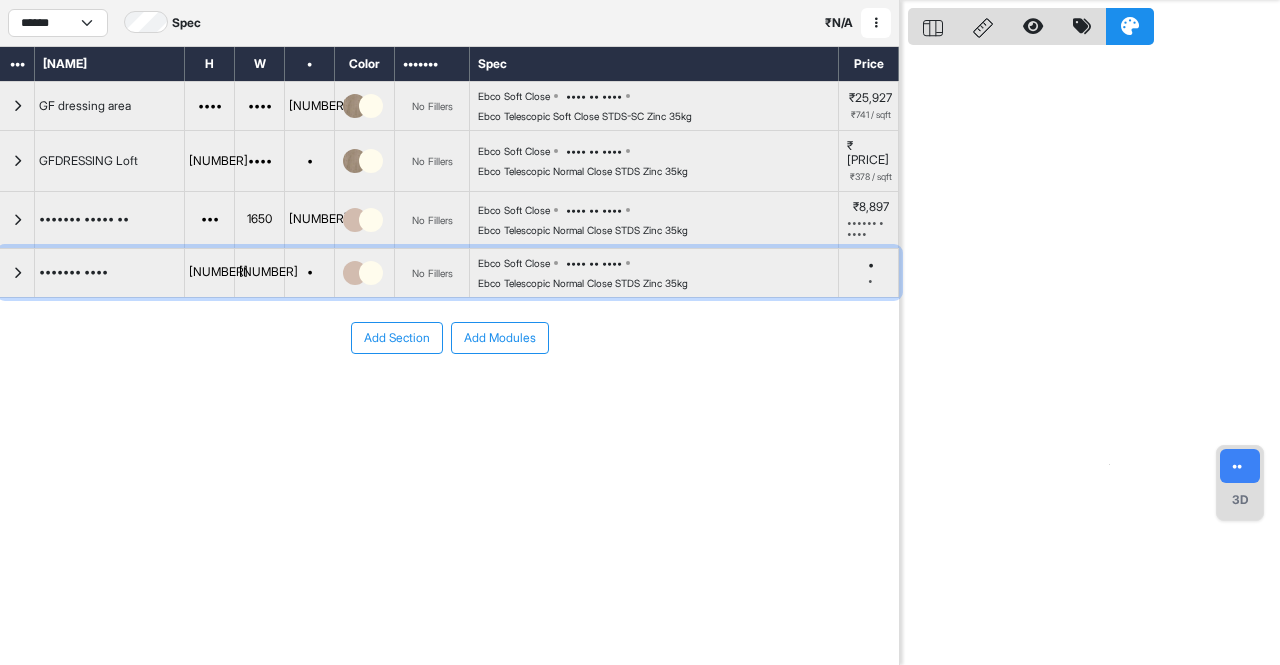 scroll, scrollTop: 0, scrollLeft: 0, axis: both 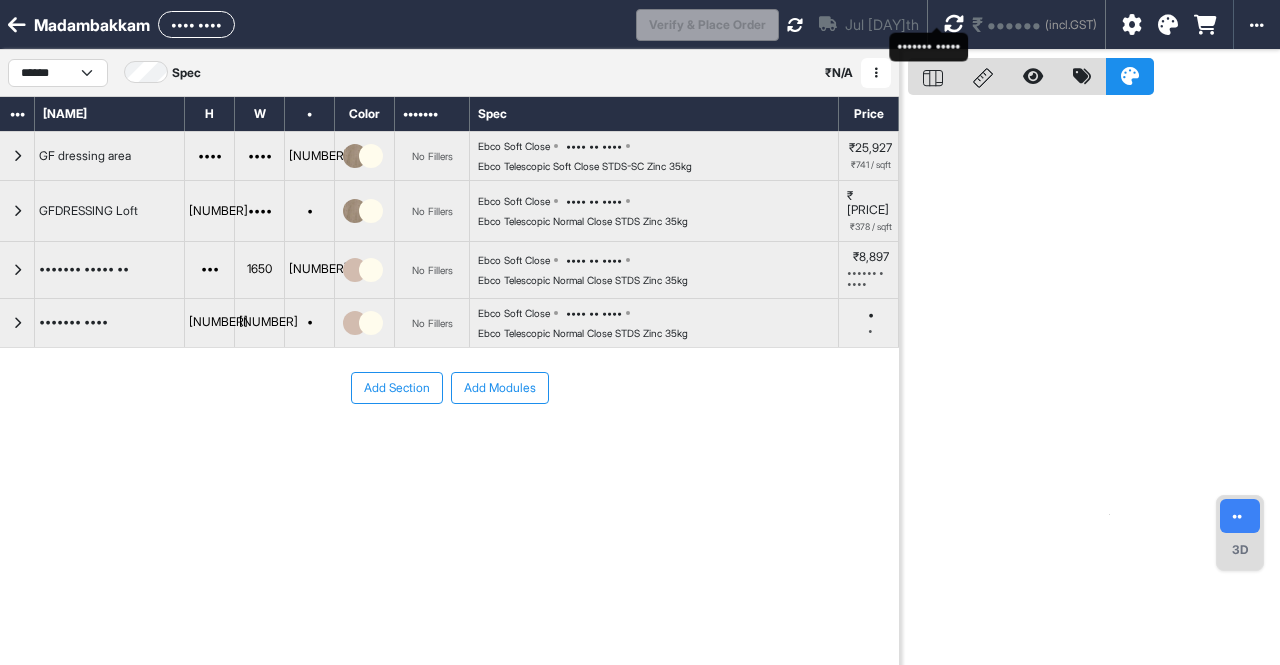 click at bounding box center (954, 24) 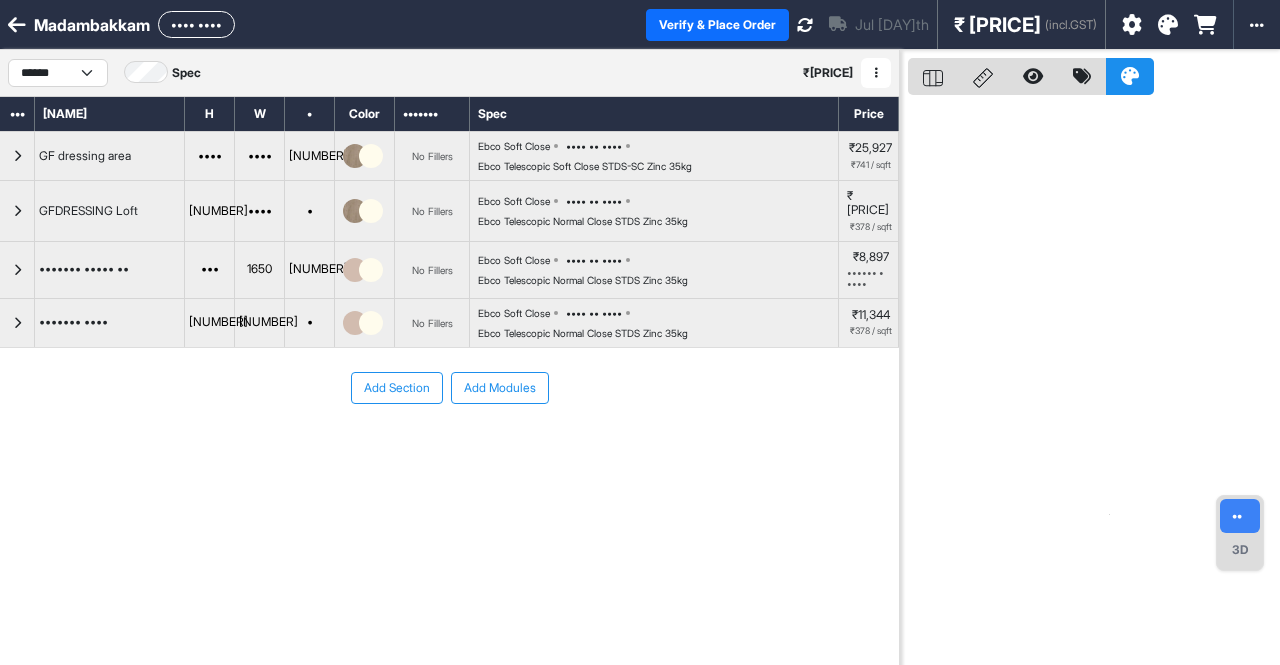 click on "Add Section" at bounding box center (397, 388) 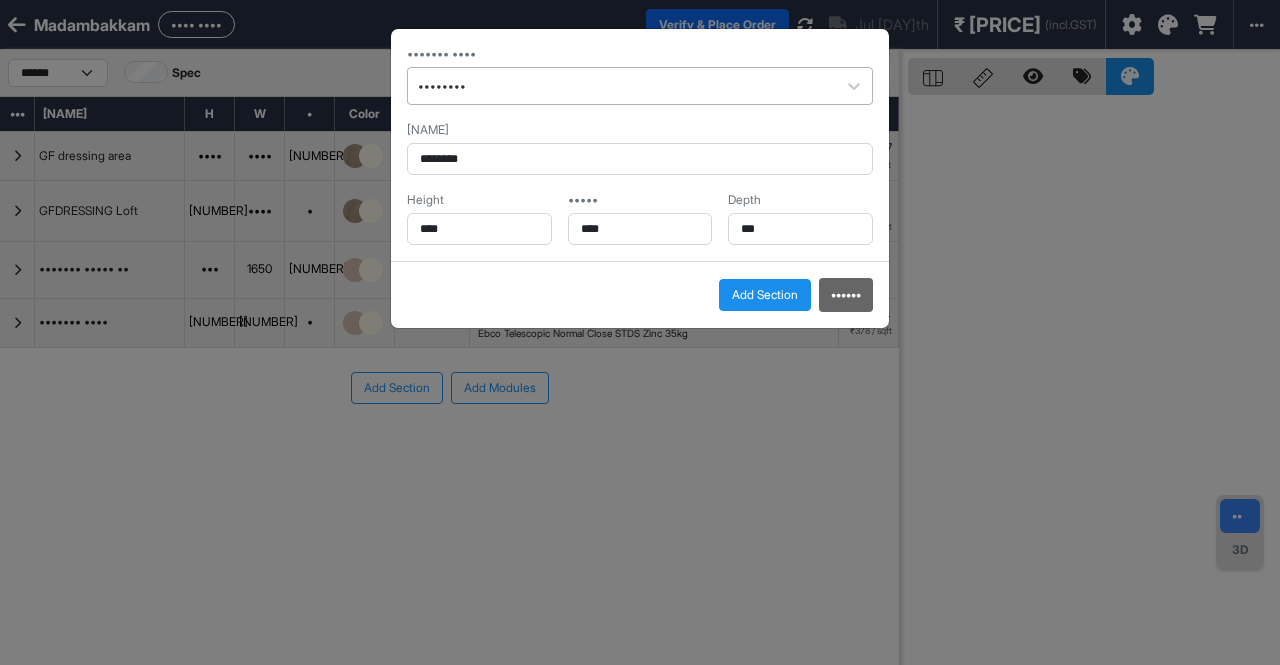 click at bounding box center (622, 86) 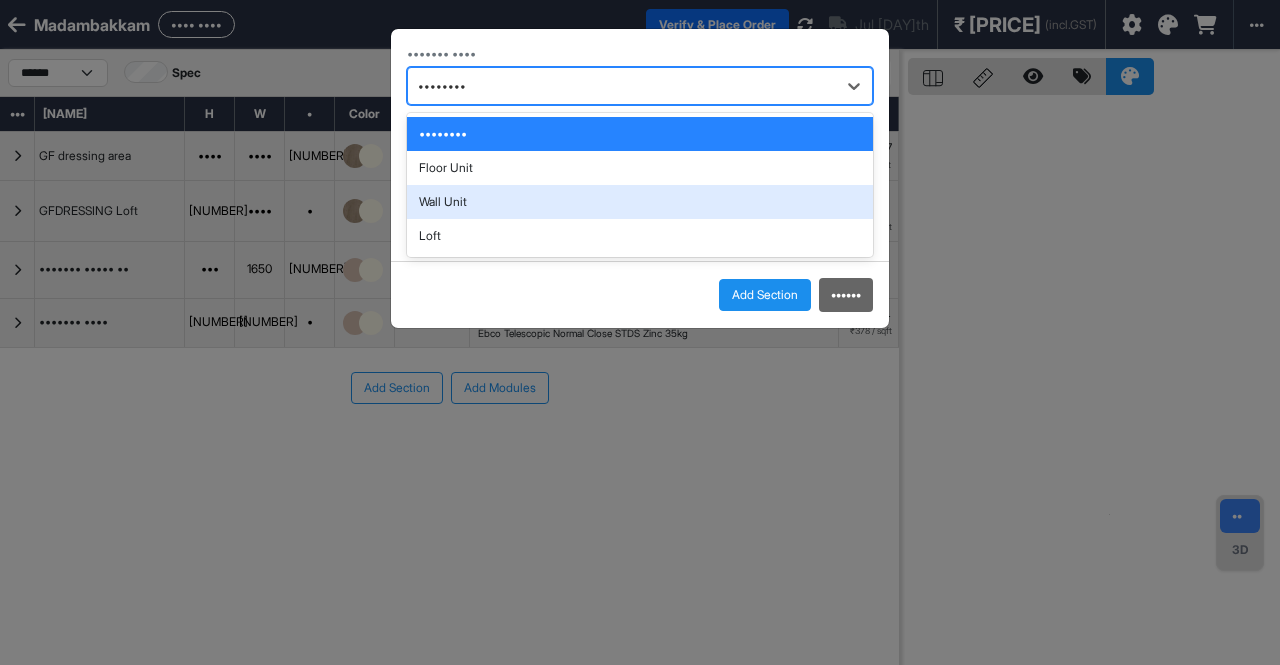 click on "Wall Unit" at bounding box center [640, 202] 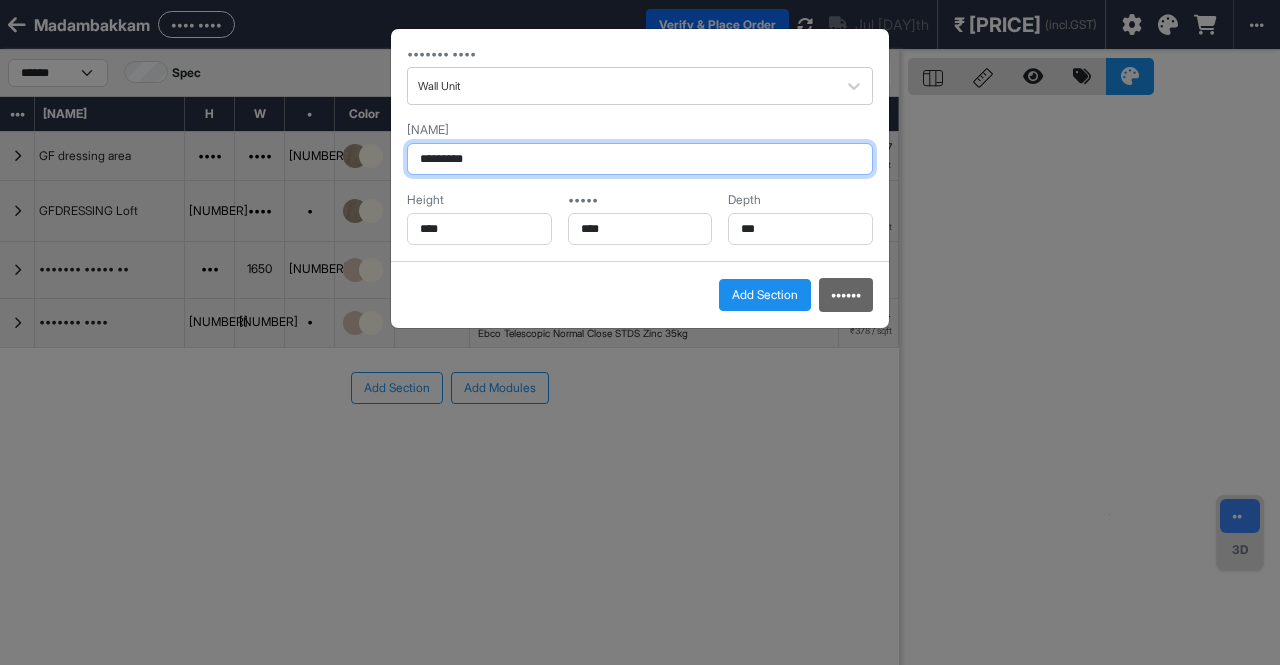 drag, startPoint x: 486, startPoint y: 153, endPoint x: 368, endPoint y: 154, distance: 118.004234 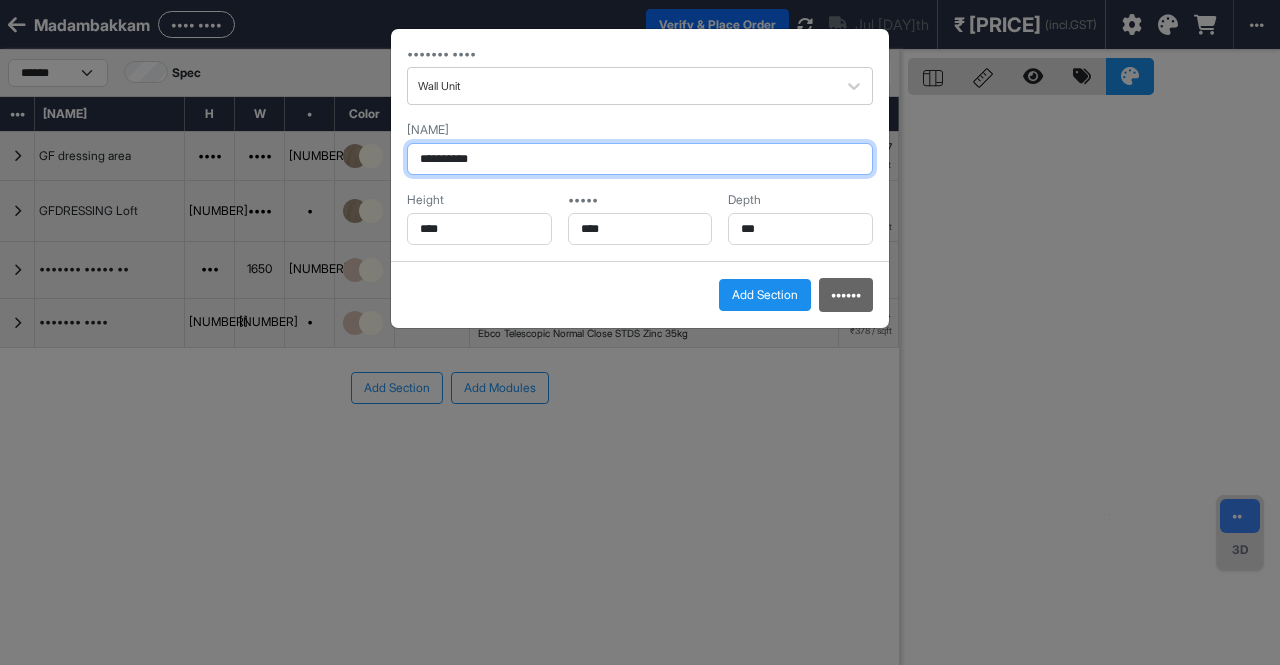 click on "••••••••••" at bounding box center [640, 159] 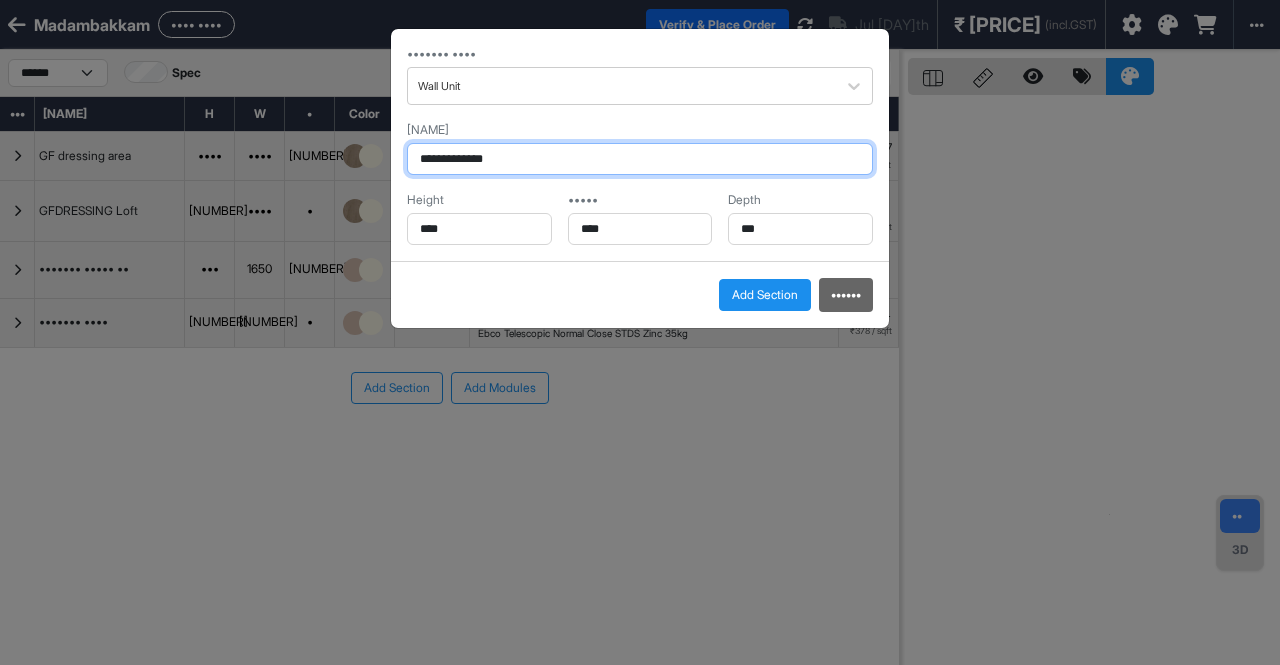 type on "**********" 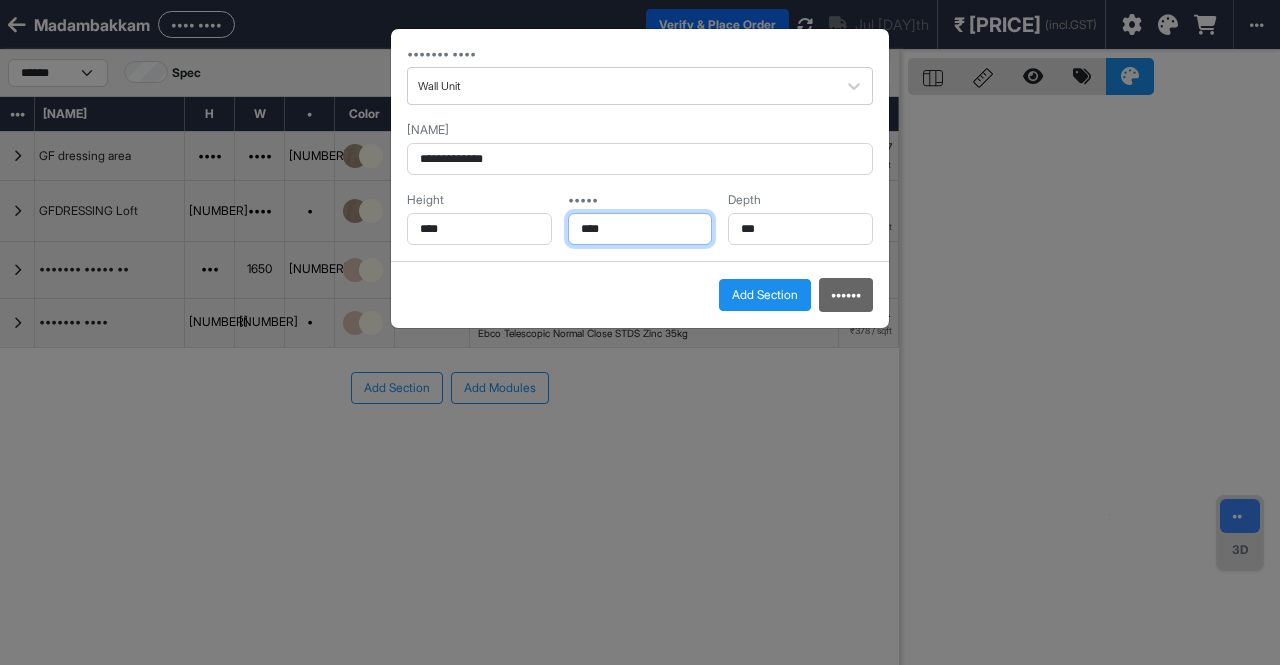 drag, startPoint x: 626, startPoint y: 234, endPoint x: 512, endPoint y: 220, distance: 114.85643 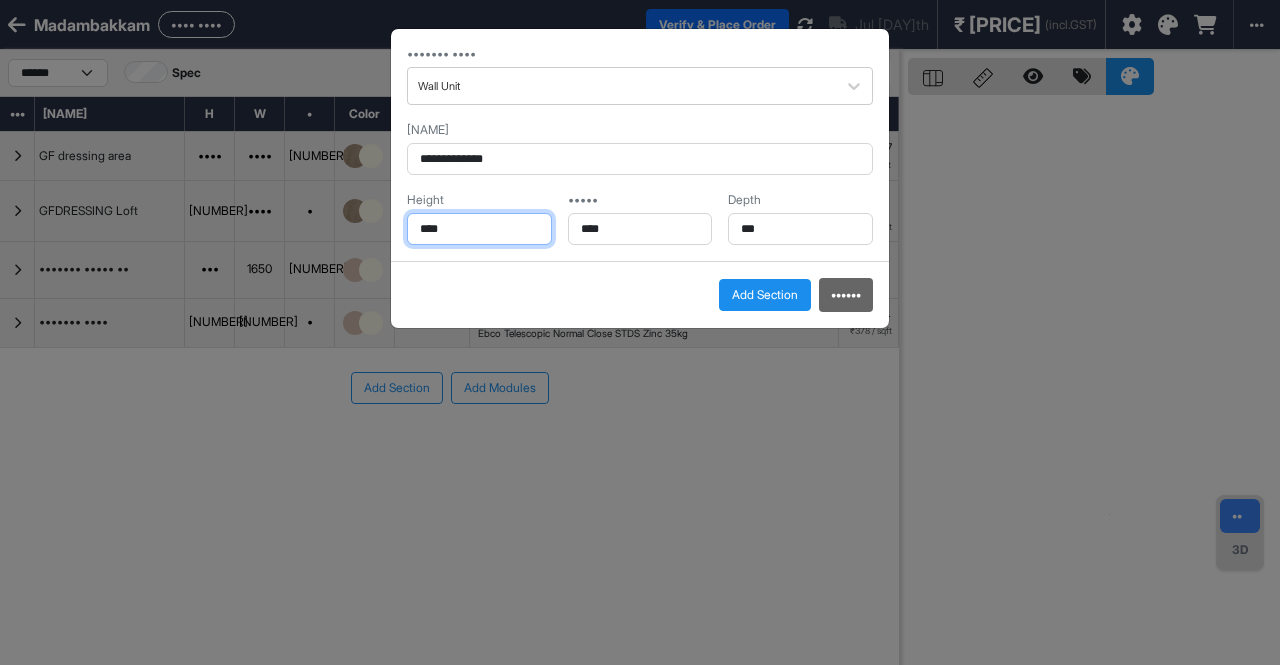 drag, startPoint x: 511, startPoint y: 220, endPoint x: 377, endPoint y: 225, distance: 134.09325 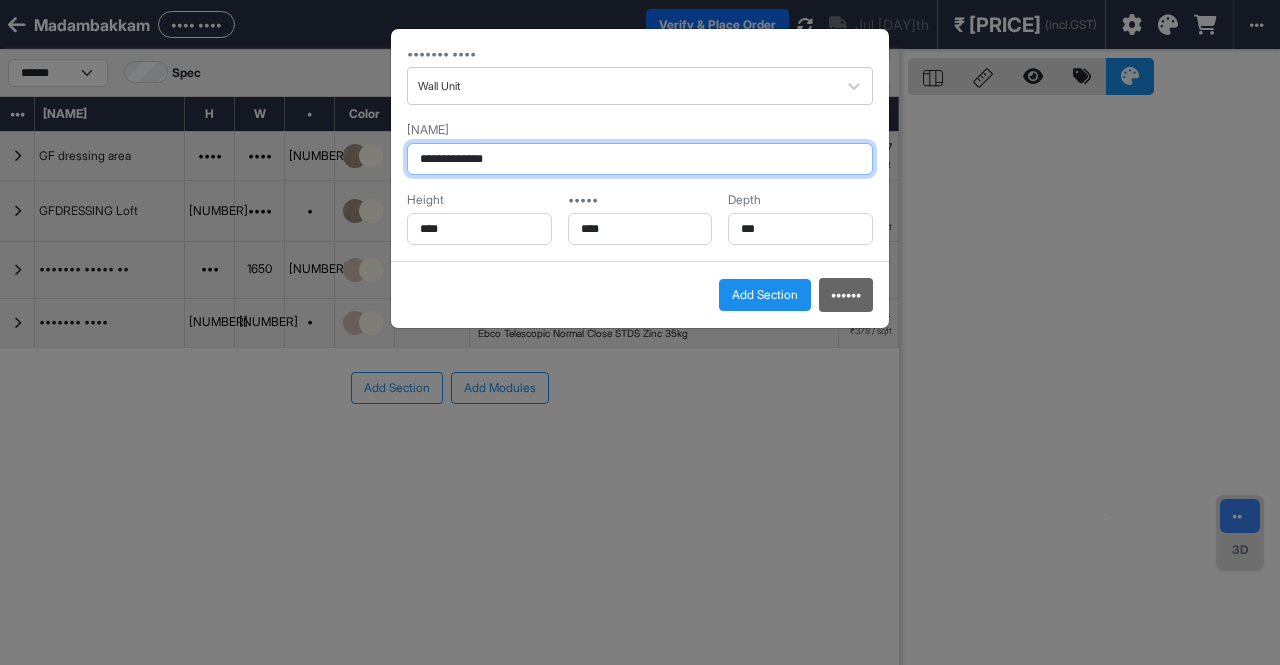 drag, startPoint x: 522, startPoint y: 168, endPoint x: 460, endPoint y: 161, distance: 62.39391 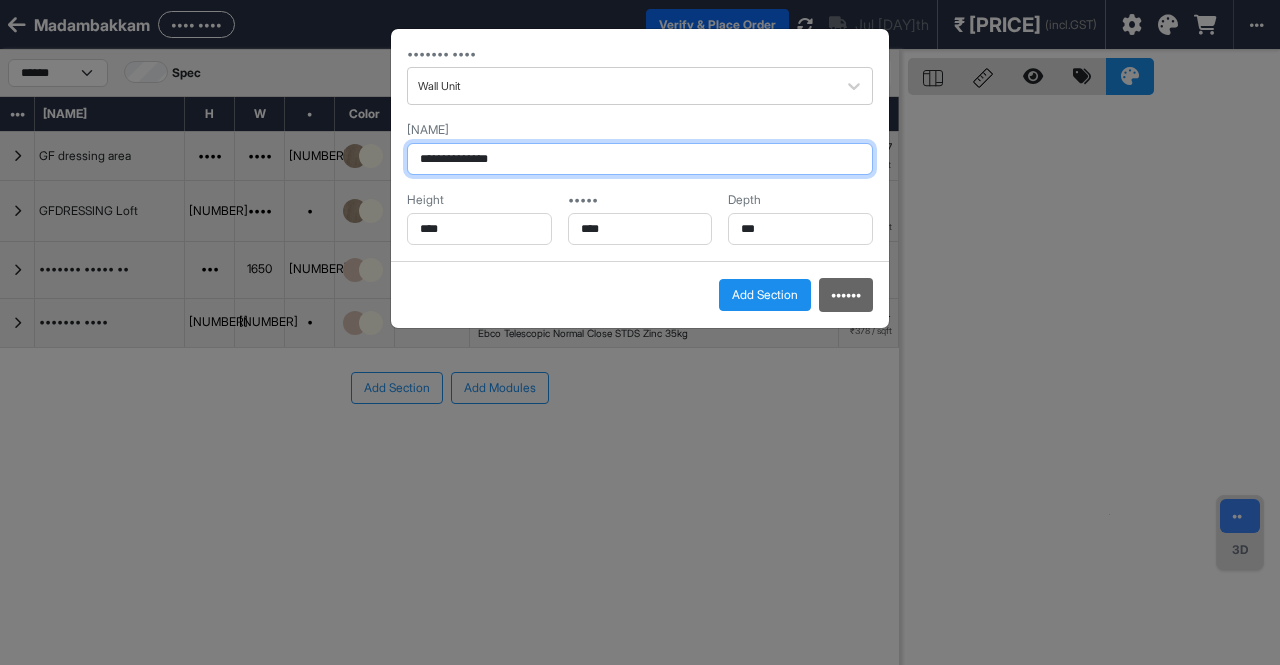 type on "******" 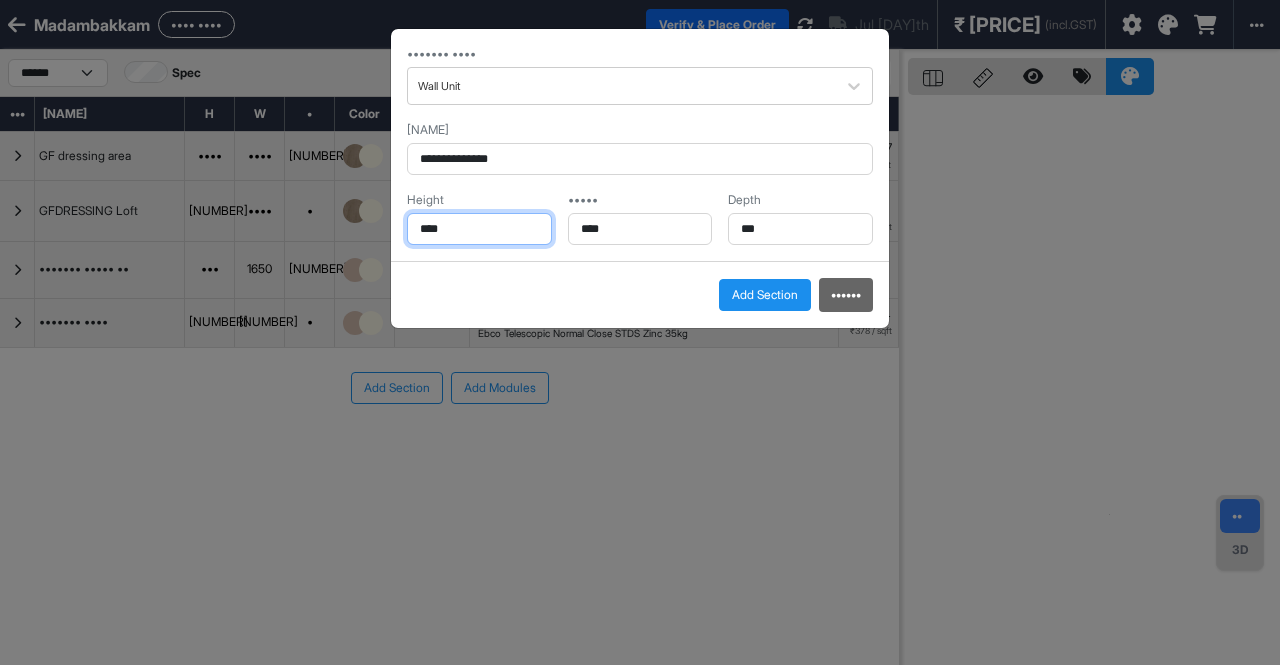 click on "••••" at bounding box center [479, 229] 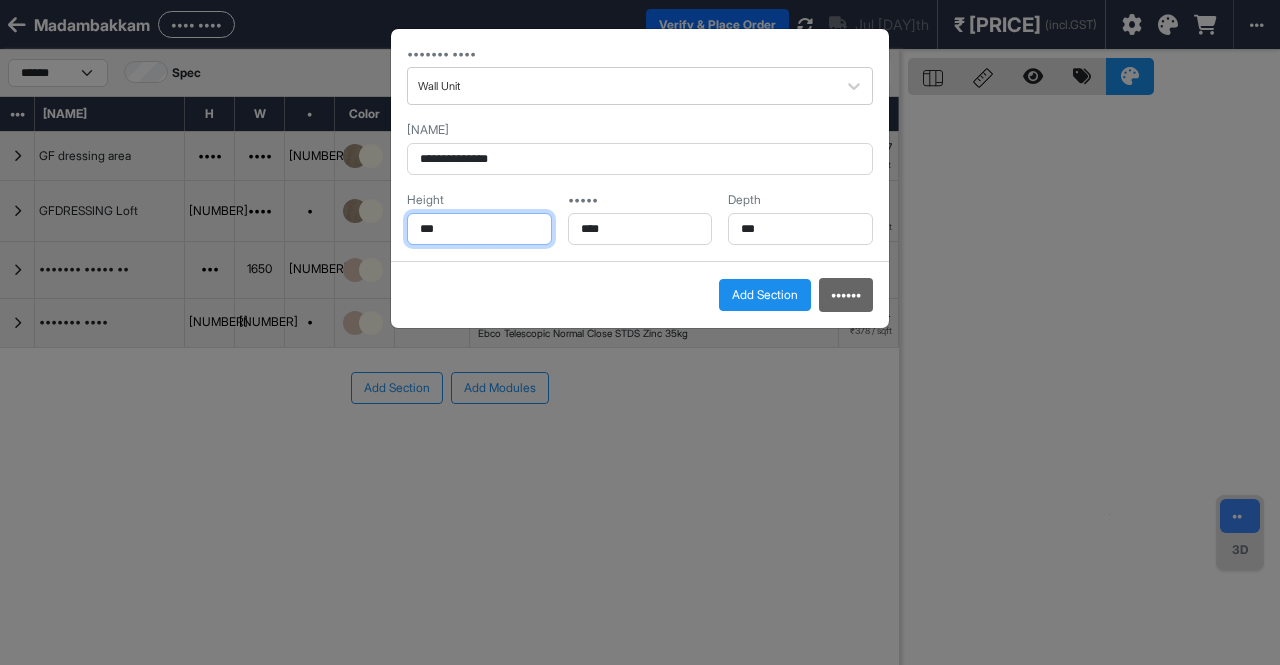 type on "***" 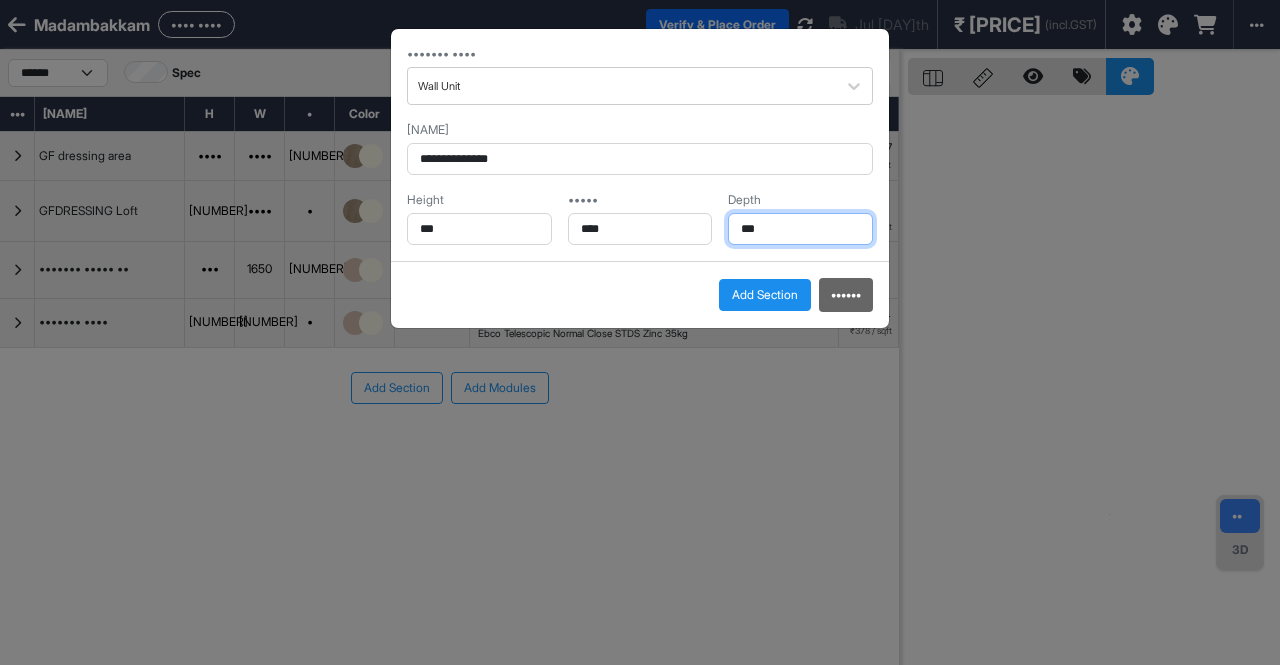 click on "***" at bounding box center [479, 229] 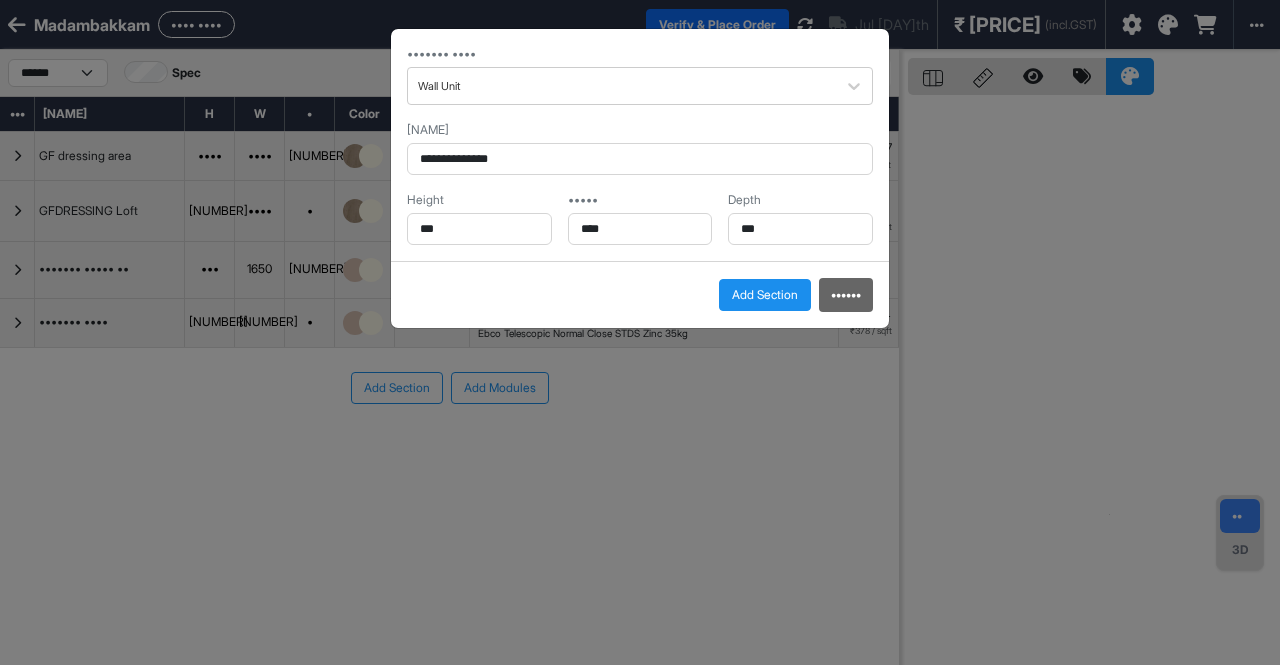 click on "Add Section" at bounding box center (765, 295) 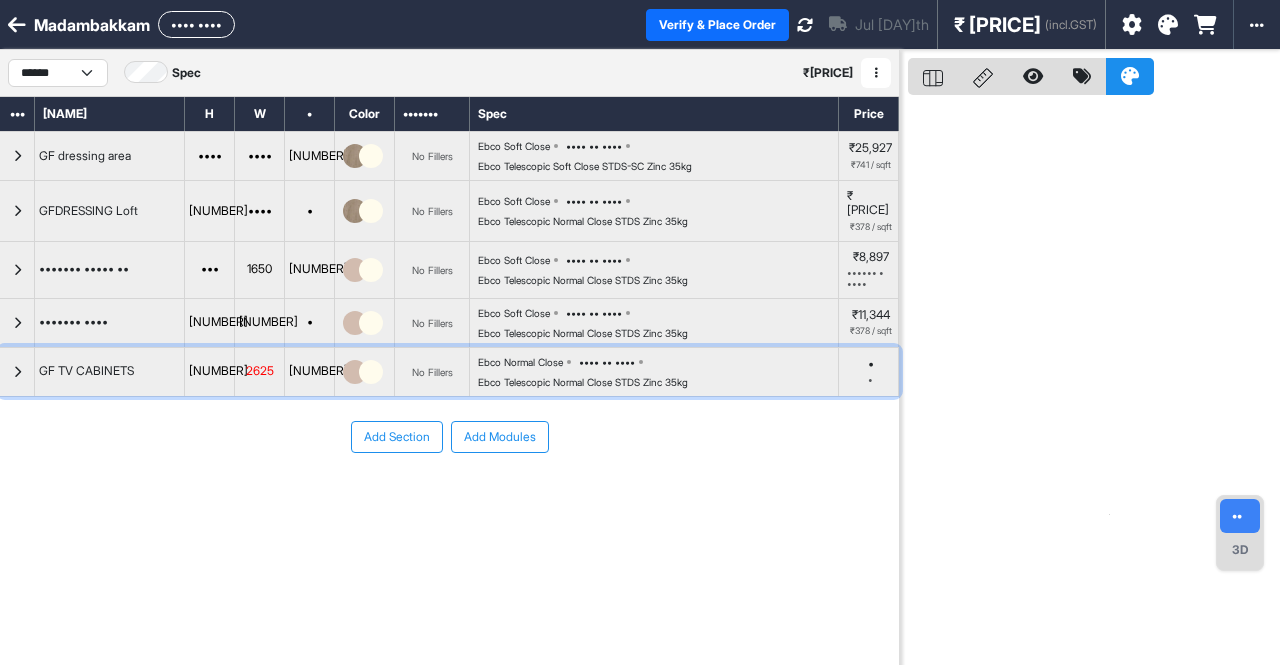 click at bounding box center [17, 156] 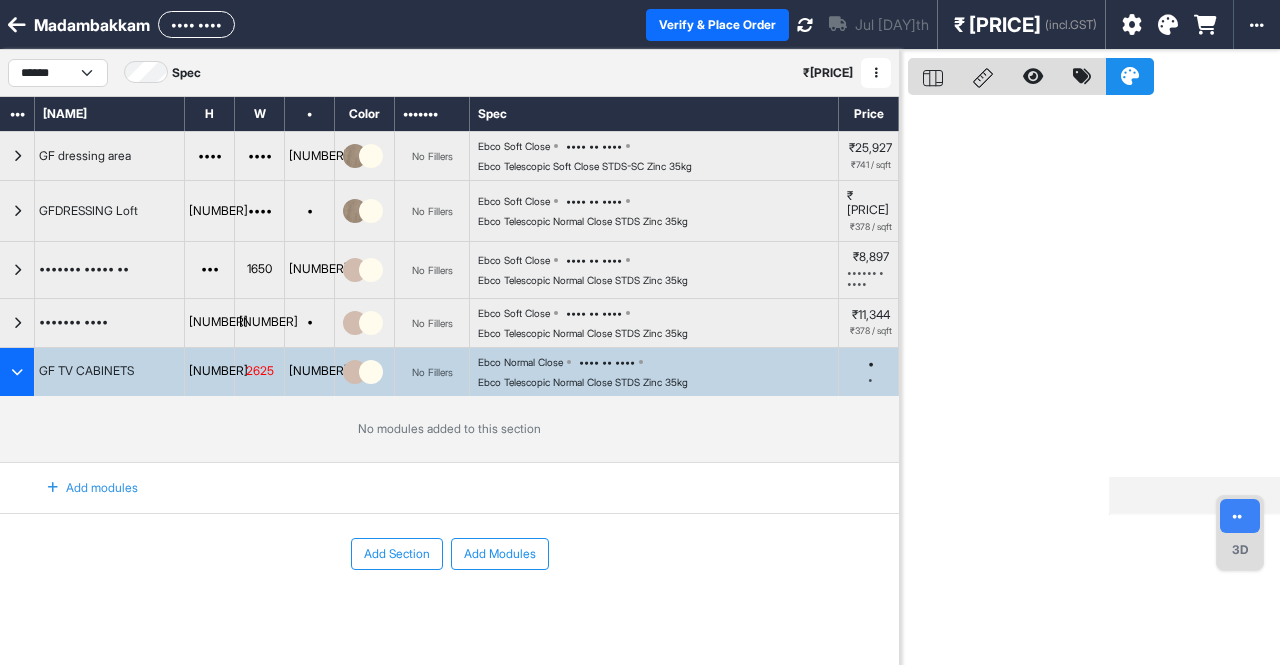 click on "Add modules" at bounding box center (81, 488) 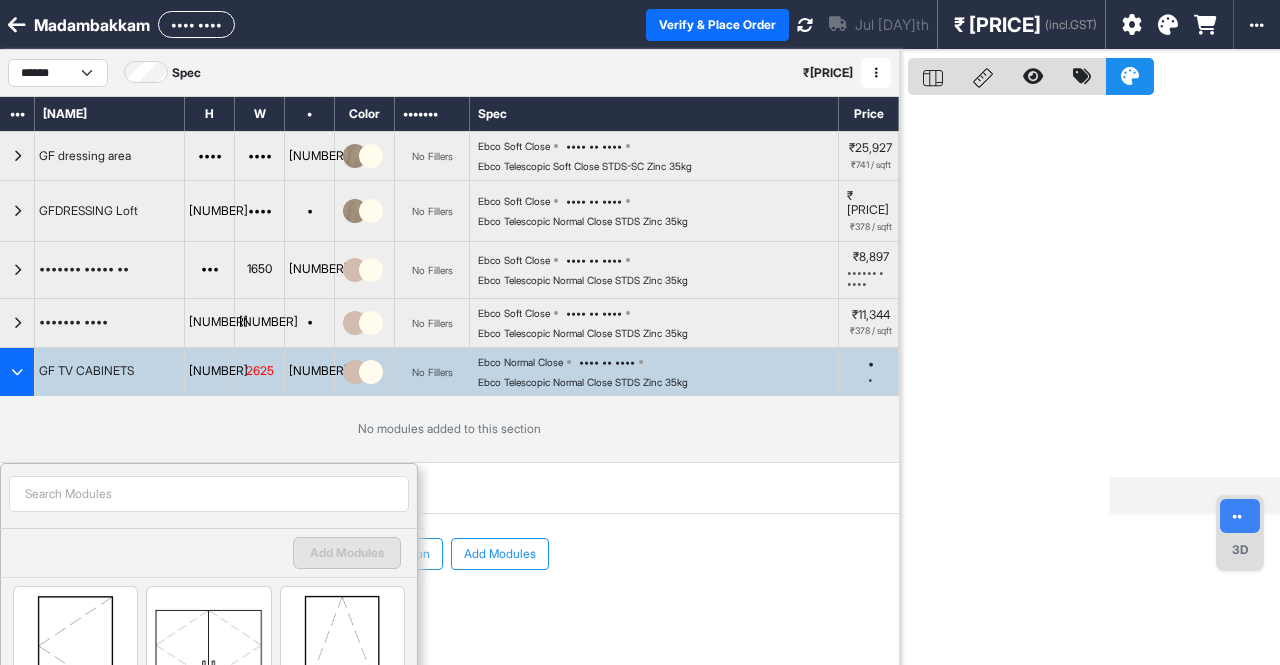 click at bounding box center [209, 494] 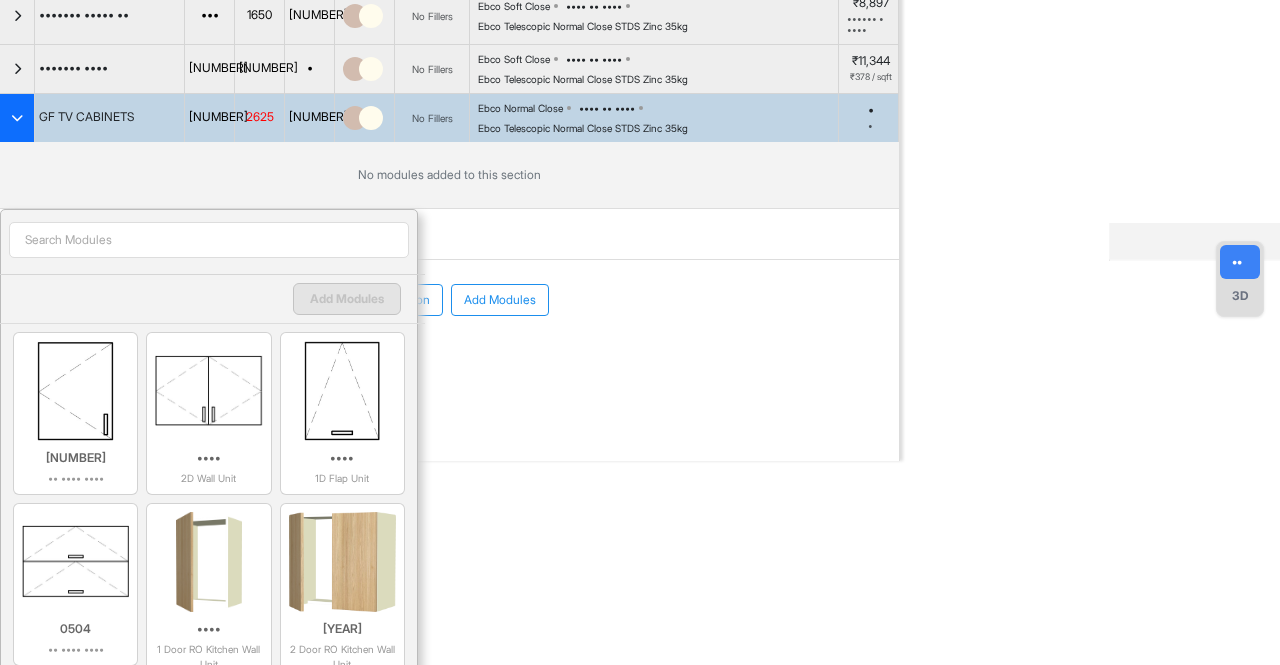 scroll, scrollTop: 354, scrollLeft: 0, axis: vertical 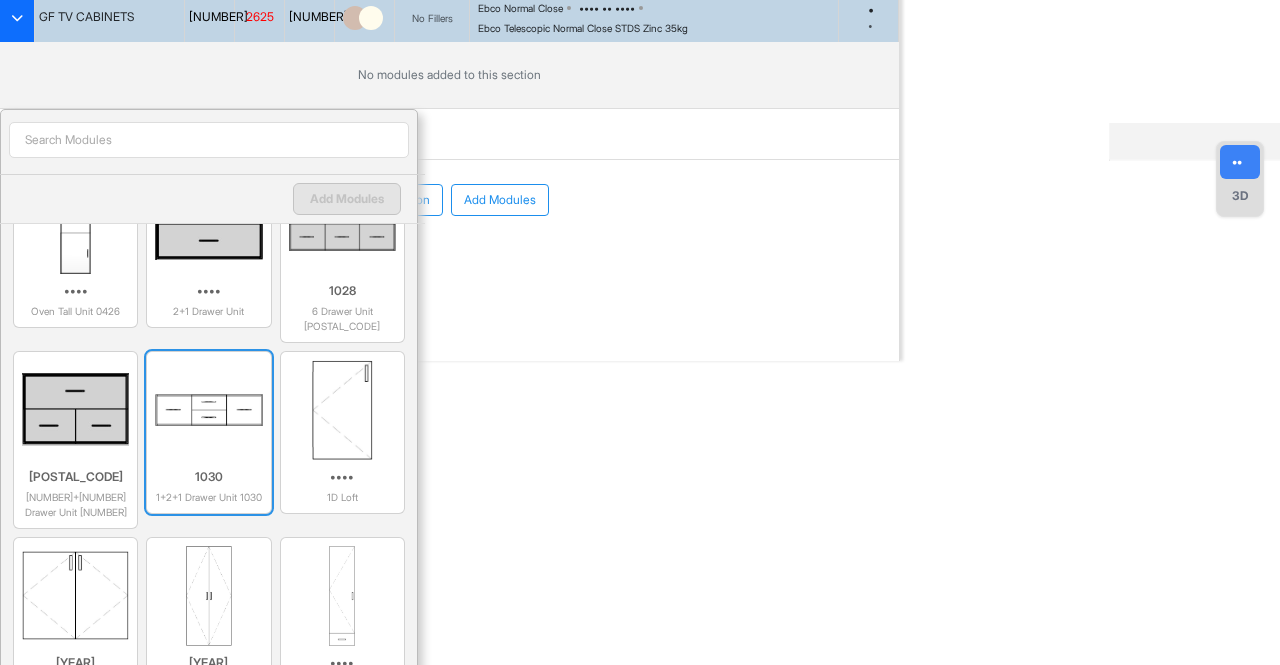 click on "1030" at bounding box center [208, 477] 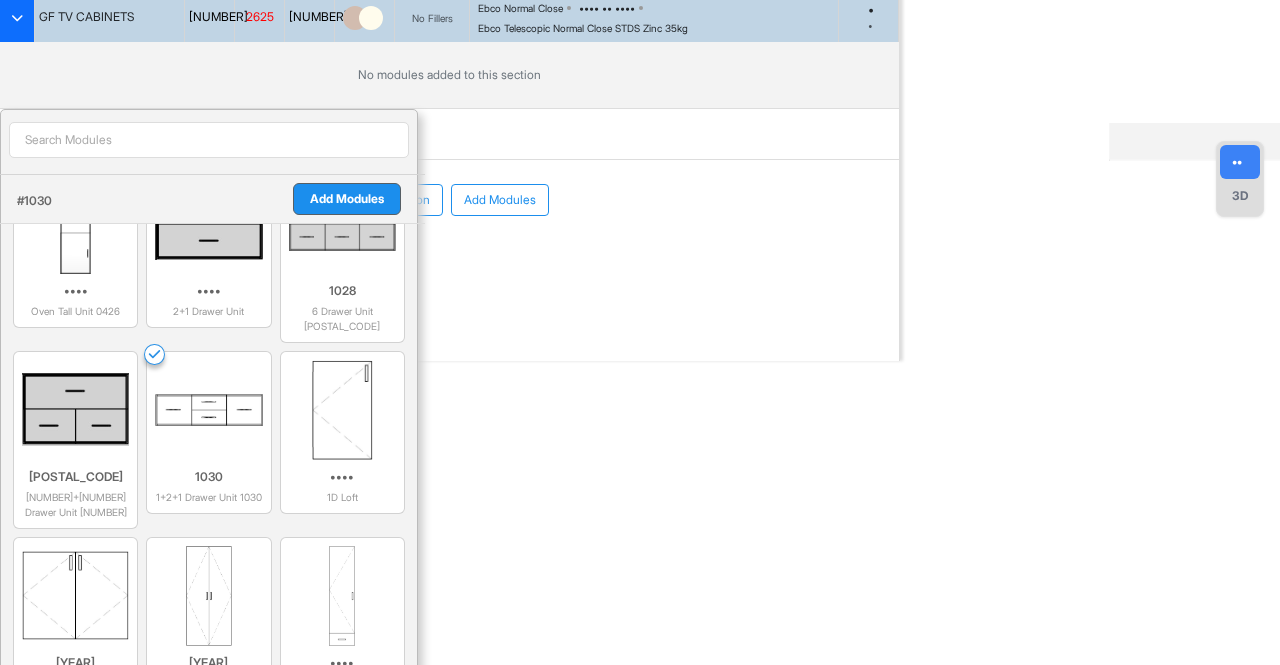 click on "Add Modules" at bounding box center [347, 199] 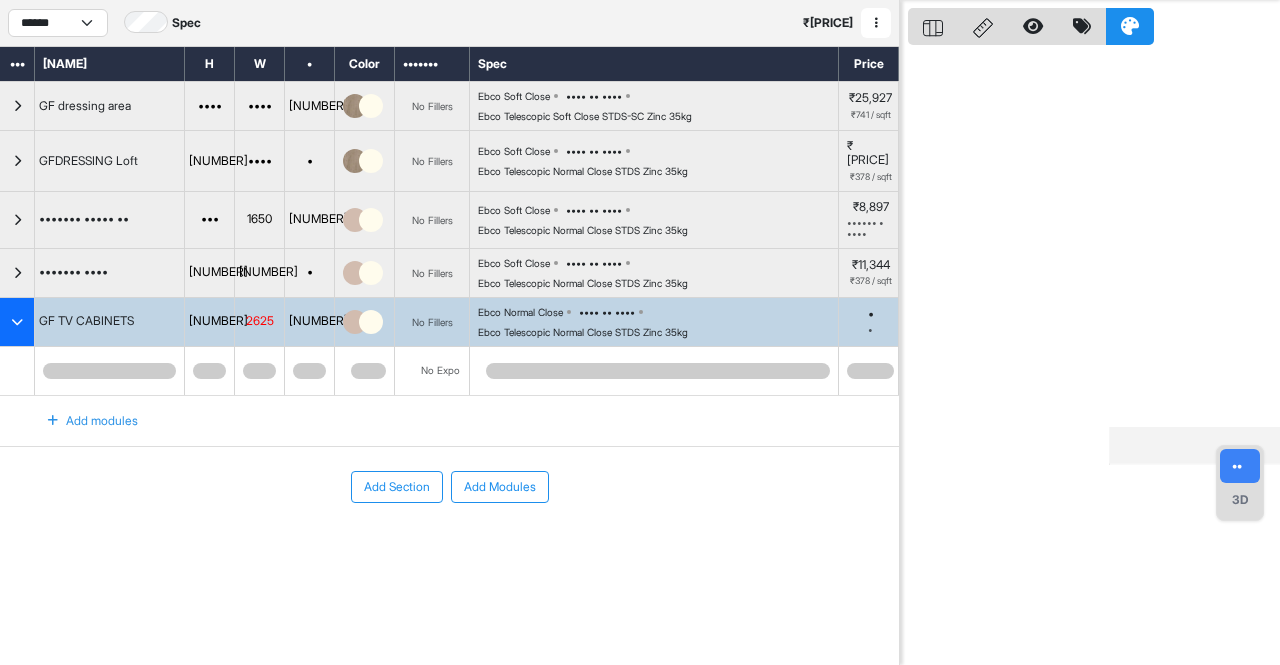 scroll, scrollTop: 50, scrollLeft: 0, axis: vertical 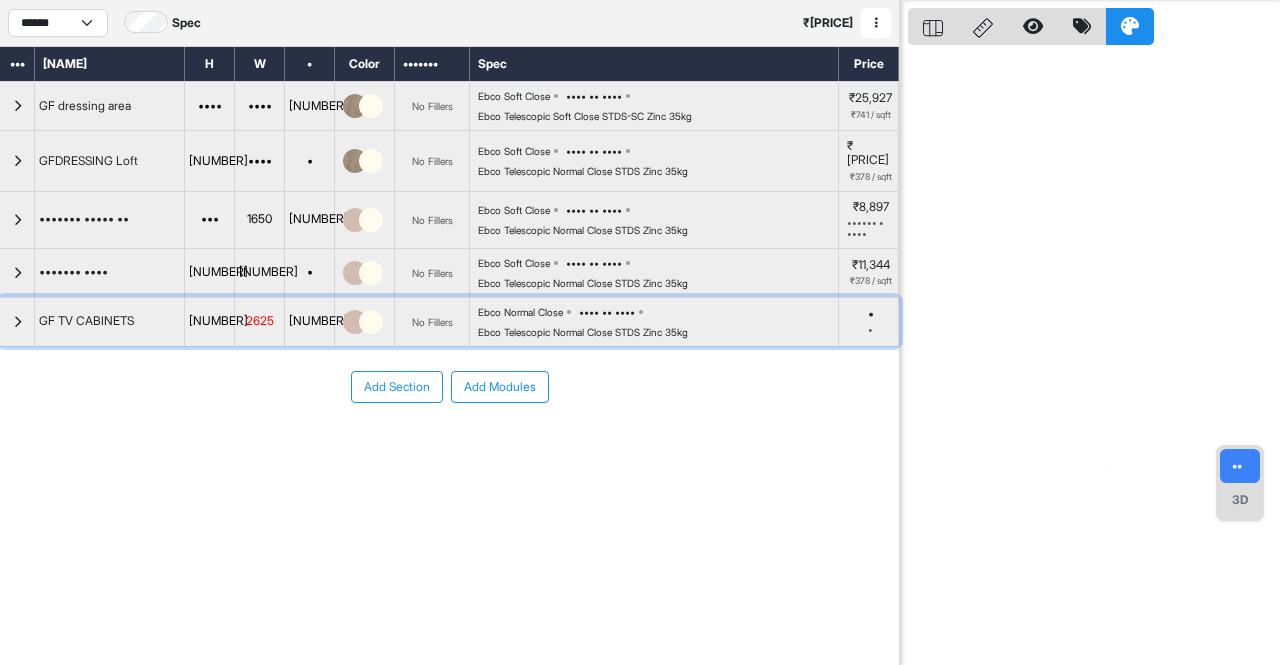 click at bounding box center [17, 106] 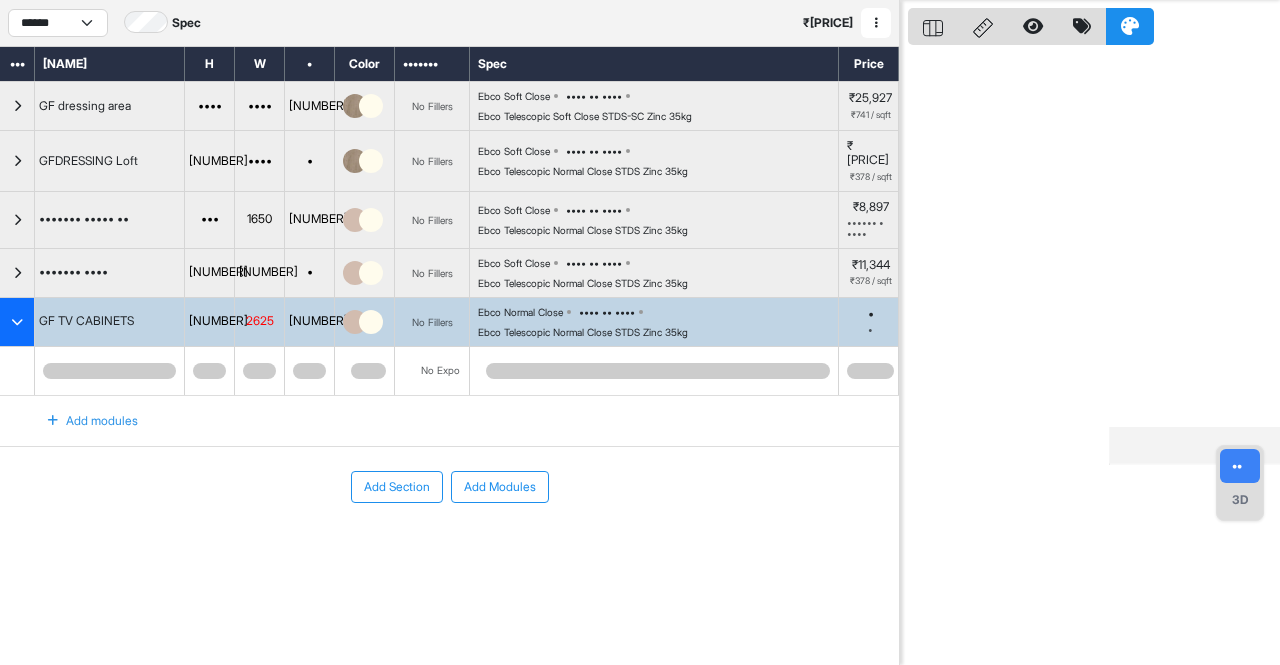 click on "Add modules" at bounding box center (81, 421) 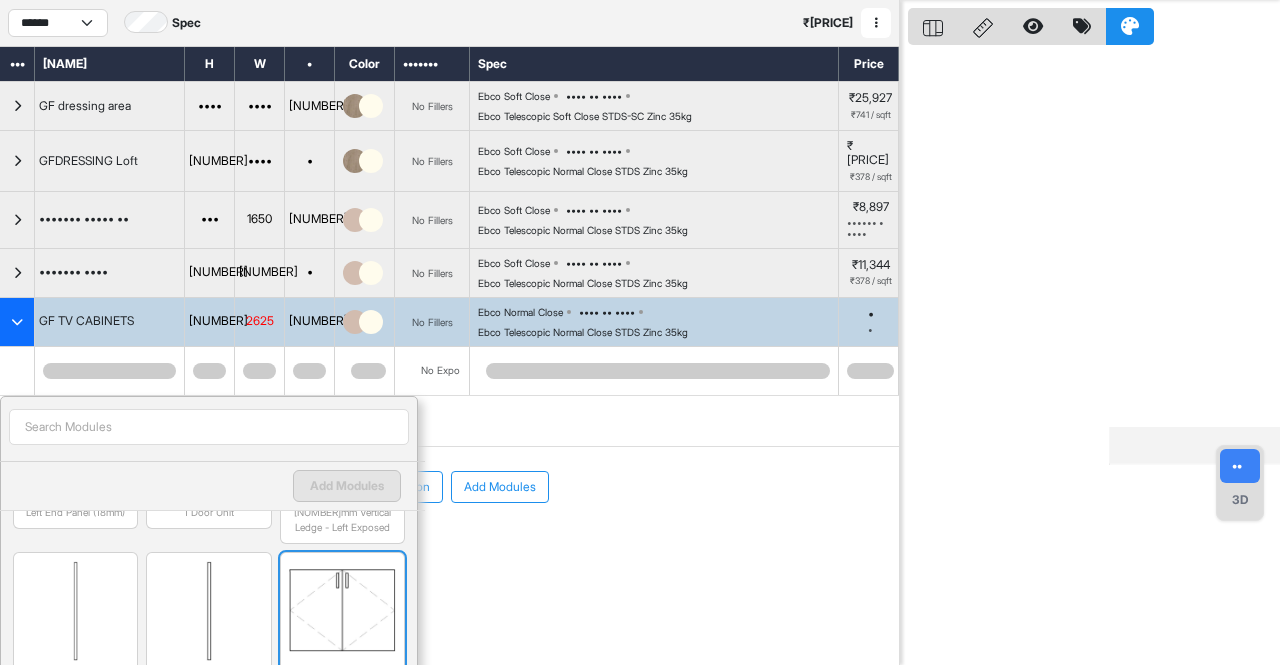 scroll, scrollTop: 700, scrollLeft: 0, axis: vertical 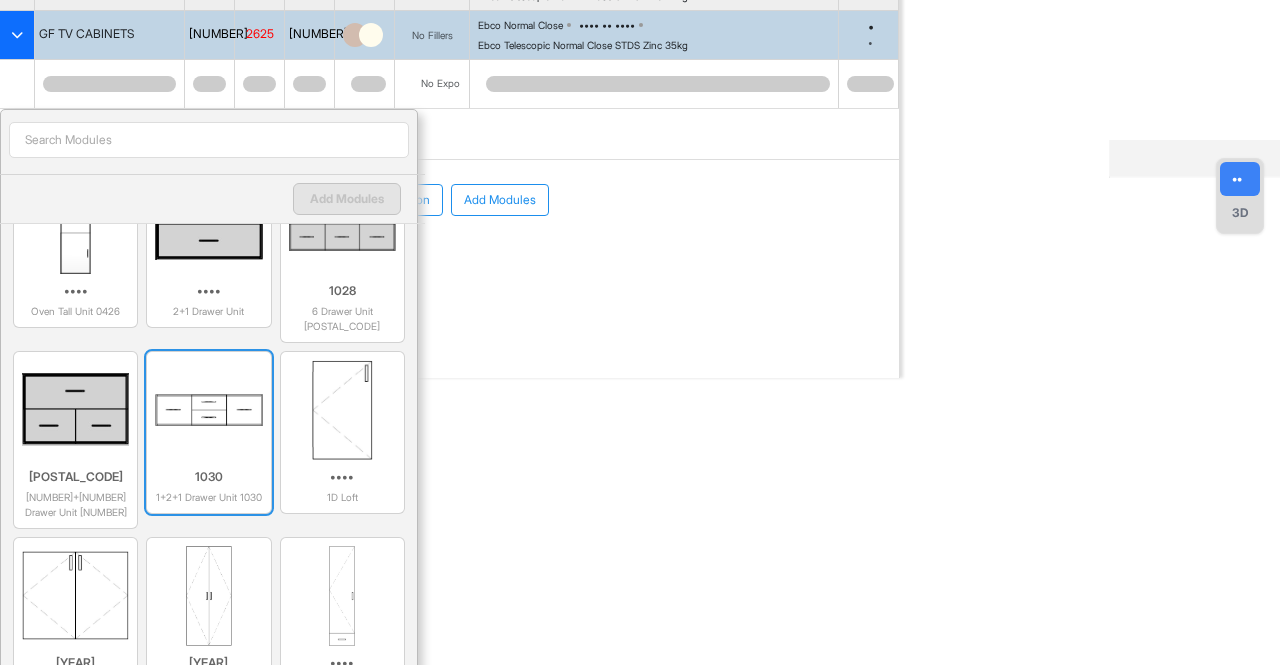 click at bounding box center [208, 410] 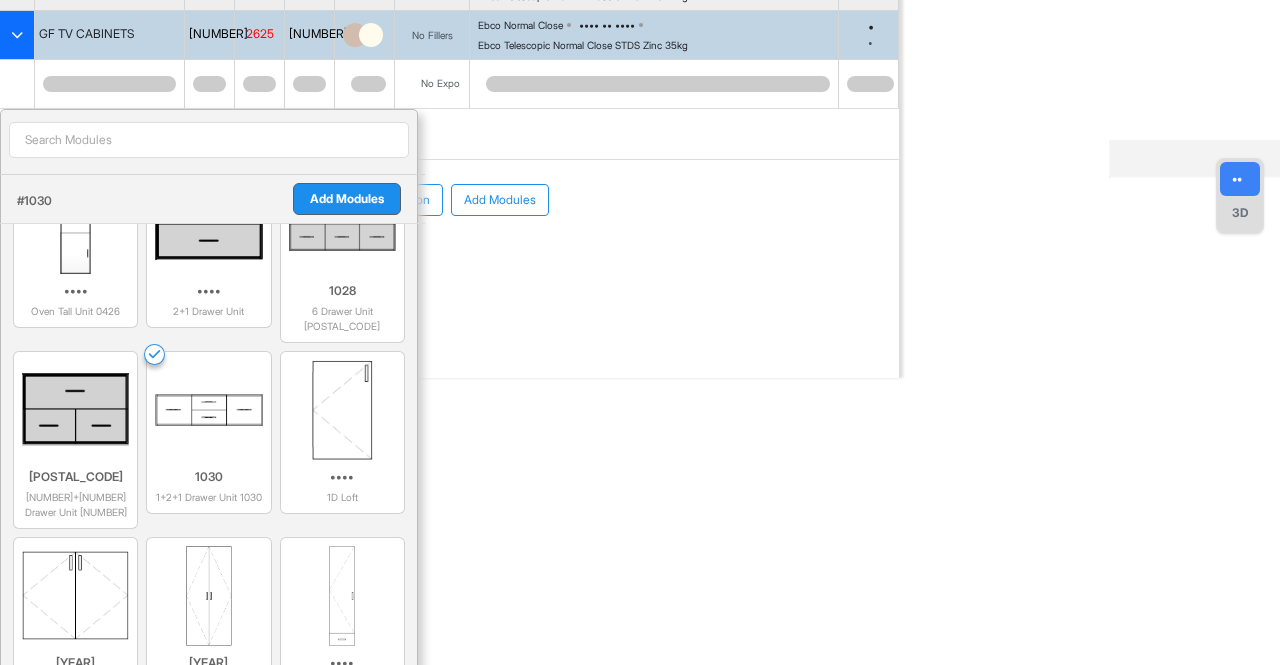 click on "Add Modules" at bounding box center [347, 199] 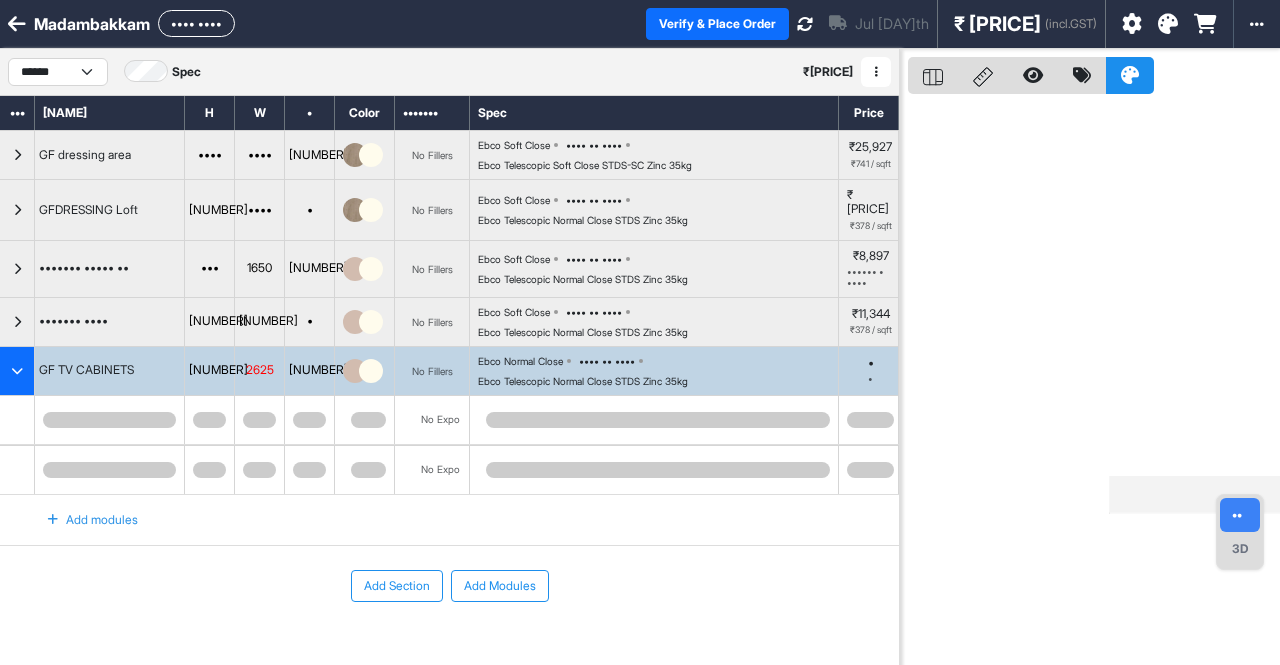 scroll, scrollTop: 0, scrollLeft: 0, axis: both 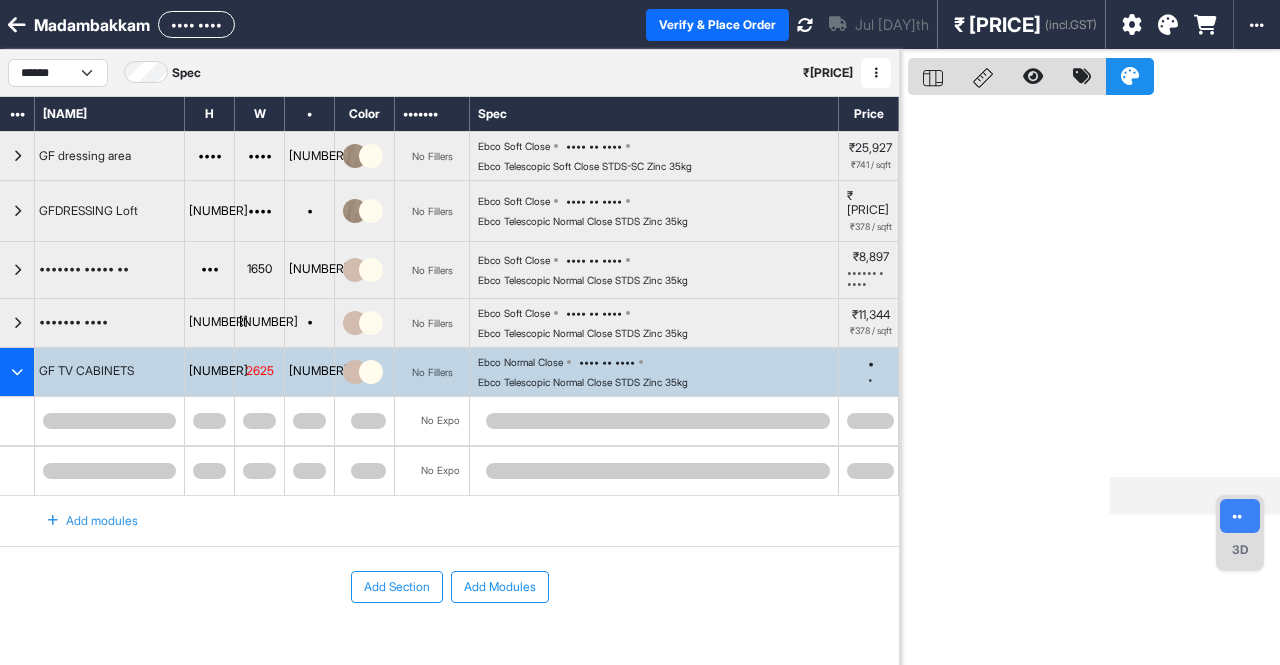 click at bounding box center (109, 421) 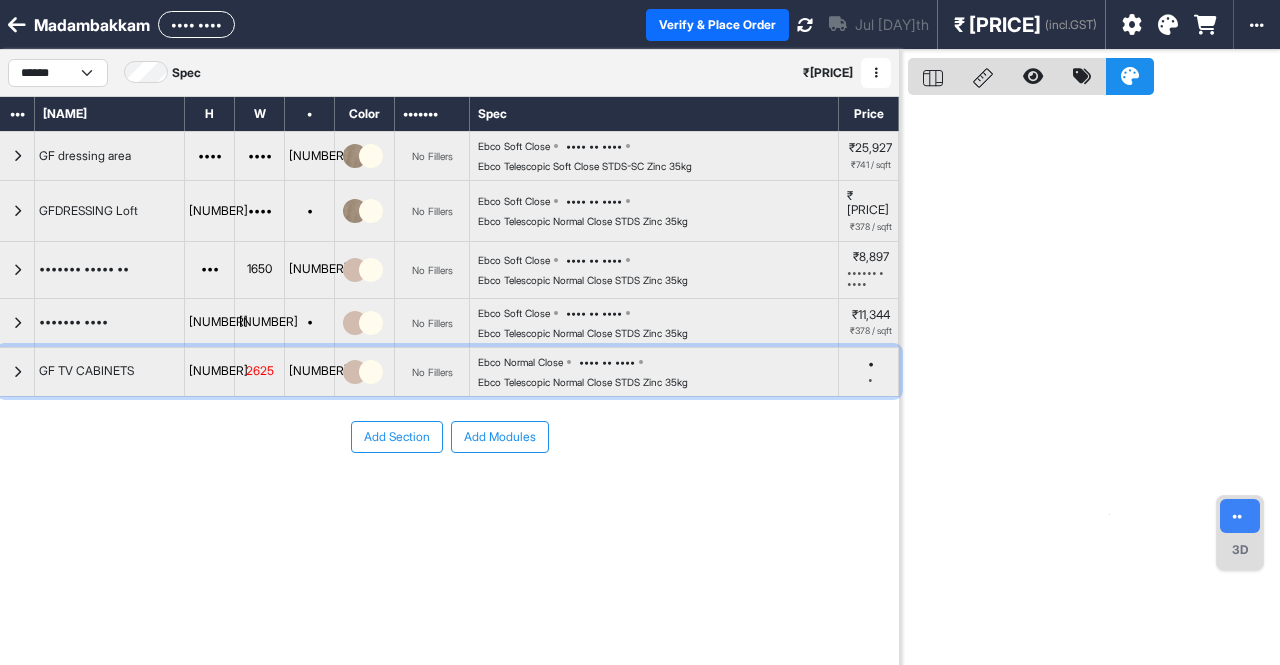 click at bounding box center (17, 156) 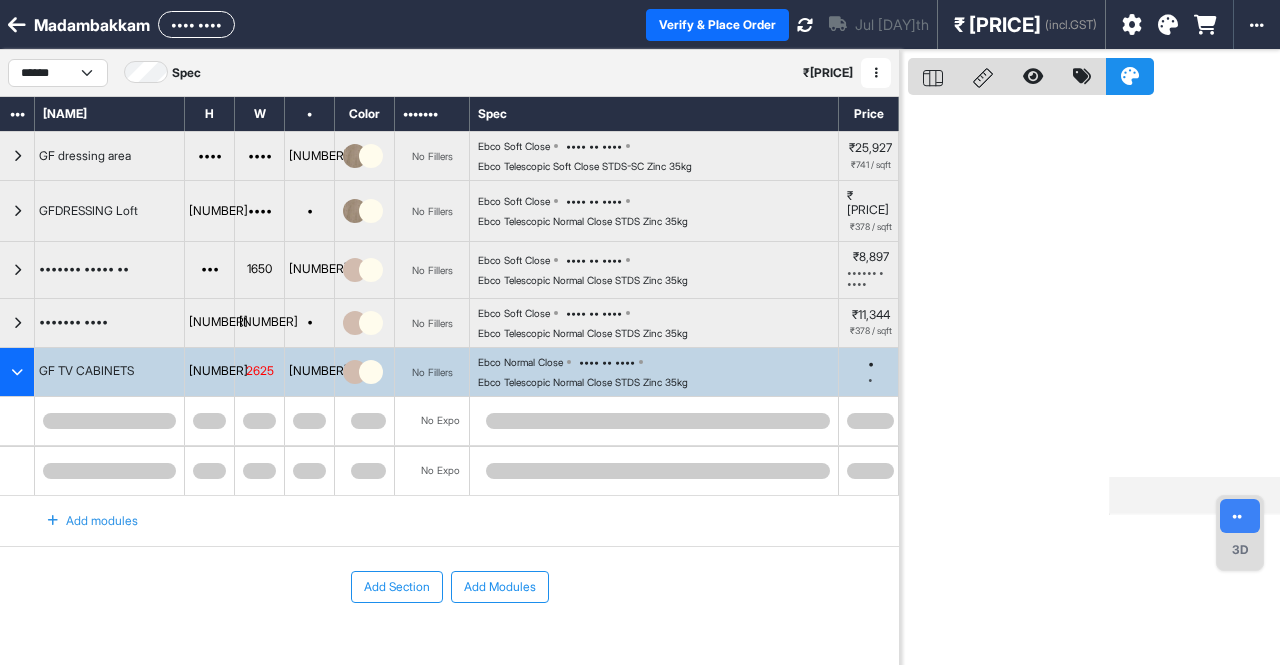 click at bounding box center [109, 421] 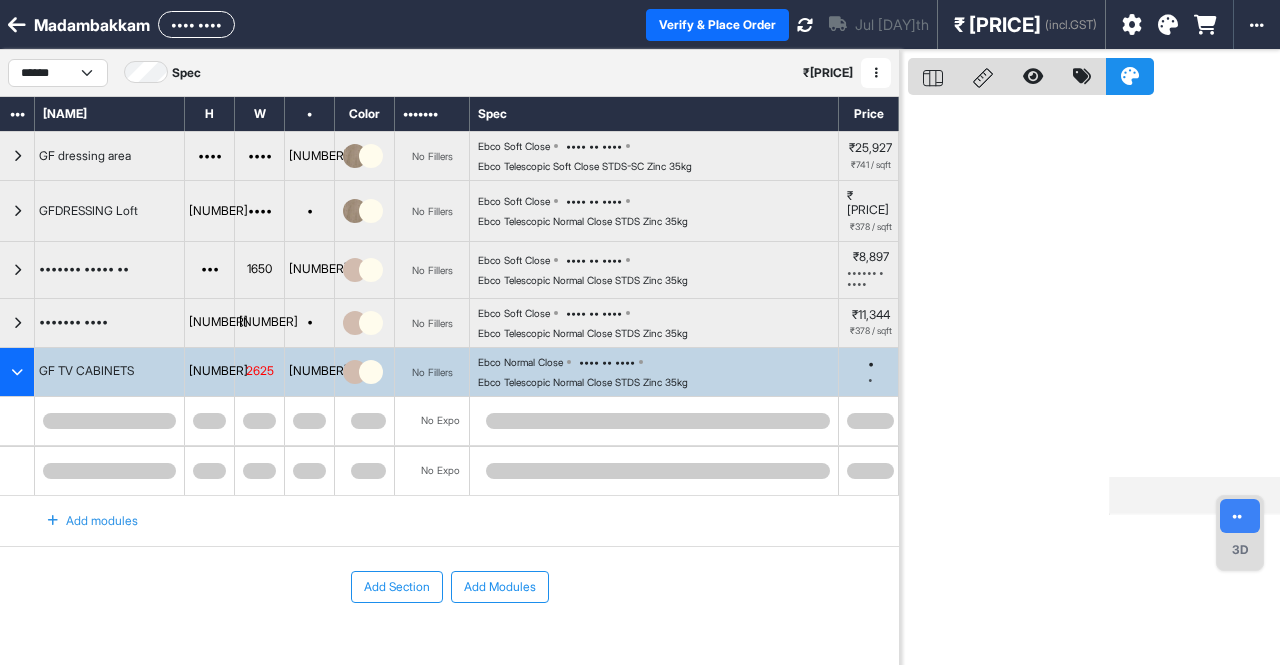click at bounding box center (260, 421) 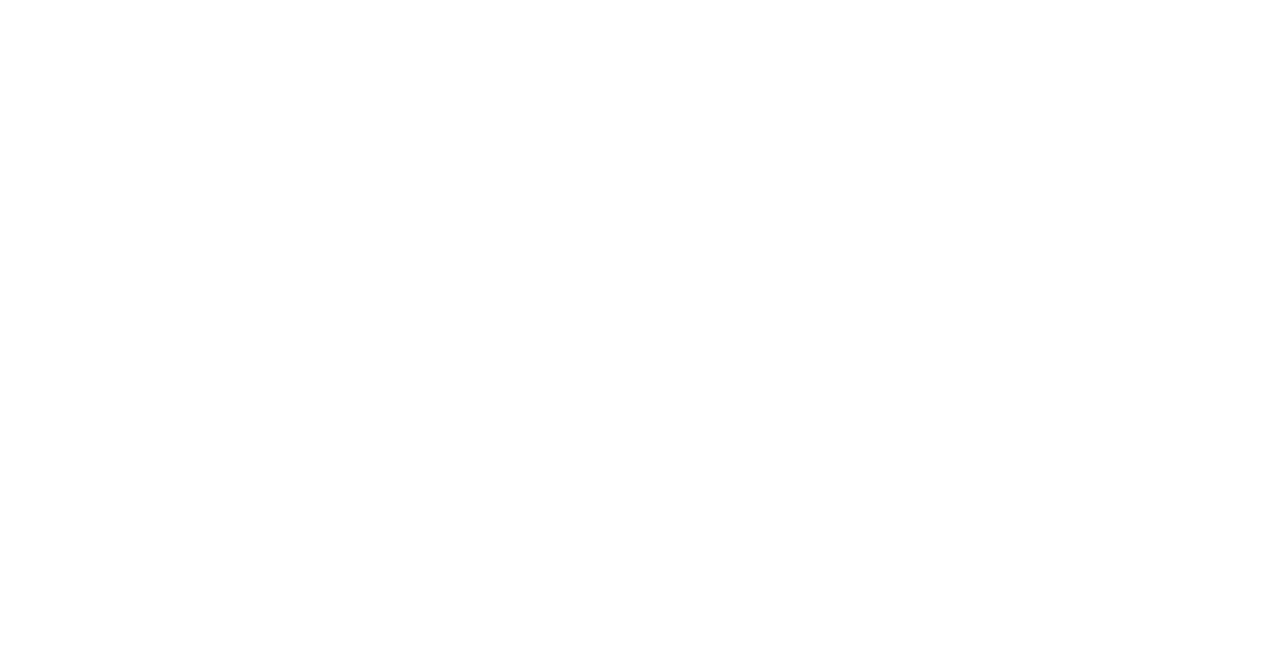 scroll, scrollTop: 0, scrollLeft: 0, axis: both 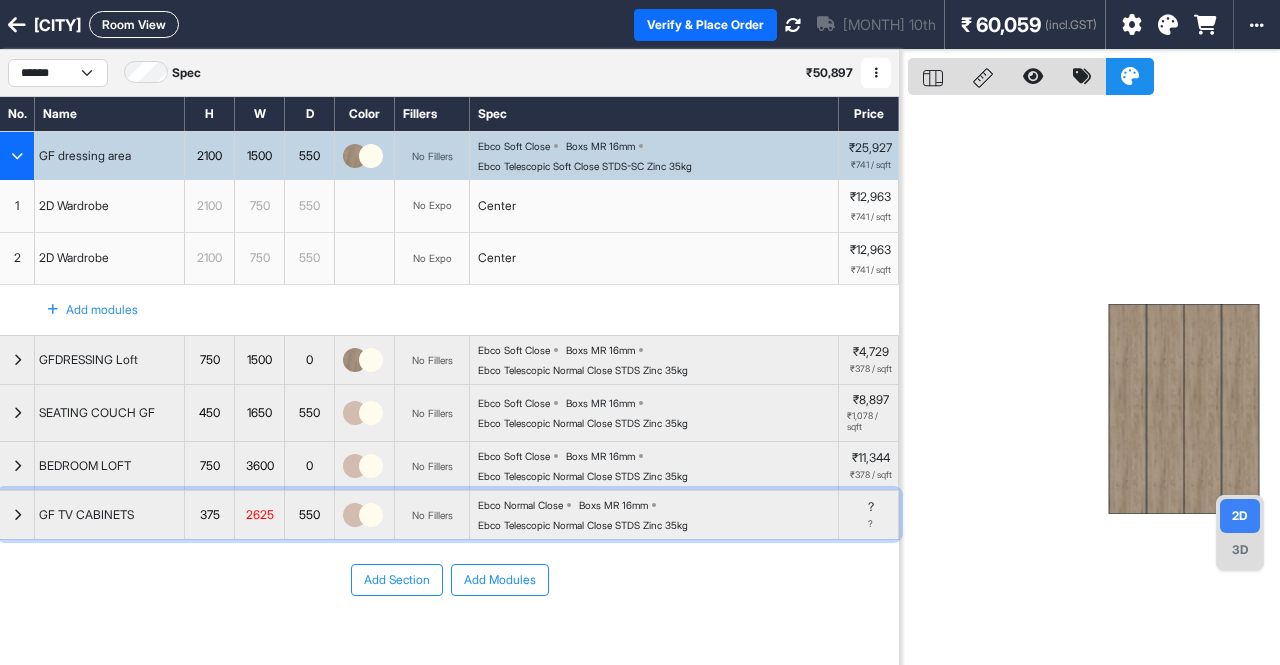 click at bounding box center [17, 360] 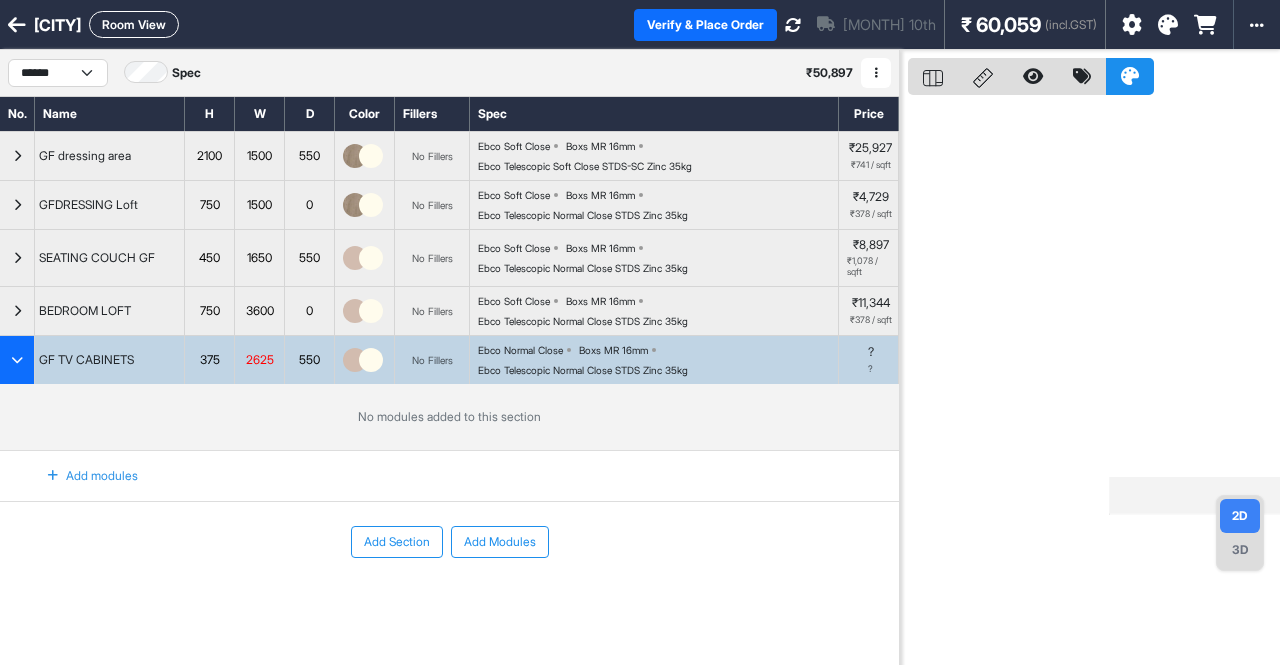 click on "Add modules" at bounding box center (81, 476) 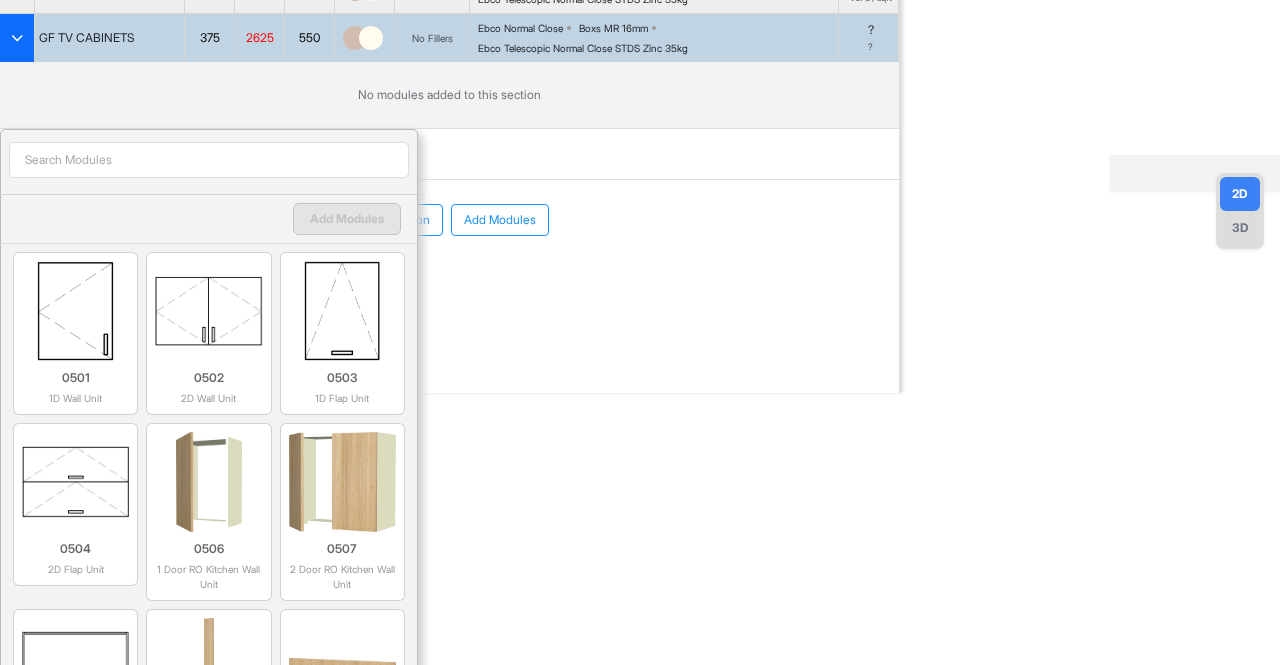 scroll, scrollTop: 354, scrollLeft: 0, axis: vertical 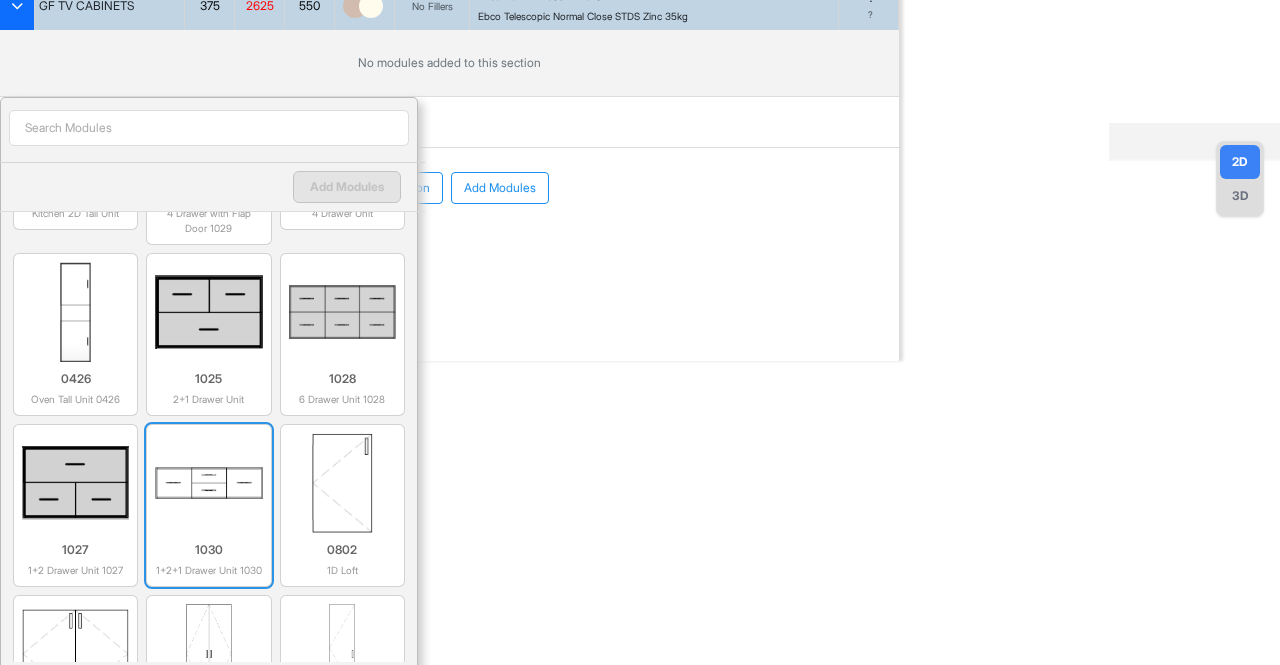 click at bounding box center (208, 483) 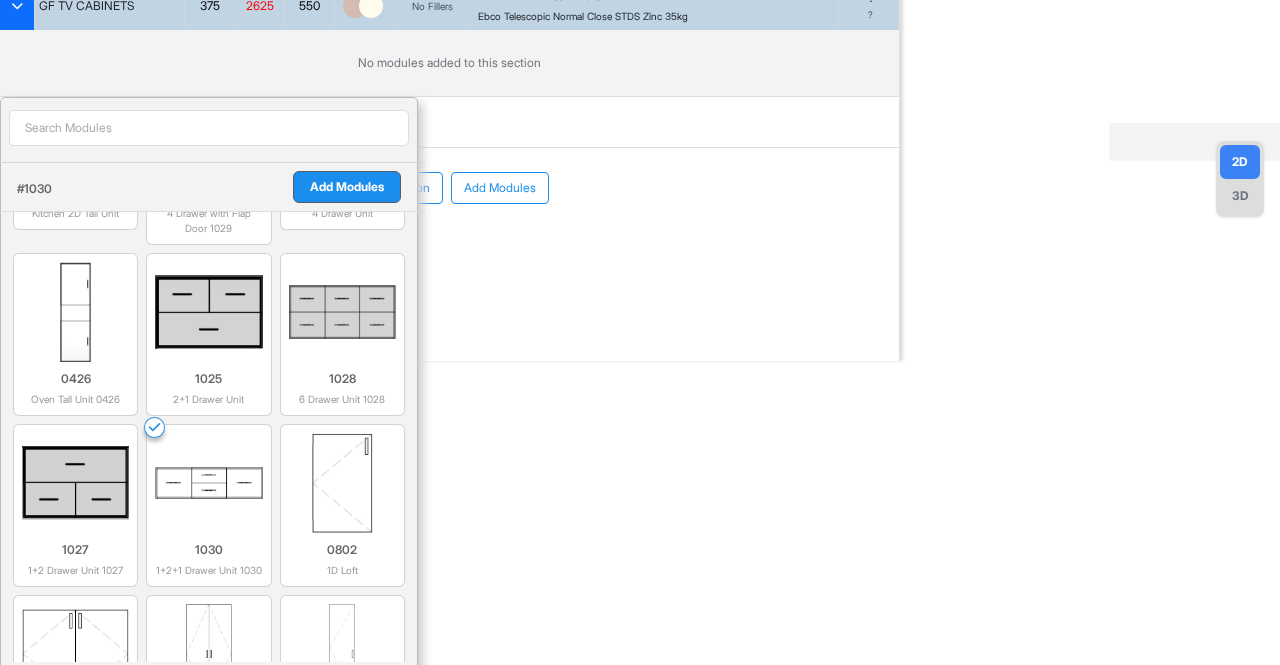 click on "Add Modules" at bounding box center [347, 187] 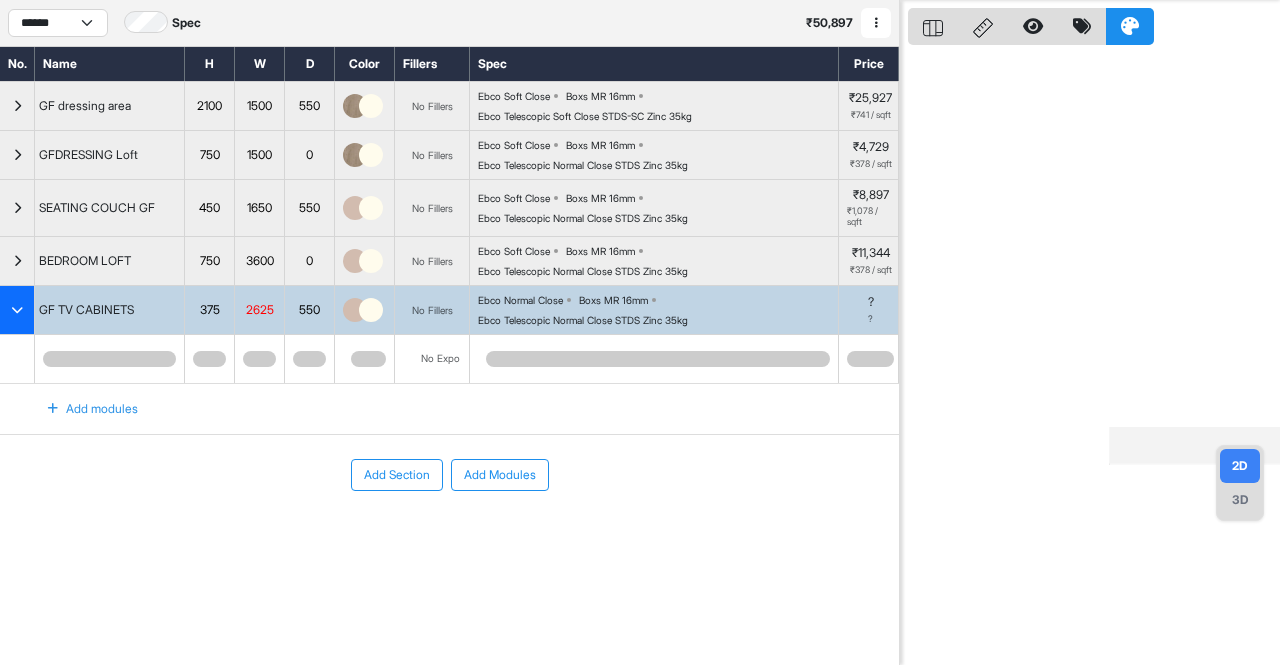 scroll, scrollTop: 50, scrollLeft: 0, axis: vertical 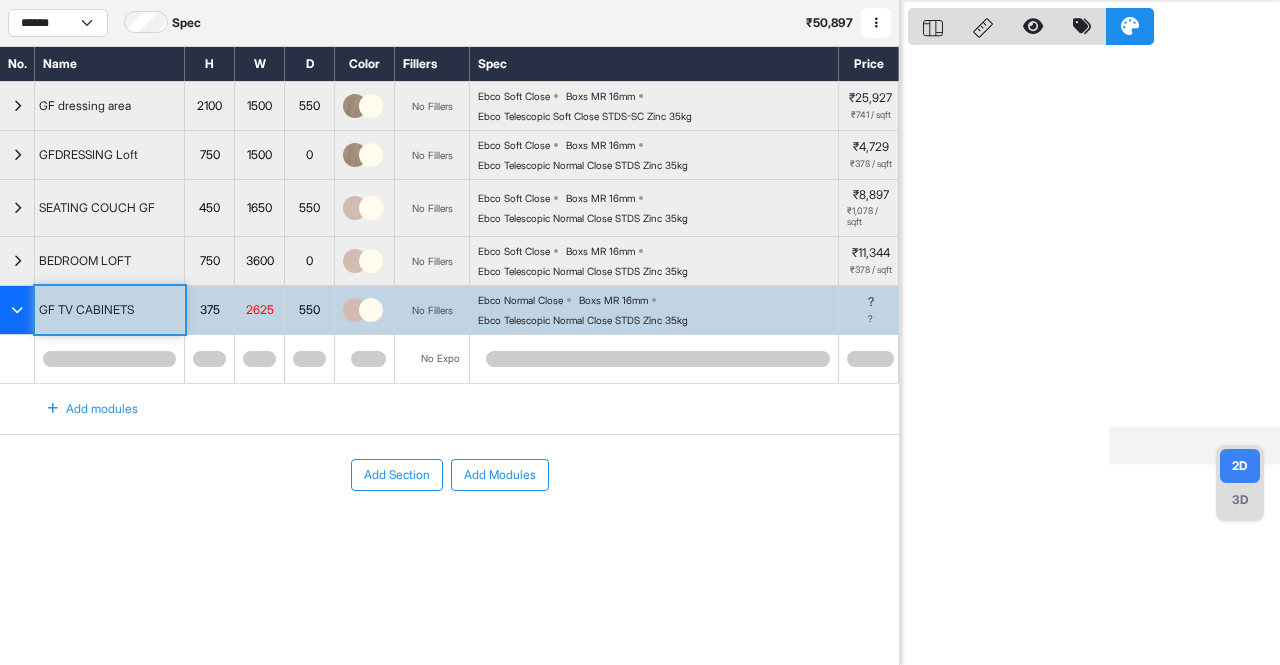click at bounding box center (109, 359) 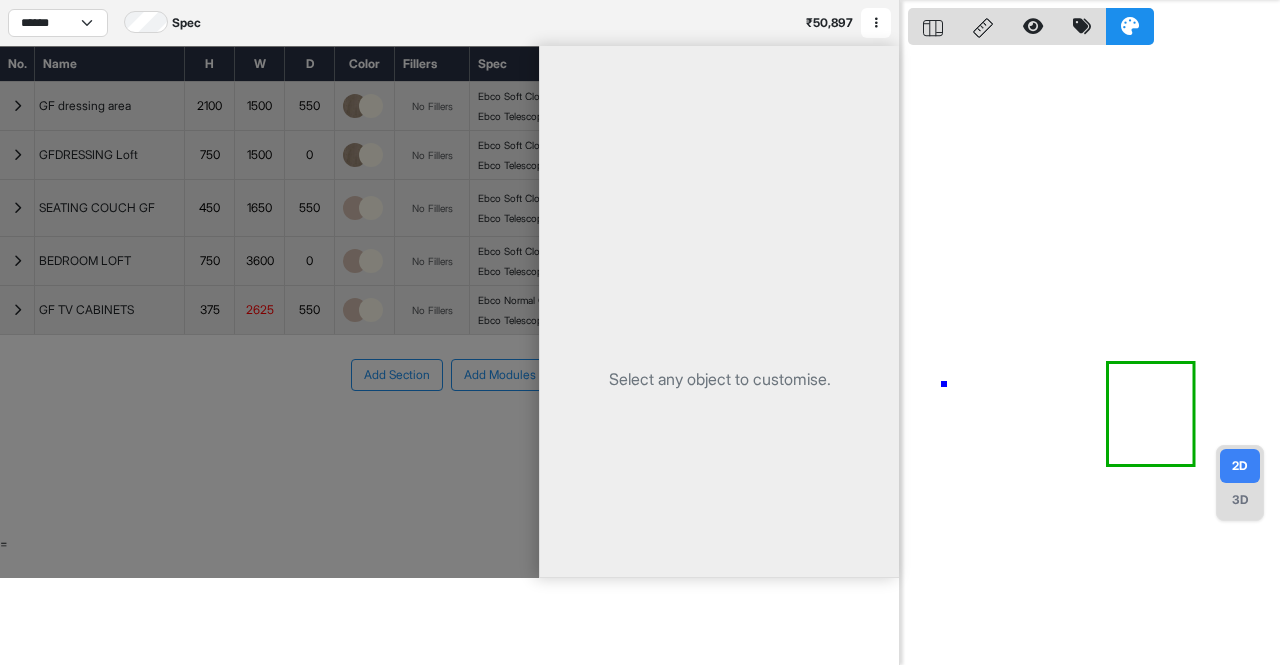 click at bounding box center (1094, 332) 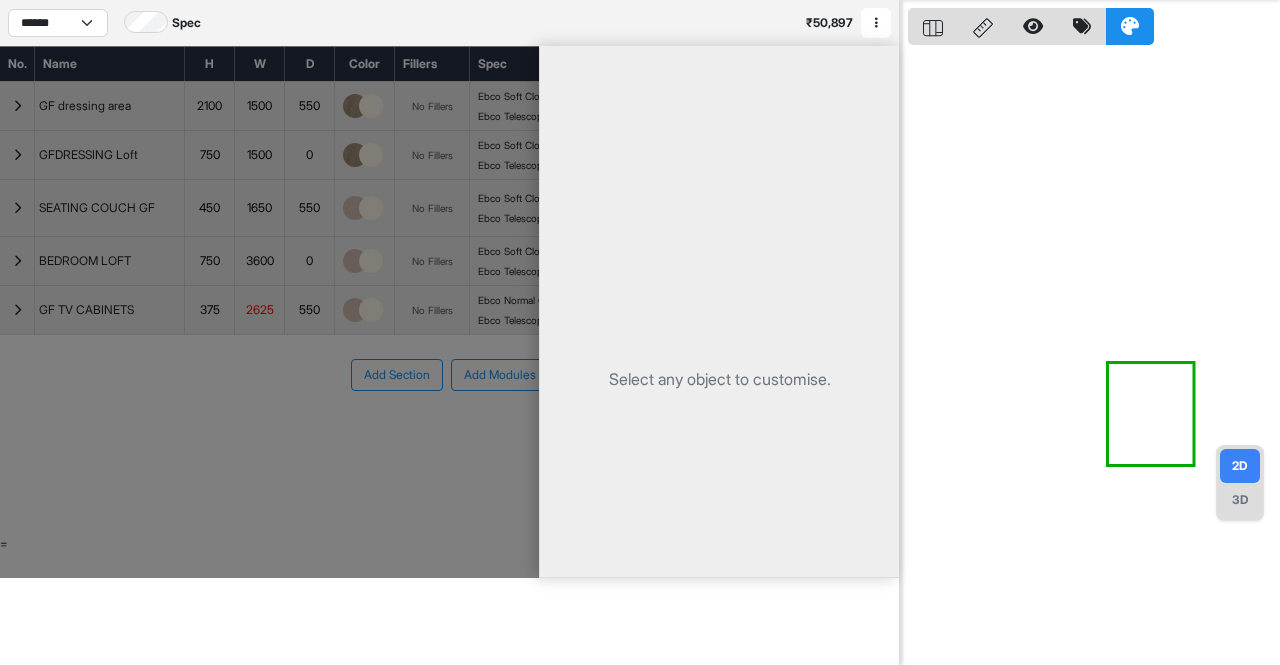 click on "Select any object to customise." at bounding box center [719, 378] 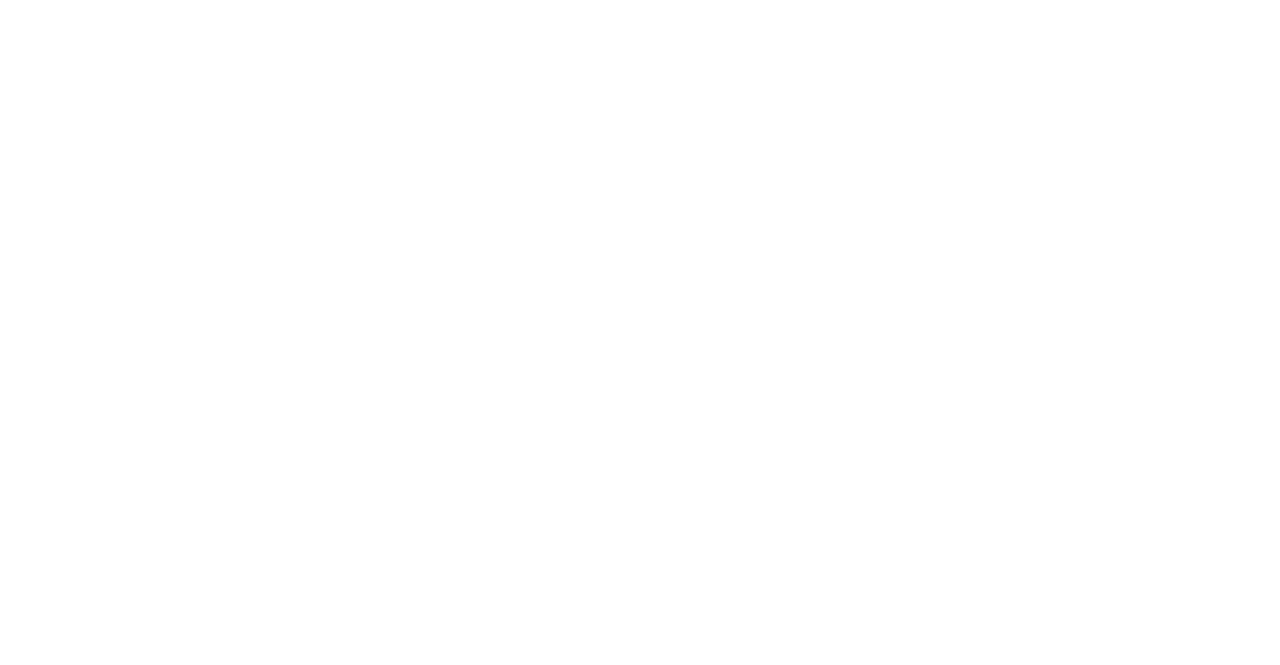 scroll, scrollTop: 0, scrollLeft: 0, axis: both 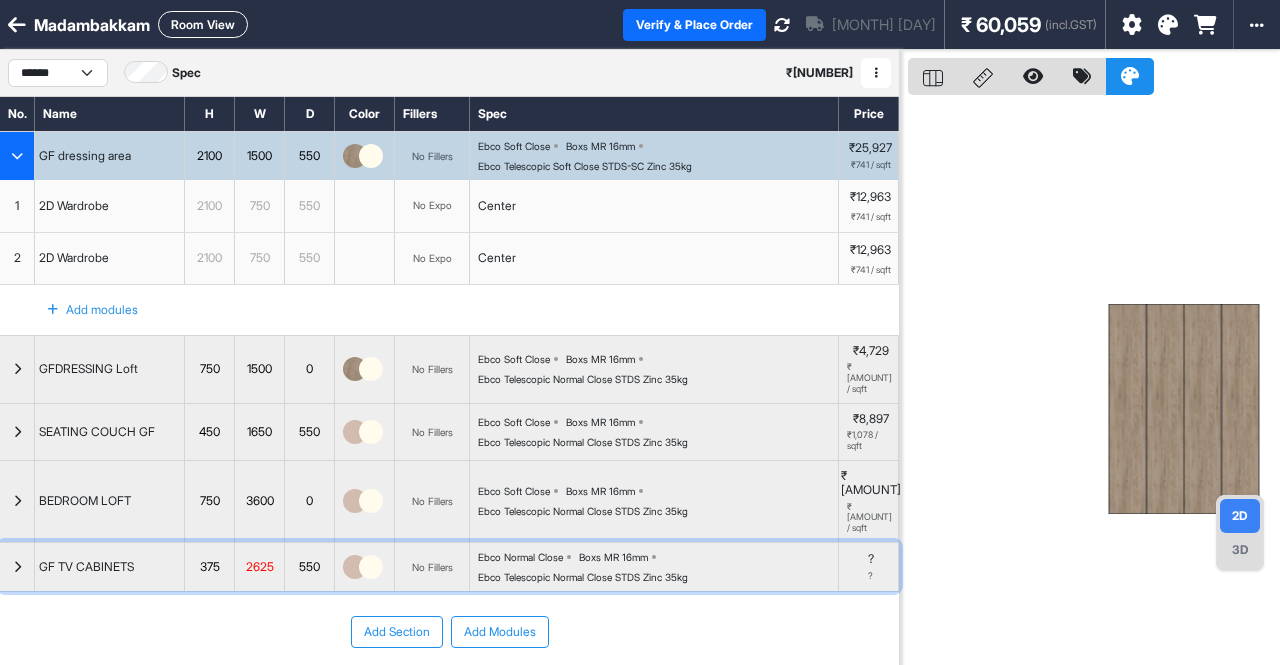 click at bounding box center [17, 369] 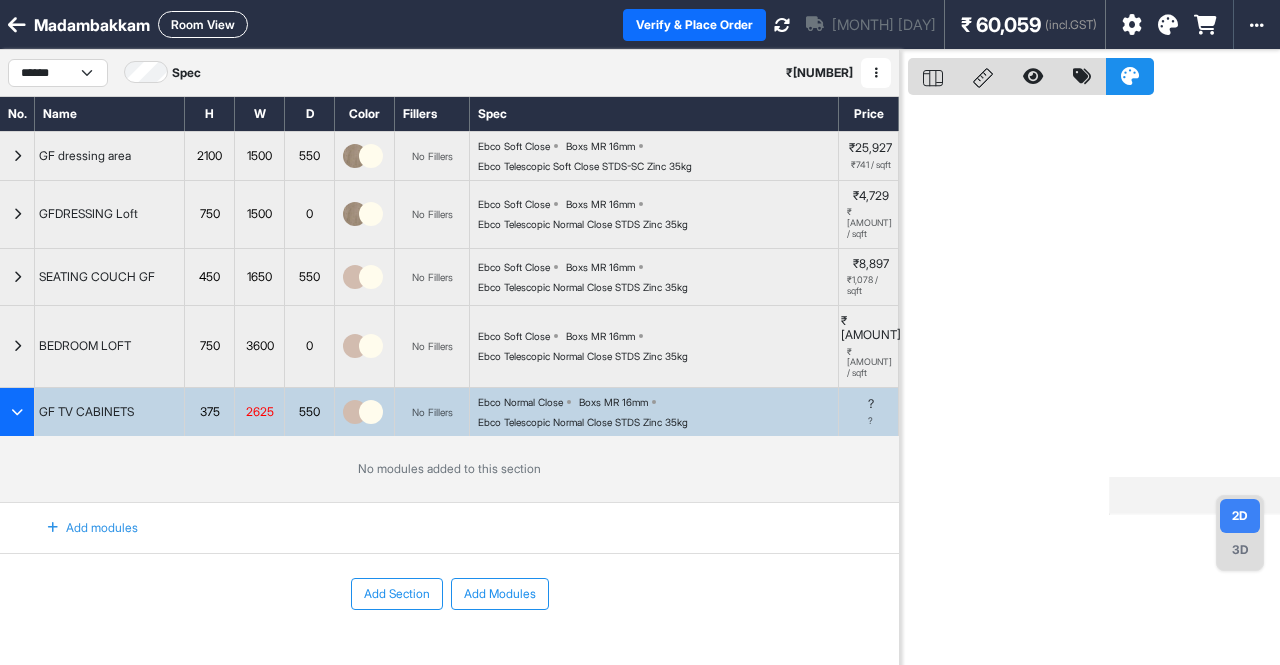click on "Add modules" at bounding box center [81, 528] 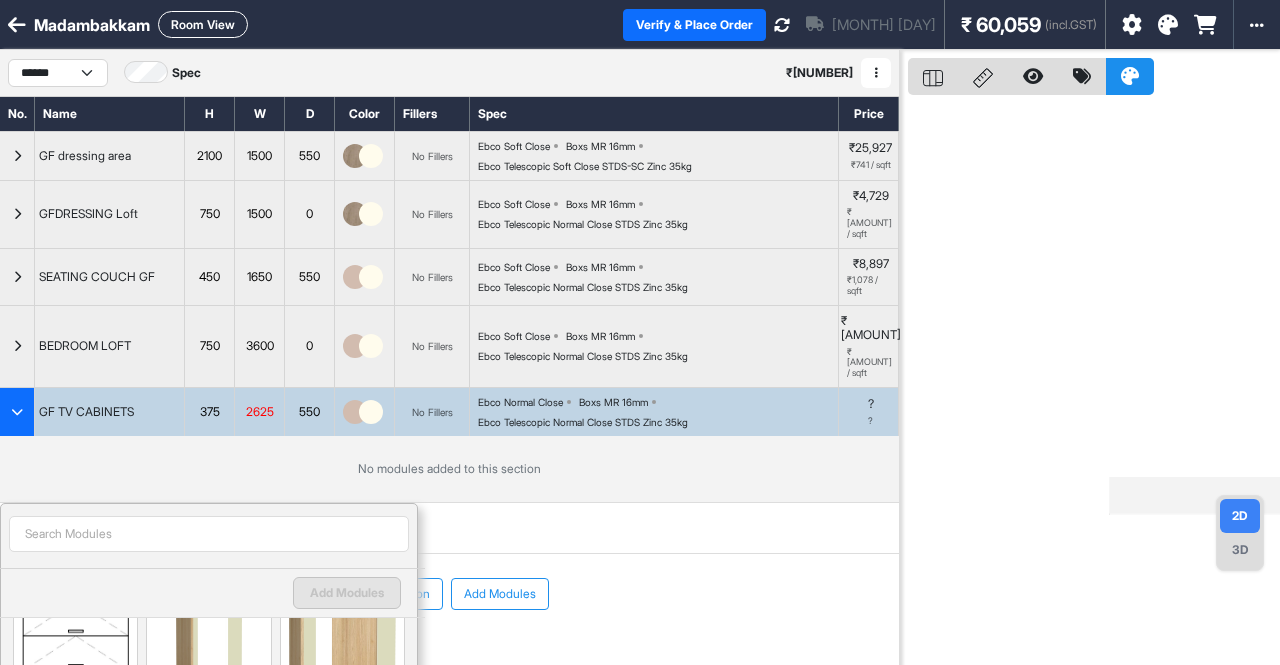 scroll, scrollTop: 500, scrollLeft: 0, axis: vertical 